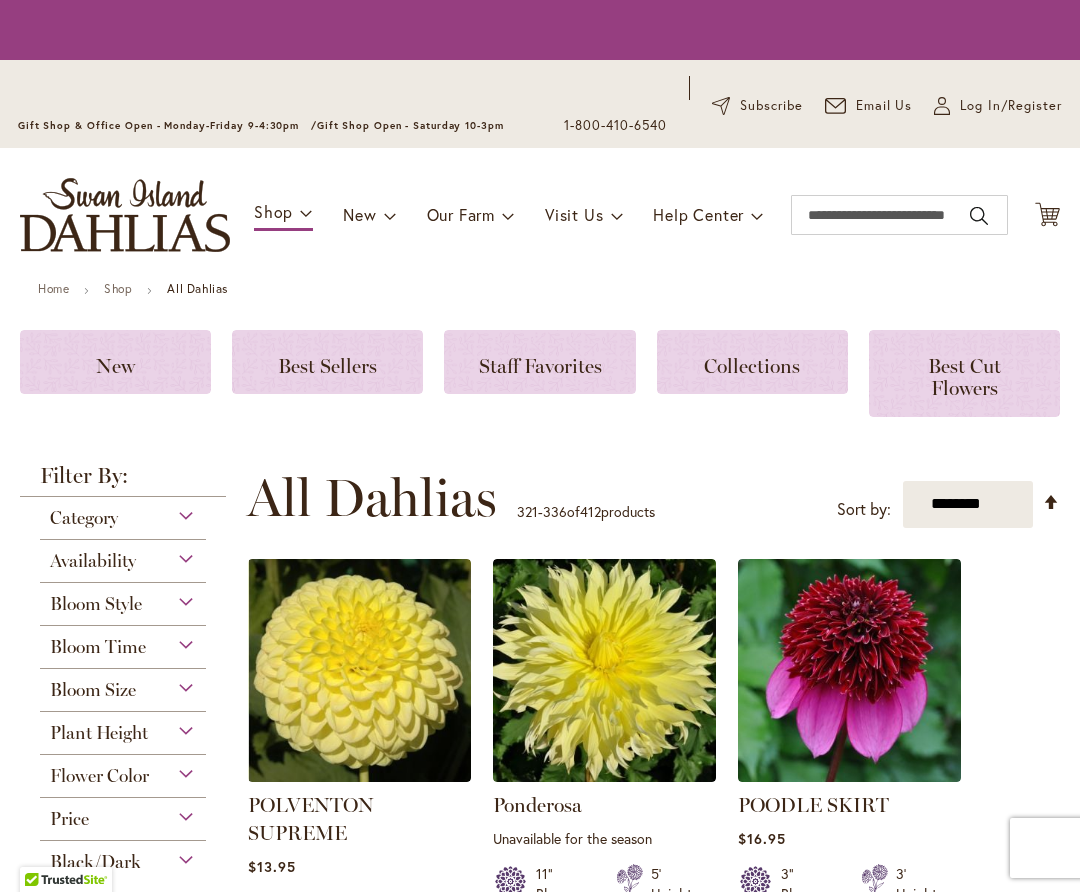 scroll, scrollTop: 0, scrollLeft: 0, axis: both 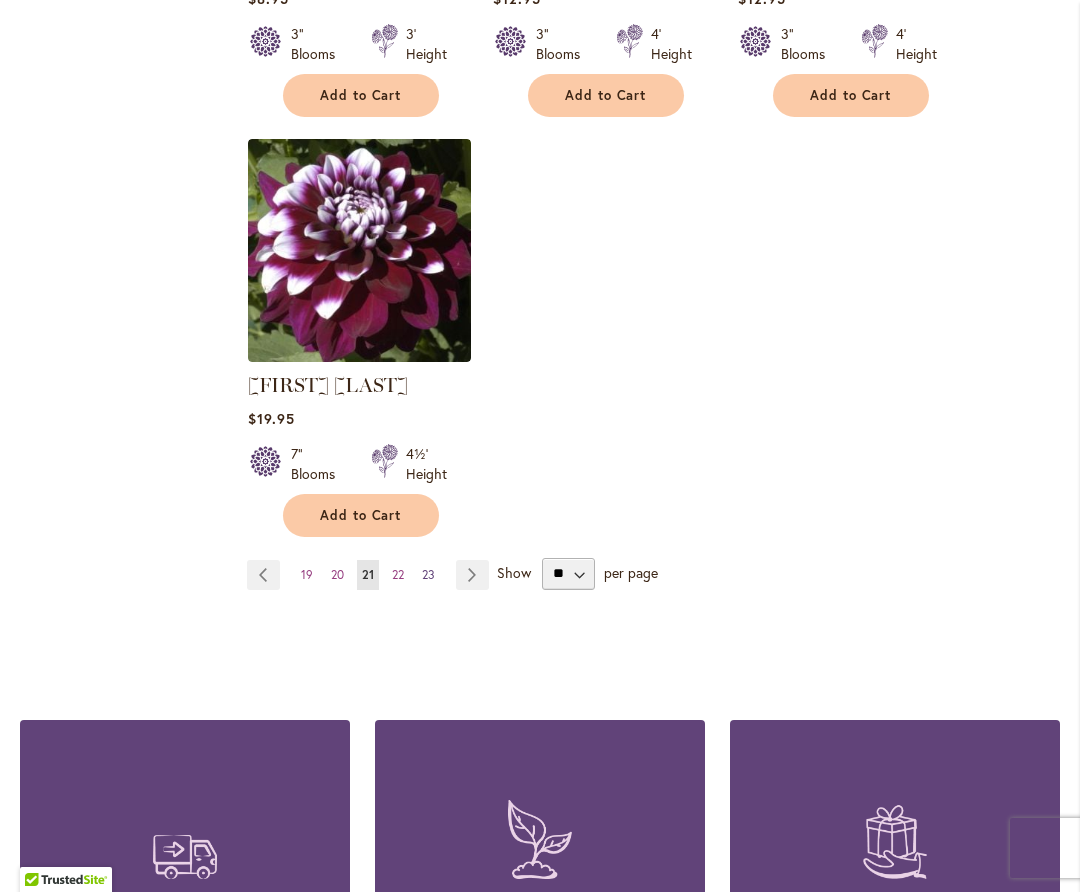 drag, startPoint x: 399, startPoint y: 564, endPoint x: 428, endPoint y: 553, distance: 31.016125 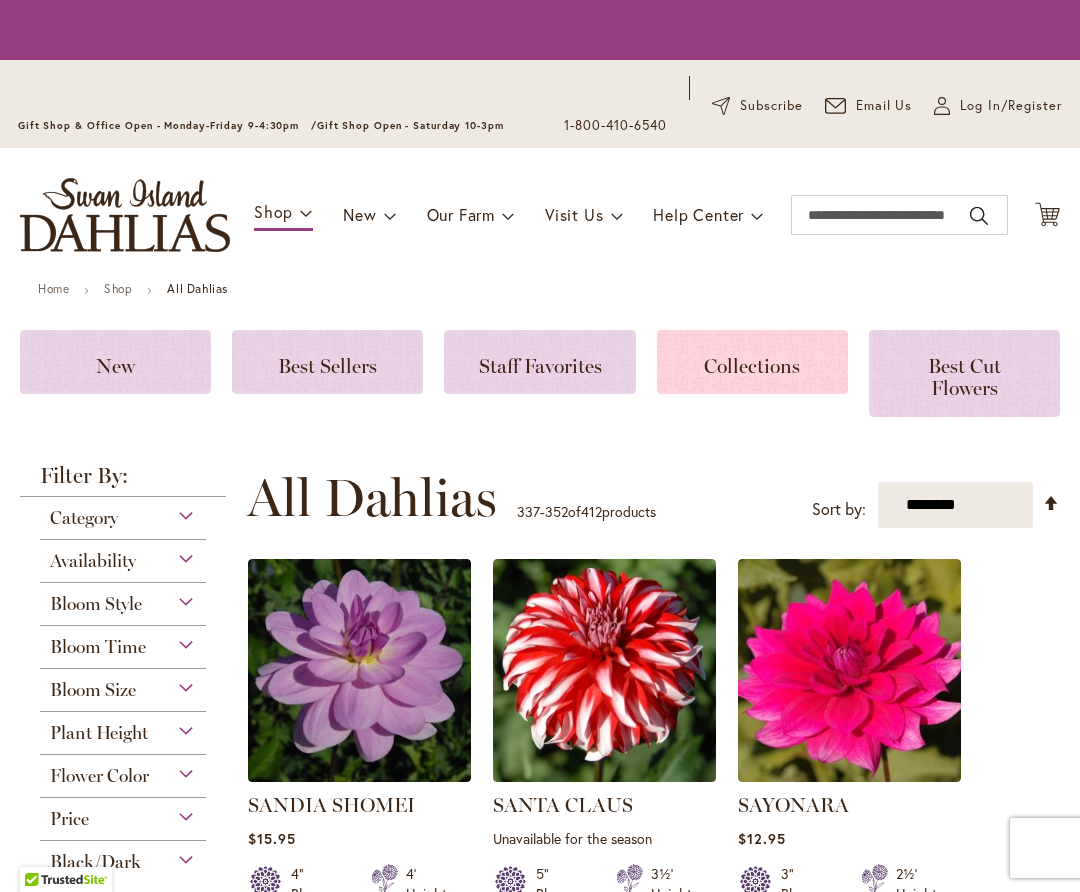 scroll, scrollTop: 0, scrollLeft: 0, axis: both 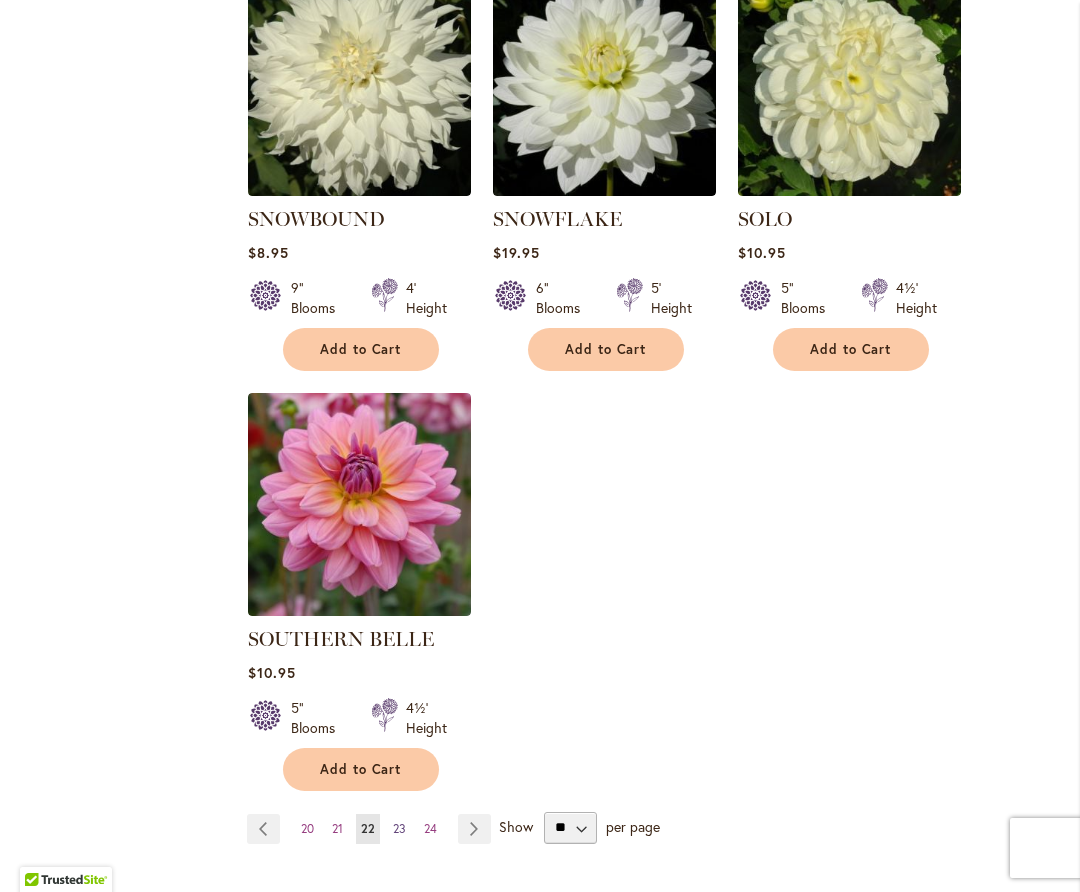 click on "23" at bounding box center (399, 828) 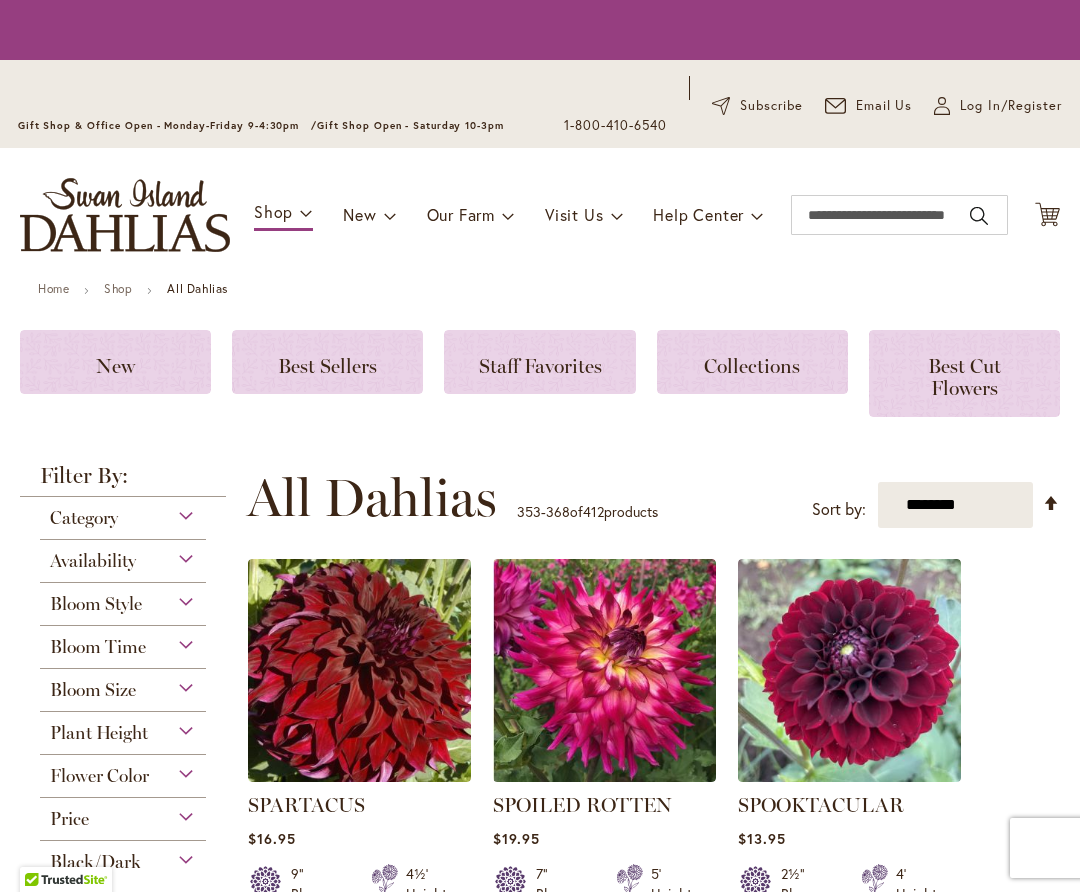 scroll, scrollTop: 0, scrollLeft: 0, axis: both 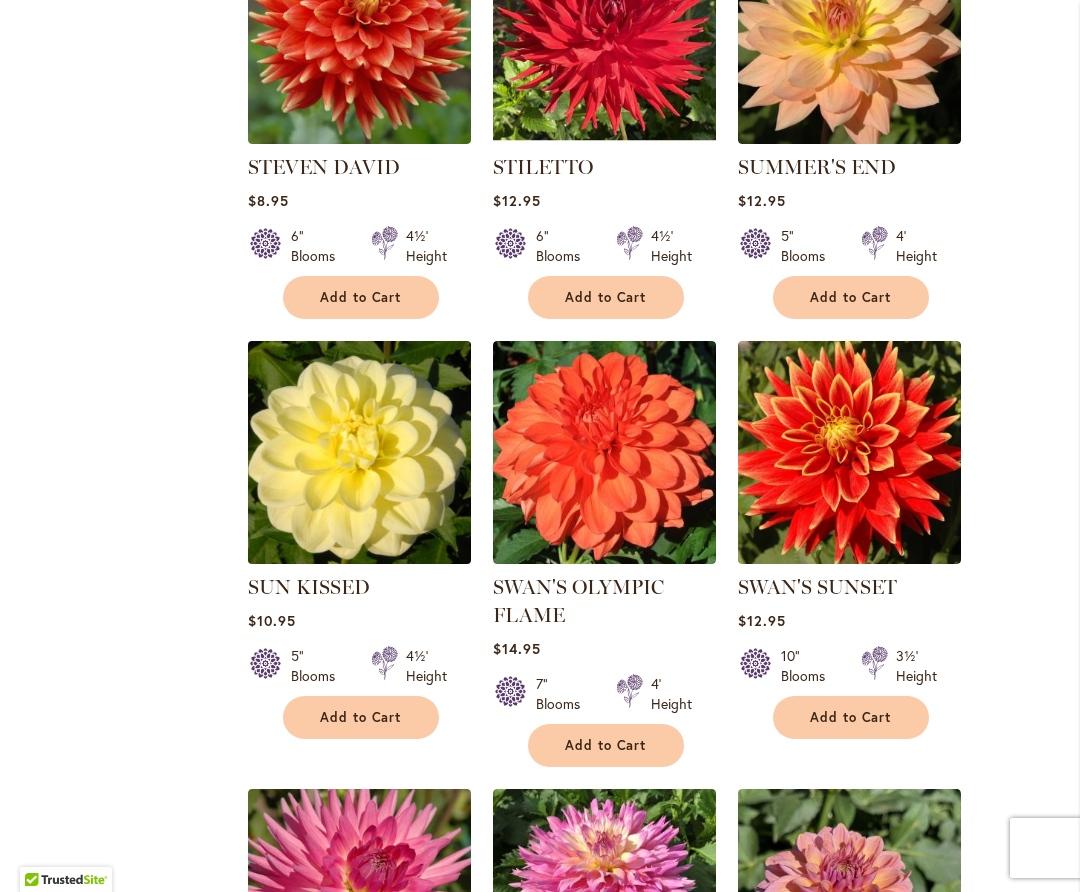 click at bounding box center (359, 452) 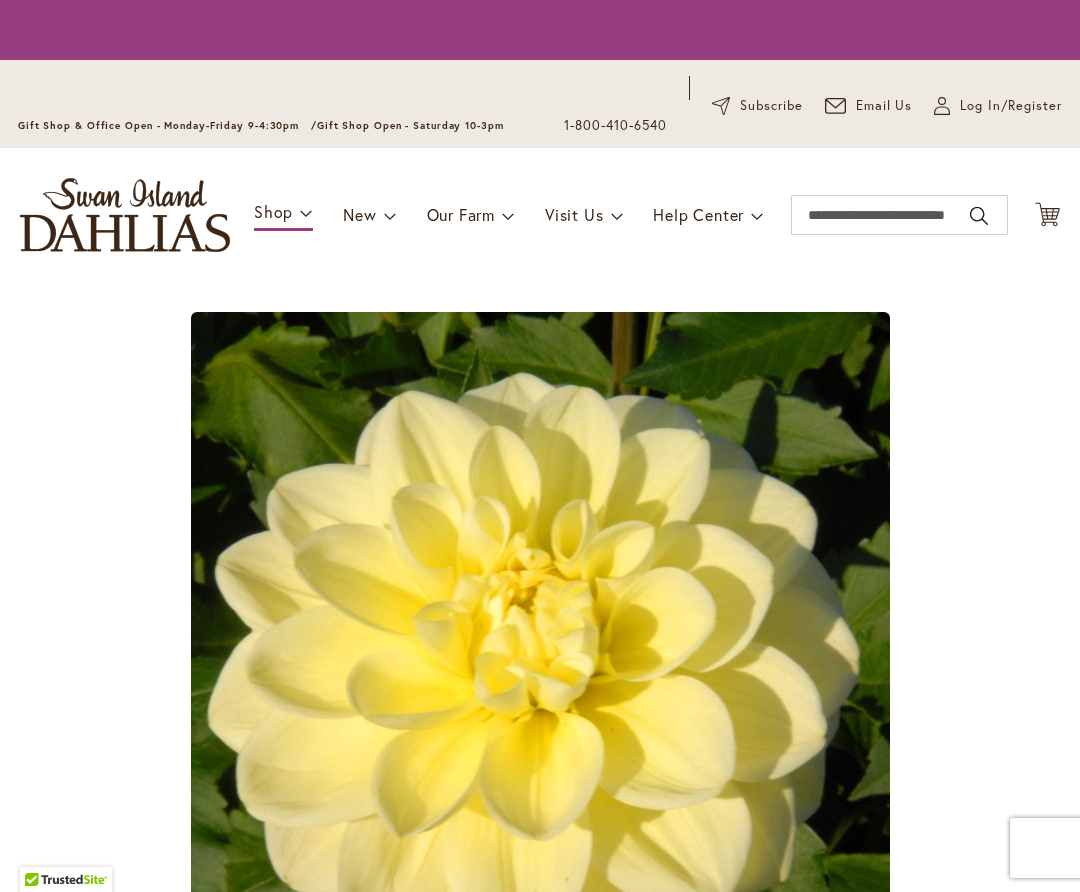 scroll, scrollTop: 0, scrollLeft: 0, axis: both 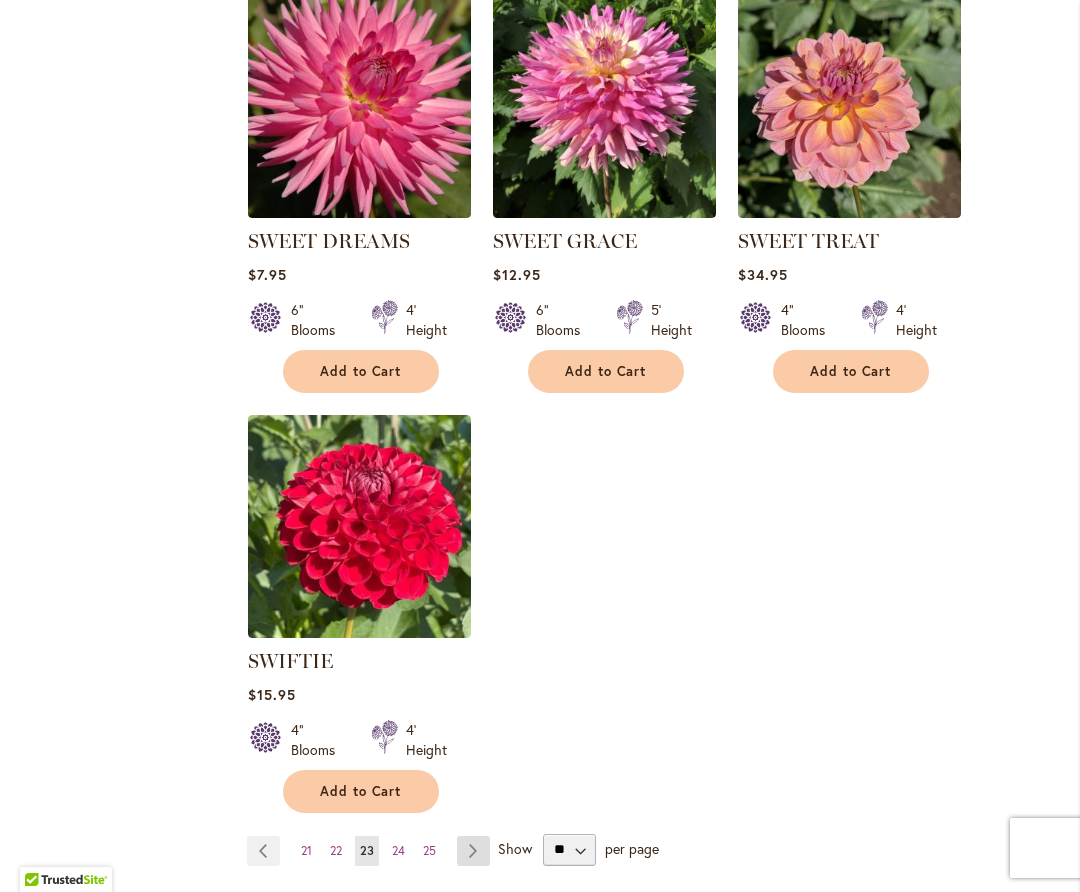 click on "Page
Next" at bounding box center (473, 851) 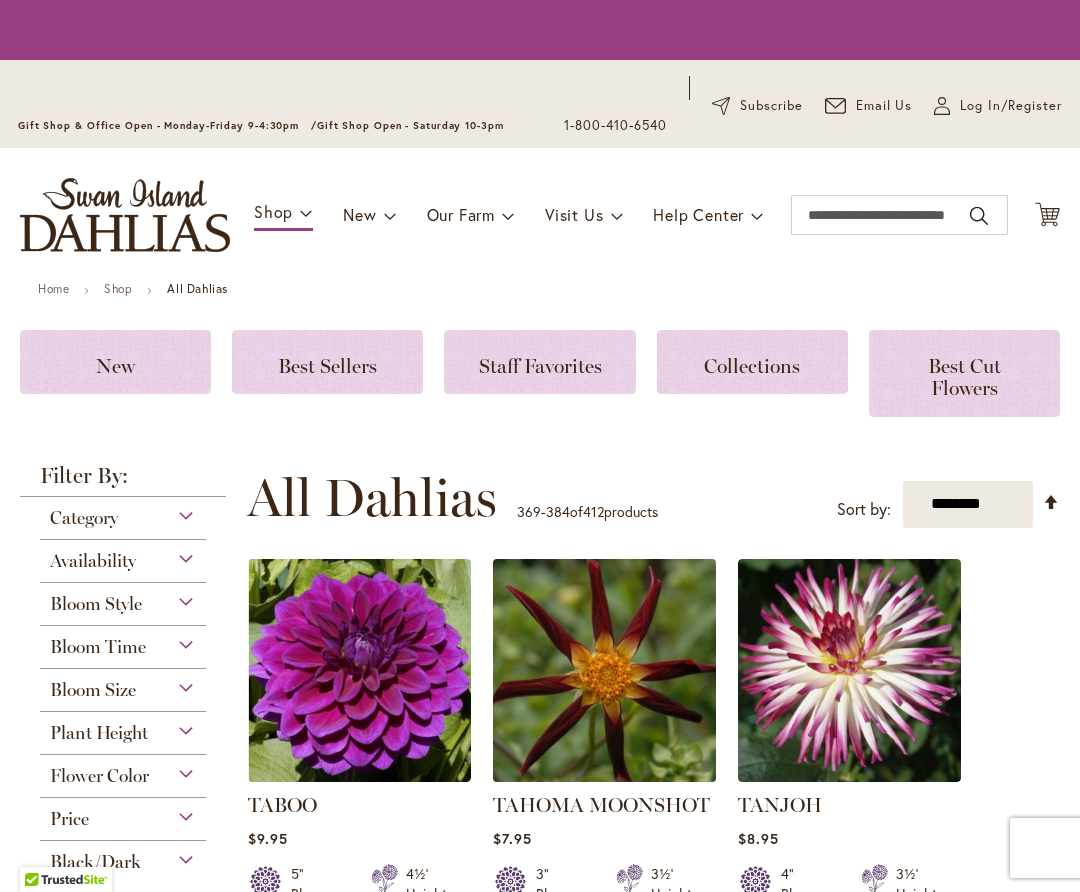 scroll, scrollTop: 0, scrollLeft: 0, axis: both 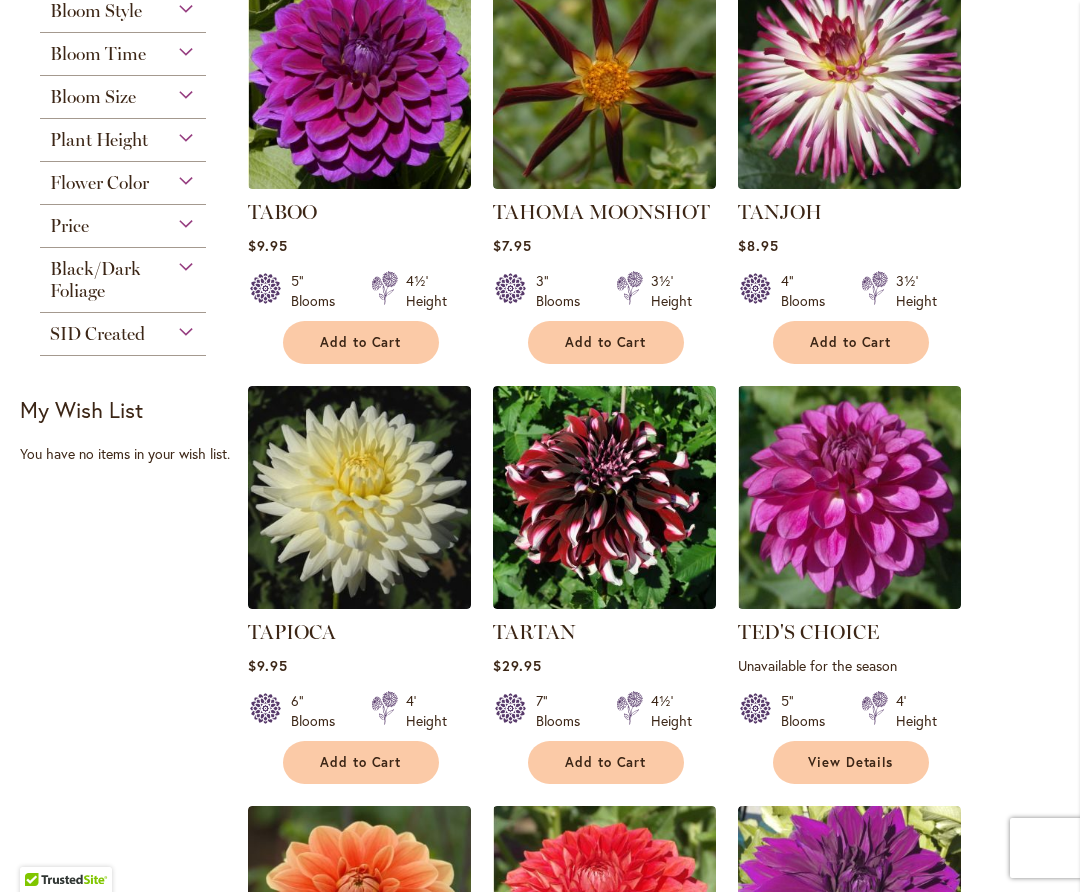 click at bounding box center [849, 77] 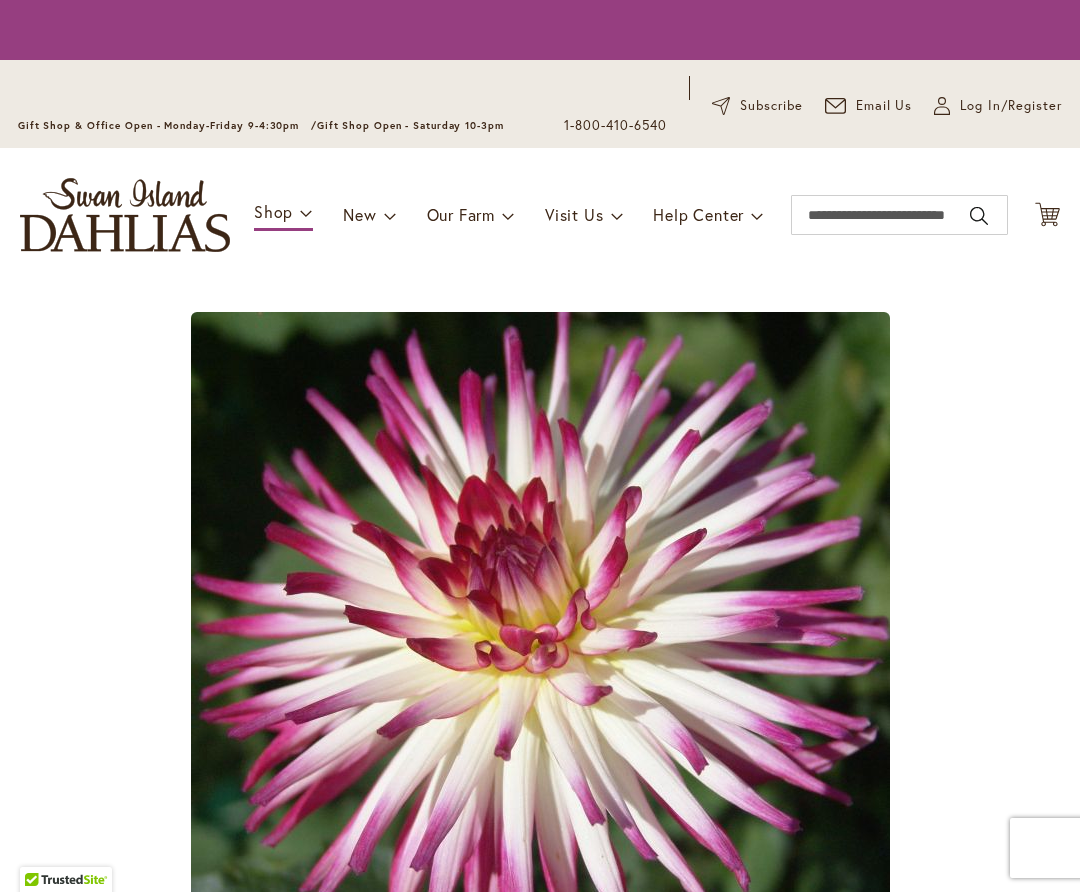 scroll, scrollTop: 0, scrollLeft: 0, axis: both 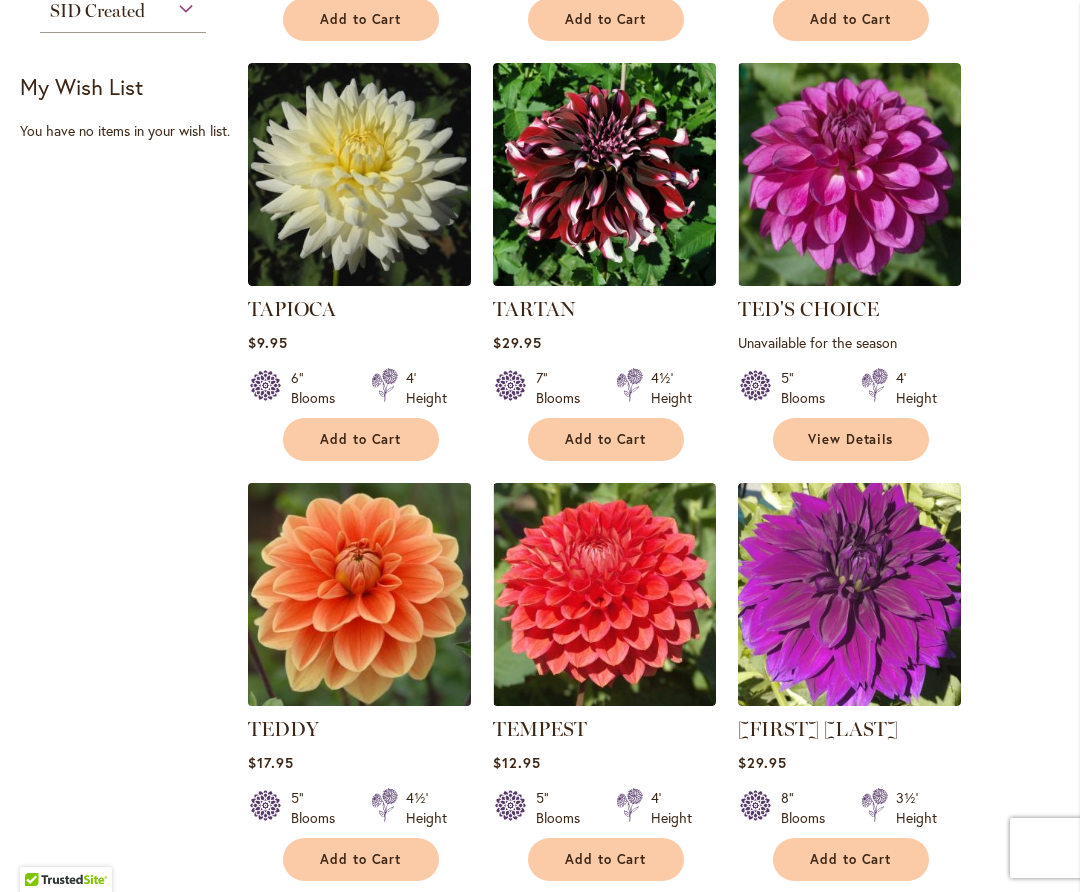 drag, startPoint x: 331, startPoint y: 597, endPoint x: 308, endPoint y: 547, distance: 55.03635 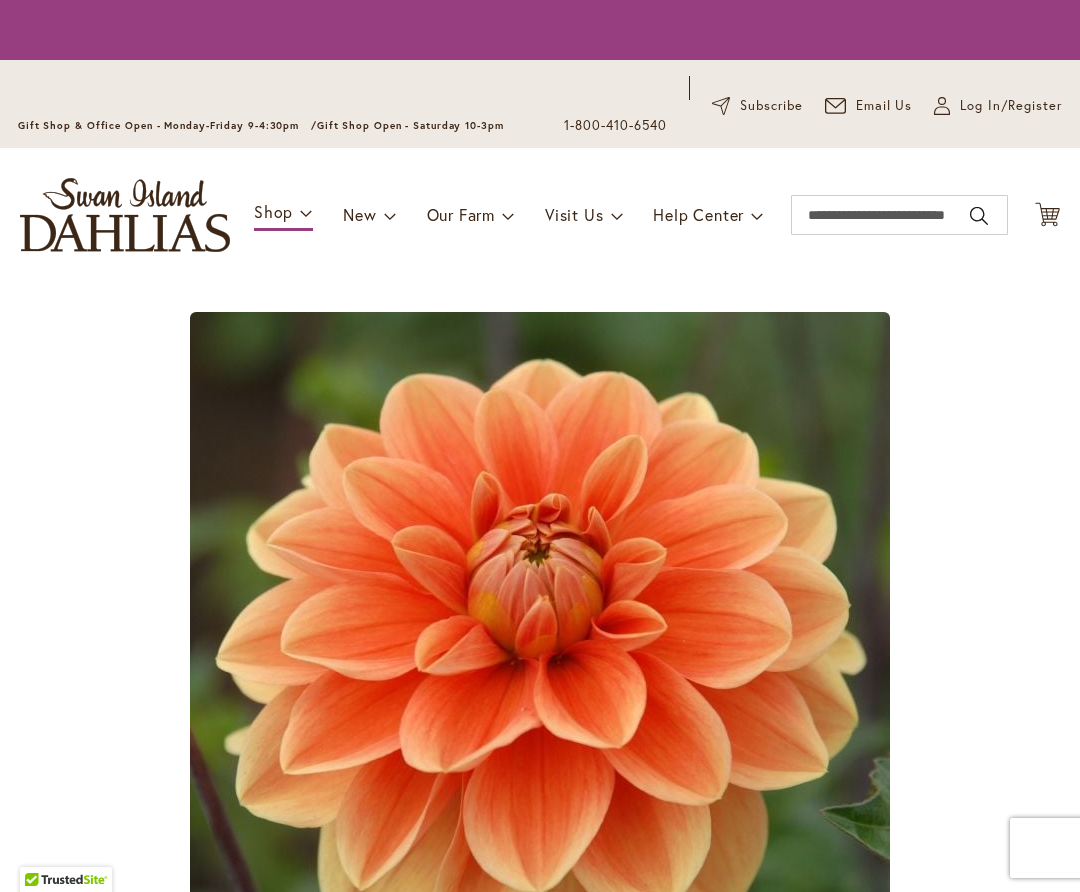 scroll, scrollTop: 0, scrollLeft: 0, axis: both 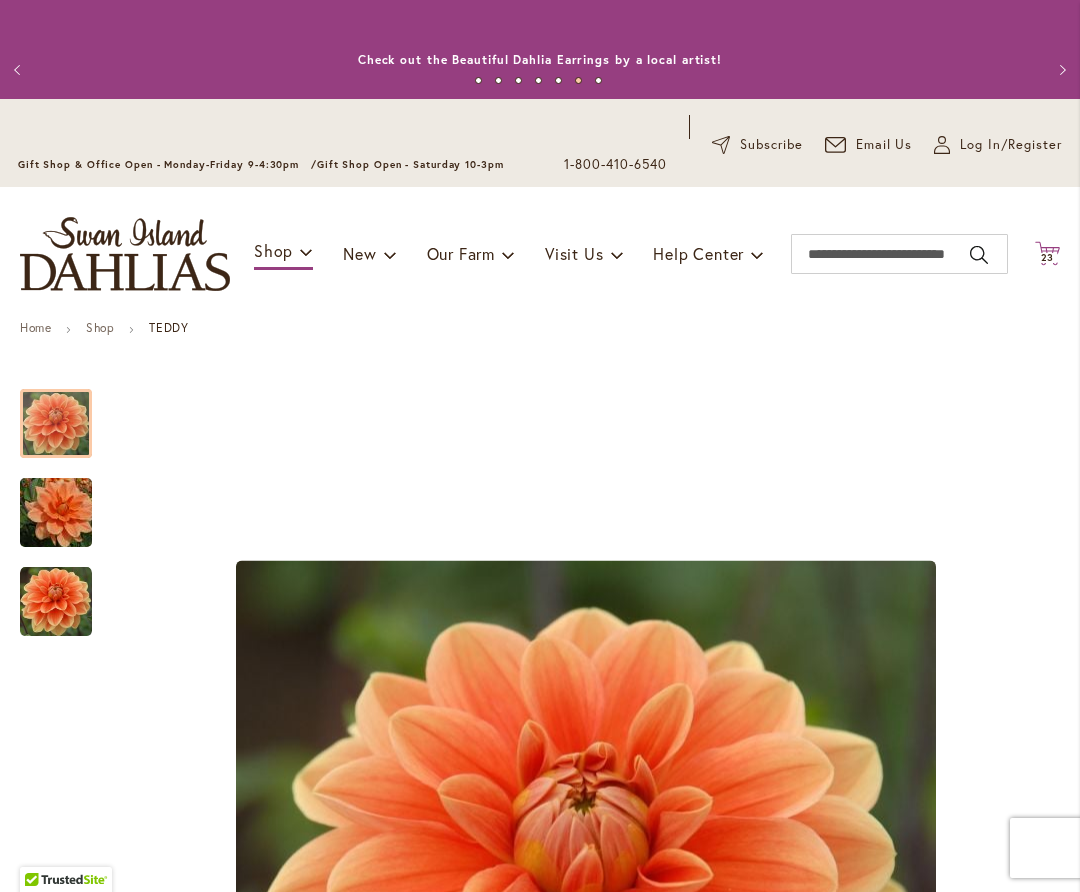 click on "23" at bounding box center [1048, 257] 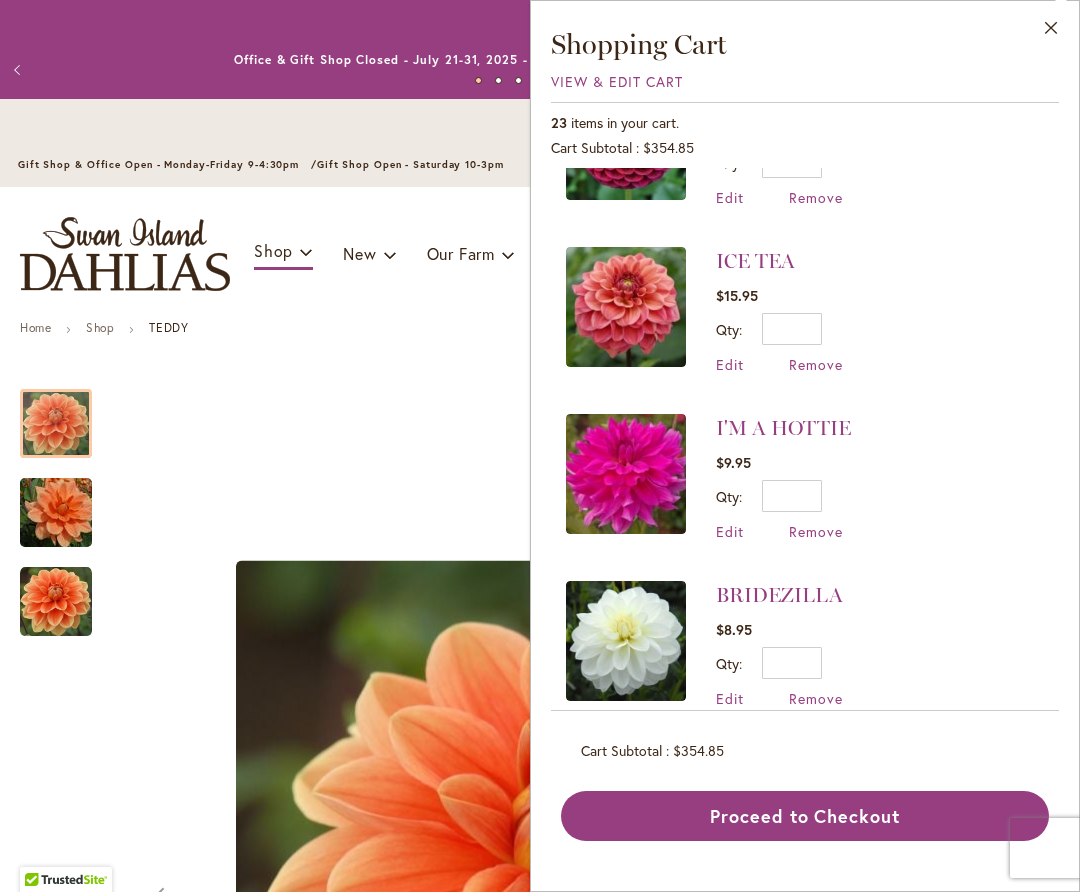 scroll, scrollTop: 2774, scrollLeft: 0, axis: vertical 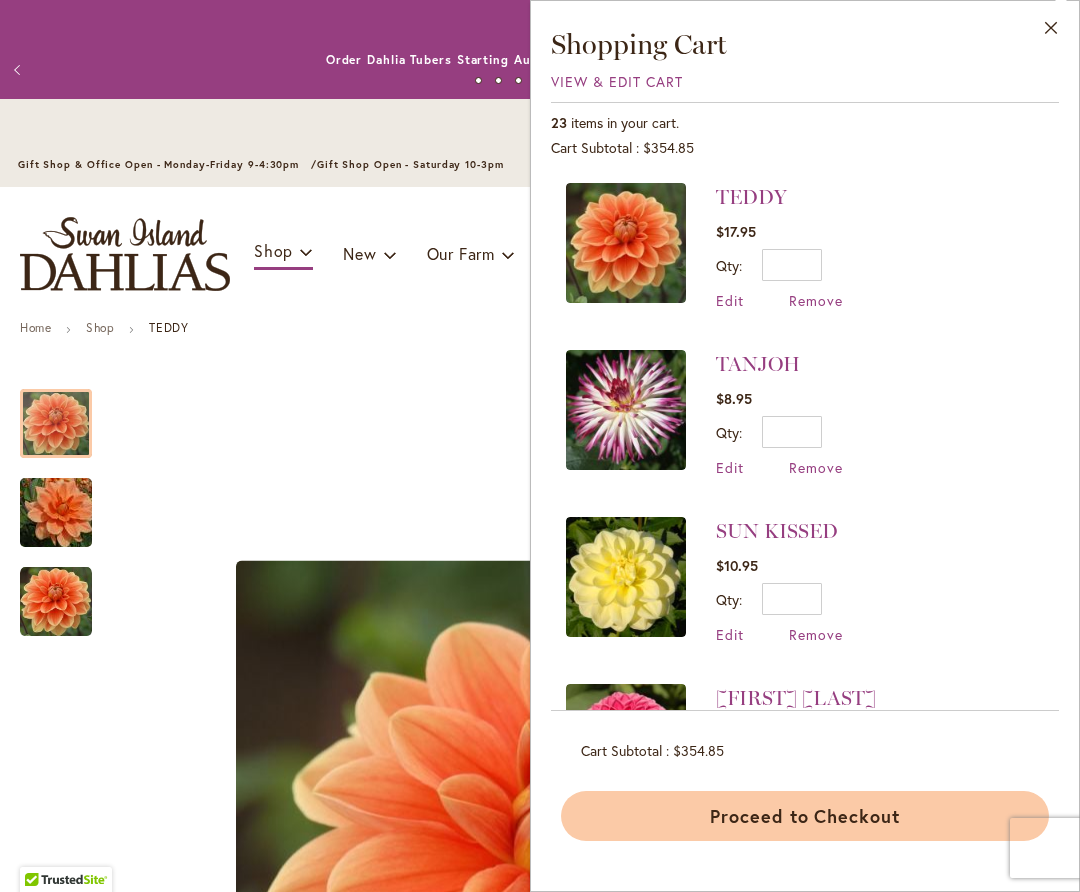 click on "Proceed to Checkout" at bounding box center [805, 816] 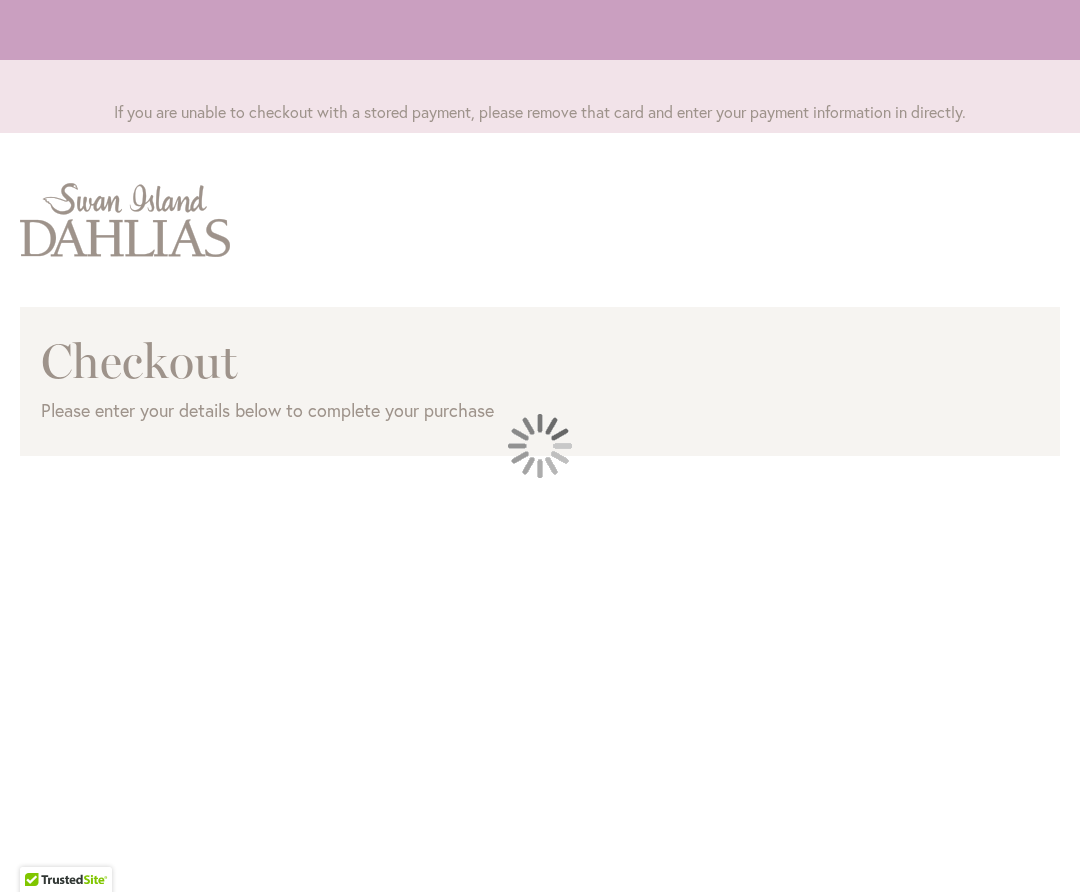 scroll, scrollTop: 0, scrollLeft: 0, axis: both 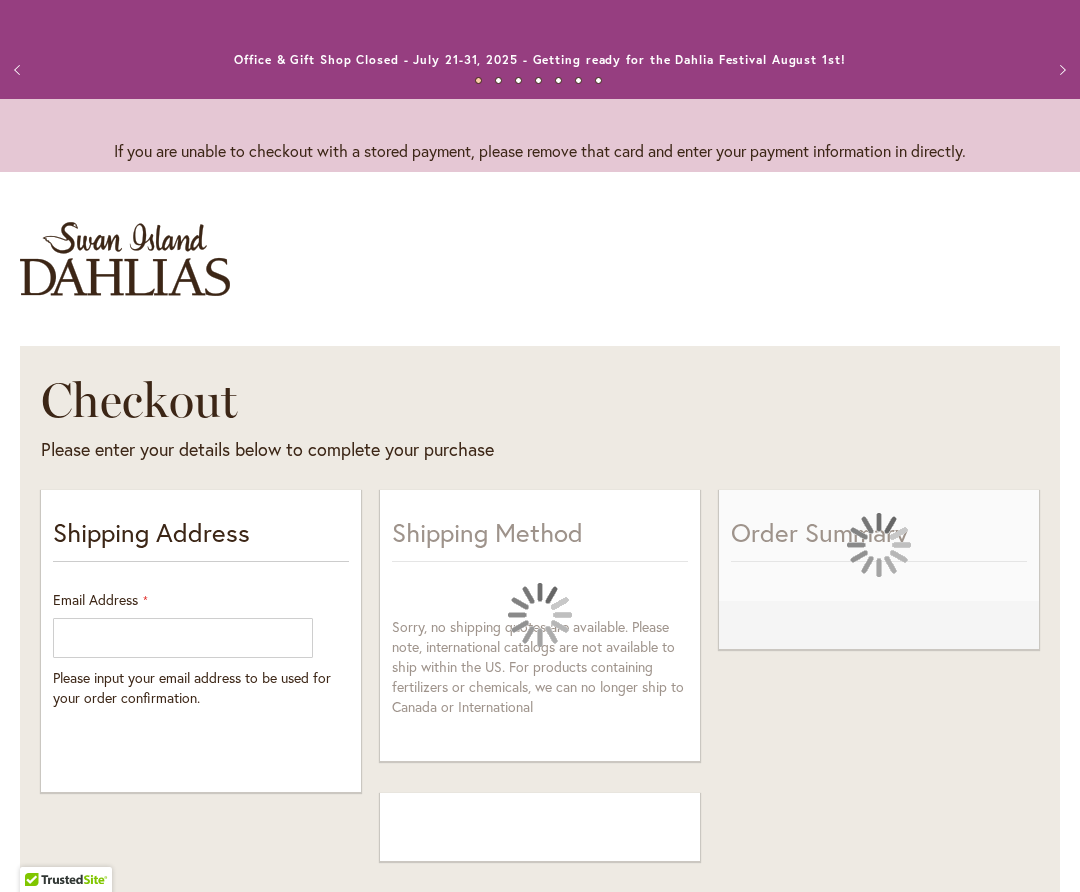 select on "**" 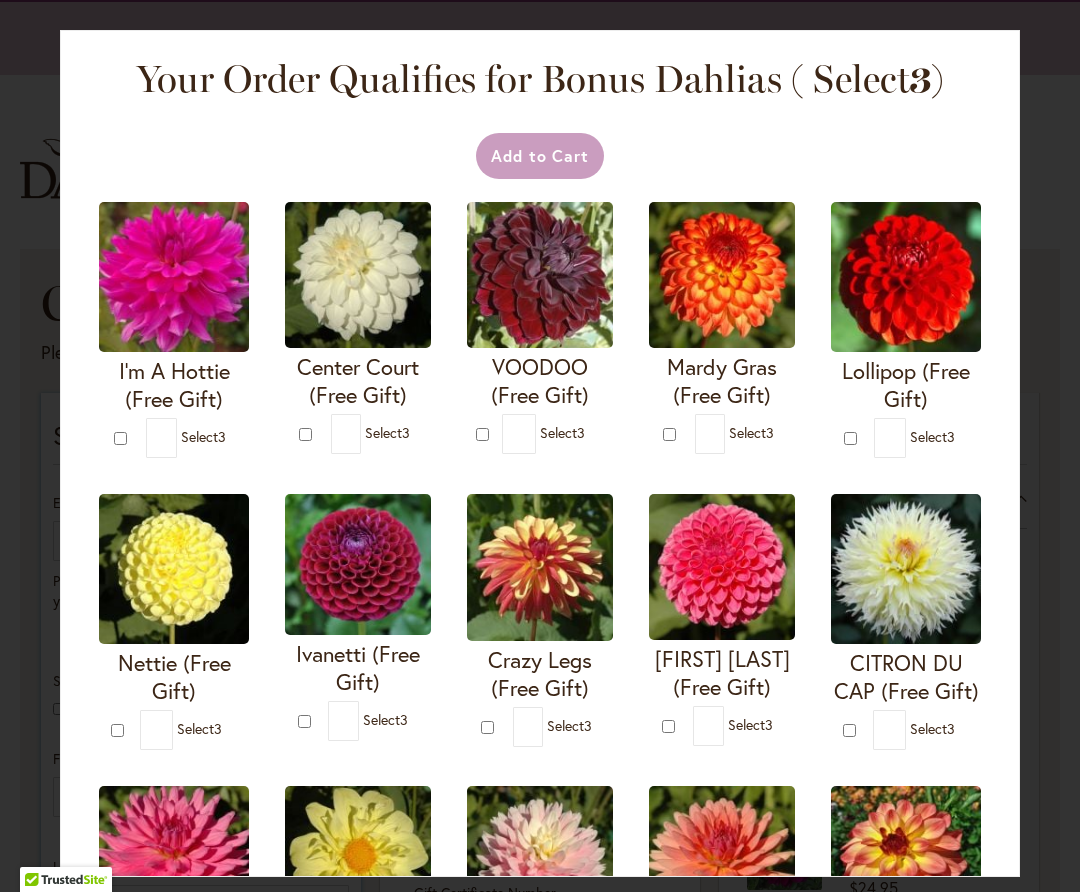 scroll, scrollTop: 99, scrollLeft: 0, axis: vertical 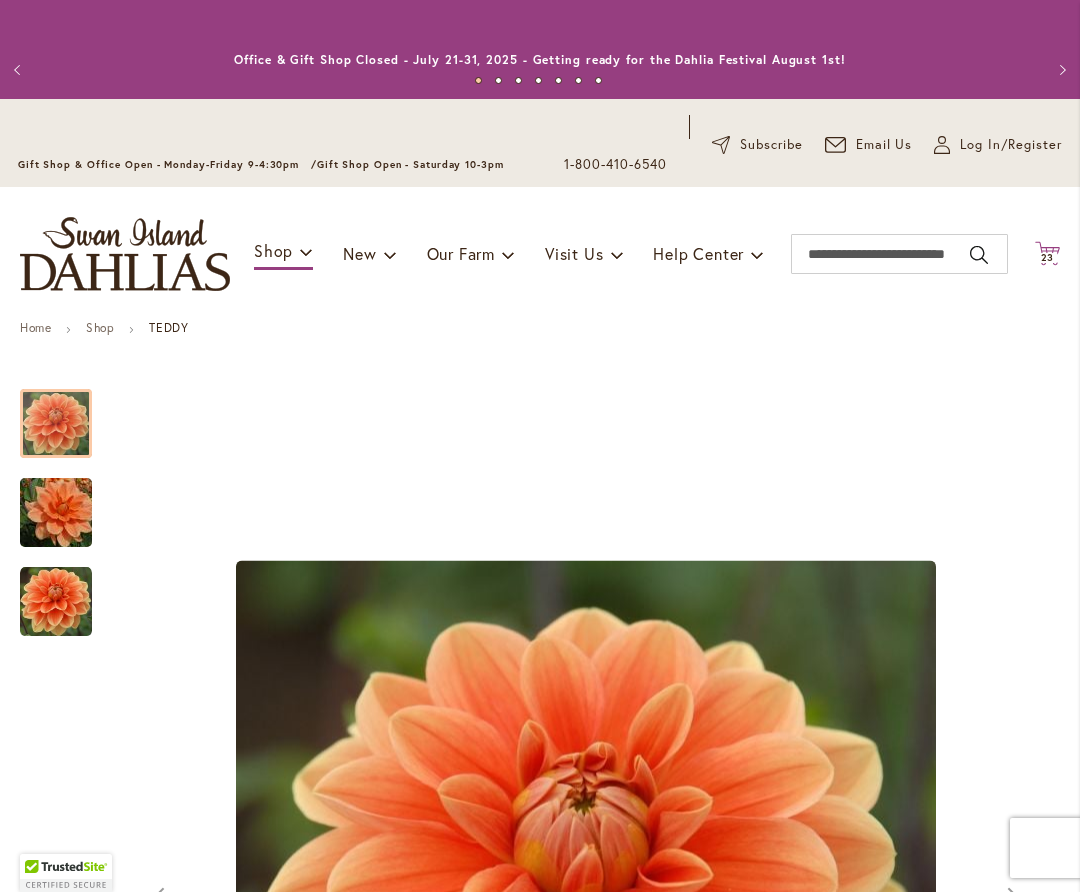 click on "Cart
.cls-1 {
fill: #231f20;
}" 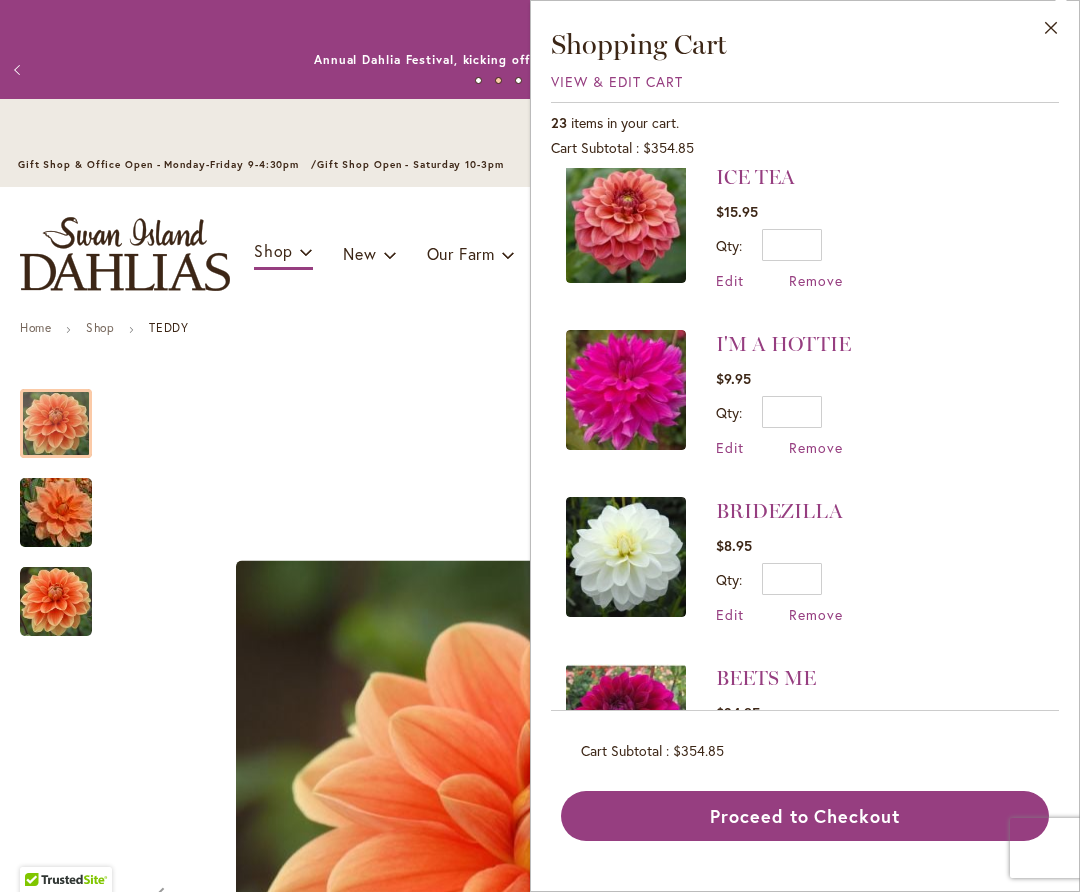scroll, scrollTop: 2863, scrollLeft: 0, axis: vertical 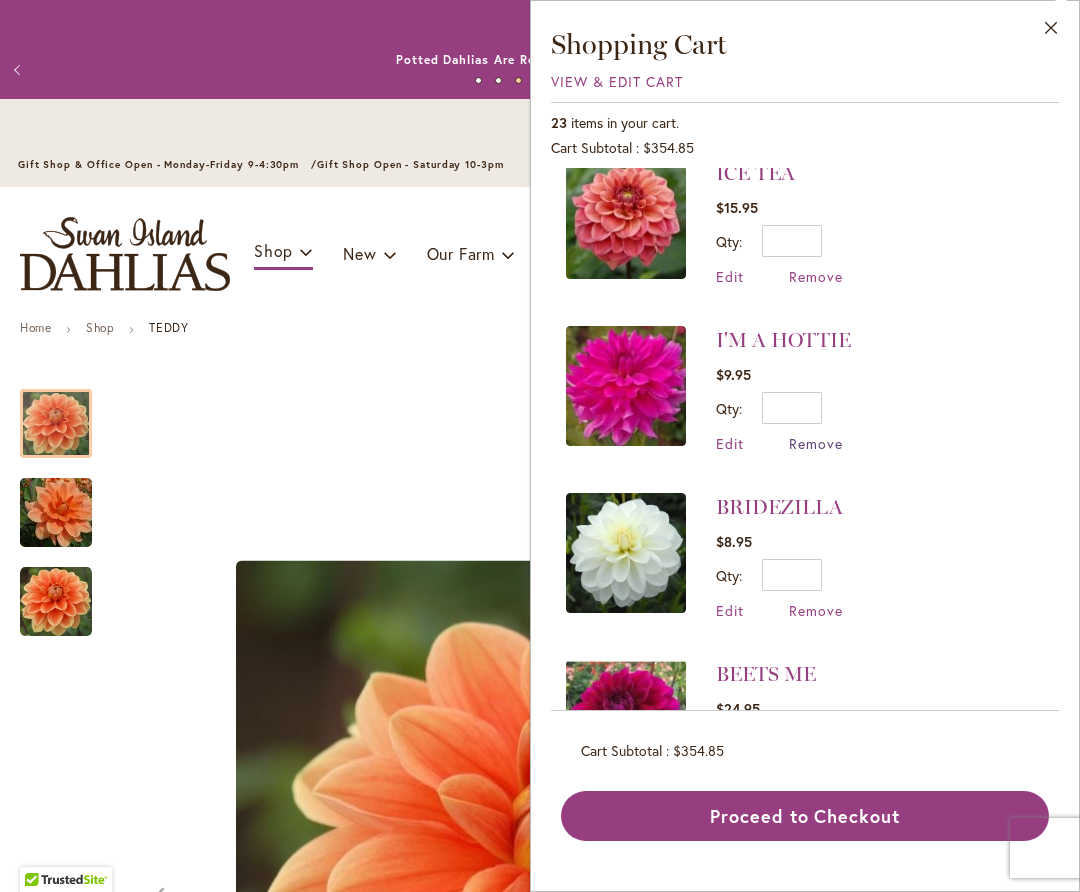 click on "Remove" at bounding box center [816, 443] 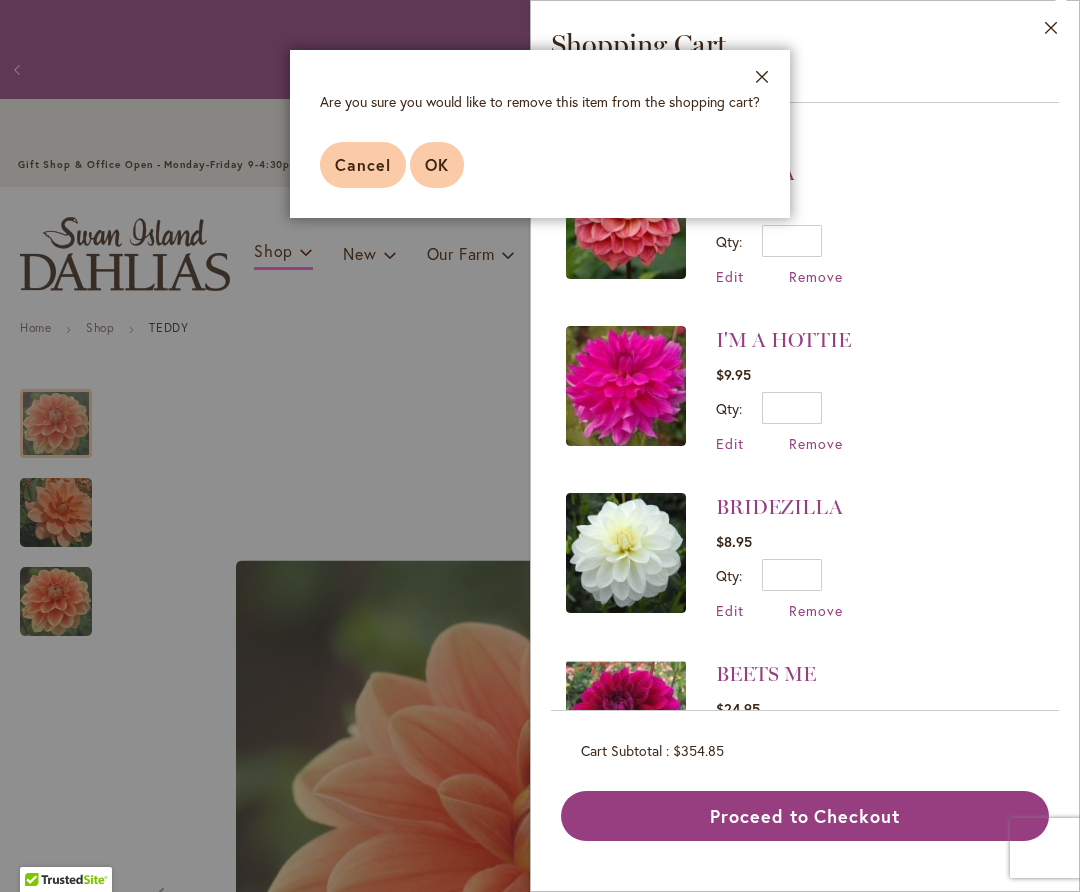 click on "OK" at bounding box center (437, 164) 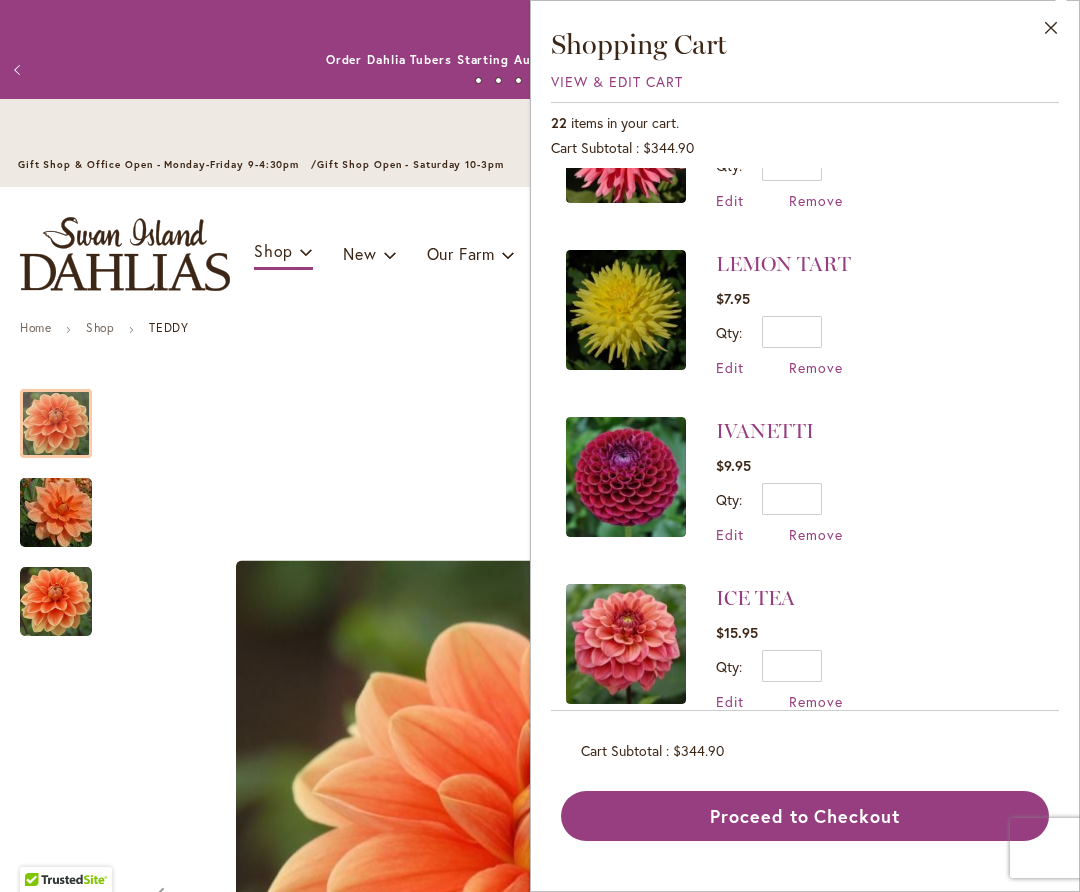 scroll, scrollTop: 2440, scrollLeft: 0, axis: vertical 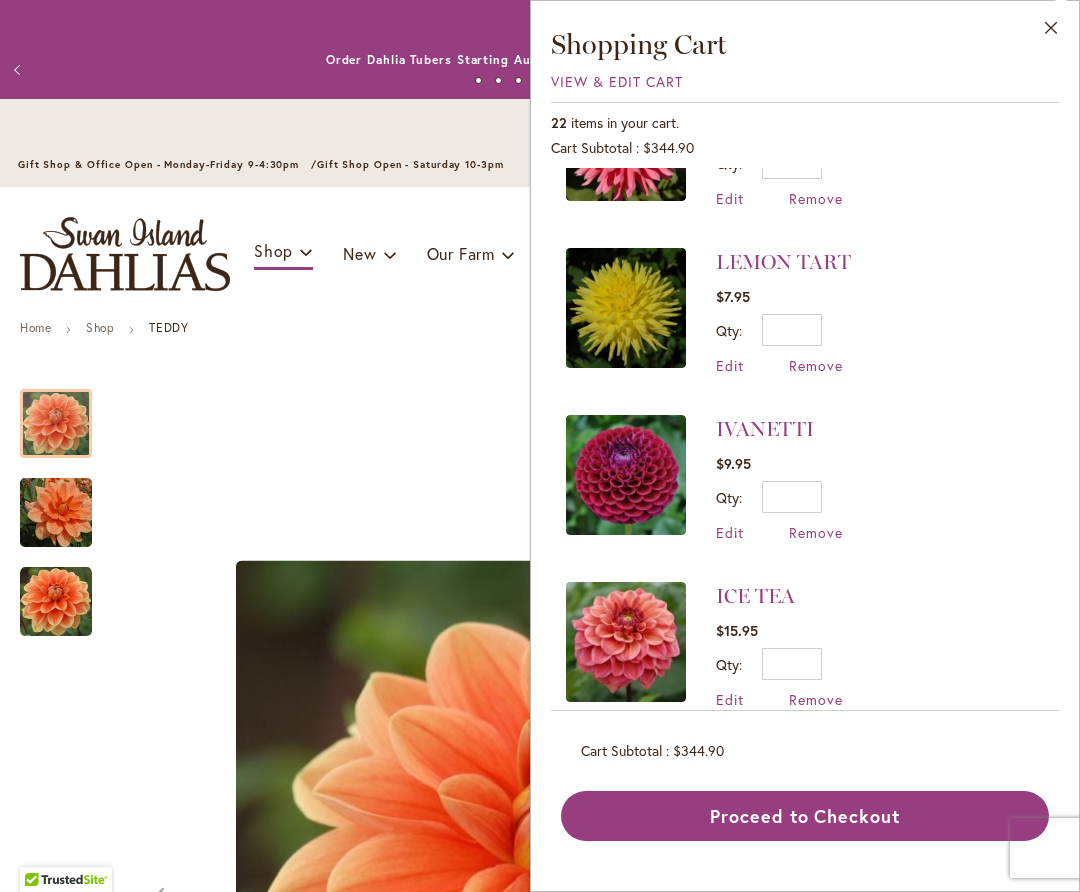 drag, startPoint x: 807, startPoint y: 514, endPoint x: 870, endPoint y: 489, distance: 67.77905 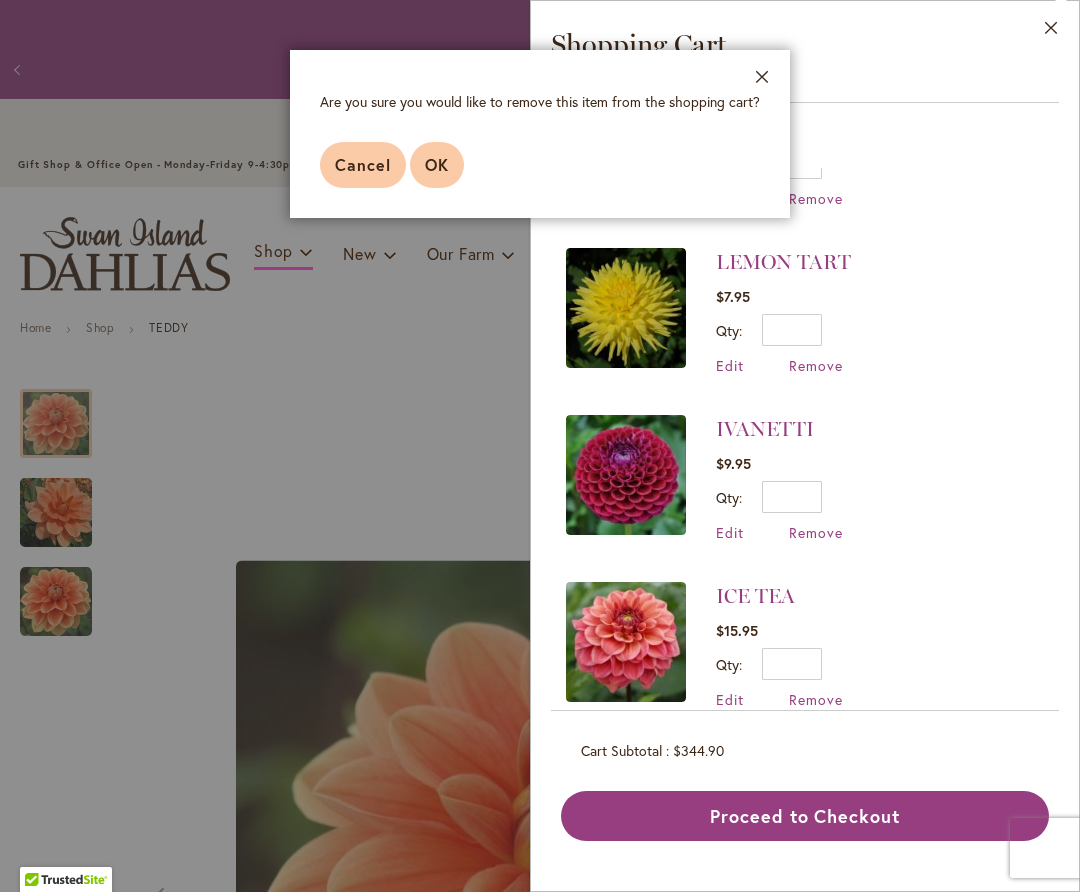 click on "OK" at bounding box center [437, 164] 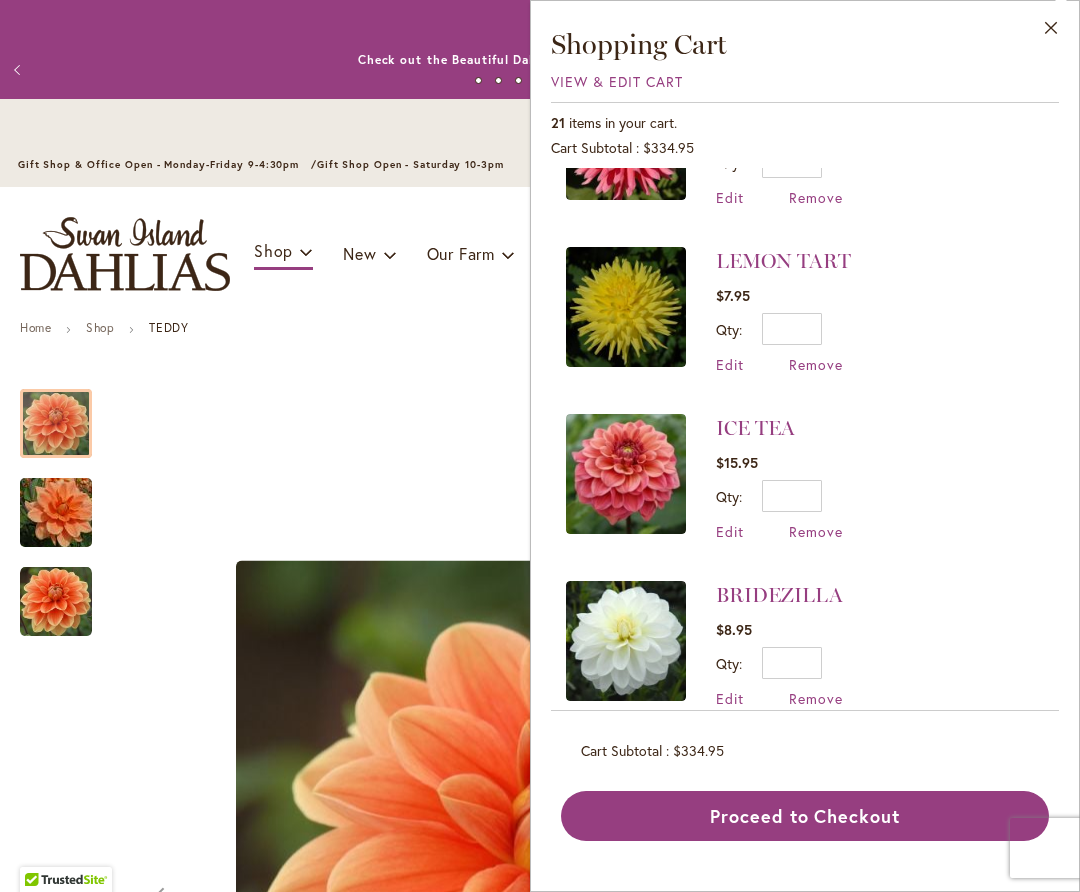 scroll, scrollTop: 0, scrollLeft: 0, axis: both 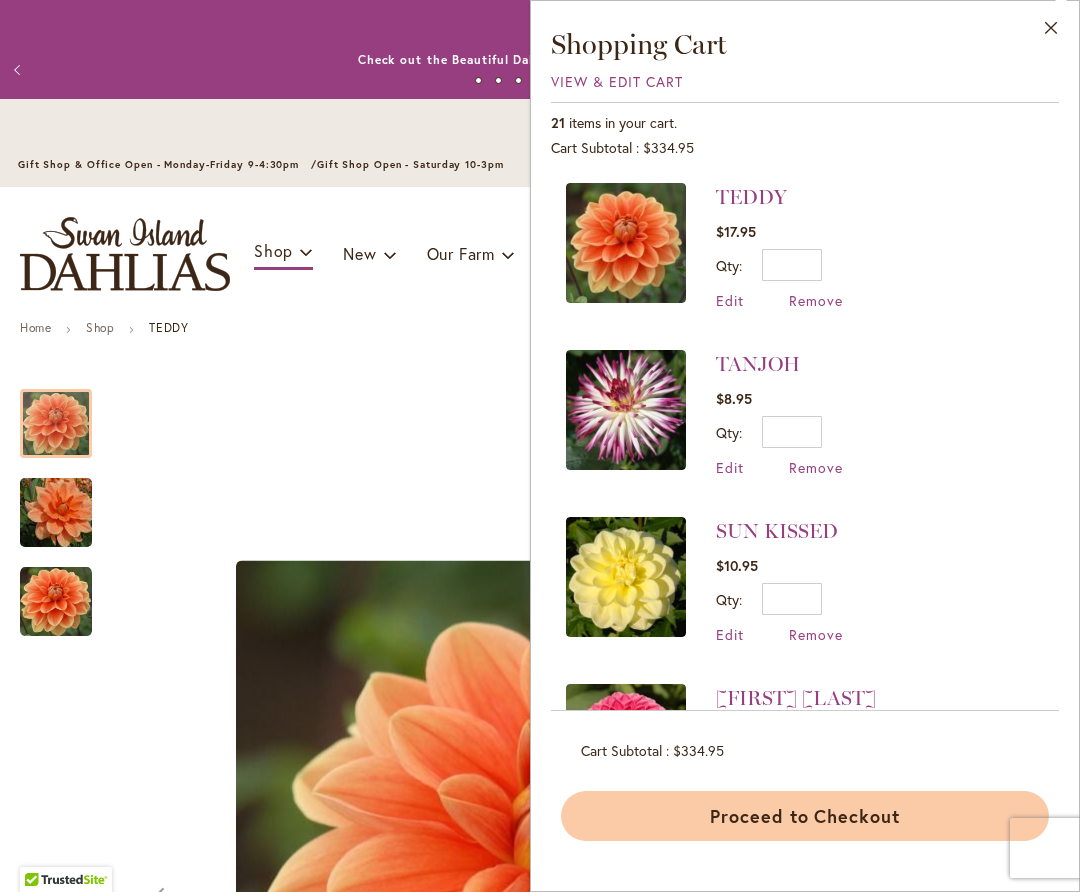 click on "Proceed to Checkout" at bounding box center [805, 816] 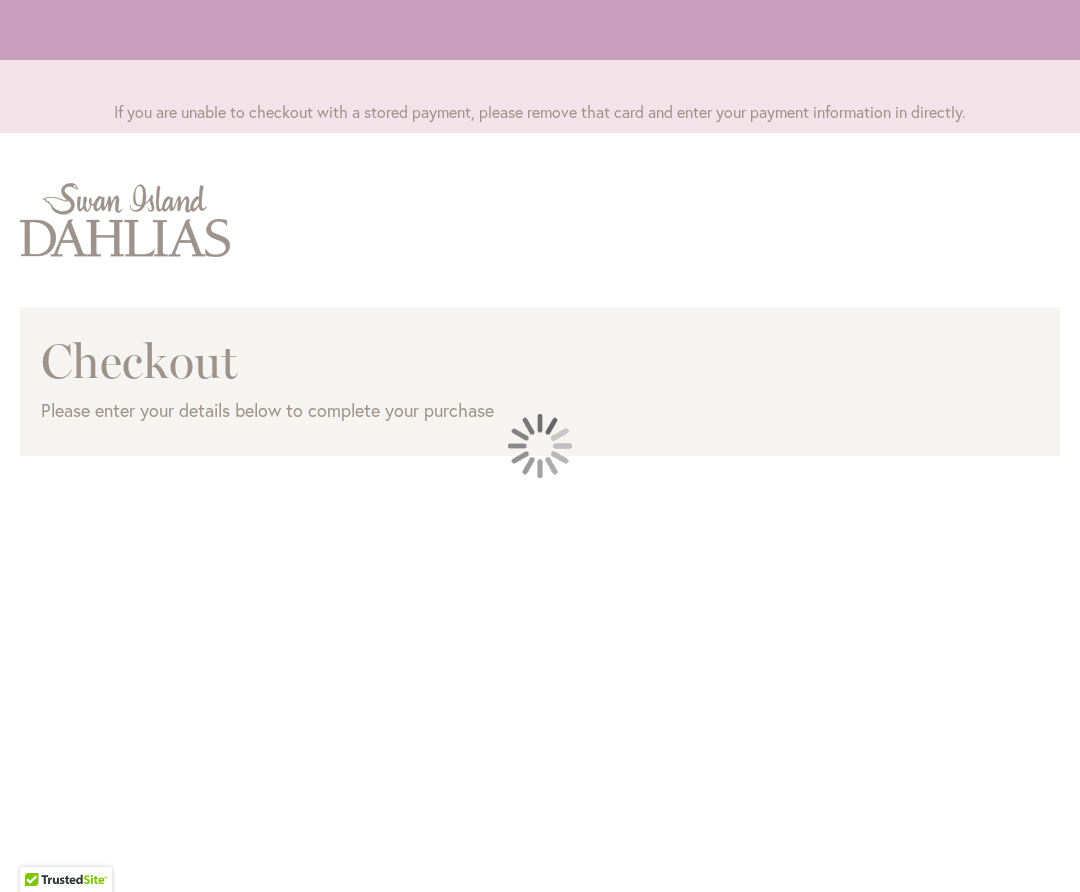 scroll, scrollTop: 0, scrollLeft: 0, axis: both 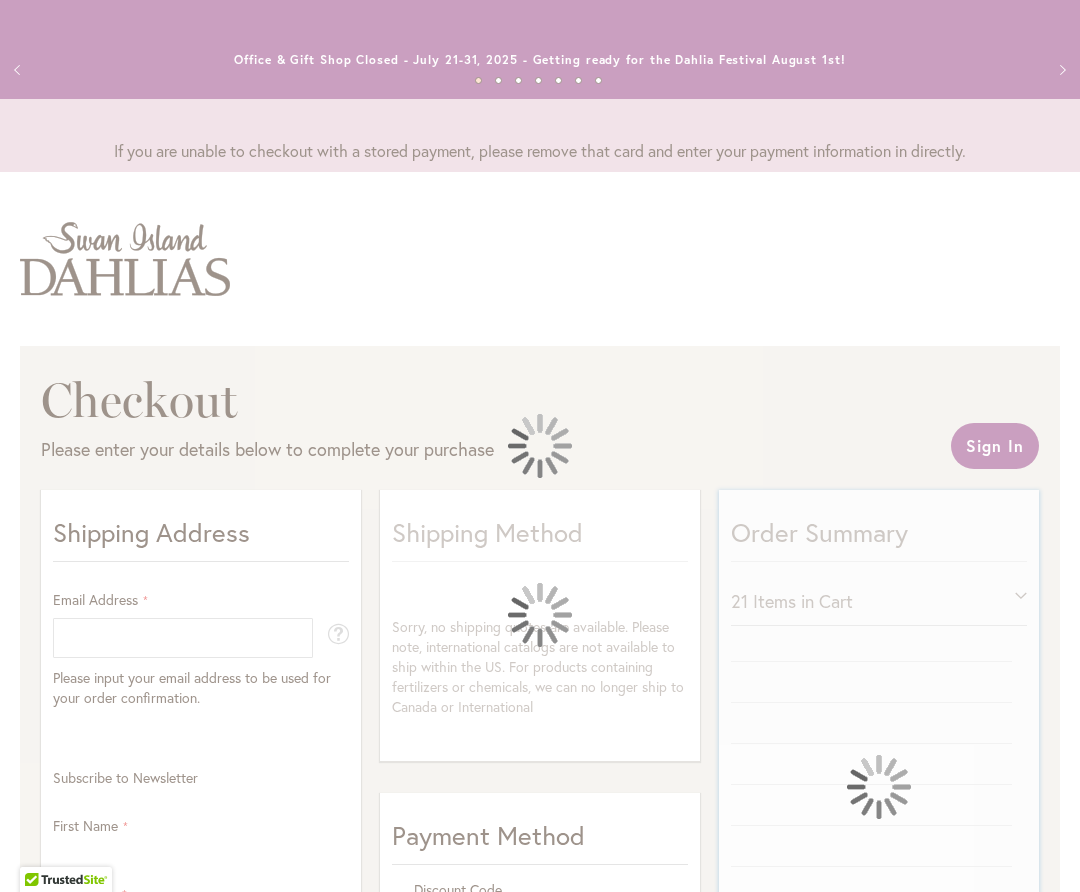 select on "**" 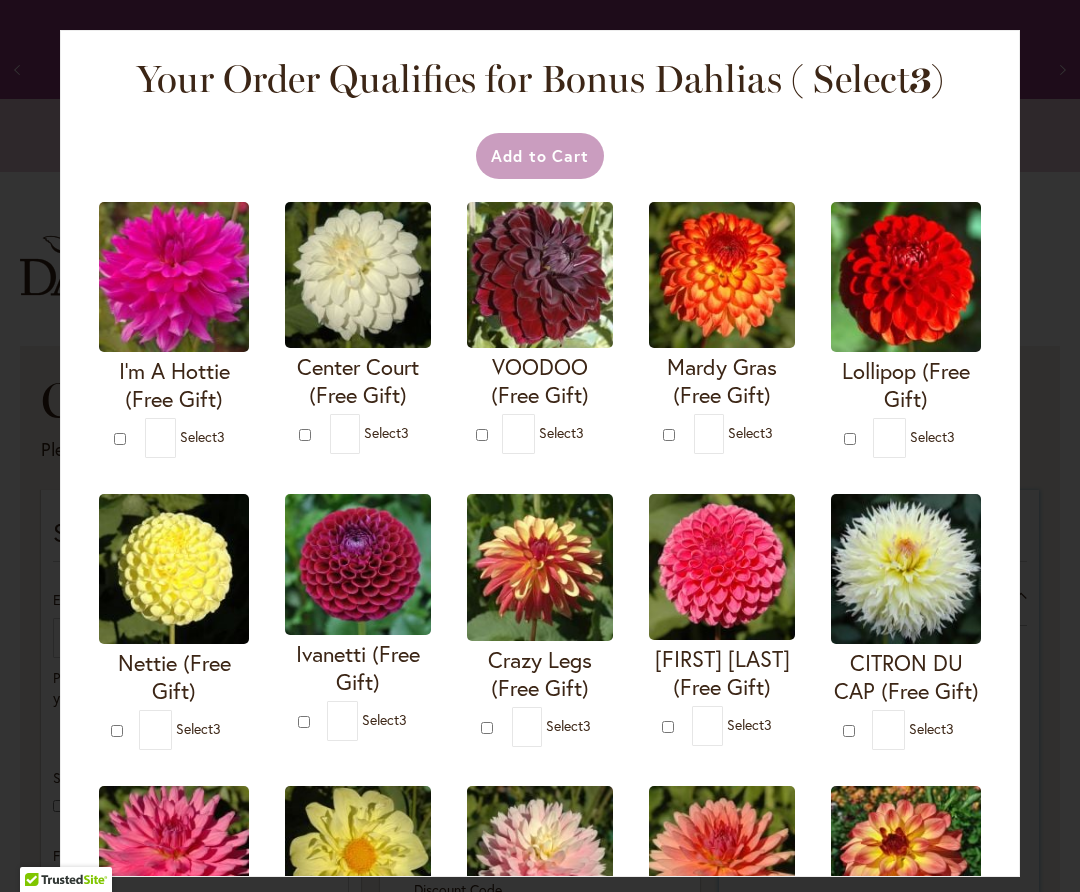type on "*" 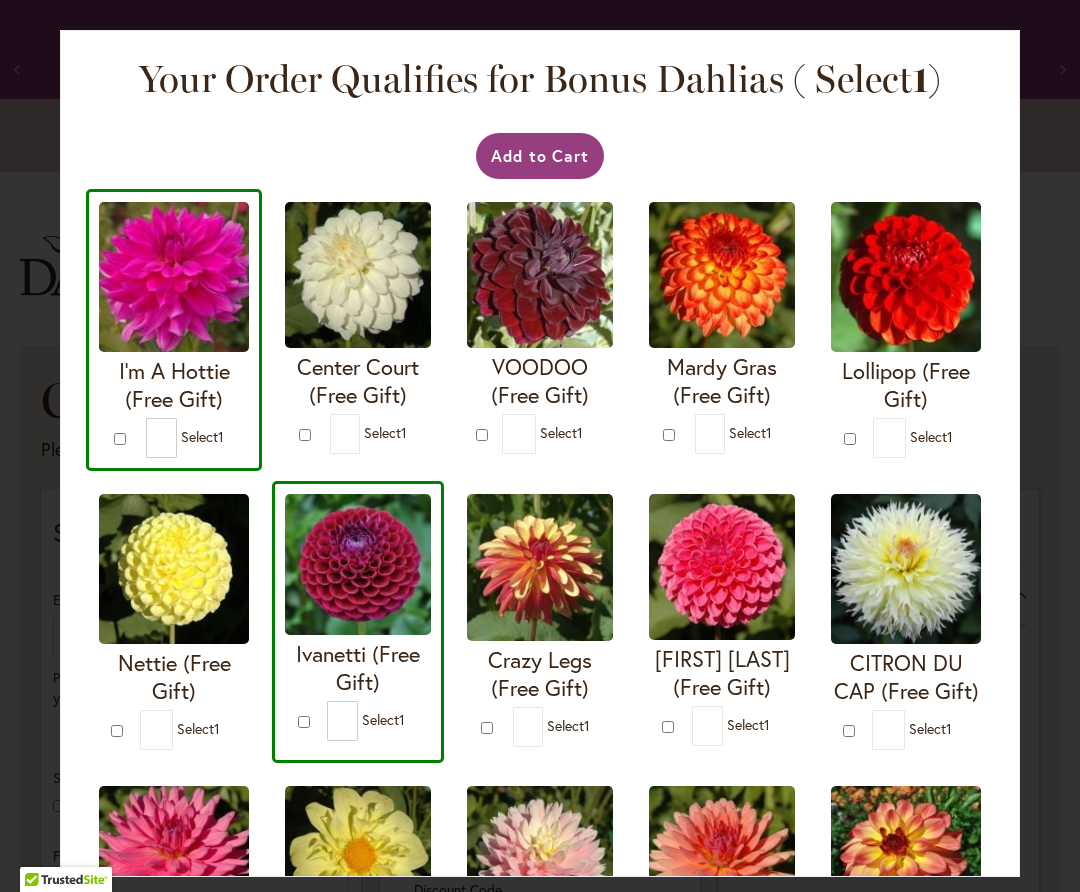 type on "*" 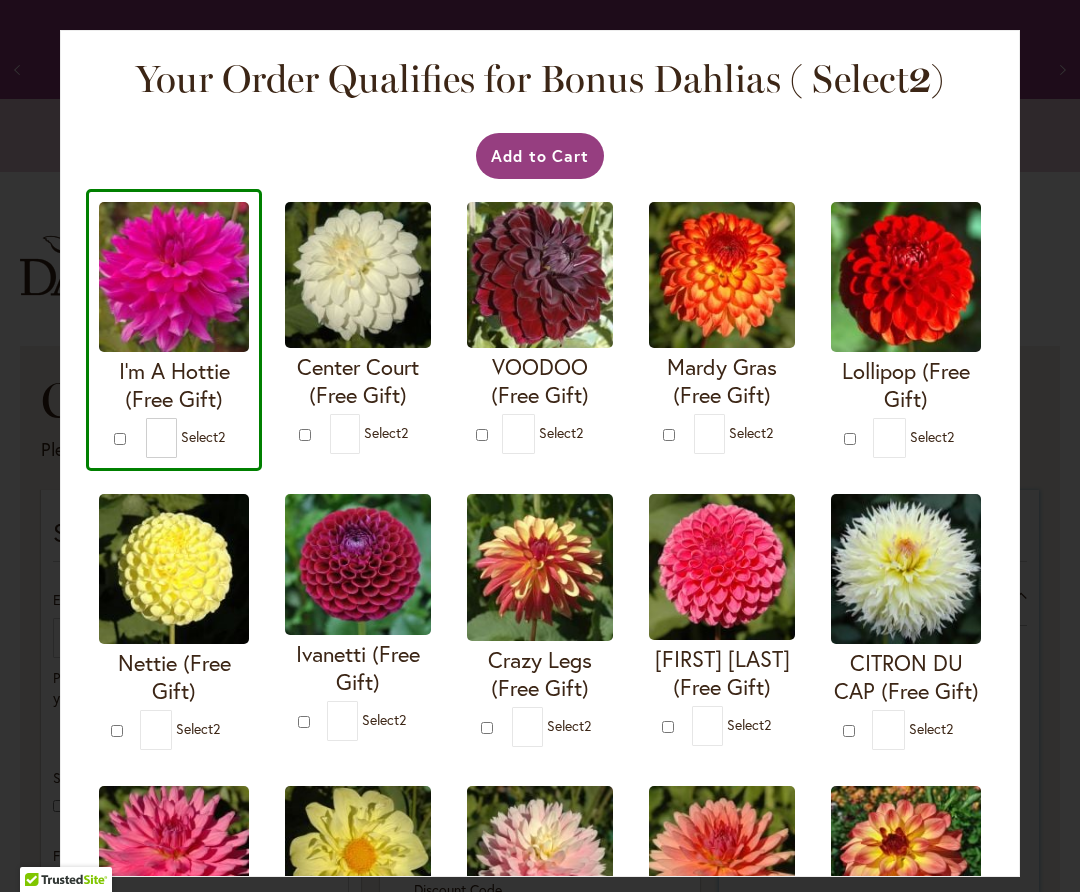 type on "*" 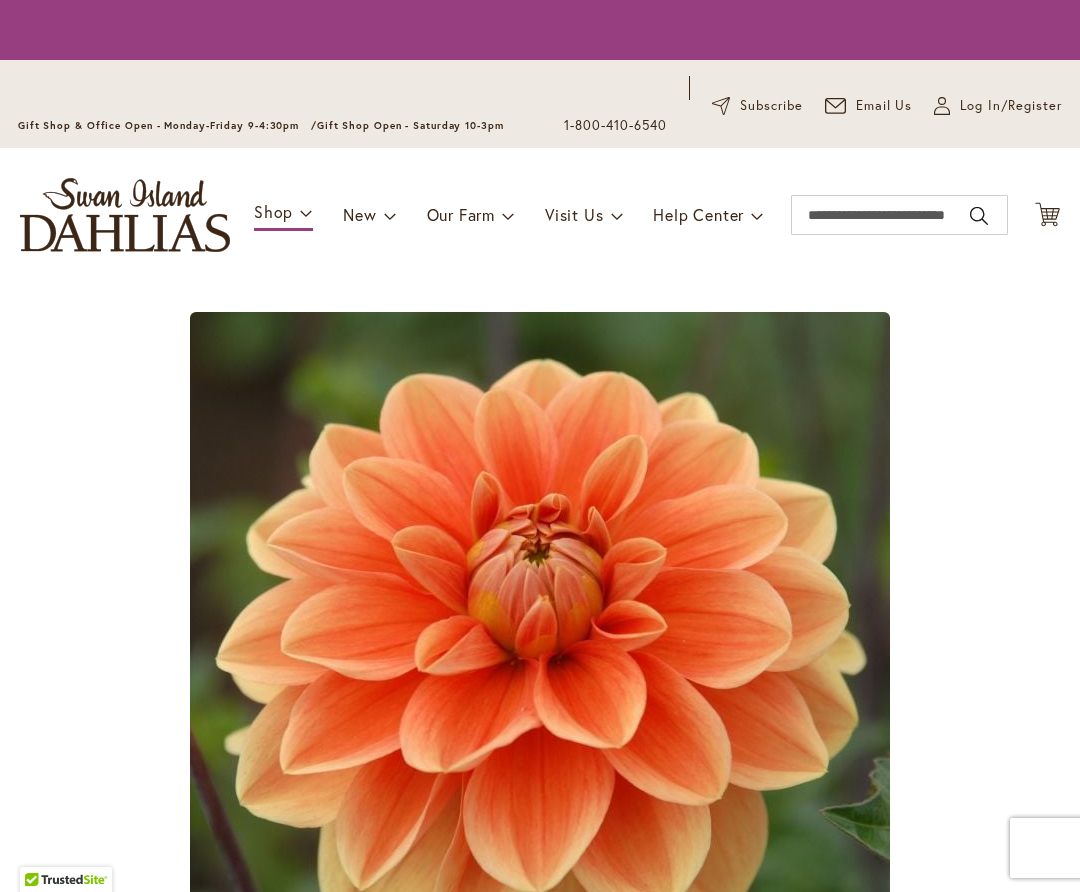 scroll, scrollTop: 0, scrollLeft: 0, axis: both 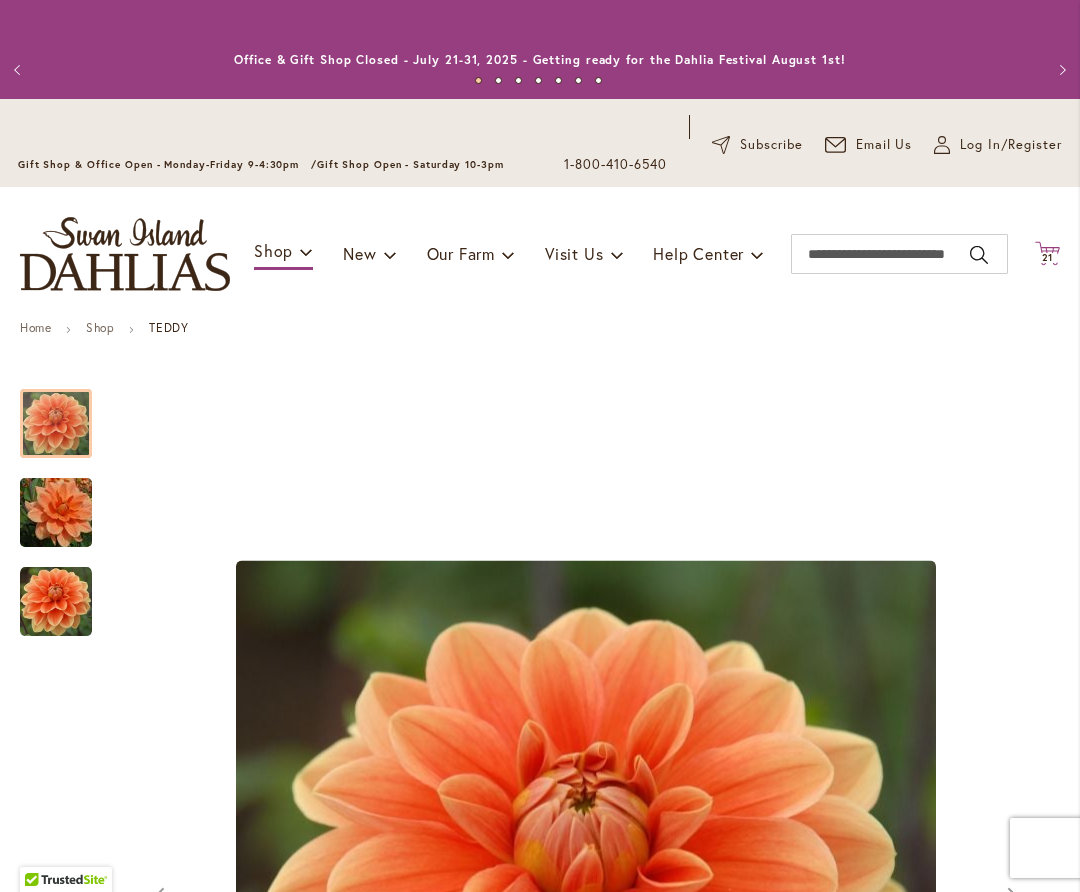 click on "Cart
.cls-1 {
fill: #231f20;
}" 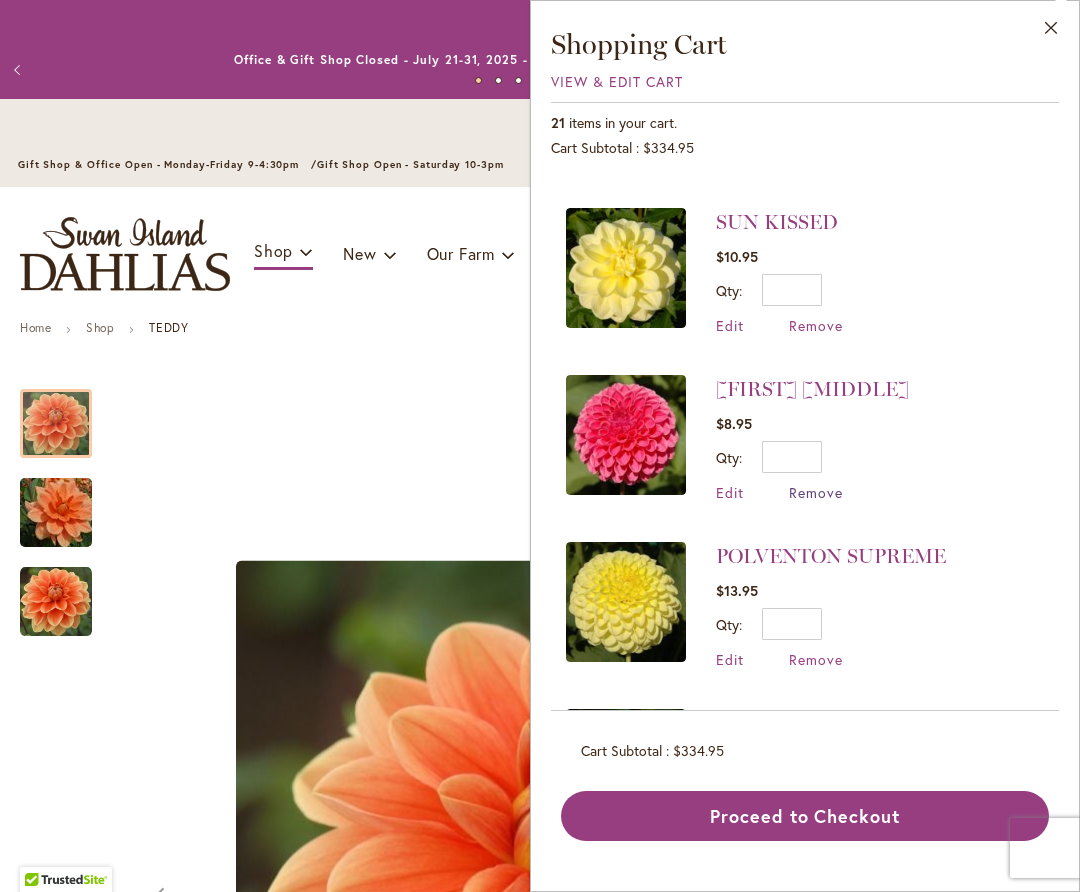 scroll, scrollTop: 407, scrollLeft: 0, axis: vertical 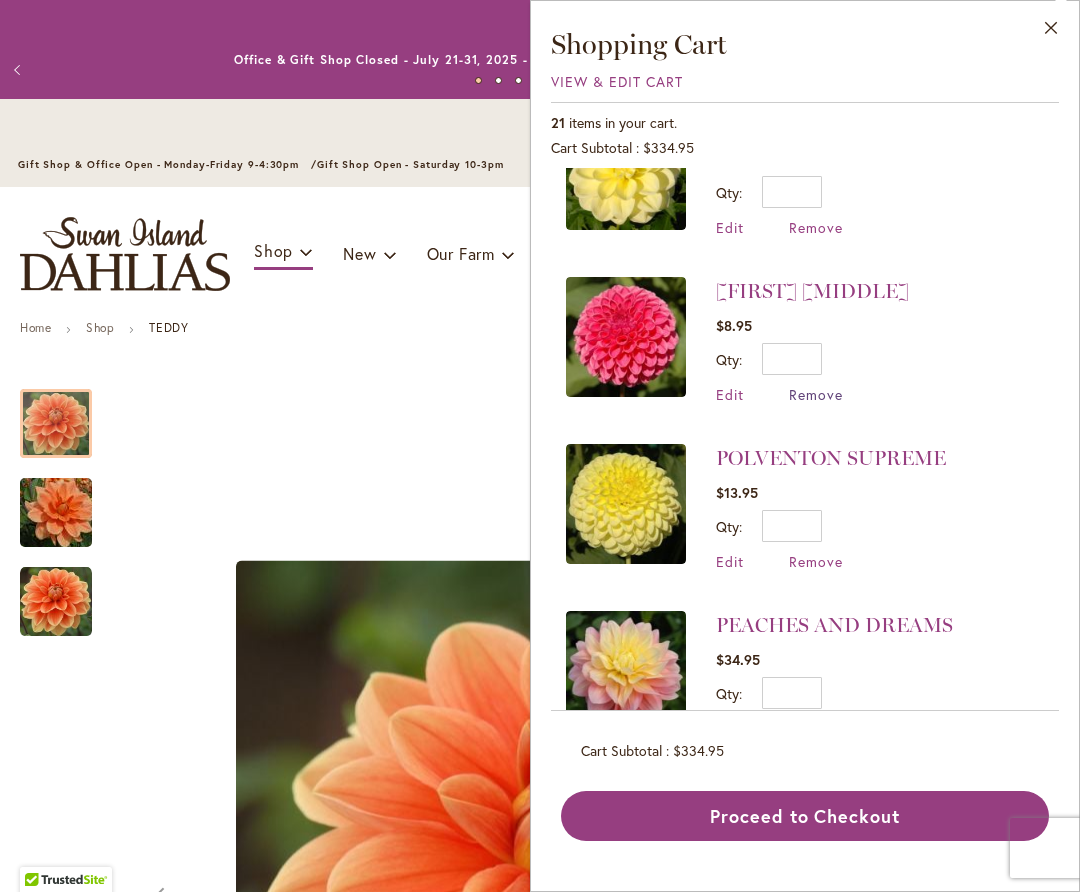click on "Remove" at bounding box center (816, 394) 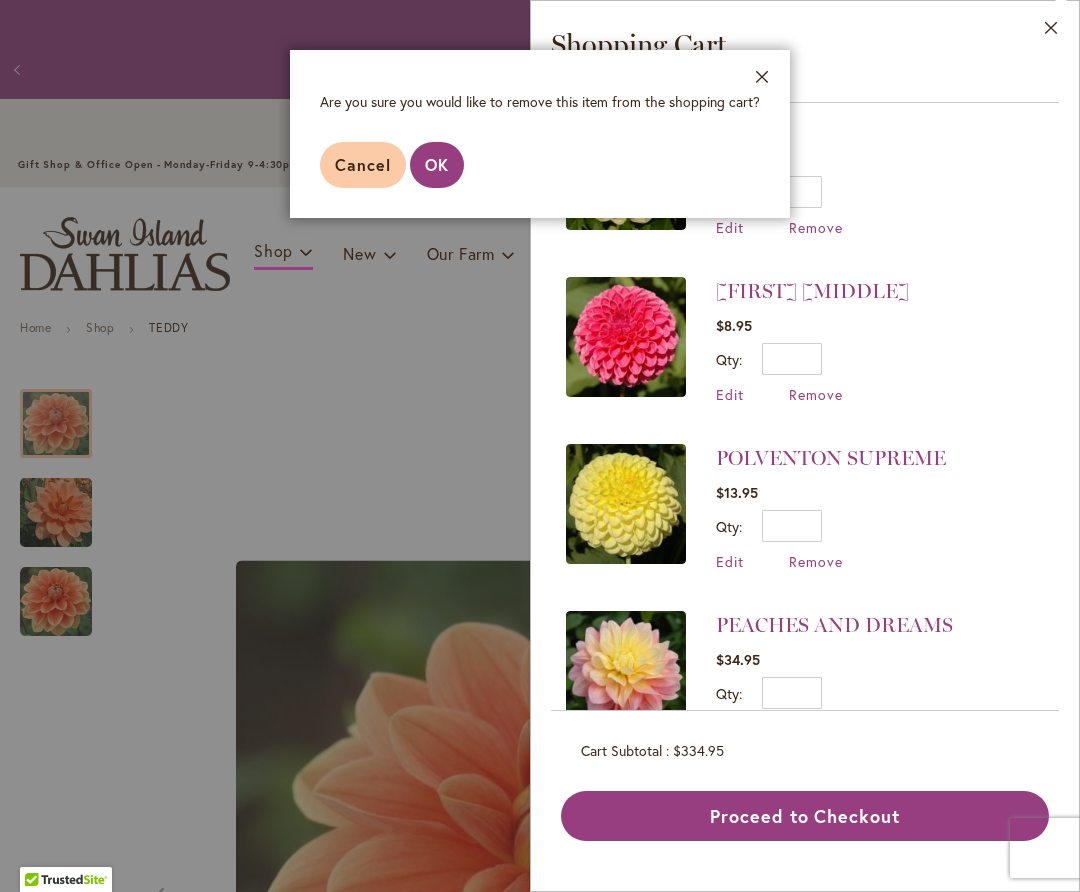 drag, startPoint x: 431, startPoint y: 168, endPoint x: 562, endPoint y: 191, distance: 133.00375 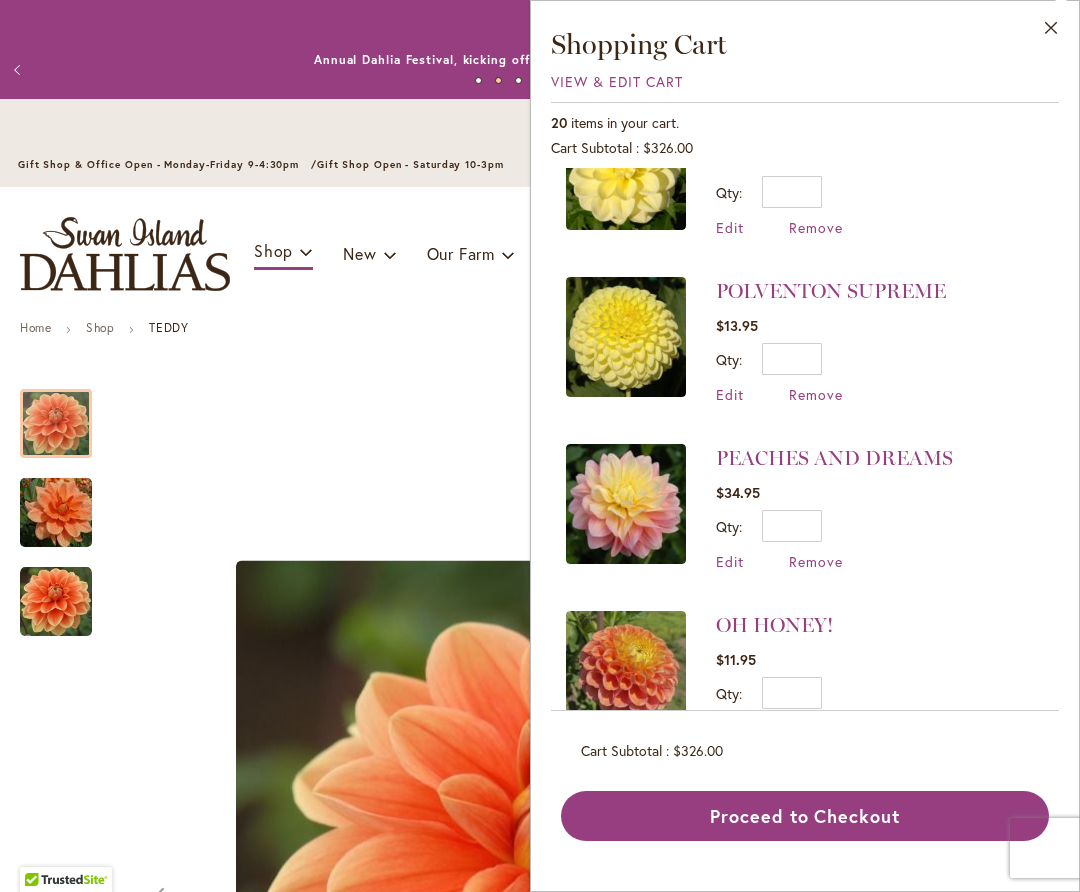 scroll, scrollTop: 0, scrollLeft: 0, axis: both 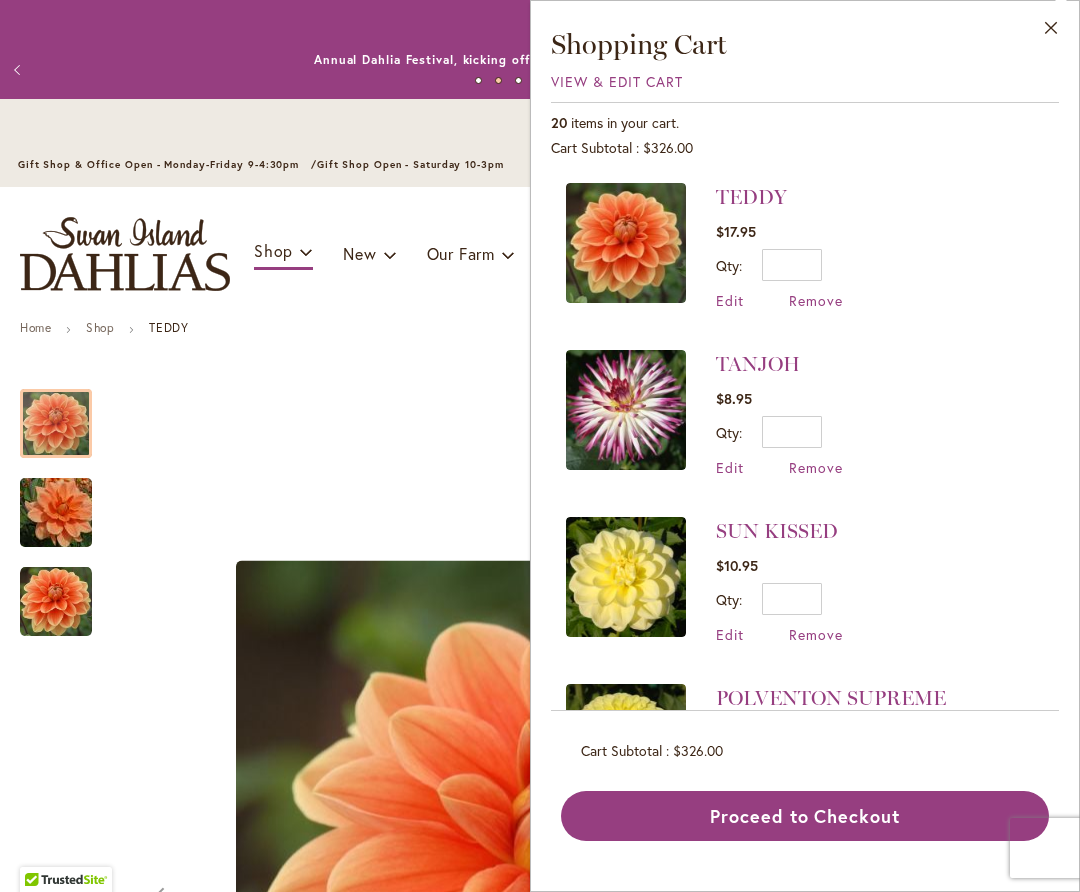 click on "Proceed to Checkout" at bounding box center (805, 816) 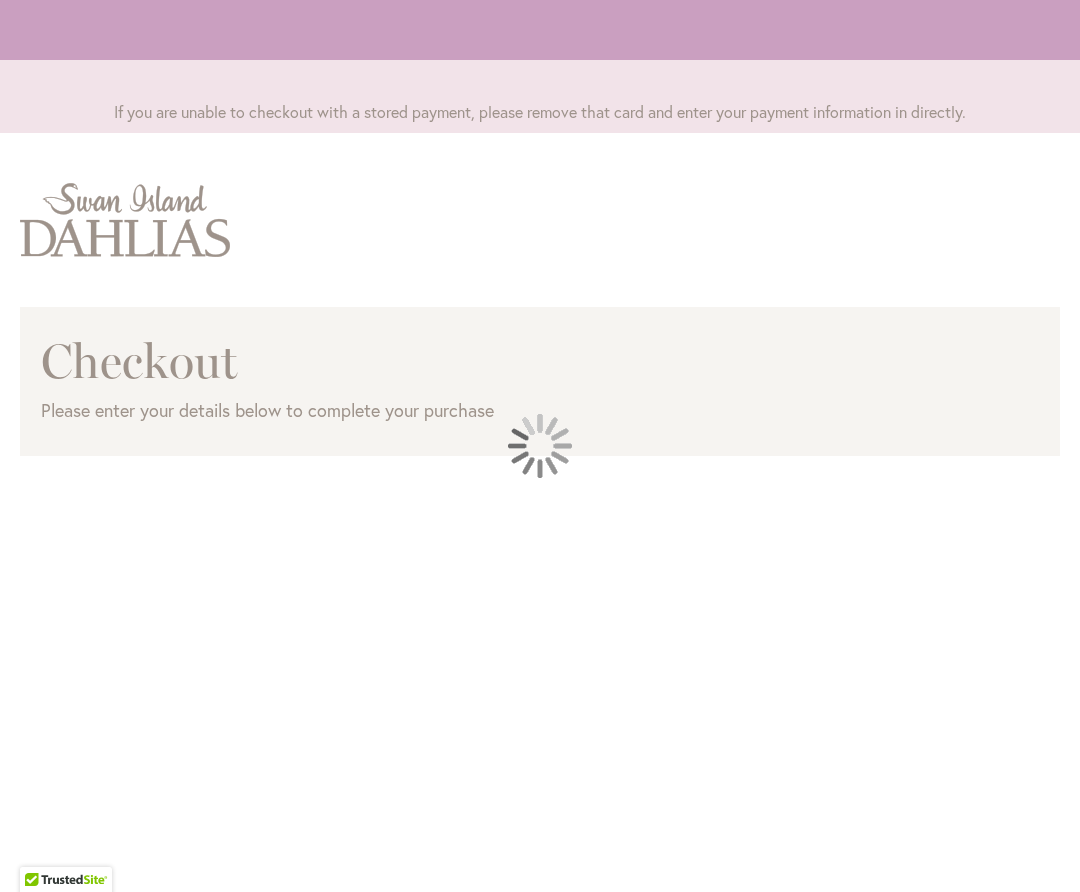 scroll, scrollTop: 0, scrollLeft: 0, axis: both 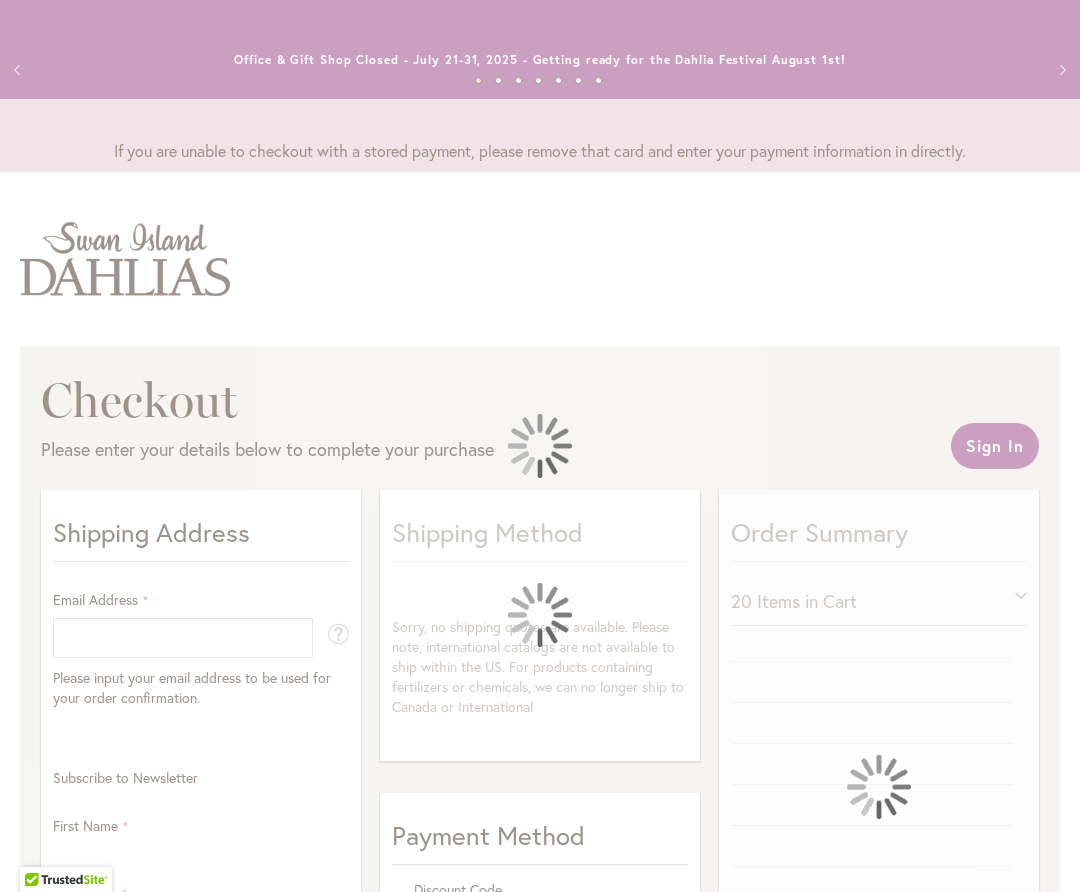 select on "**" 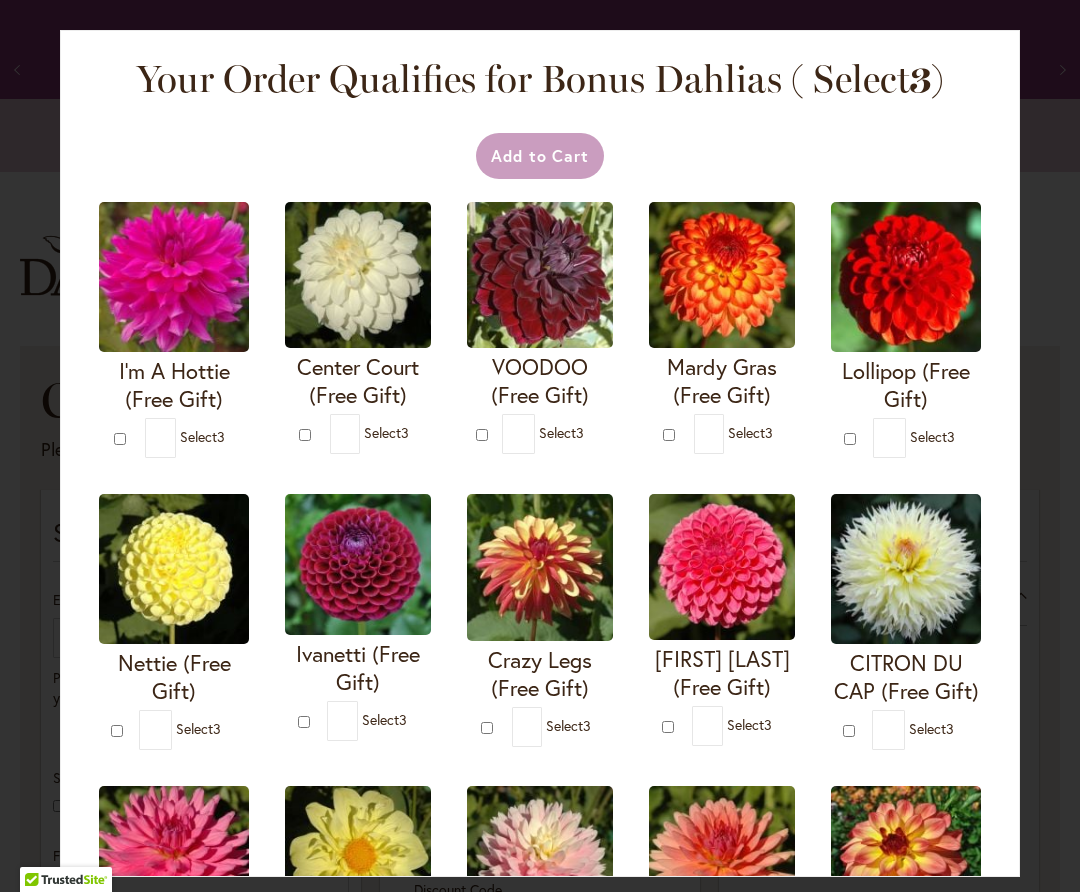 click on "I'm A Hottie (Free Gift)
* 3" at bounding box center [174, 330] 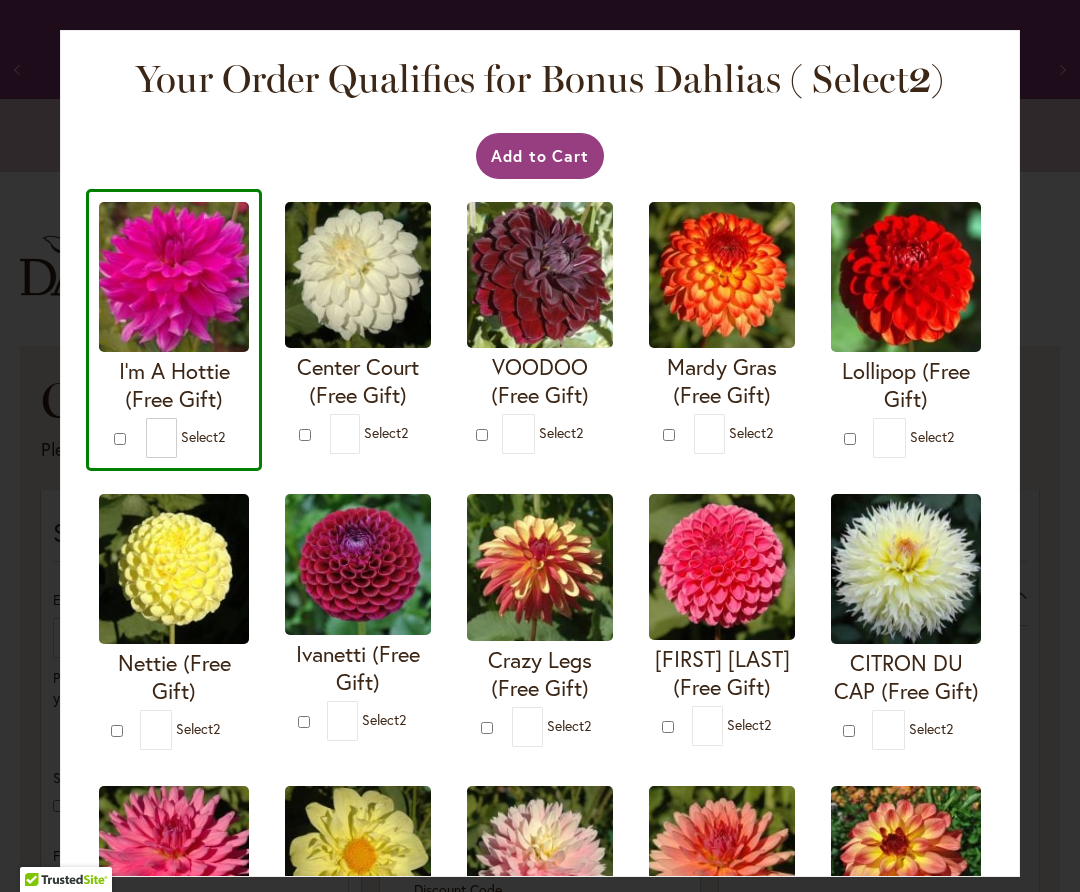 drag, startPoint x: 298, startPoint y: 714, endPoint x: 306, endPoint y: 702, distance: 14.422205 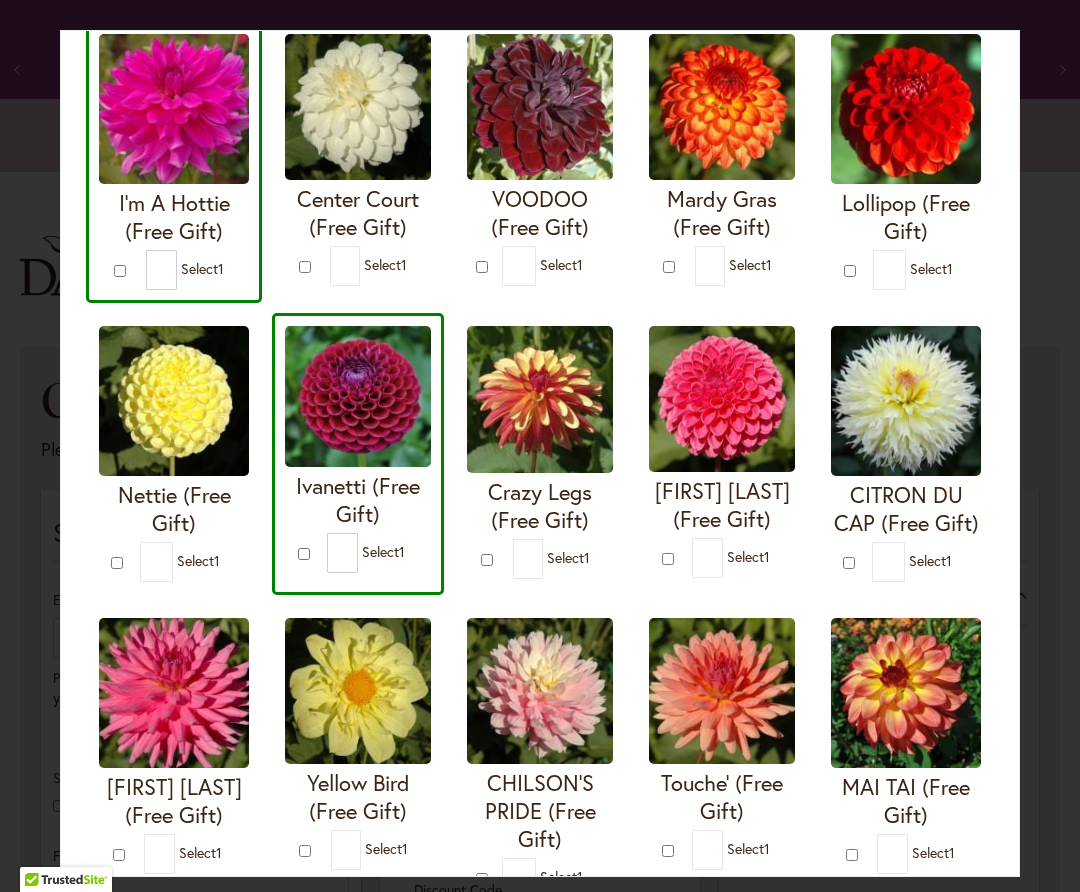 scroll, scrollTop: 176, scrollLeft: 0, axis: vertical 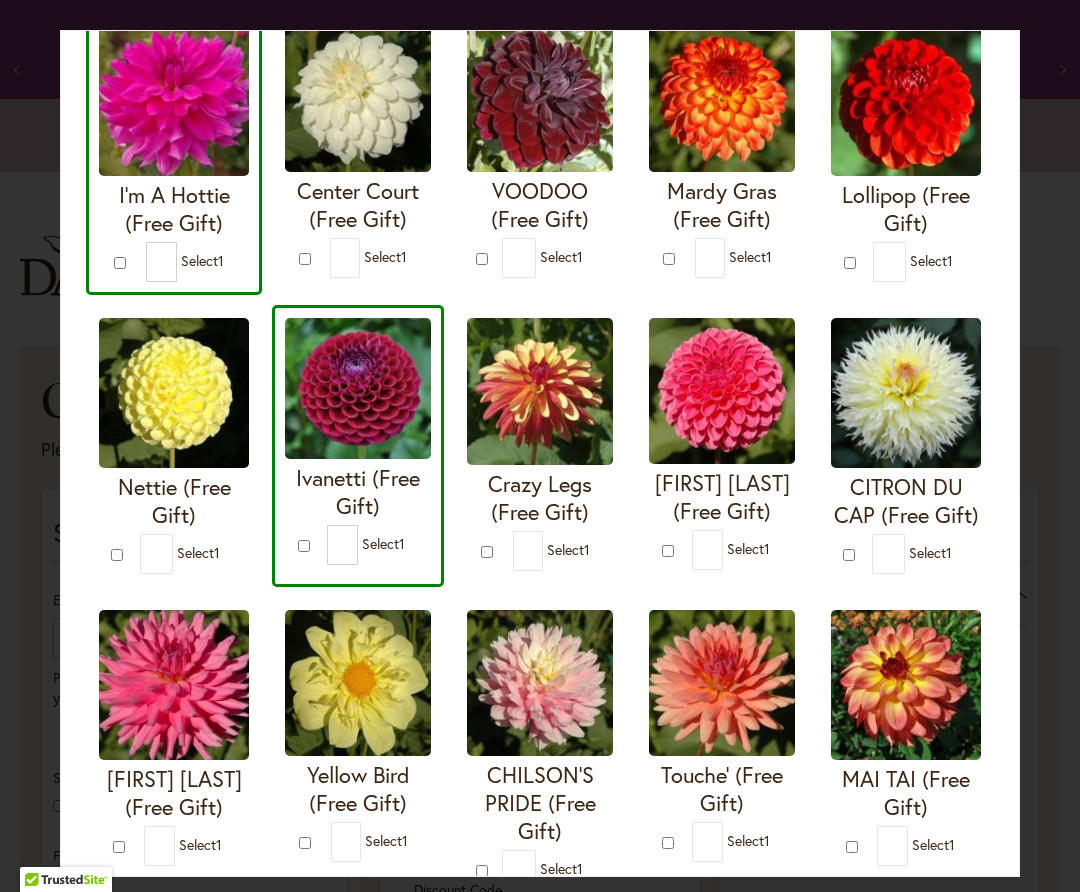 type on "*" 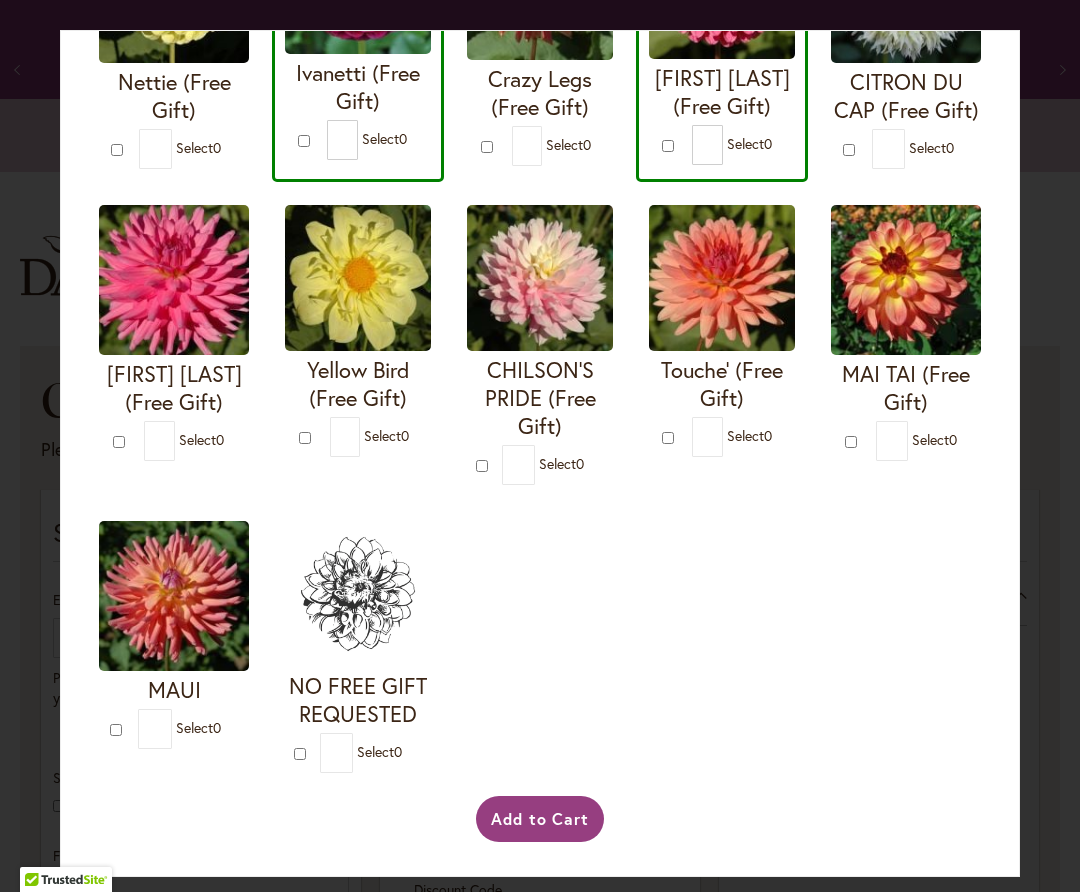 scroll, scrollTop: 580, scrollLeft: 0, axis: vertical 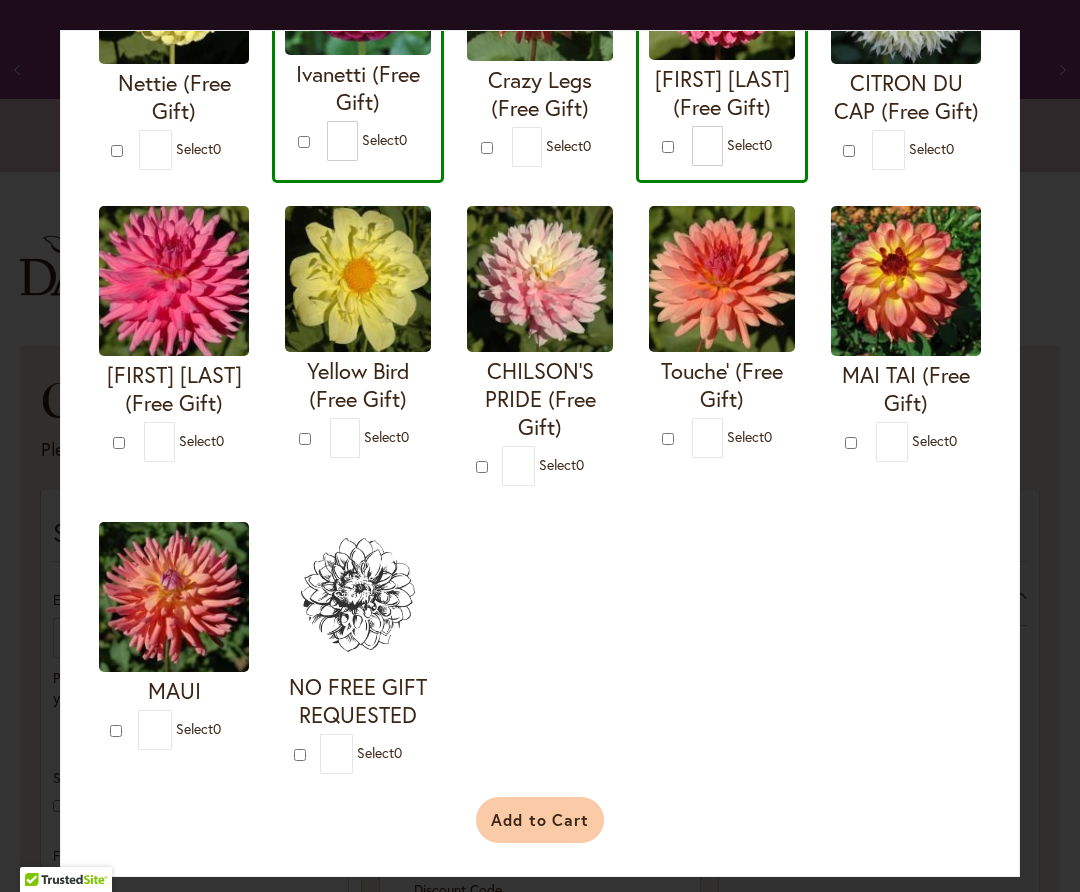 click on "Add to Cart" at bounding box center [540, 820] 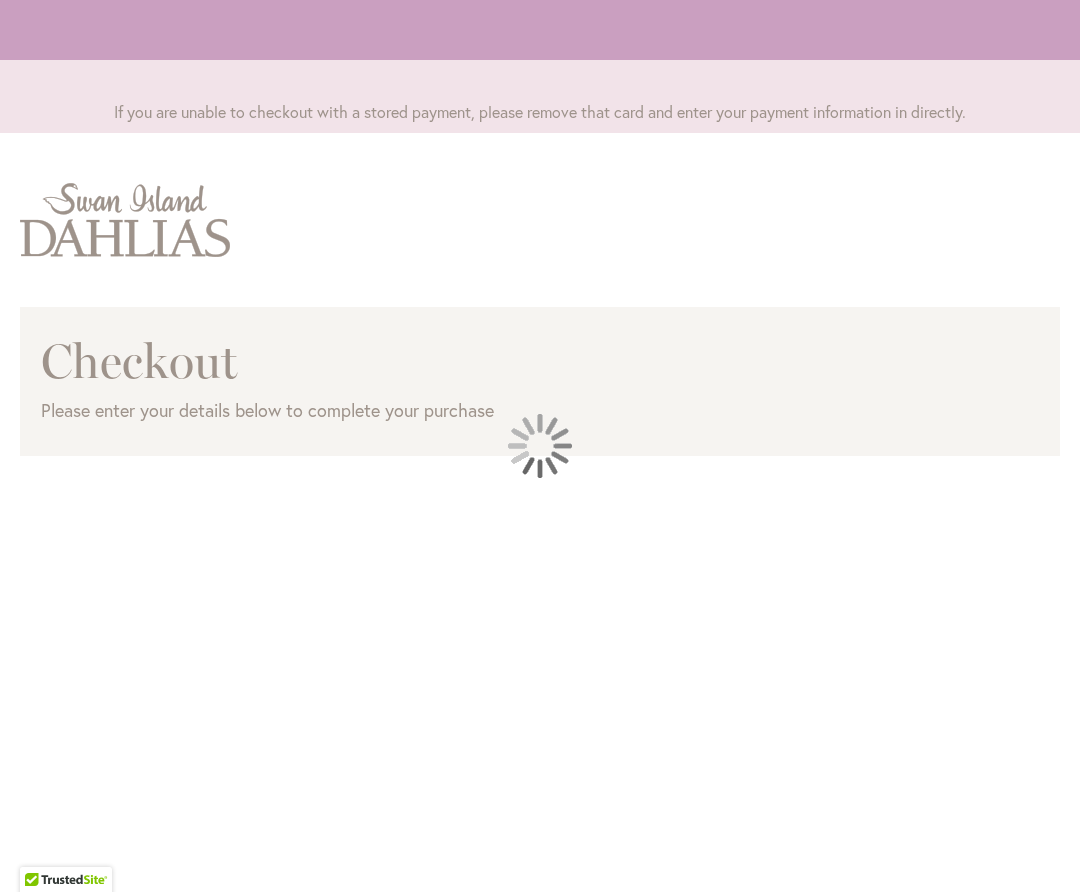 scroll, scrollTop: 0, scrollLeft: 0, axis: both 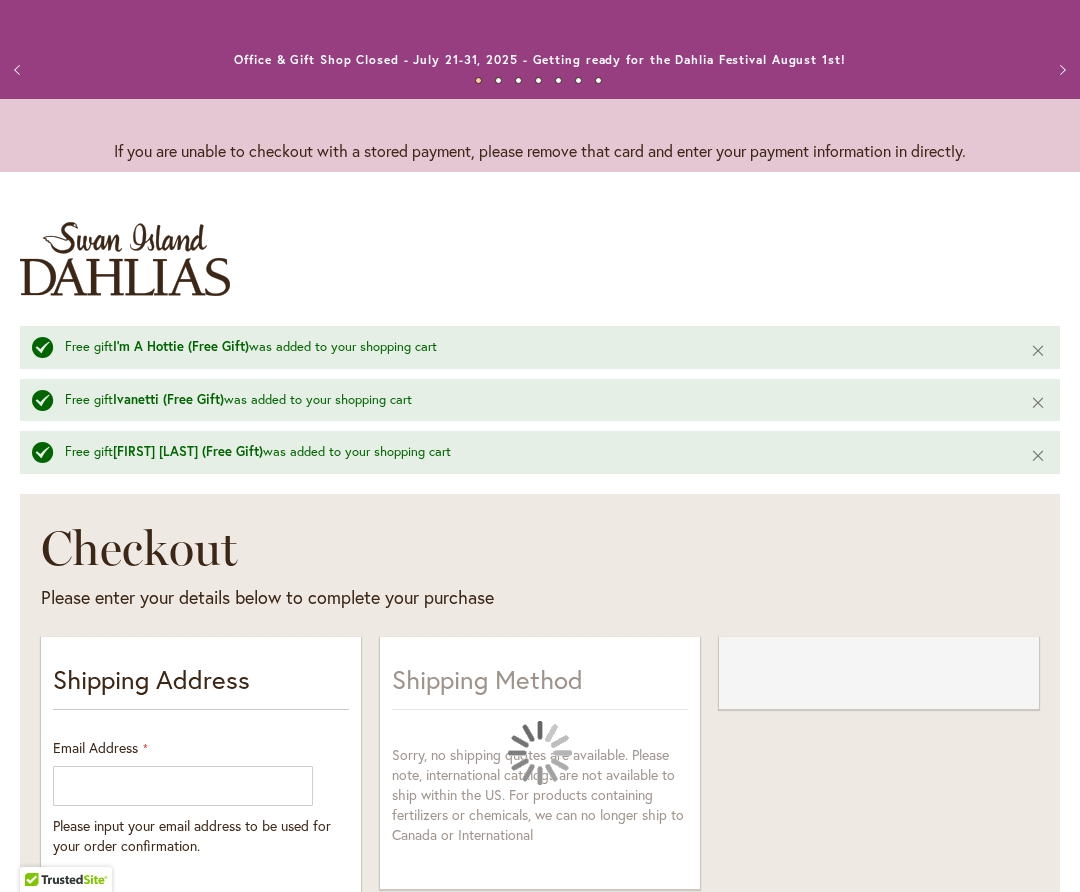 select on "**" 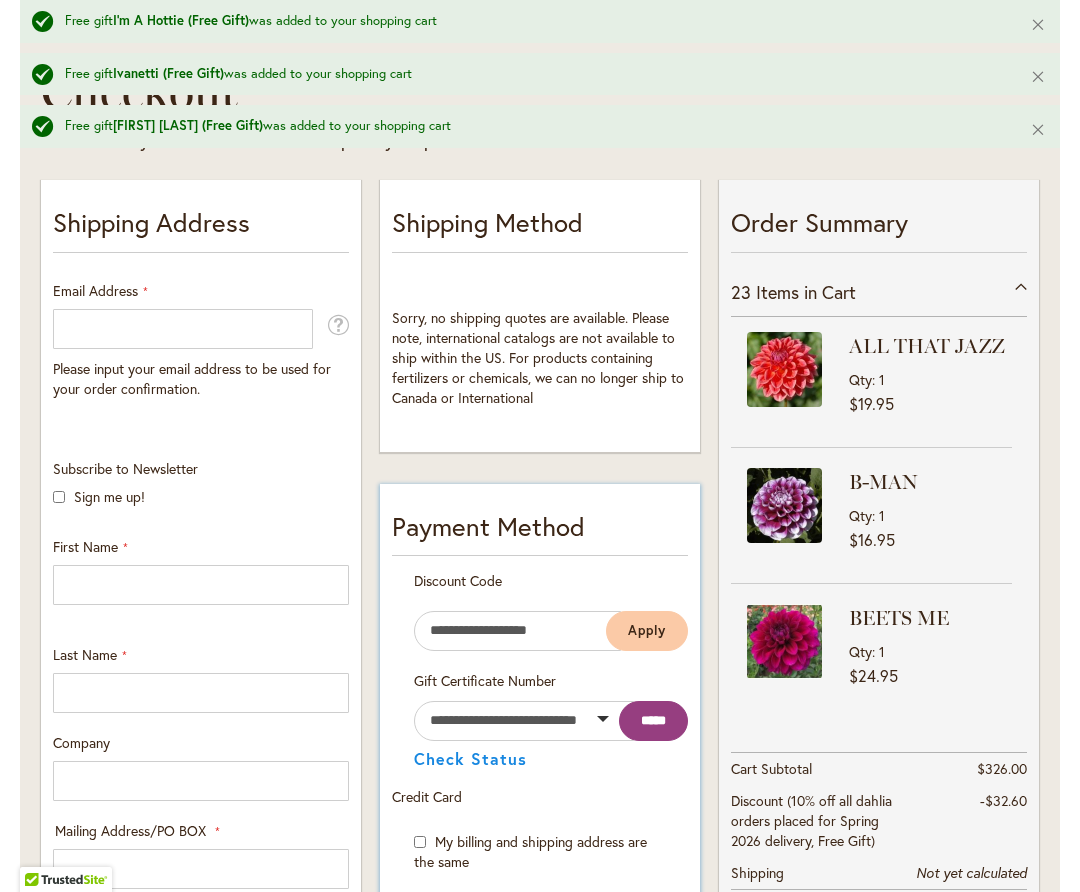 scroll, scrollTop: 460, scrollLeft: 0, axis: vertical 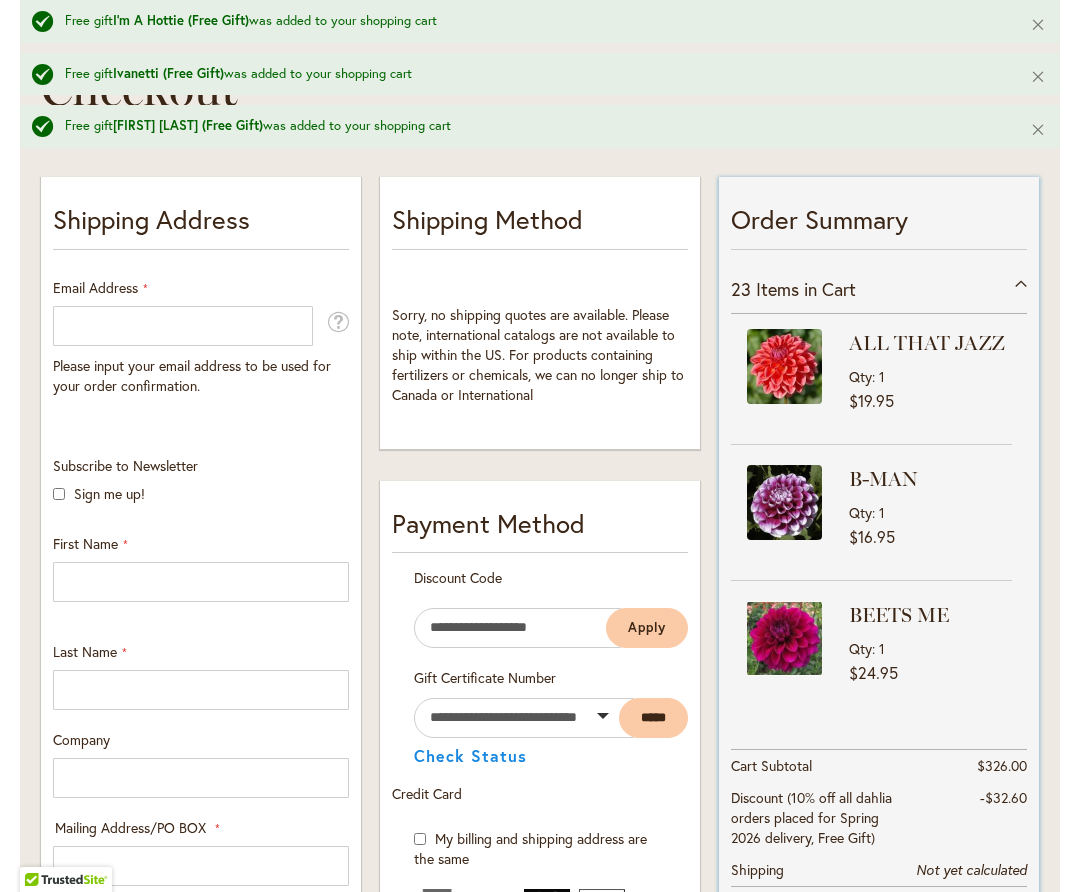 click on "Items in Cart" at bounding box center (806, 289) 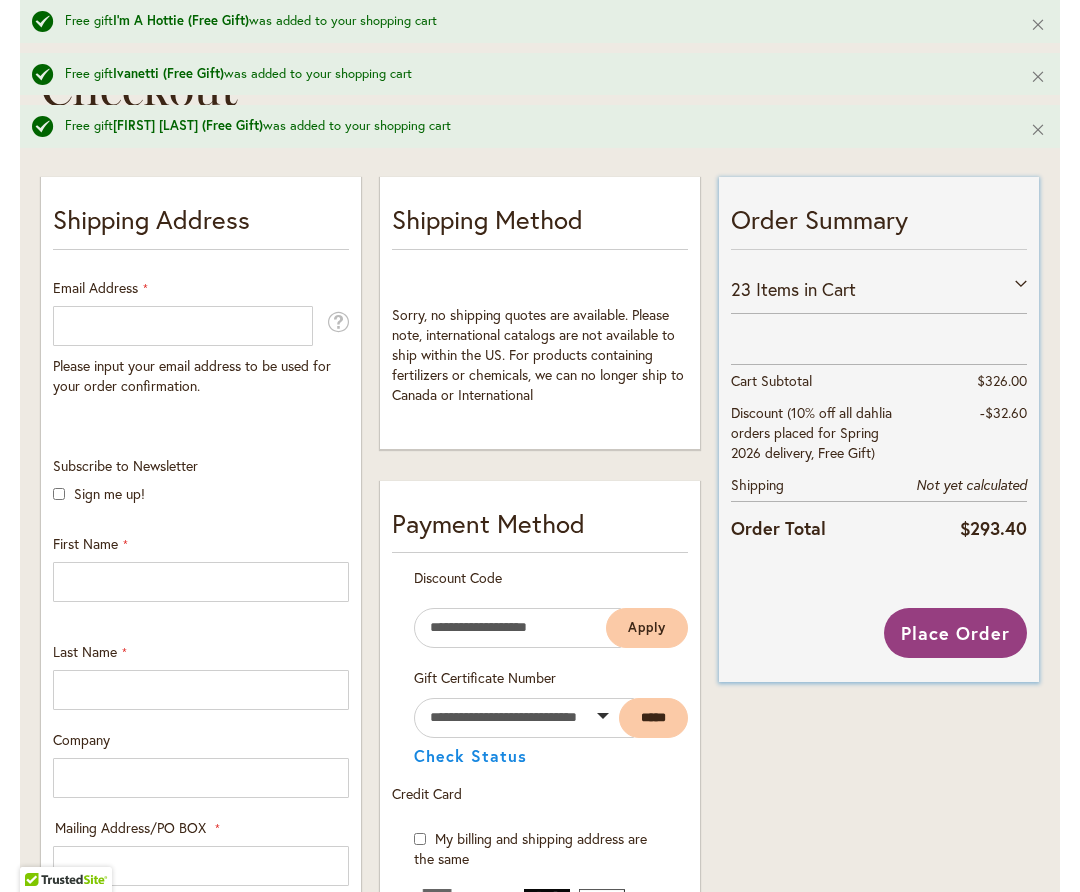 click on "Items in Cart" at bounding box center [806, 289] 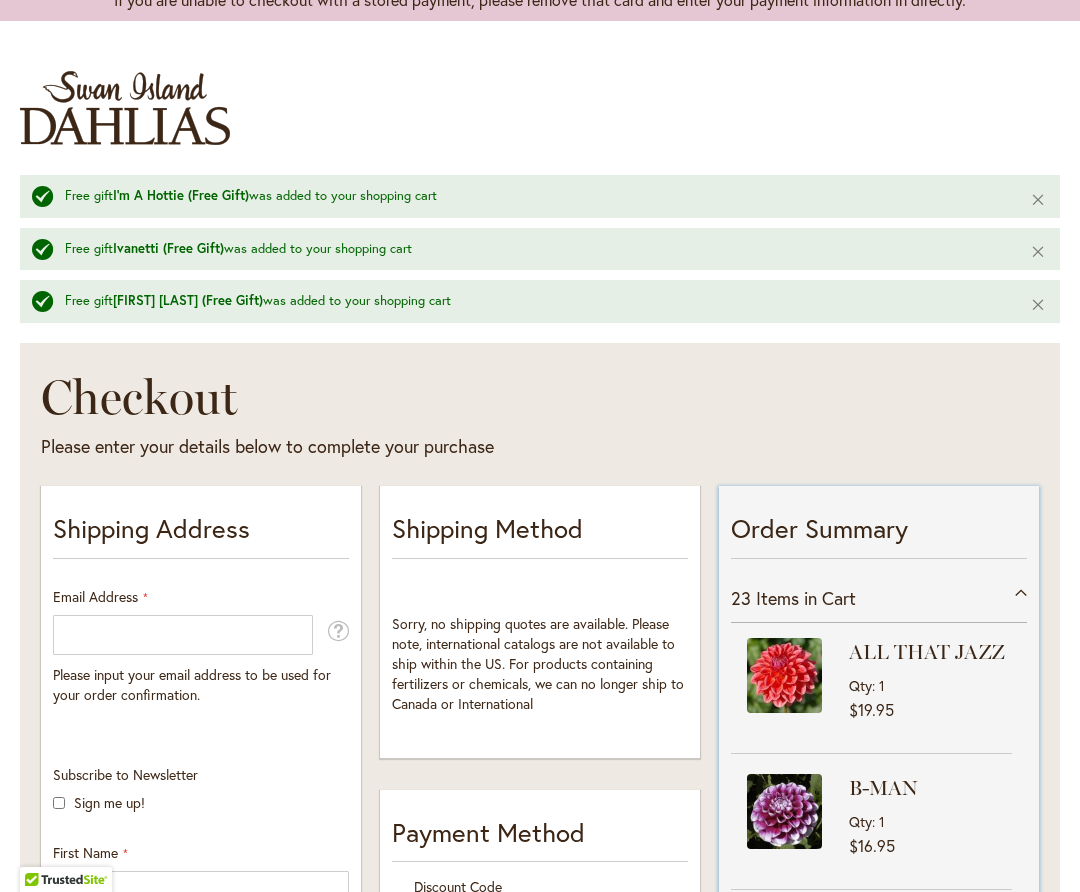 scroll, scrollTop: 146, scrollLeft: 0, axis: vertical 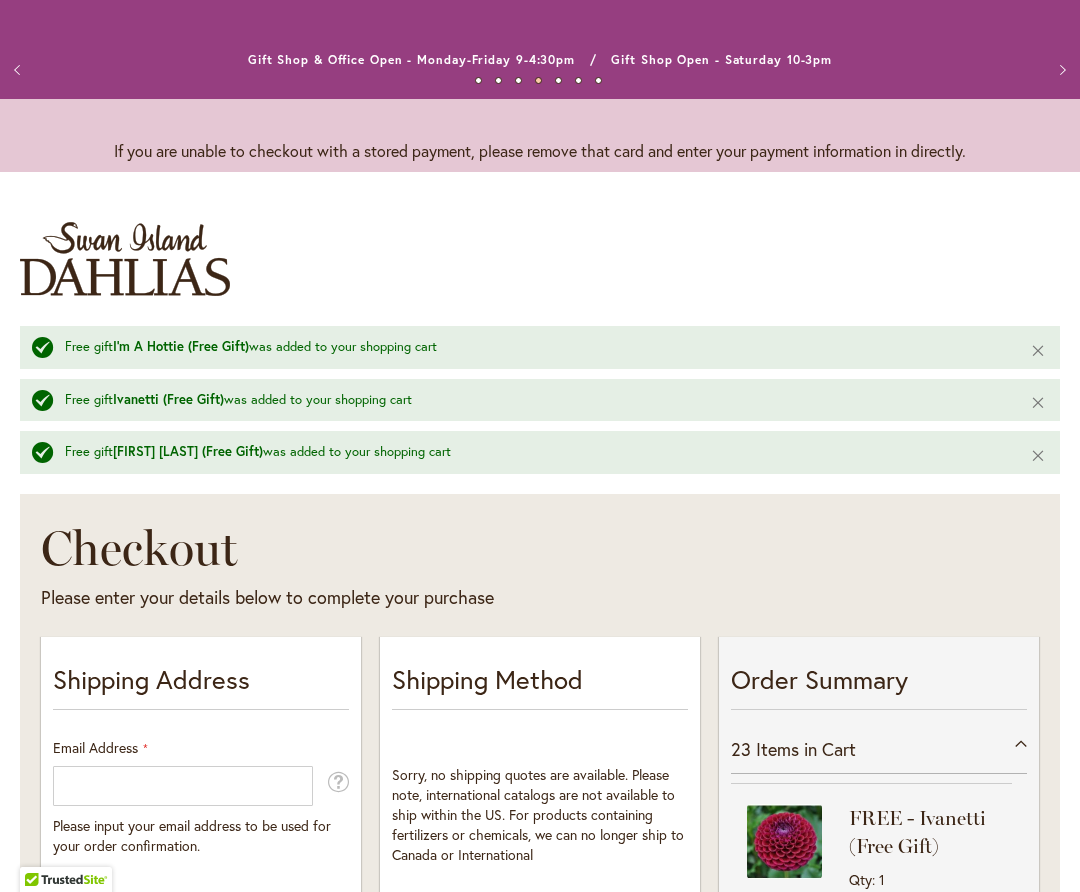 click at bounding box center (125, 259) 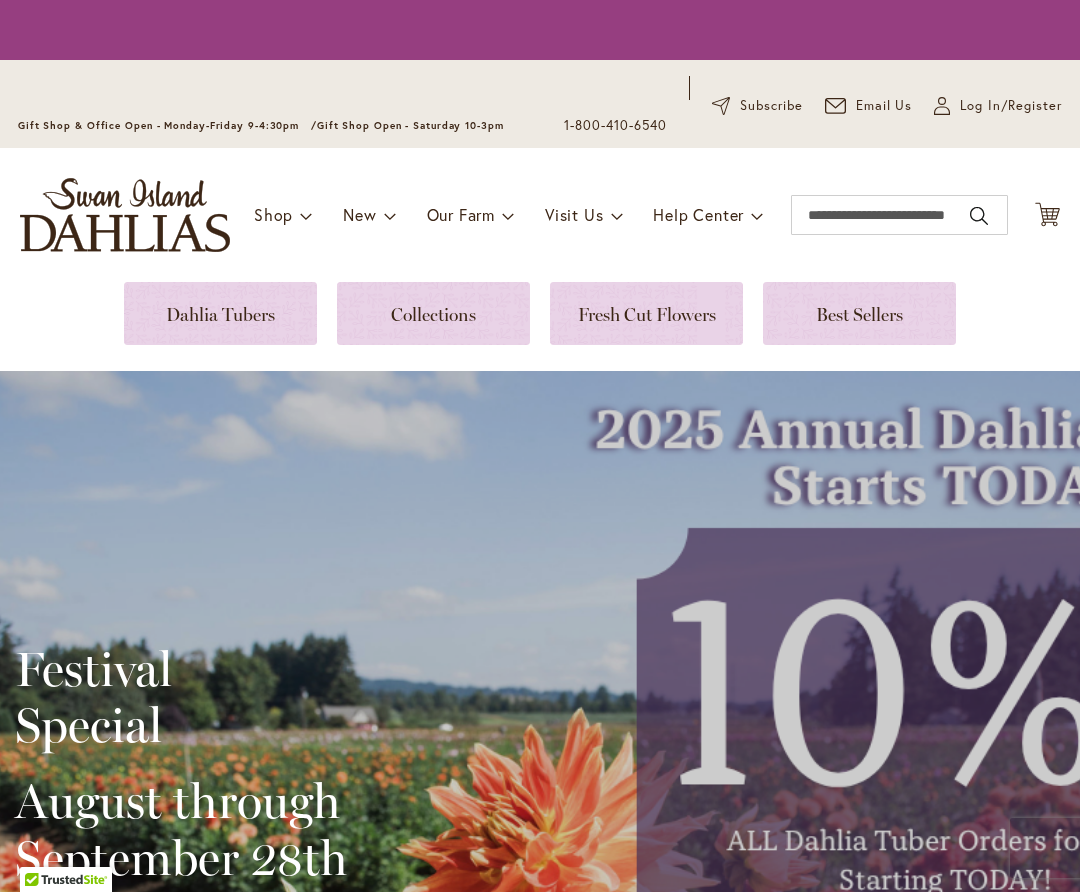 scroll, scrollTop: 0, scrollLeft: 0, axis: both 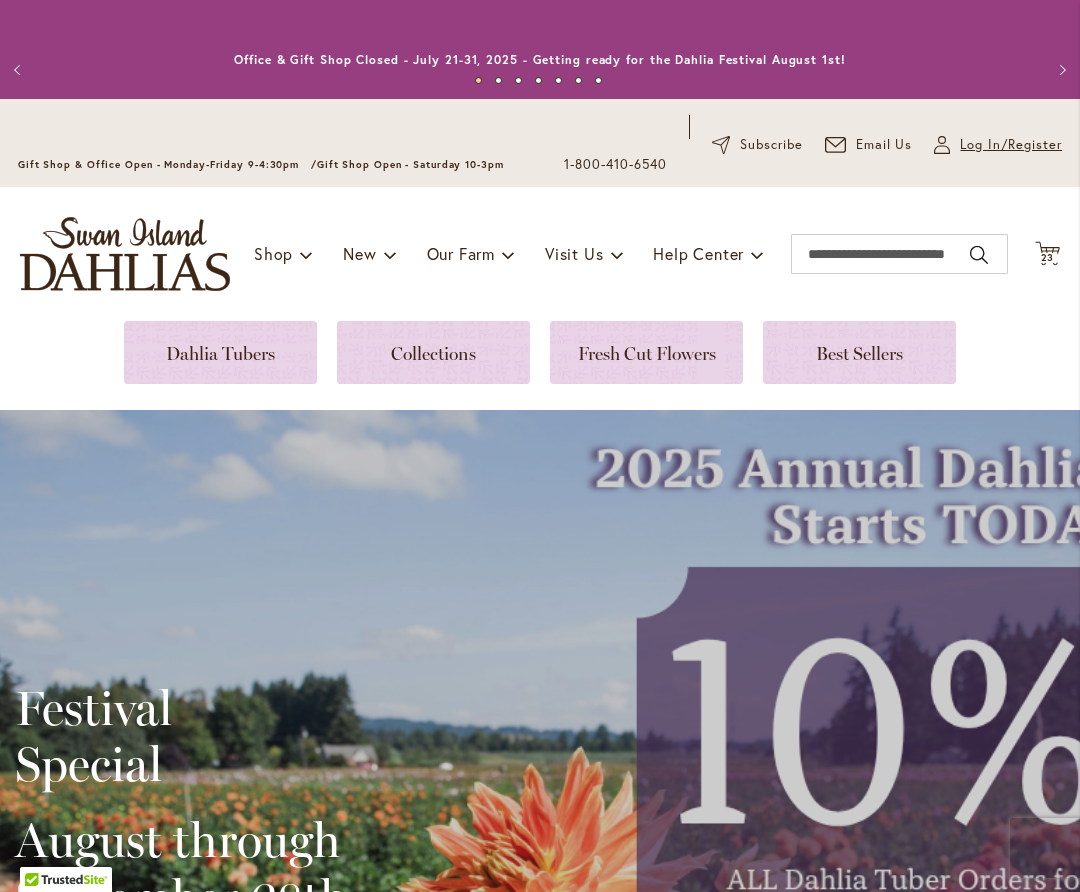 click on "Log In/Register" at bounding box center [1011, 145] 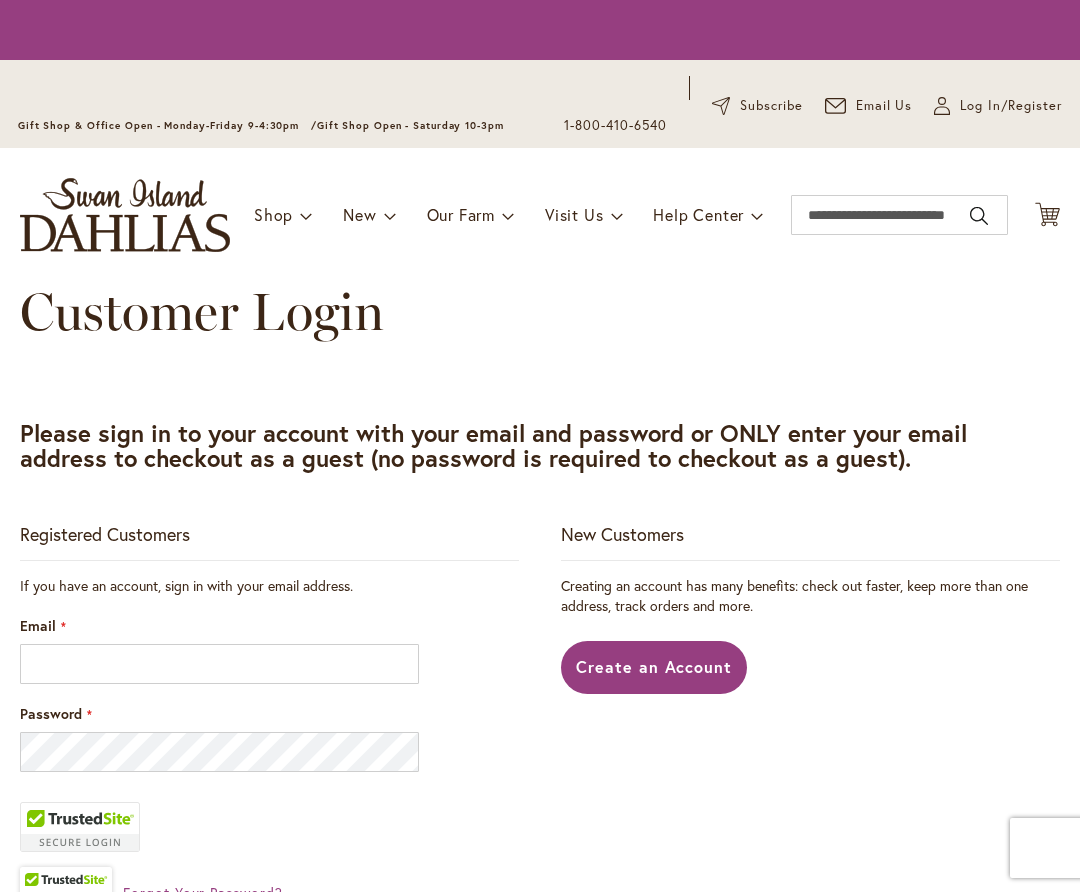 scroll, scrollTop: 0, scrollLeft: 0, axis: both 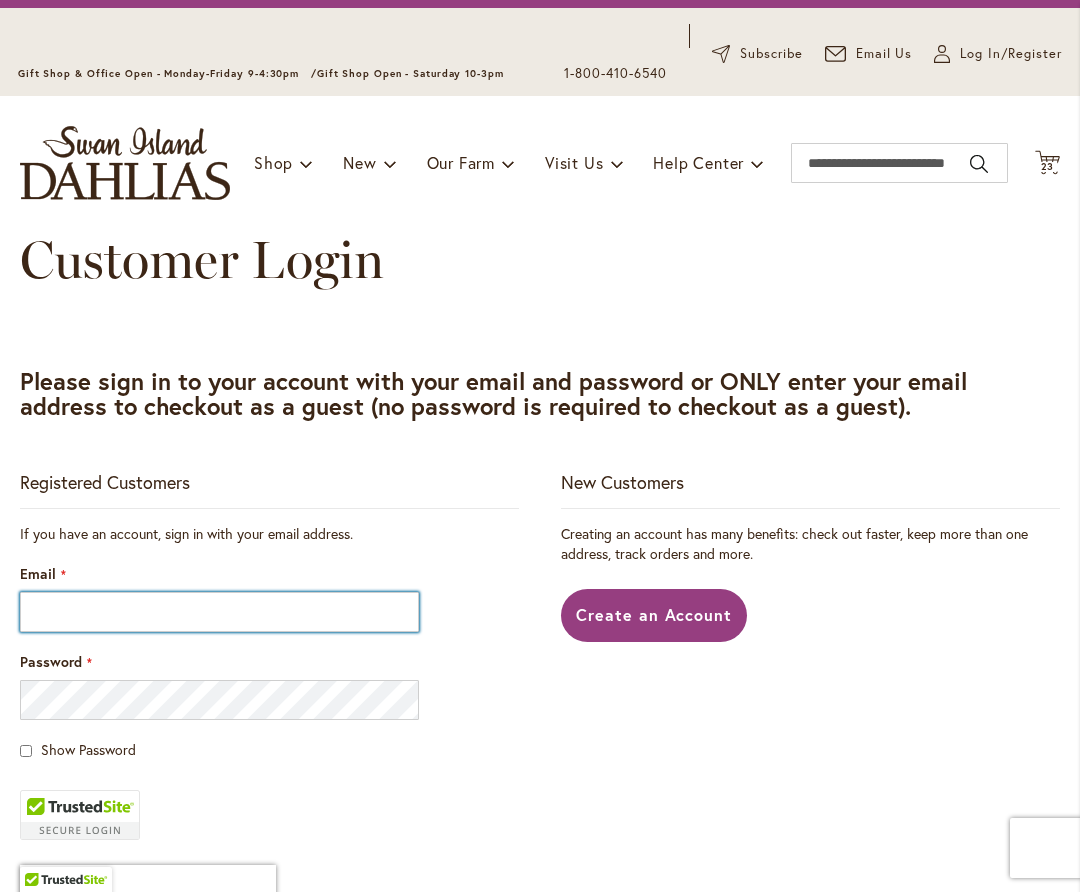 click on "Email" at bounding box center [219, 612] 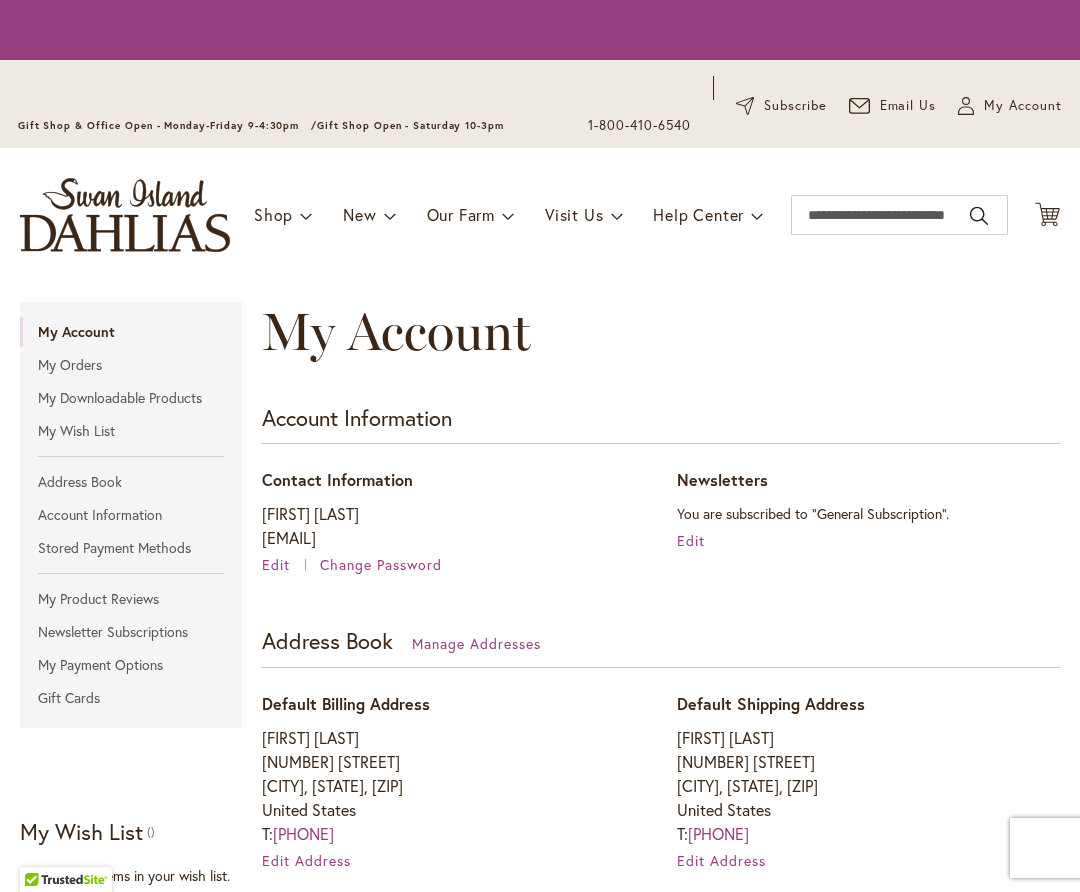 scroll, scrollTop: 0, scrollLeft: 0, axis: both 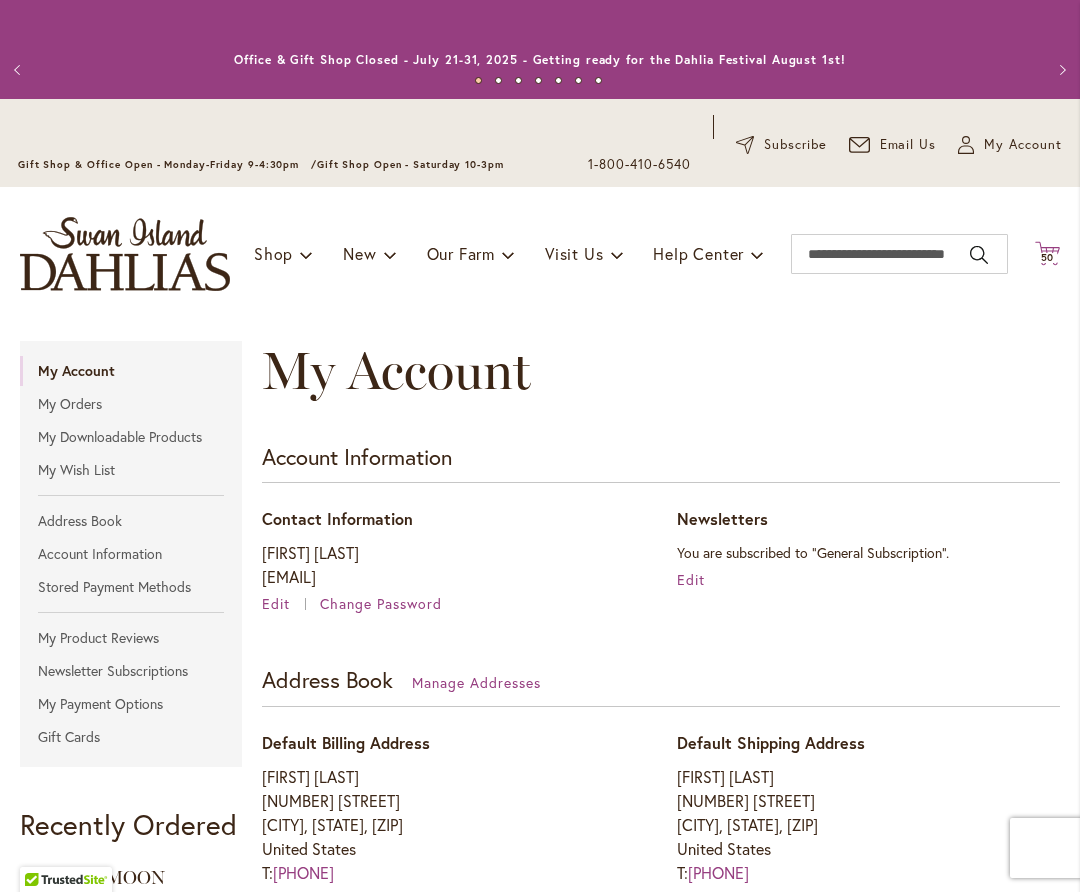 click on "50" at bounding box center [1048, 257] 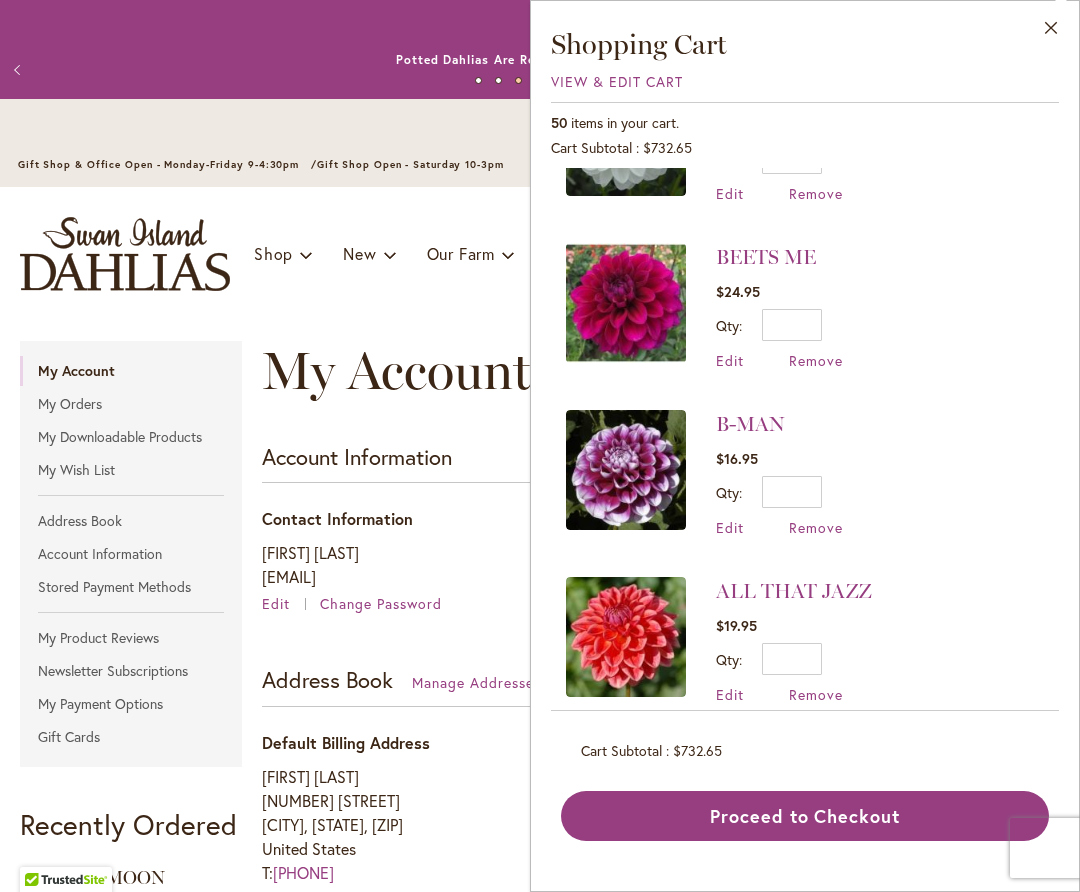 scroll, scrollTop: 4448, scrollLeft: 0, axis: vertical 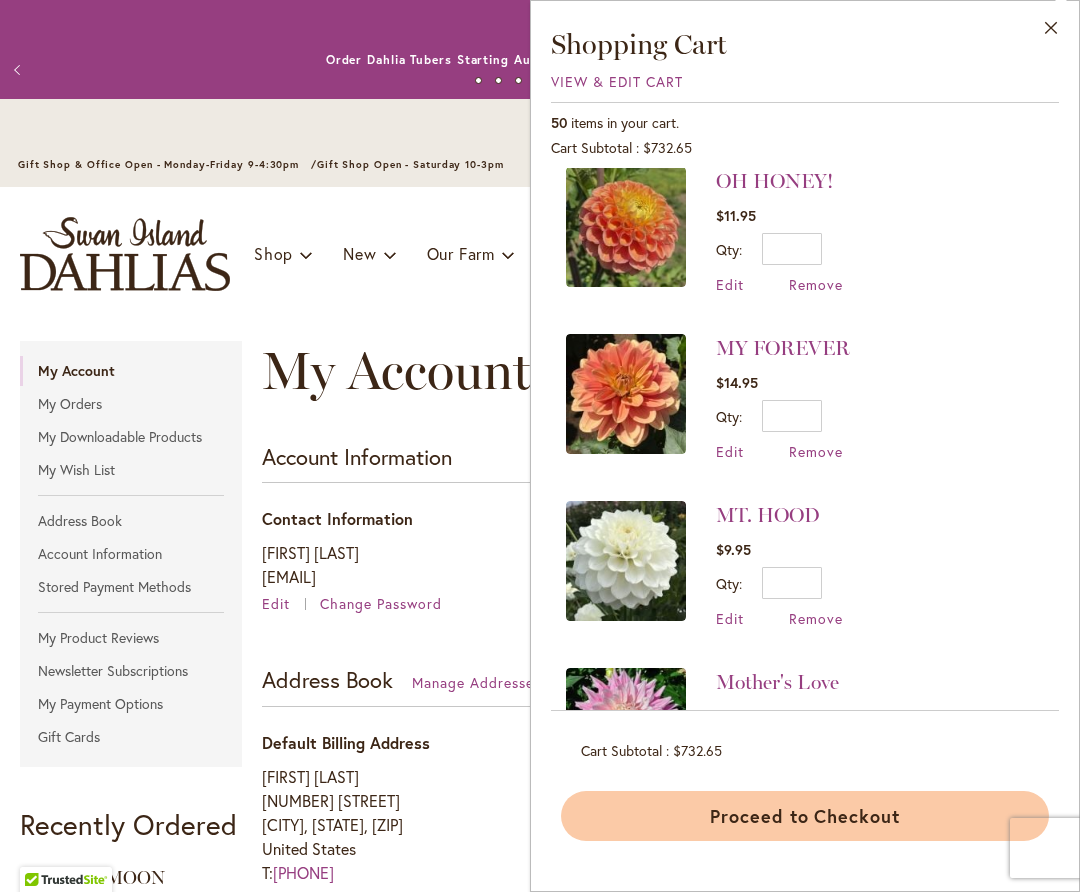 click on "Proceed to Checkout" at bounding box center [805, 816] 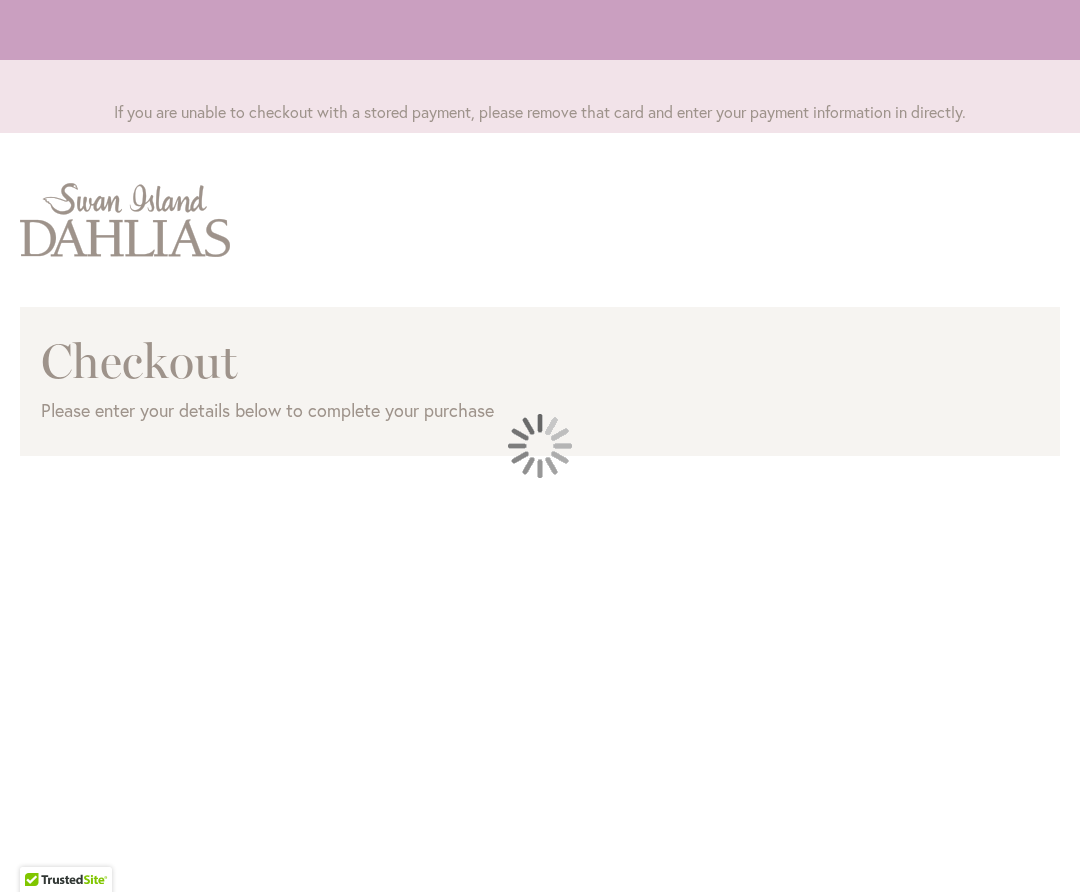 scroll, scrollTop: 0, scrollLeft: 0, axis: both 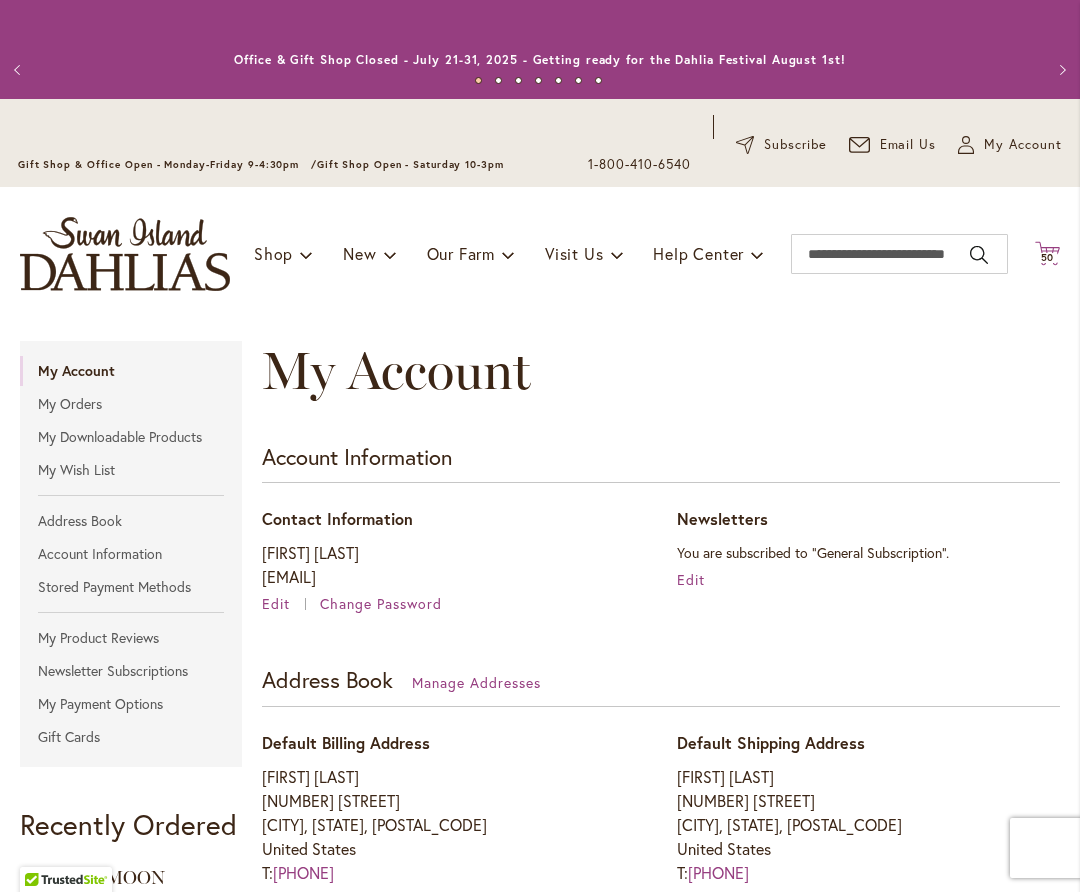 click on "50" at bounding box center [1048, 257] 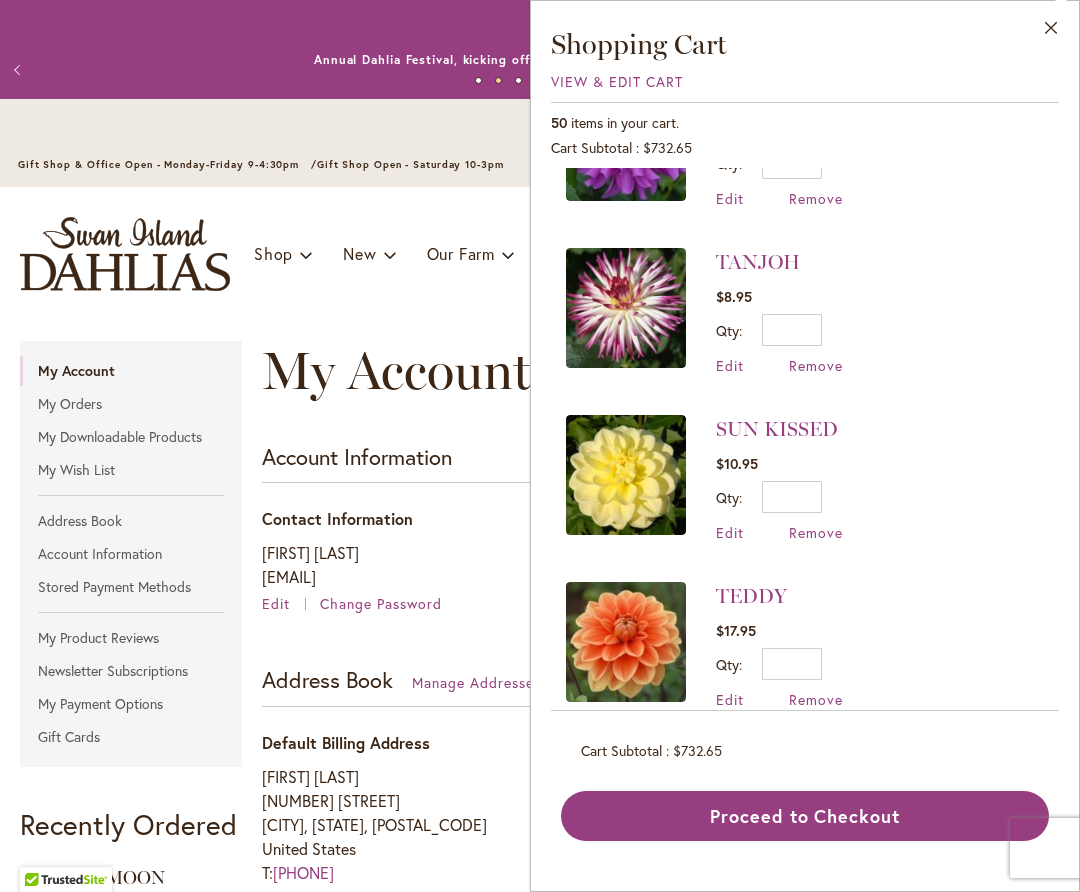 scroll, scrollTop: 600, scrollLeft: 0, axis: vertical 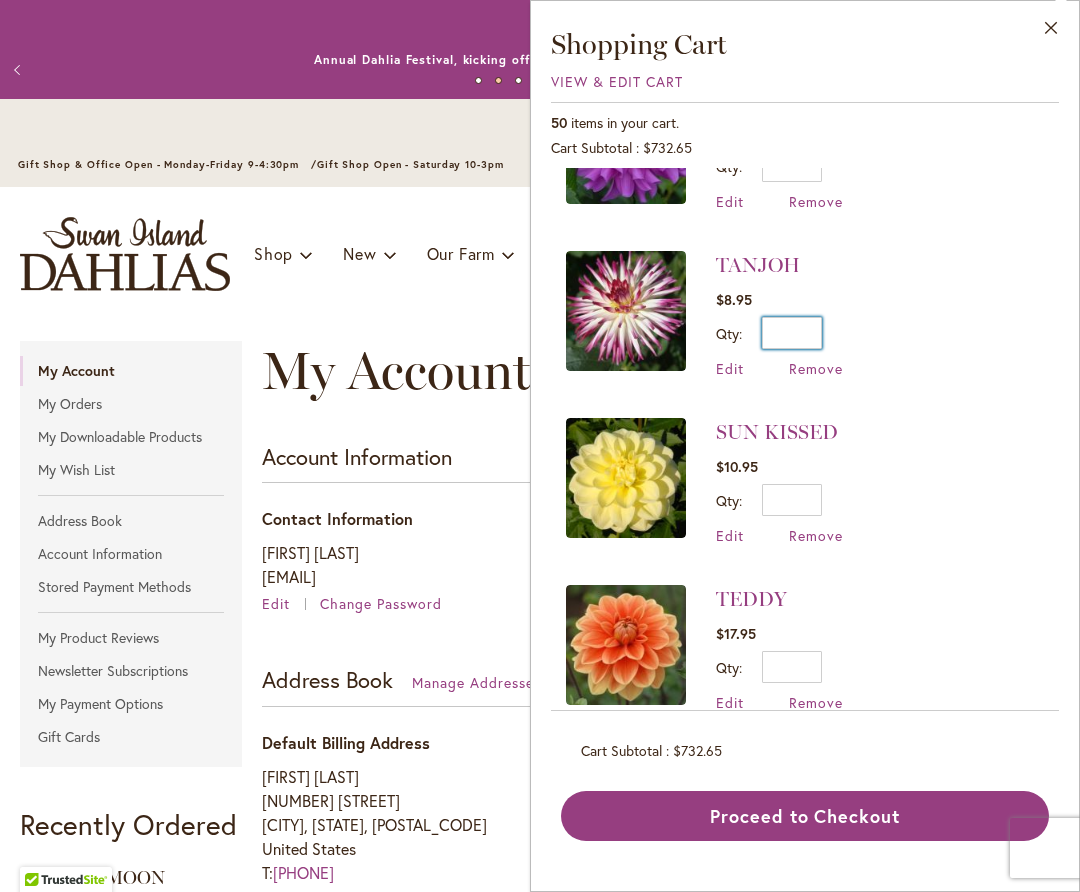 drag, startPoint x: 805, startPoint y: 333, endPoint x: 829, endPoint y: 323, distance: 26 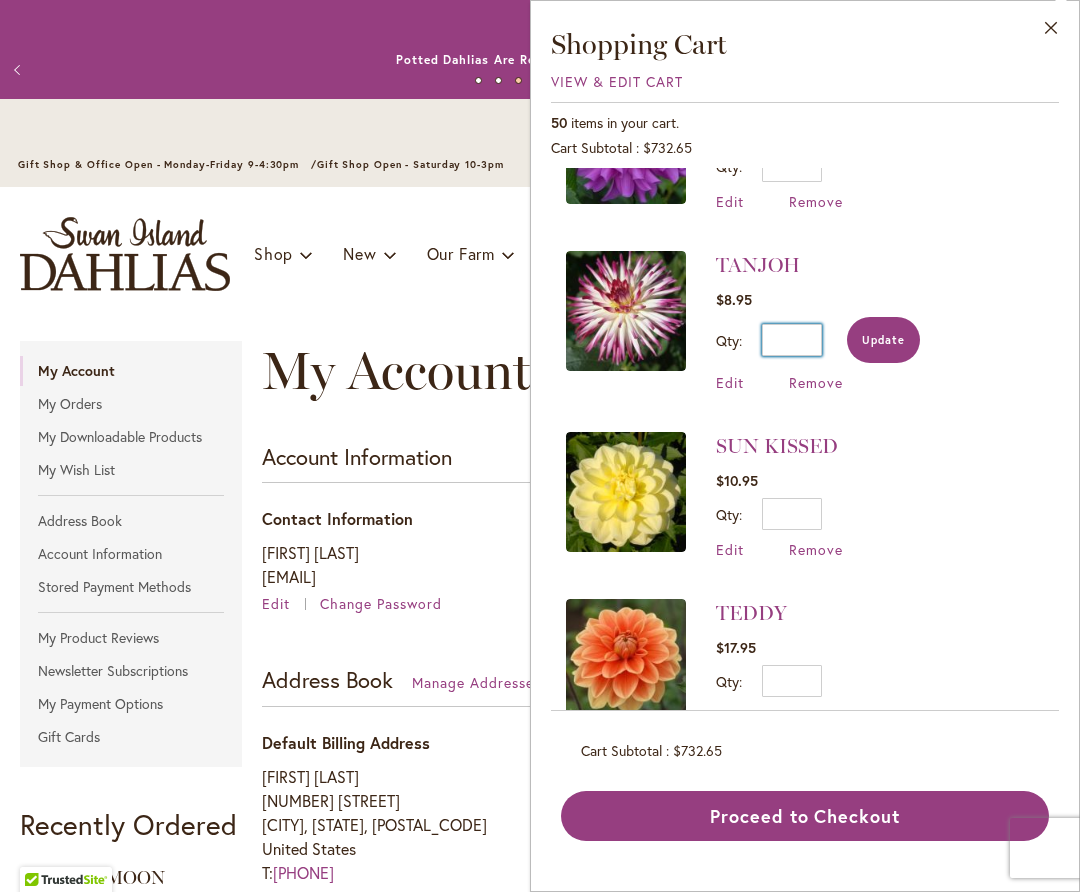 type on "*" 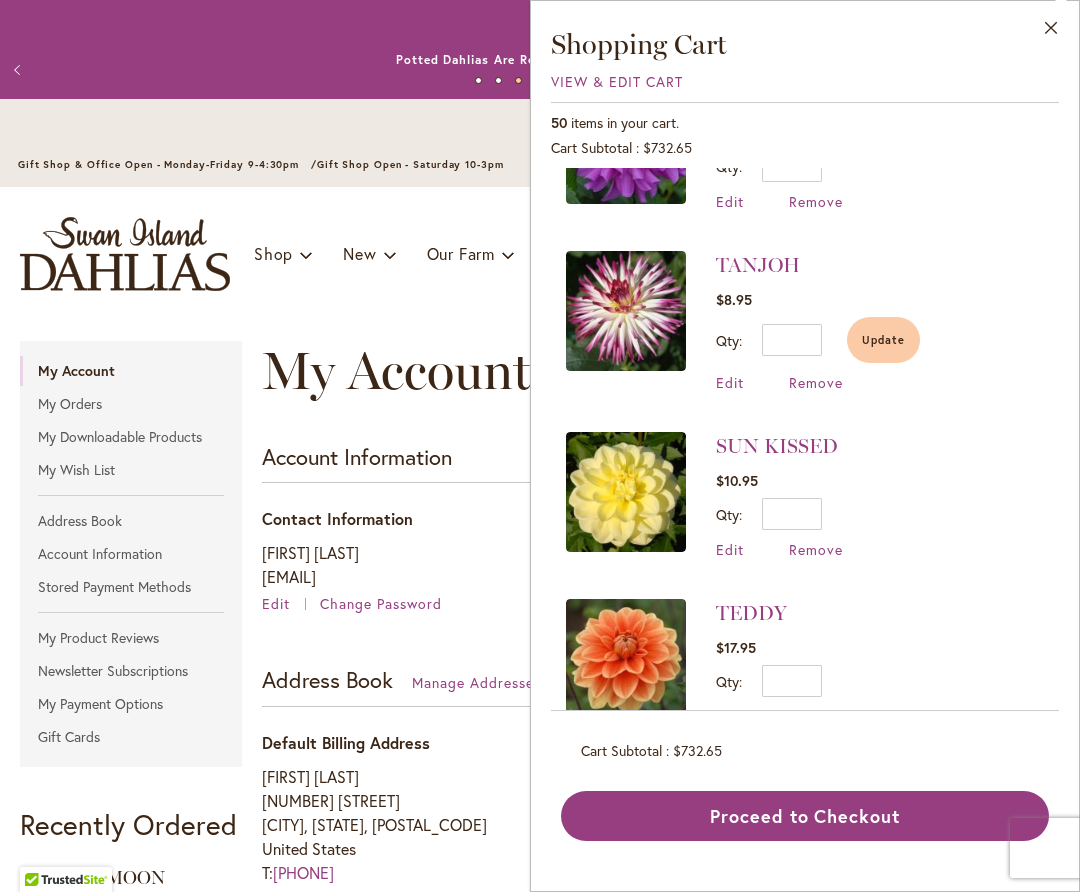click on "Update" at bounding box center [883, 340] 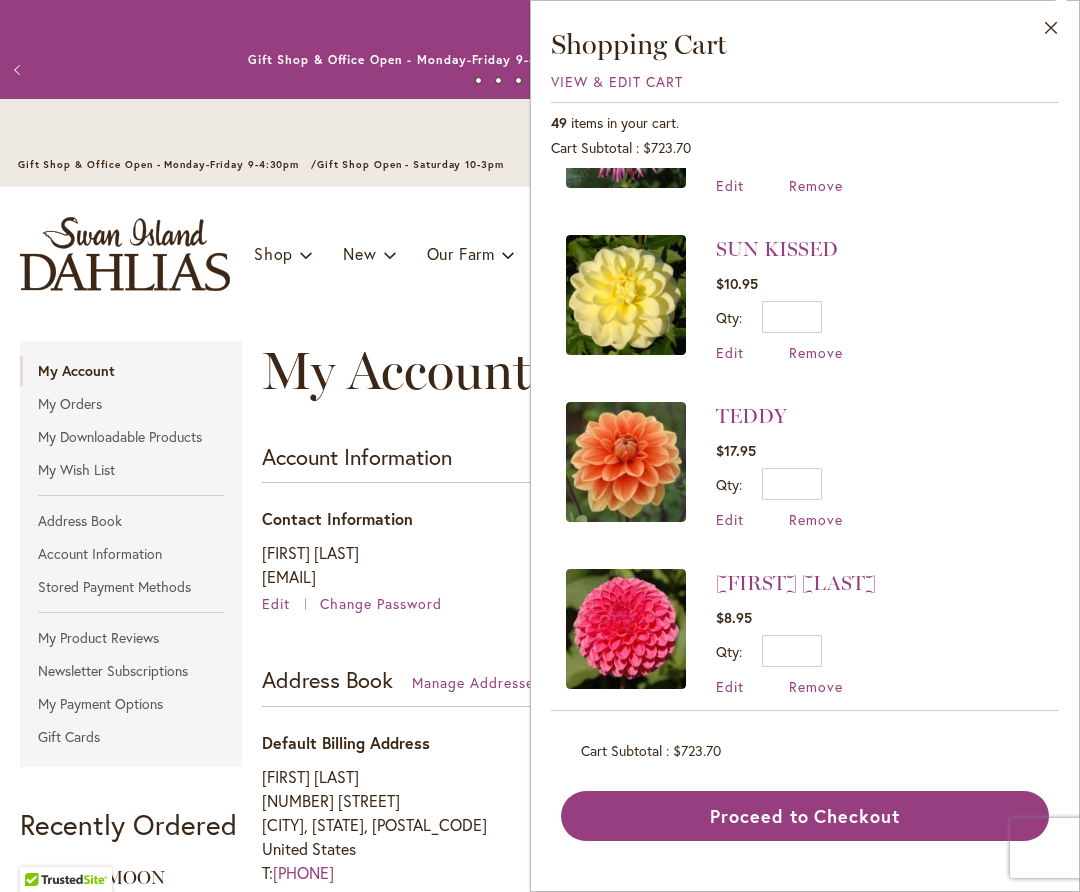 scroll, scrollTop: 798, scrollLeft: 0, axis: vertical 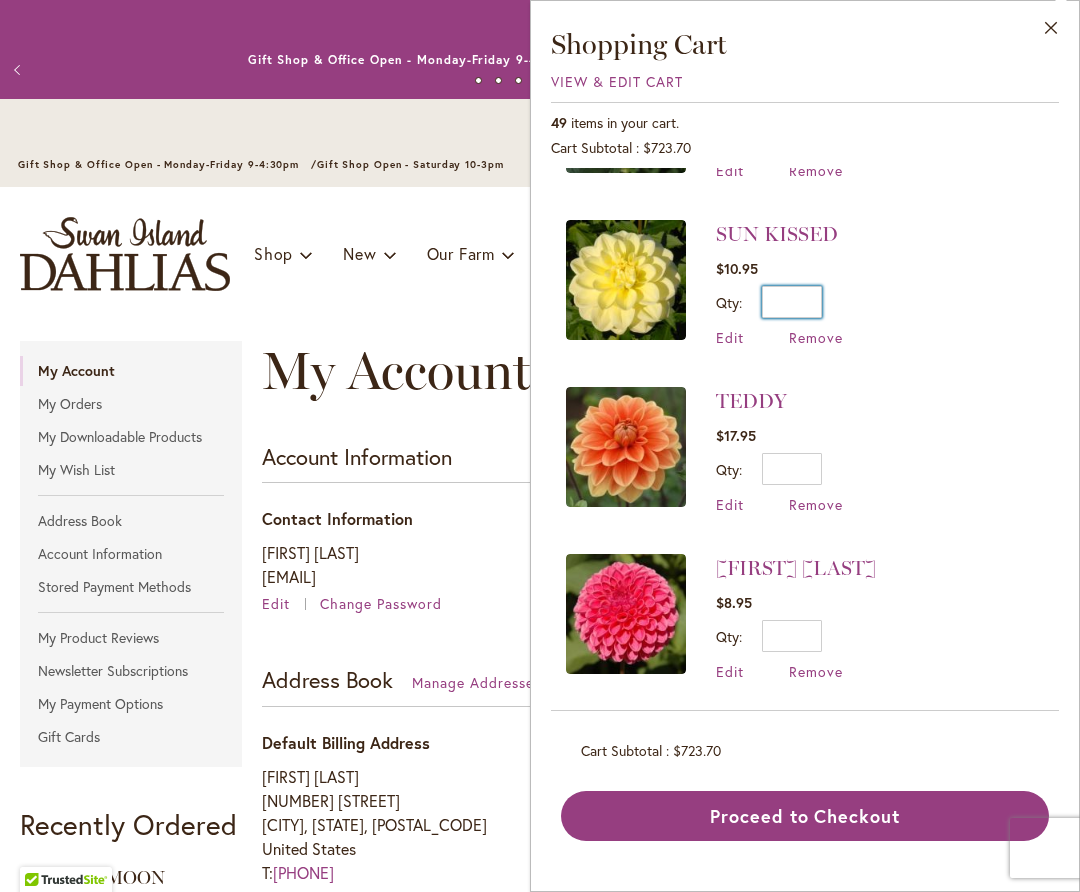 drag, startPoint x: 794, startPoint y: 296, endPoint x: 824, endPoint y: 299, distance: 30.149628 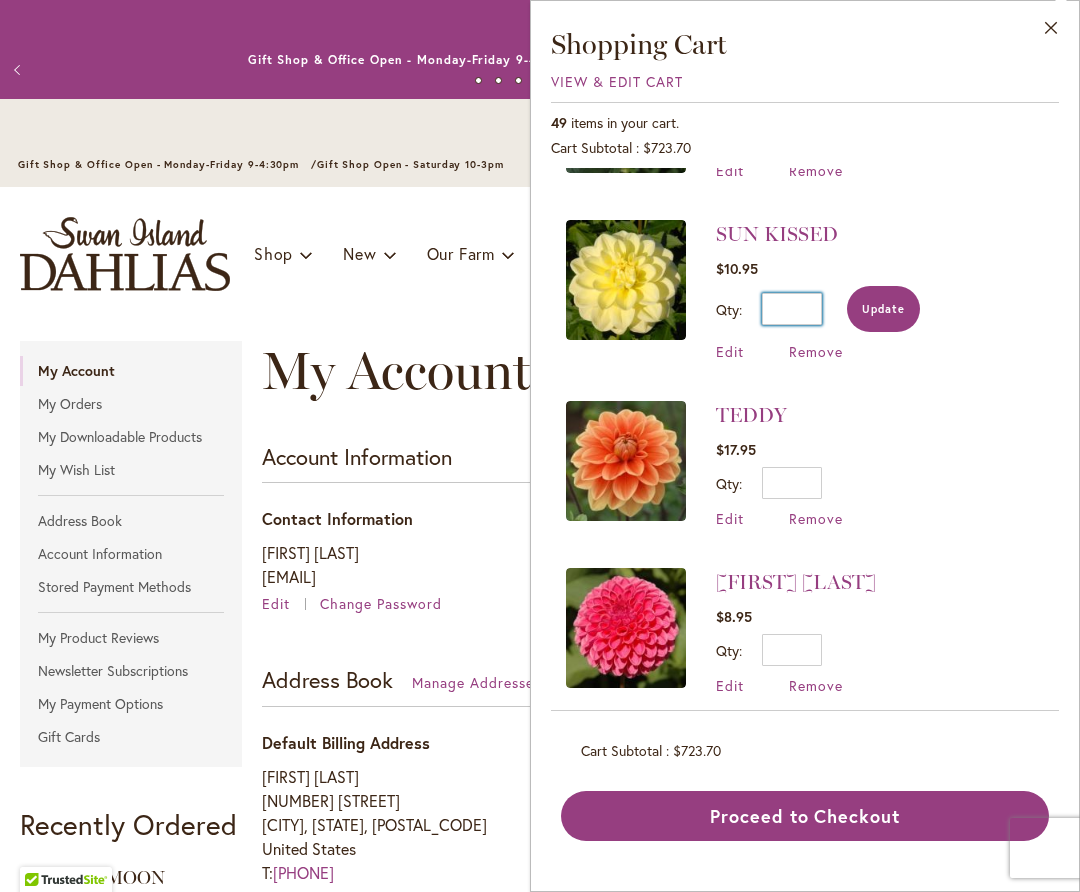 type on "*" 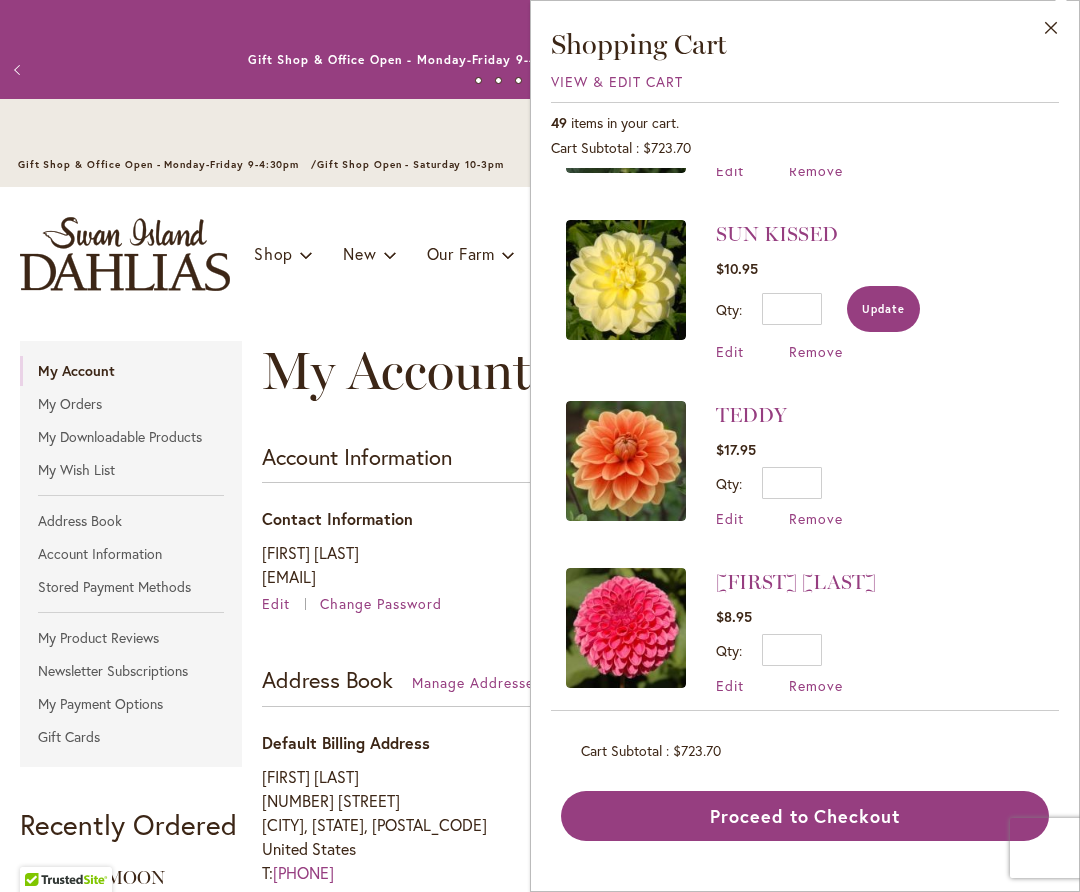 click on "Update" at bounding box center [883, 309] 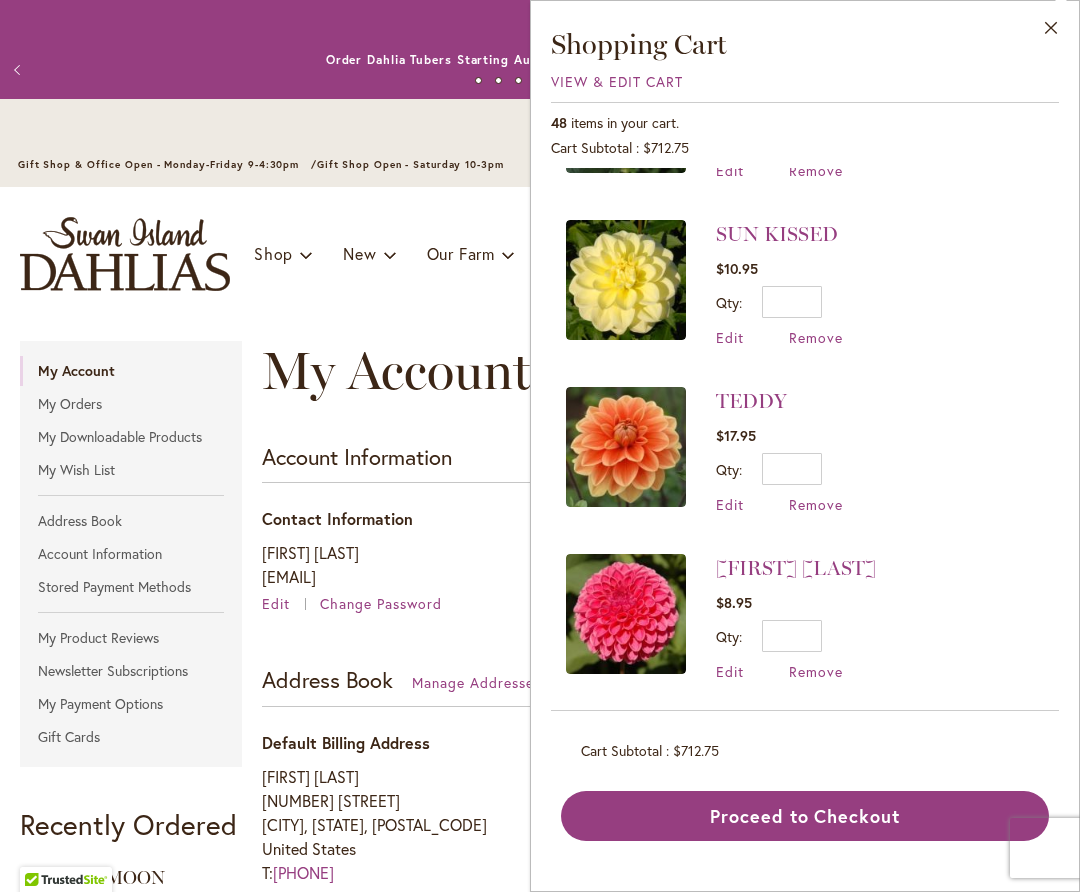 scroll, scrollTop: 0, scrollLeft: 0, axis: both 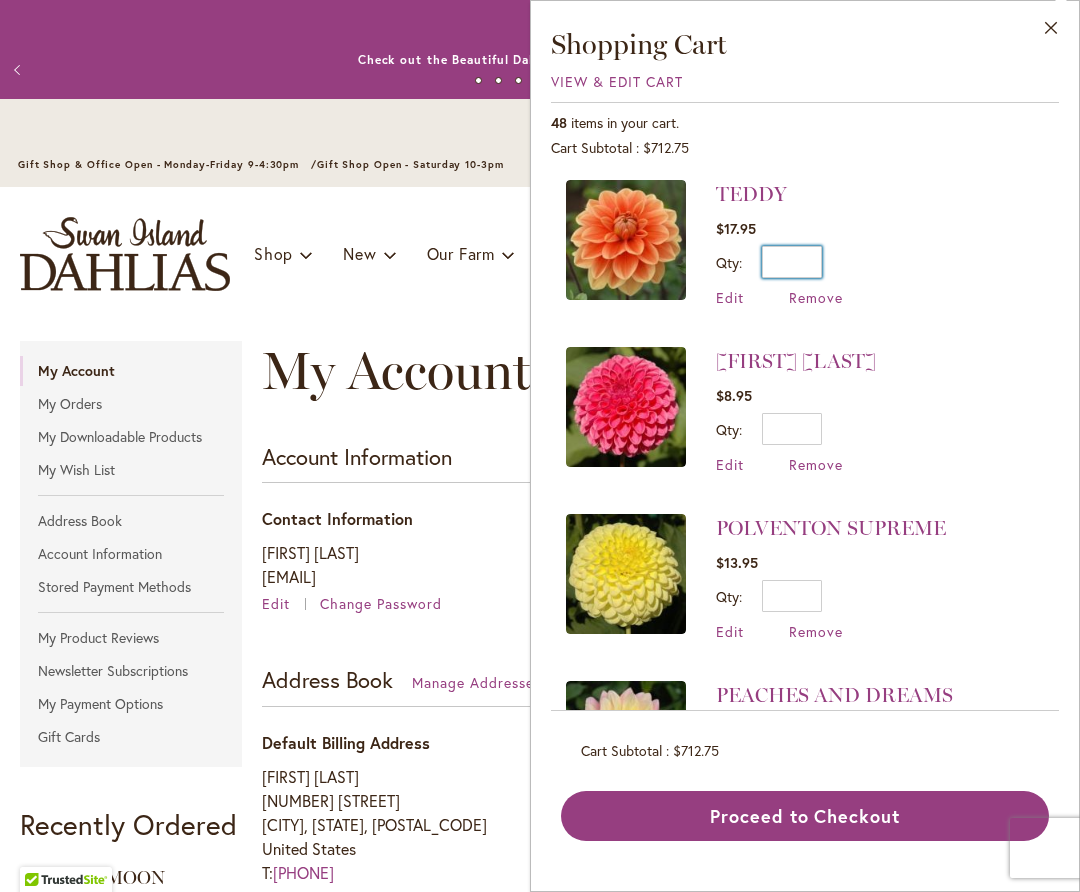 drag, startPoint x: 801, startPoint y: 259, endPoint x: 825, endPoint y: 259, distance: 24 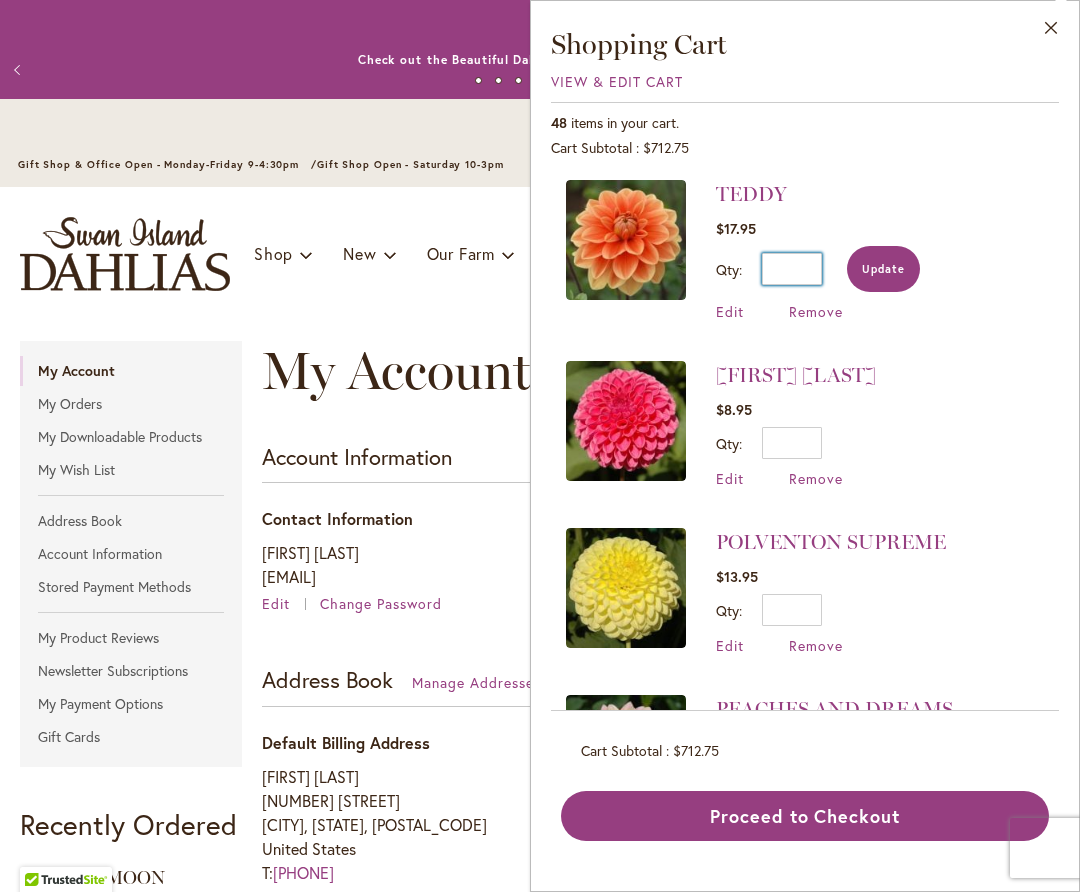 type on "*" 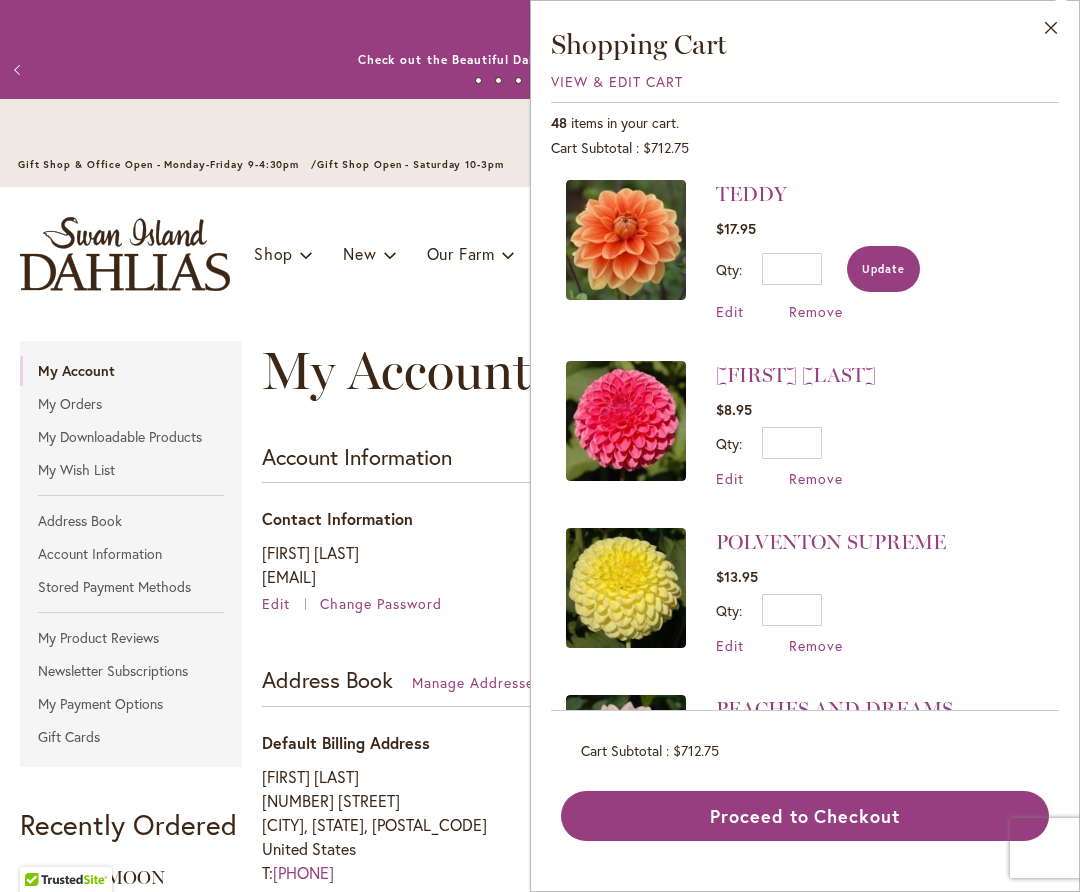 click on "Update" at bounding box center (883, 269) 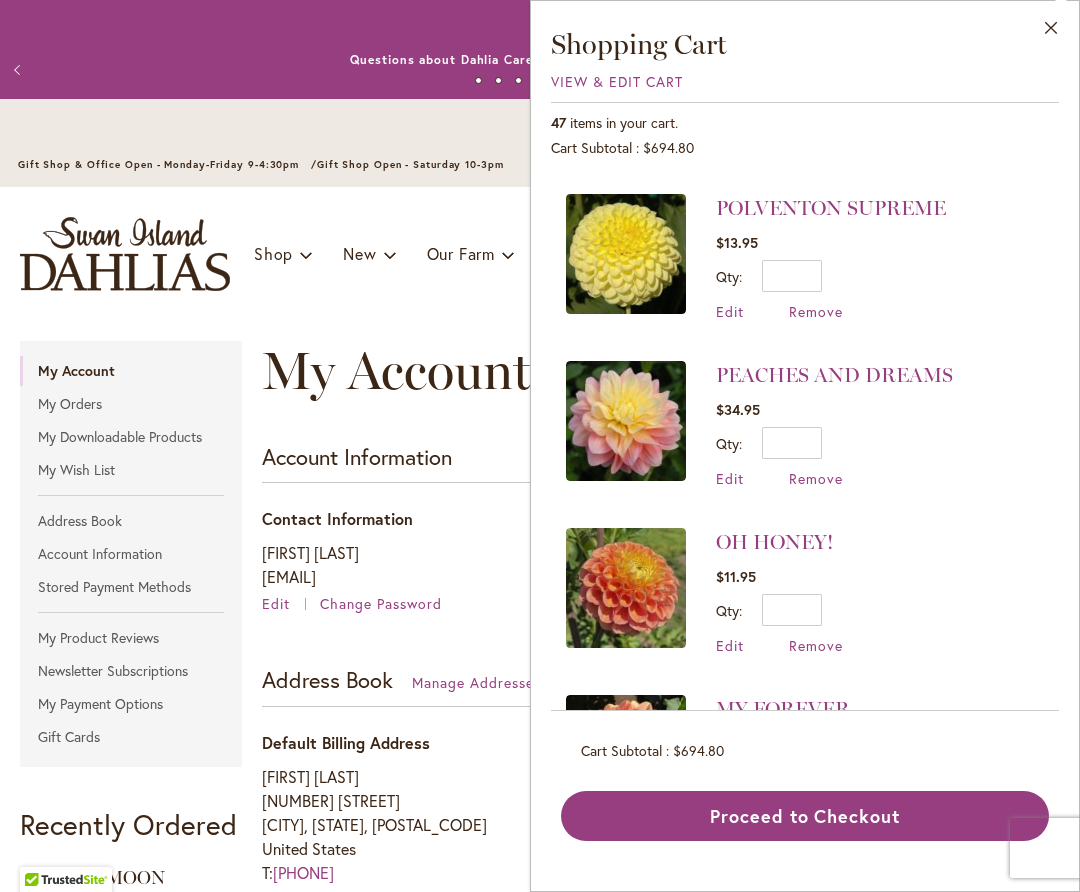 scroll, scrollTop: 1320, scrollLeft: 0, axis: vertical 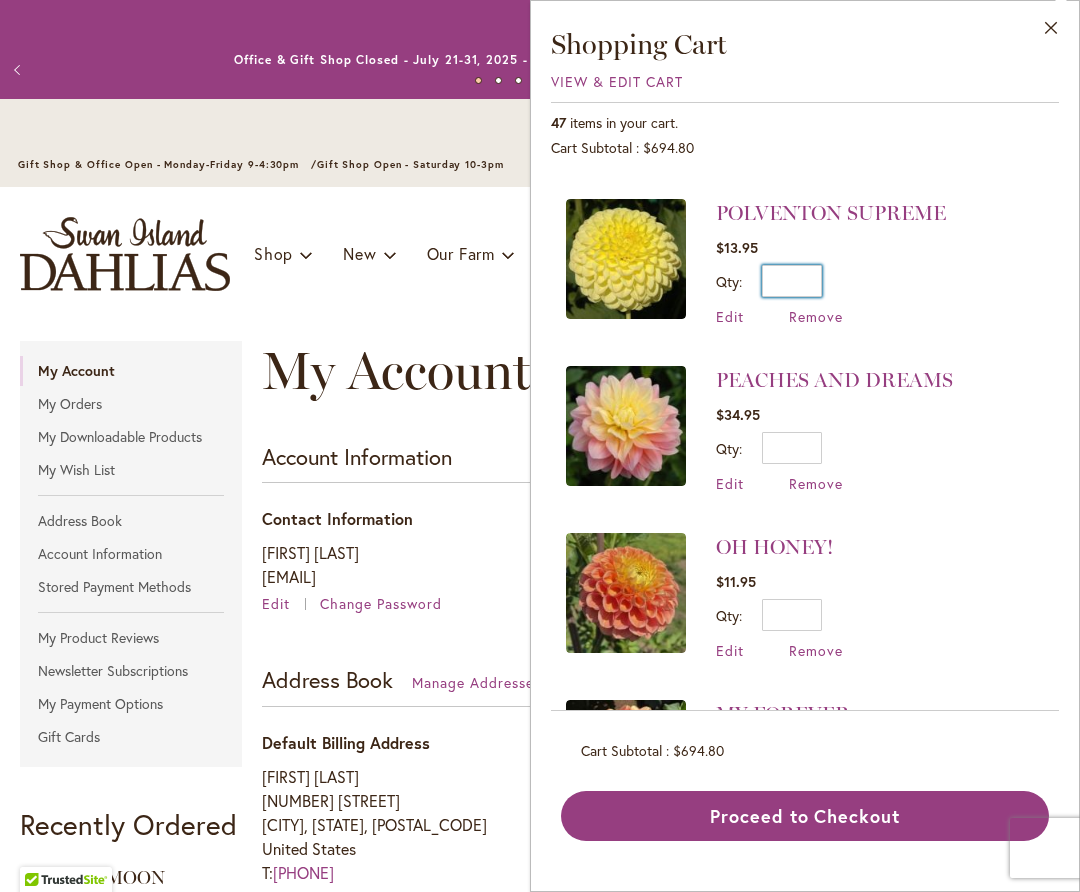 drag, startPoint x: 795, startPoint y: 270, endPoint x: 823, endPoint y: 272, distance: 28.071337 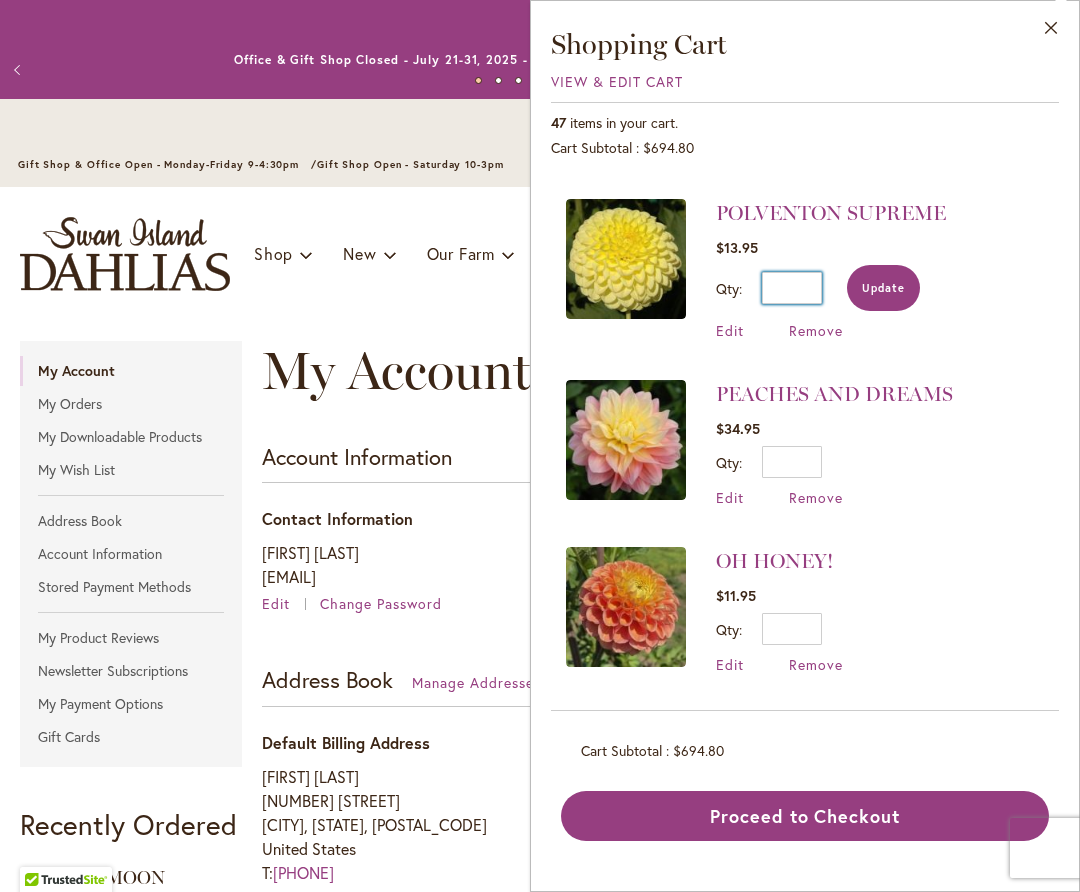 type on "*" 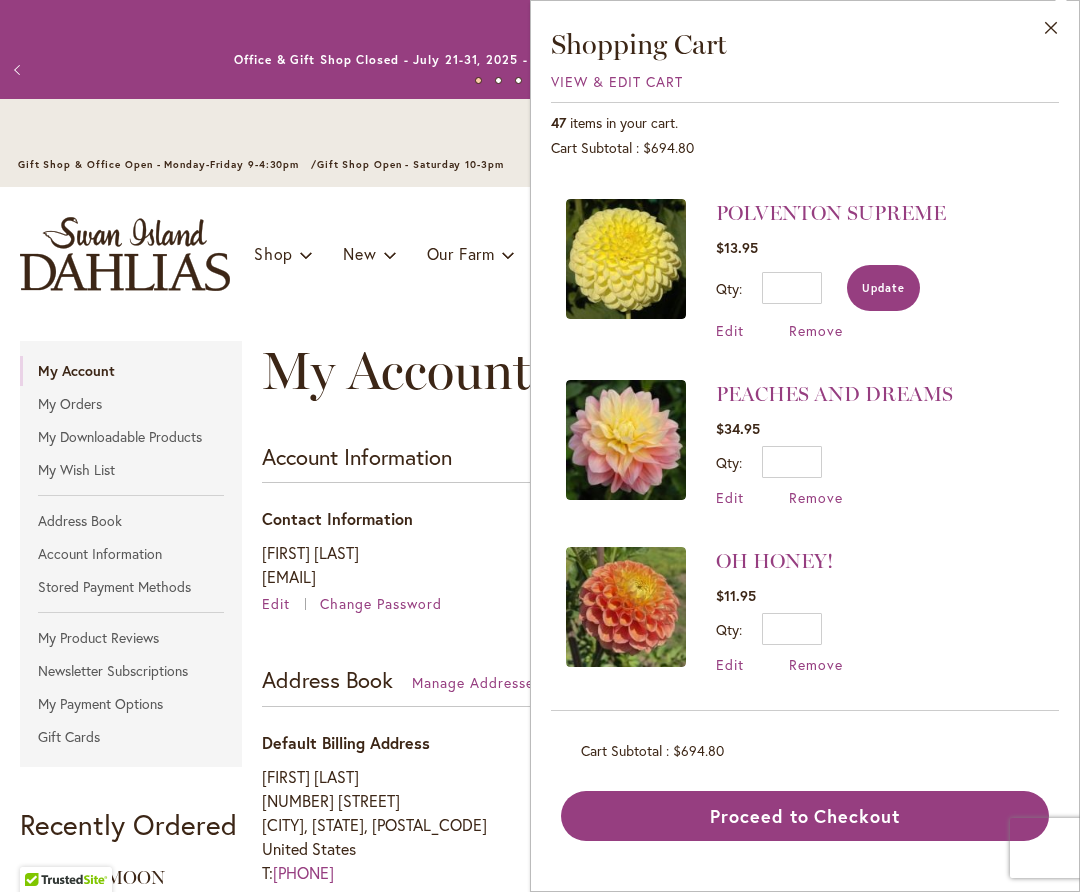 click on "Update" at bounding box center [883, 288] 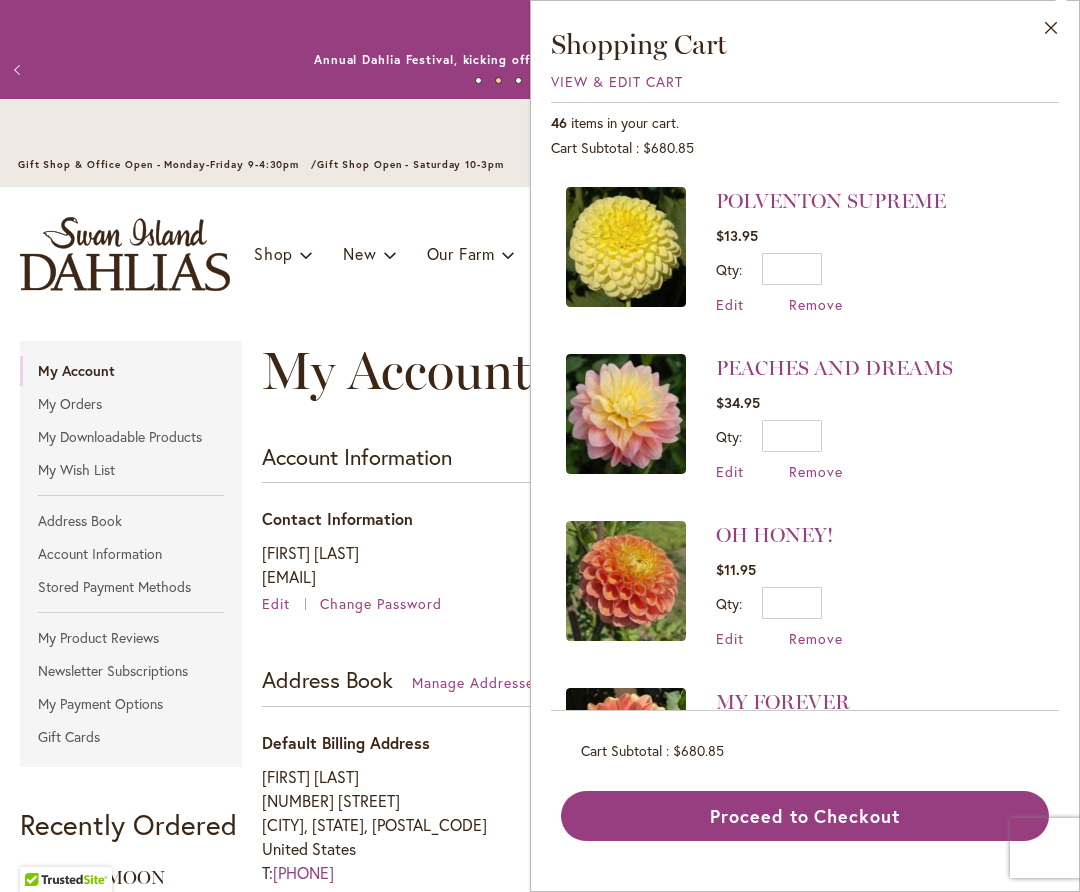 scroll, scrollTop: 1357, scrollLeft: 0, axis: vertical 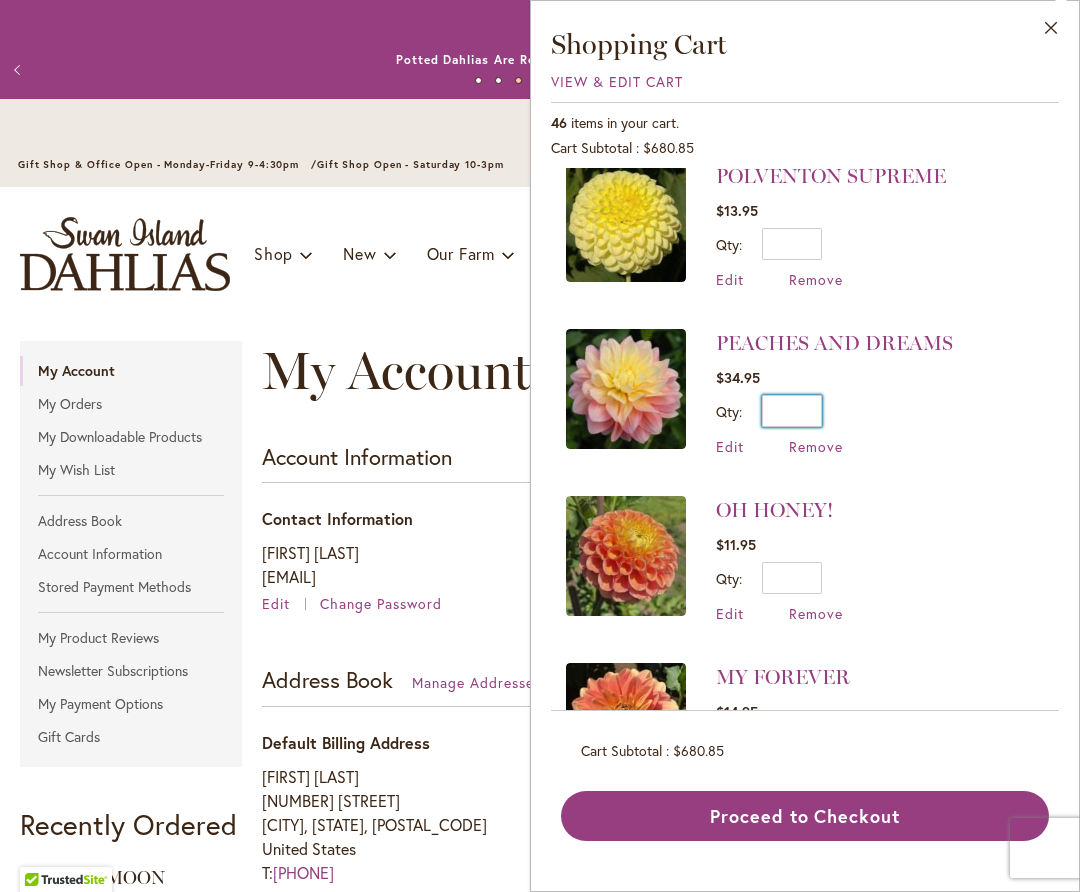 drag, startPoint x: 800, startPoint y: 402, endPoint x: 821, endPoint y: 403, distance: 21.023796 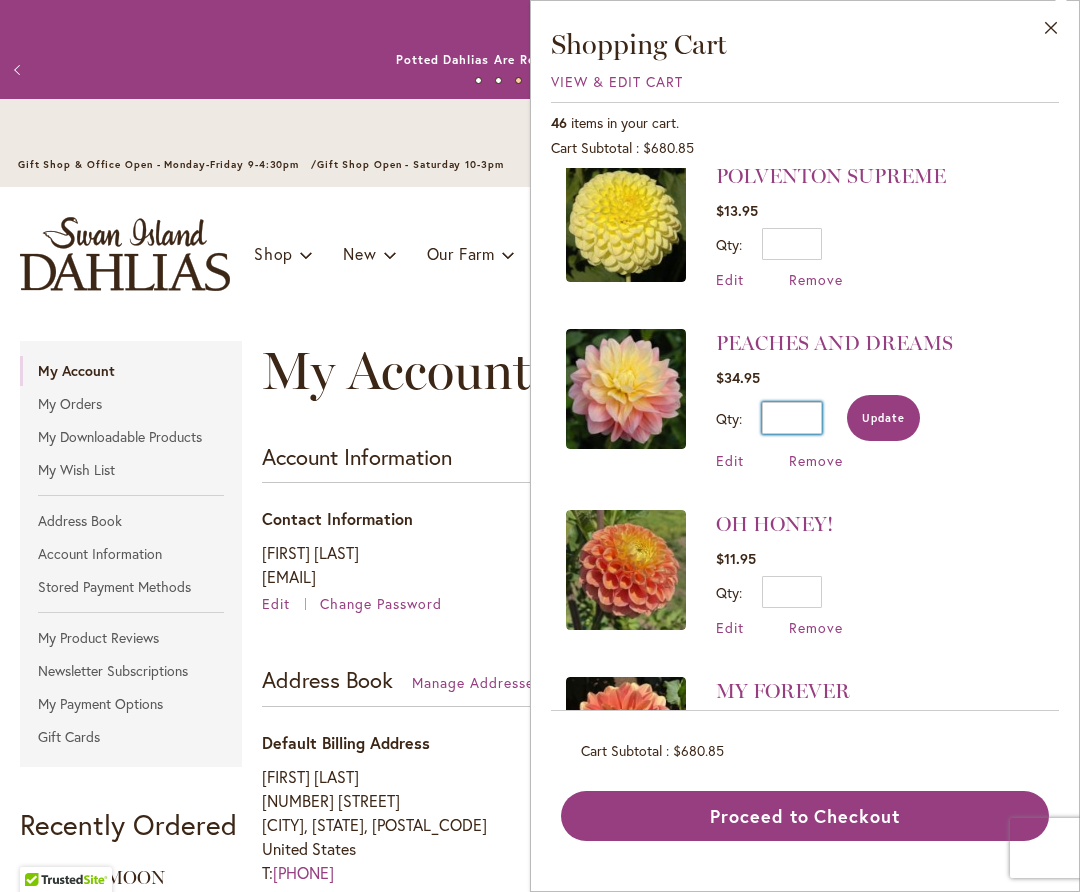 type on "*" 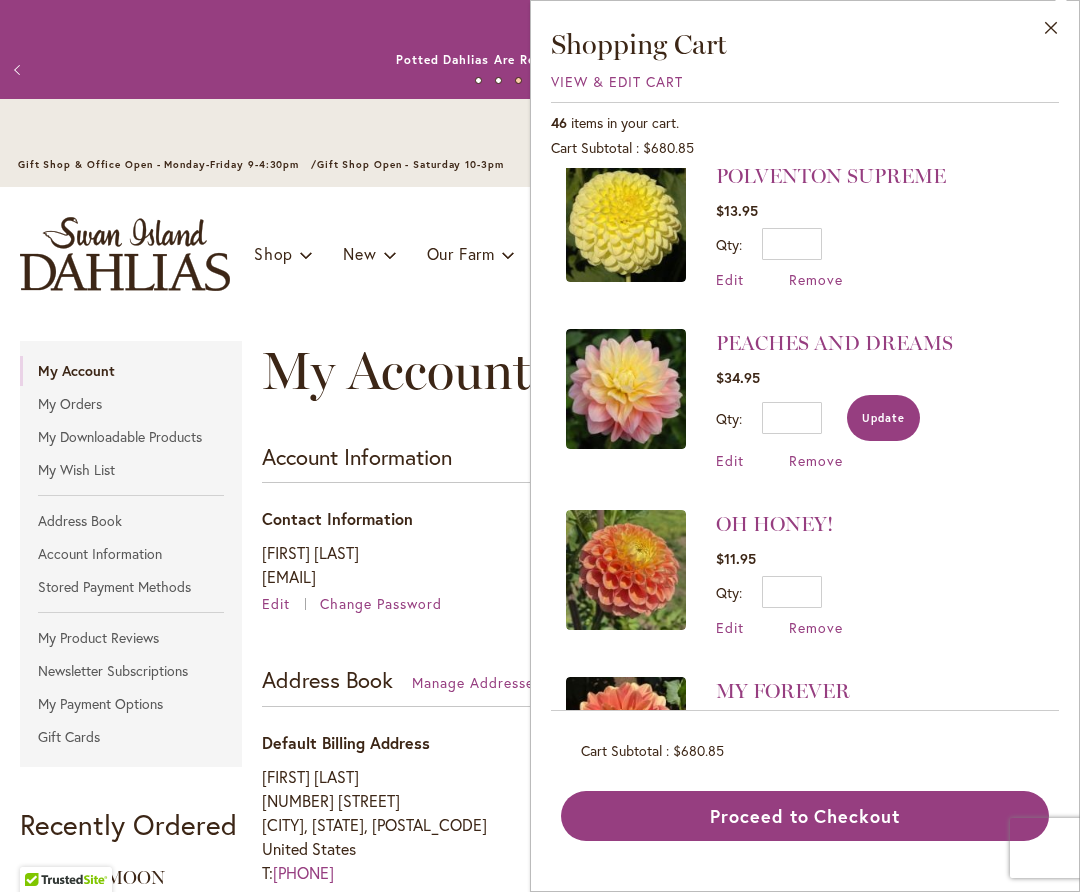 click on "Update" at bounding box center [883, 418] 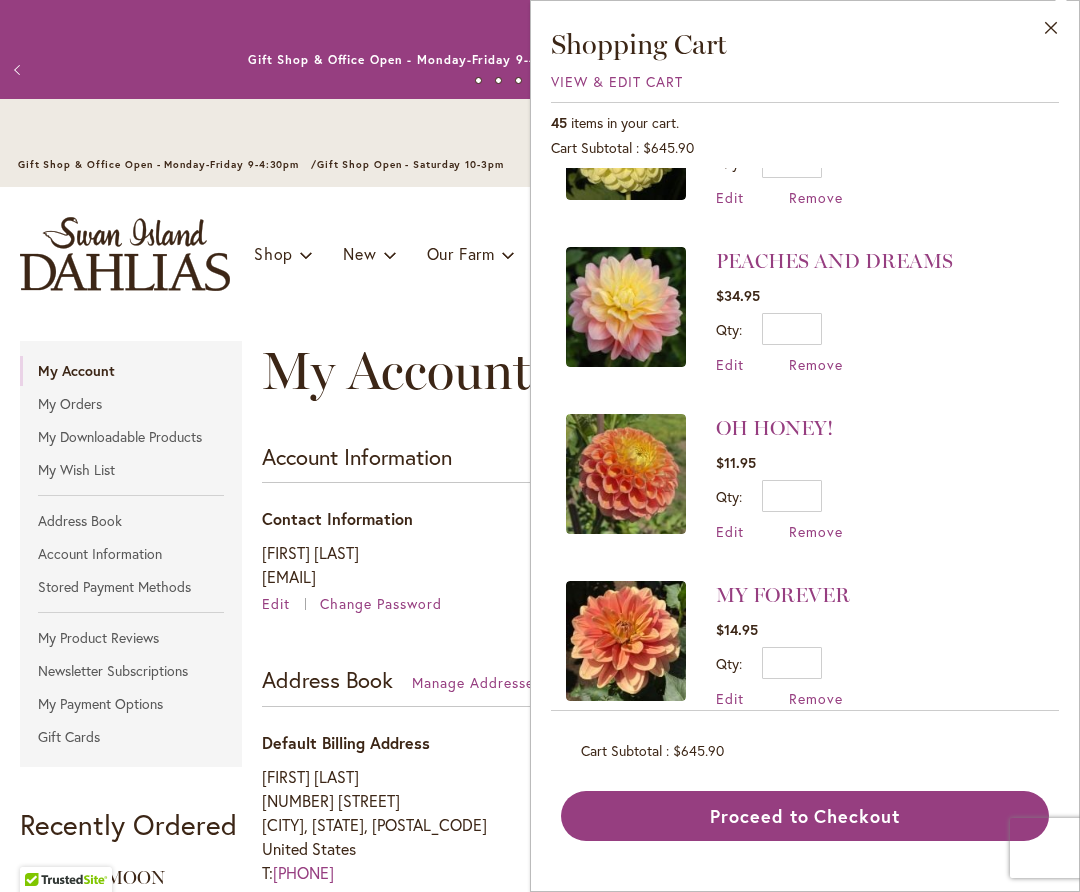 scroll, scrollTop: 1440, scrollLeft: 0, axis: vertical 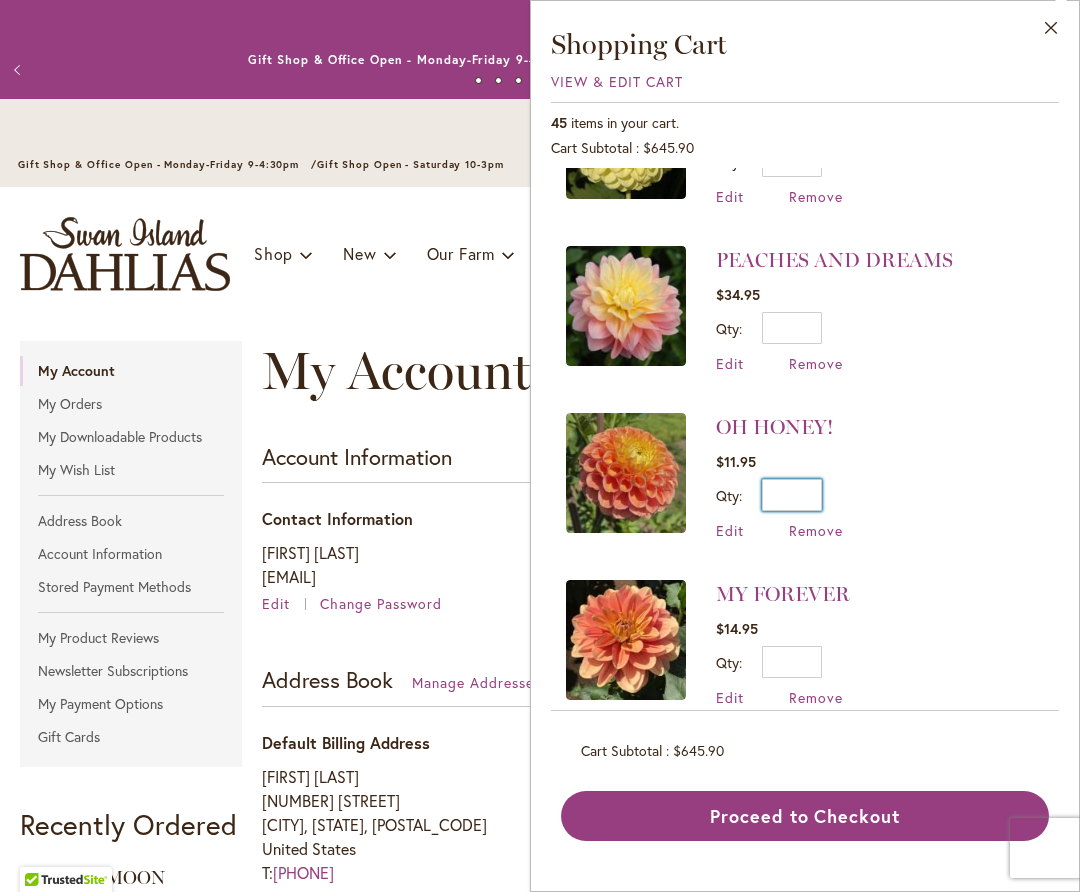 drag, startPoint x: 800, startPoint y: 484, endPoint x: 829, endPoint y: 486, distance: 29.068884 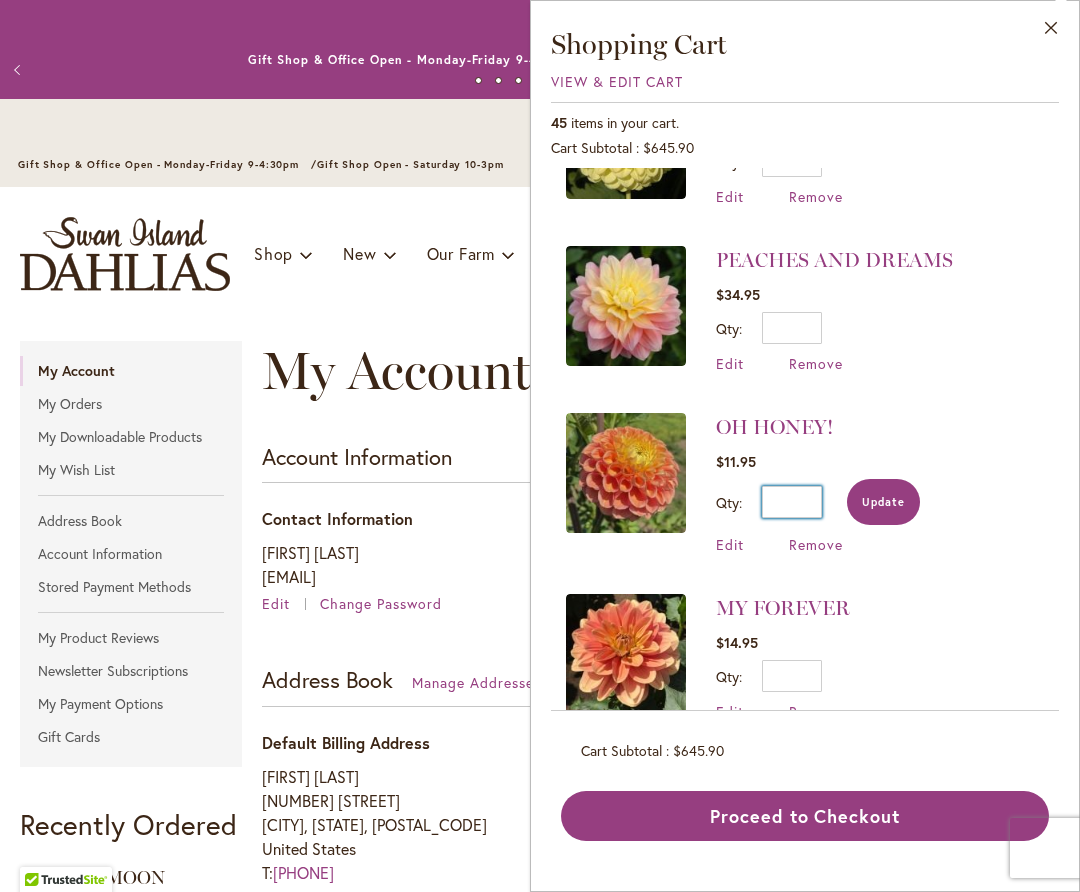 type on "*" 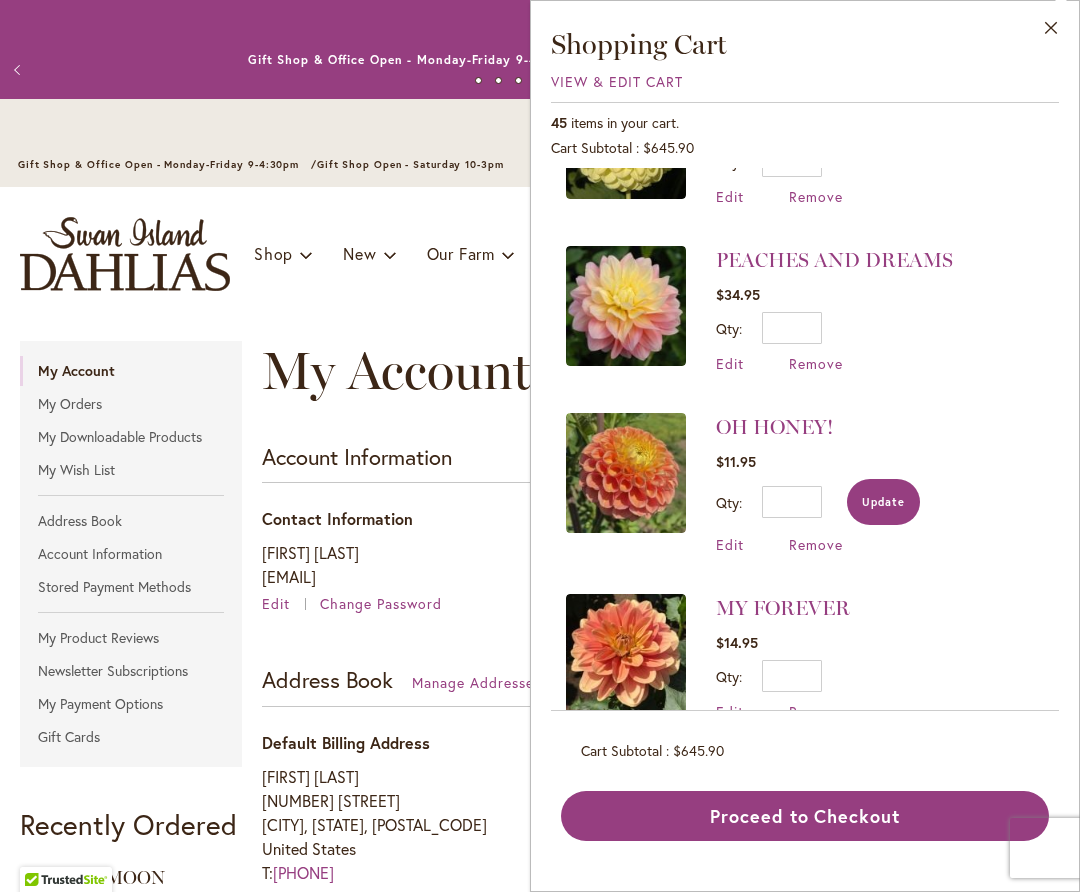 click on "Update" at bounding box center [883, 502] 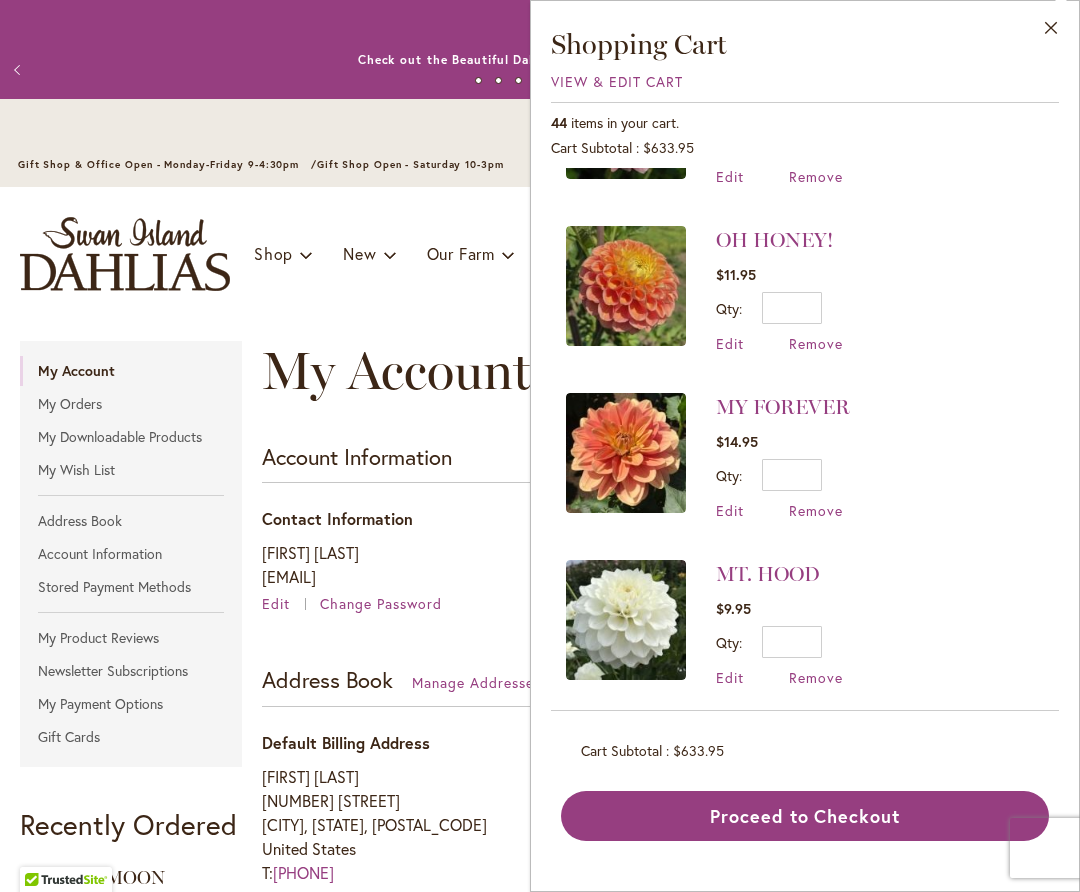 scroll, scrollTop: 1653, scrollLeft: 0, axis: vertical 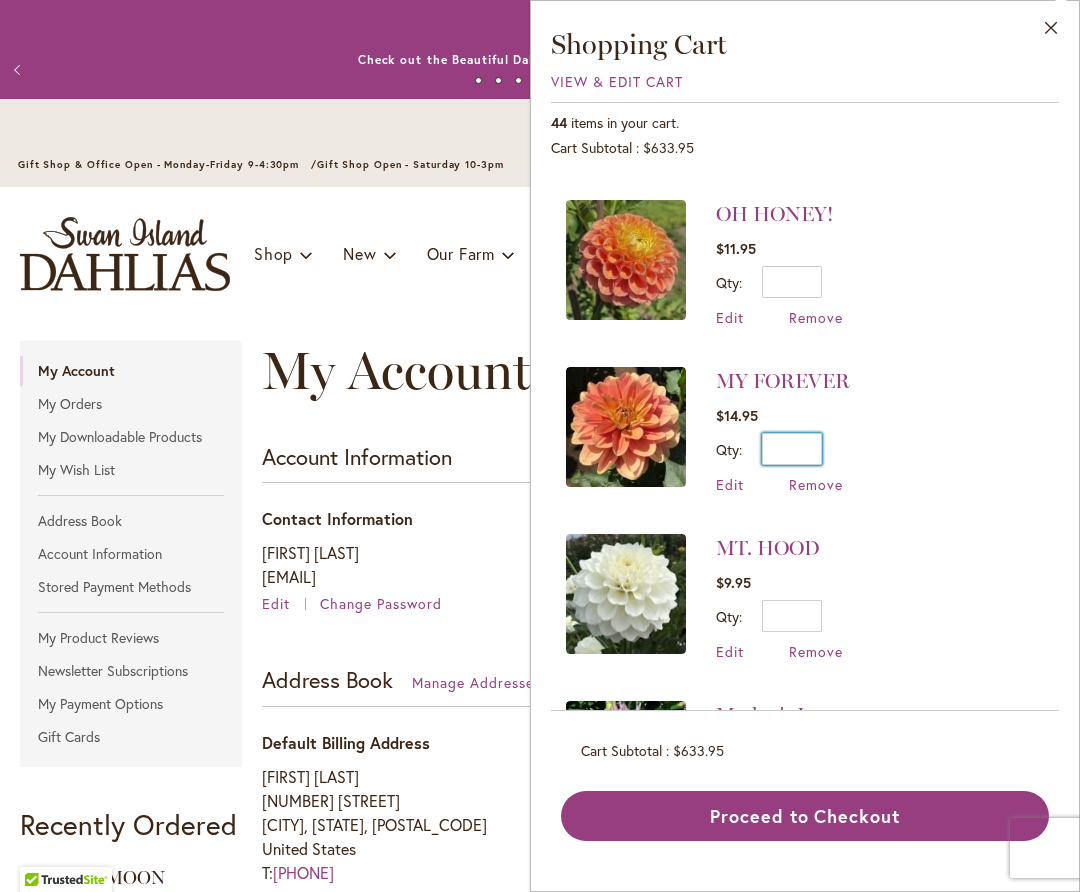 drag, startPoint x: 796, startPoint y: 439, endPoint x: 829, endPoint y: 443, distance: 33.24154 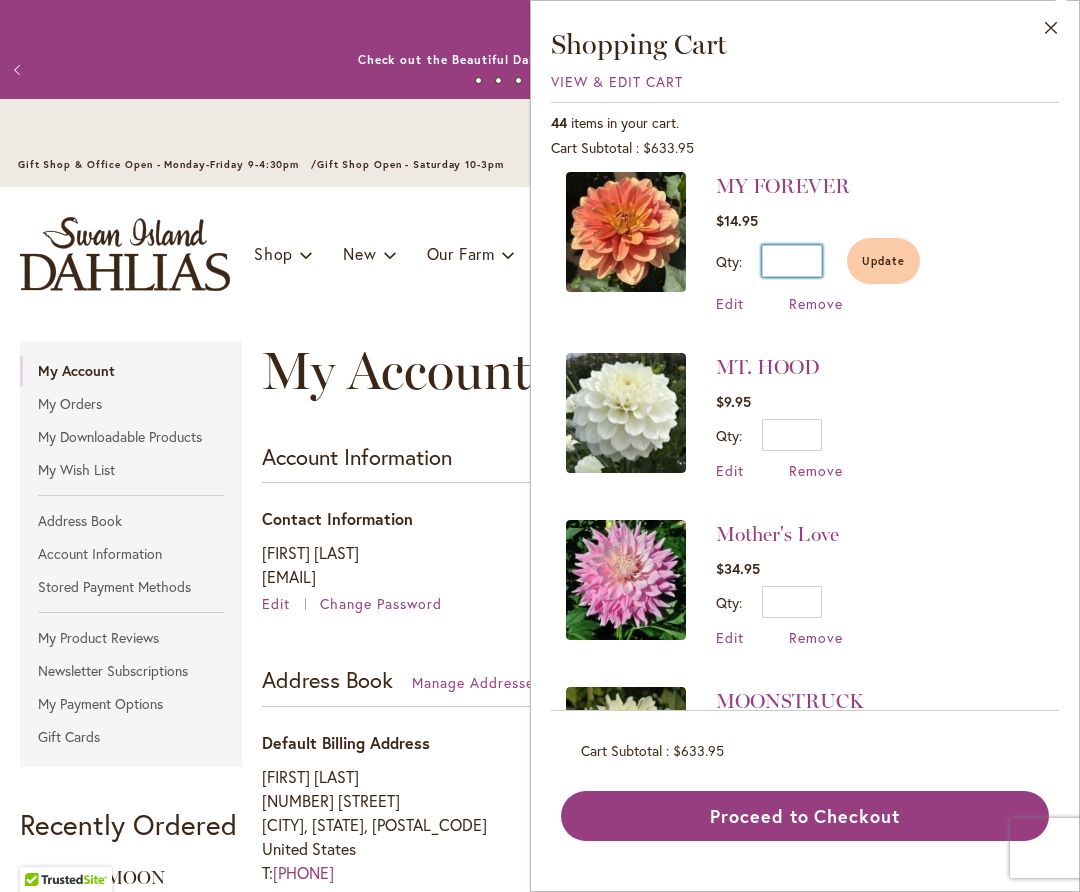 scroll, scrollTop: 1849, scrollLeft: 0, axis: vertical 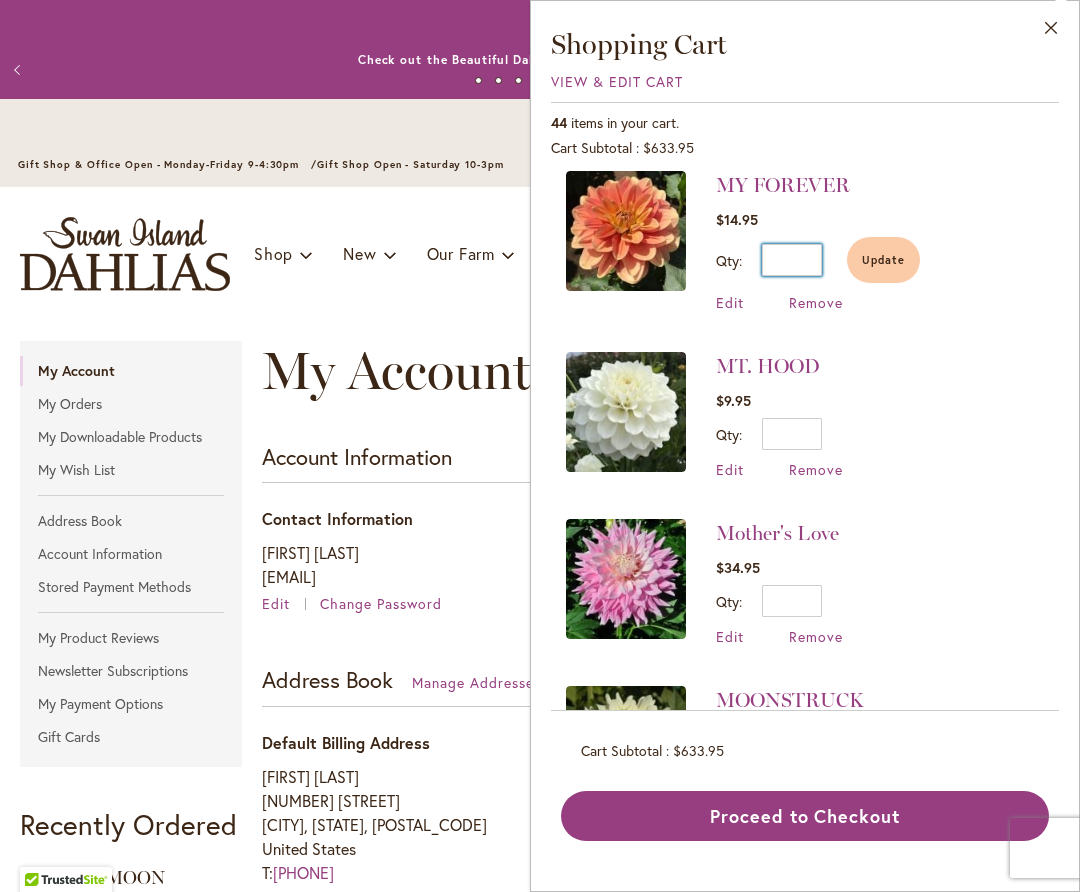 type on "*" 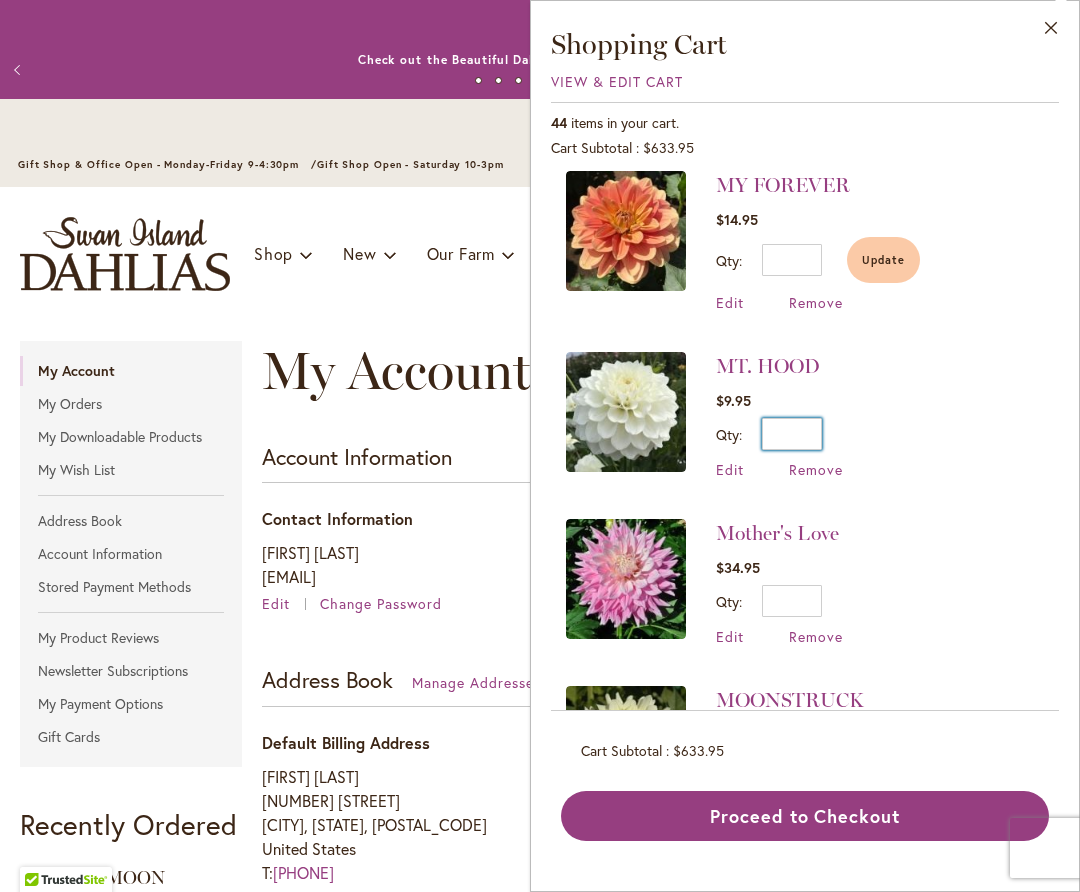 drag, startPoint x: 812, startPoint y: 423, endPoint x: 830, endPoint y: 425, distance: 18.110771 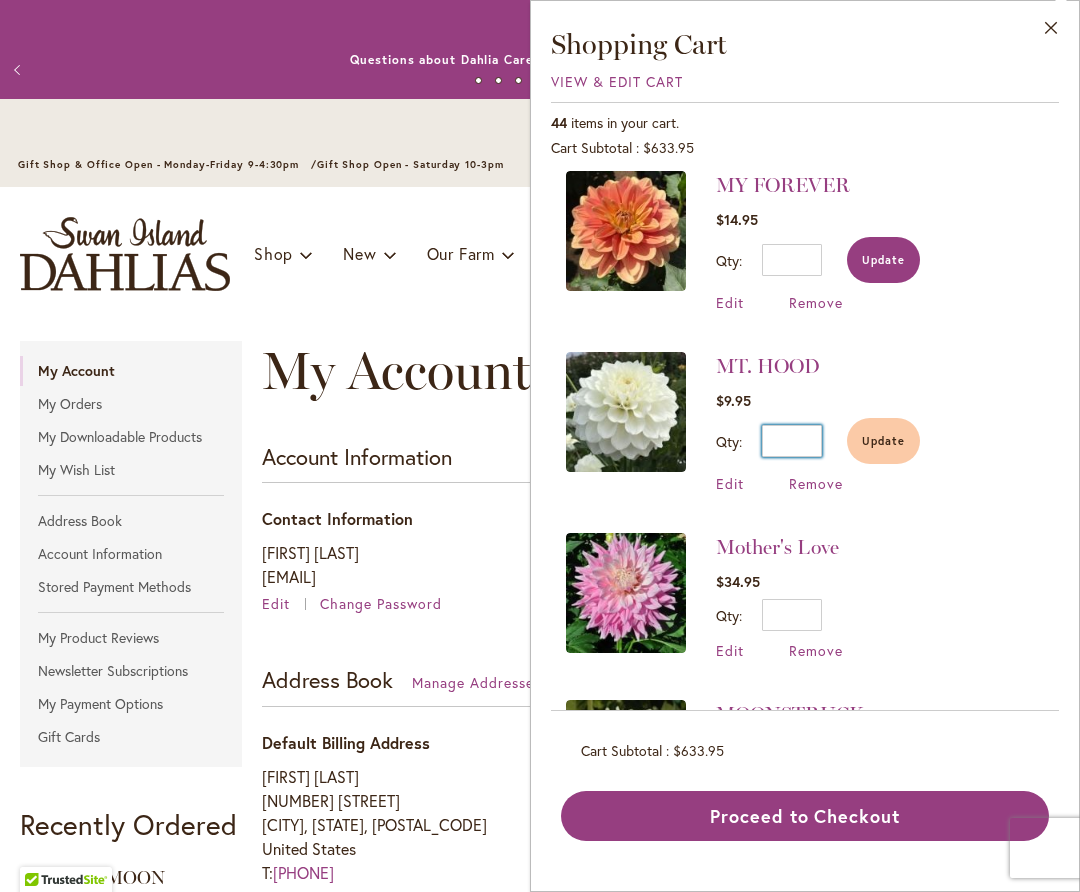 type on "*" 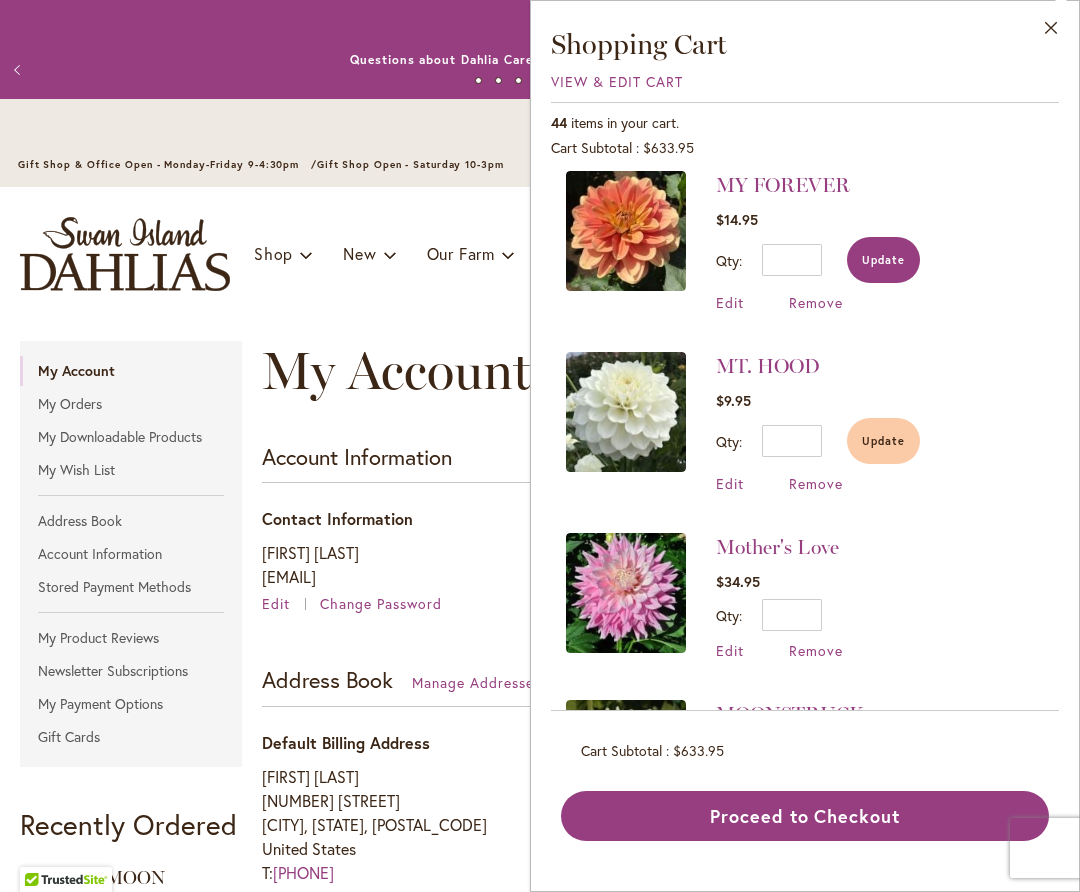 click on "Update" at bounding box center [883, 260] 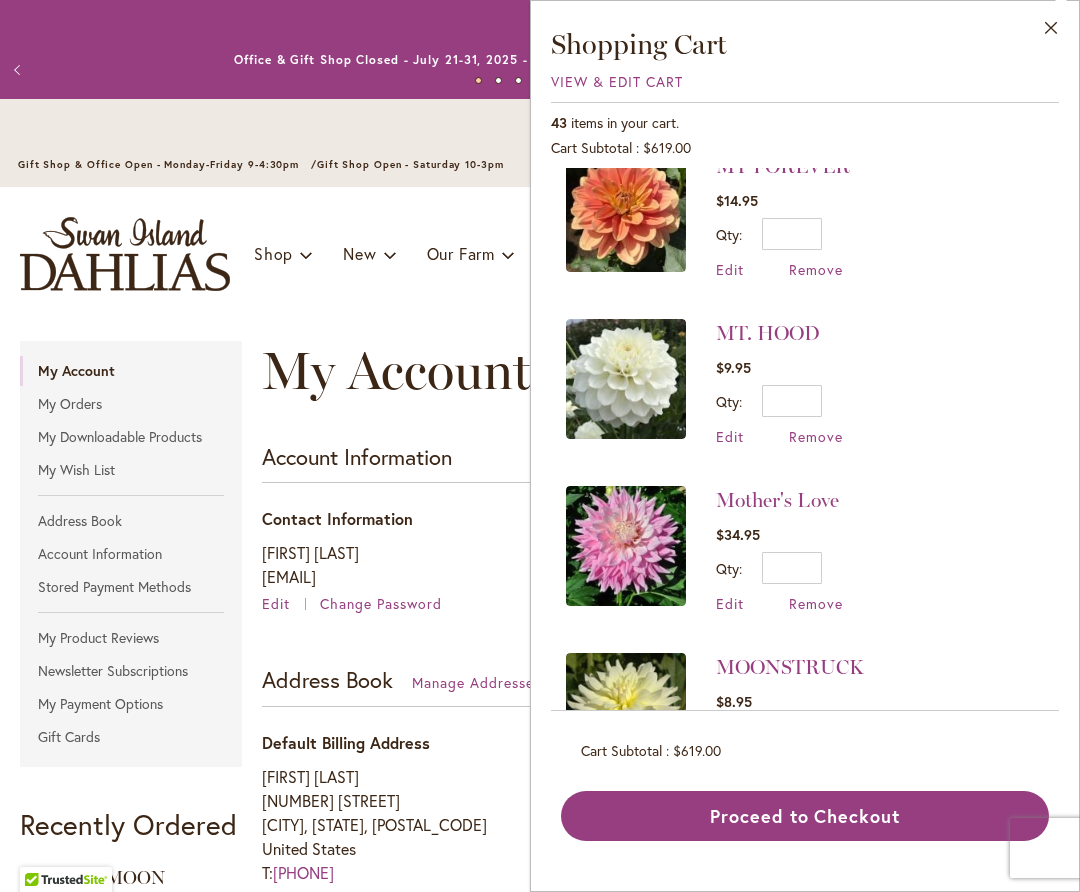 scroll, scrollTop: 1866, scrollLeft: 0, axis: vertical 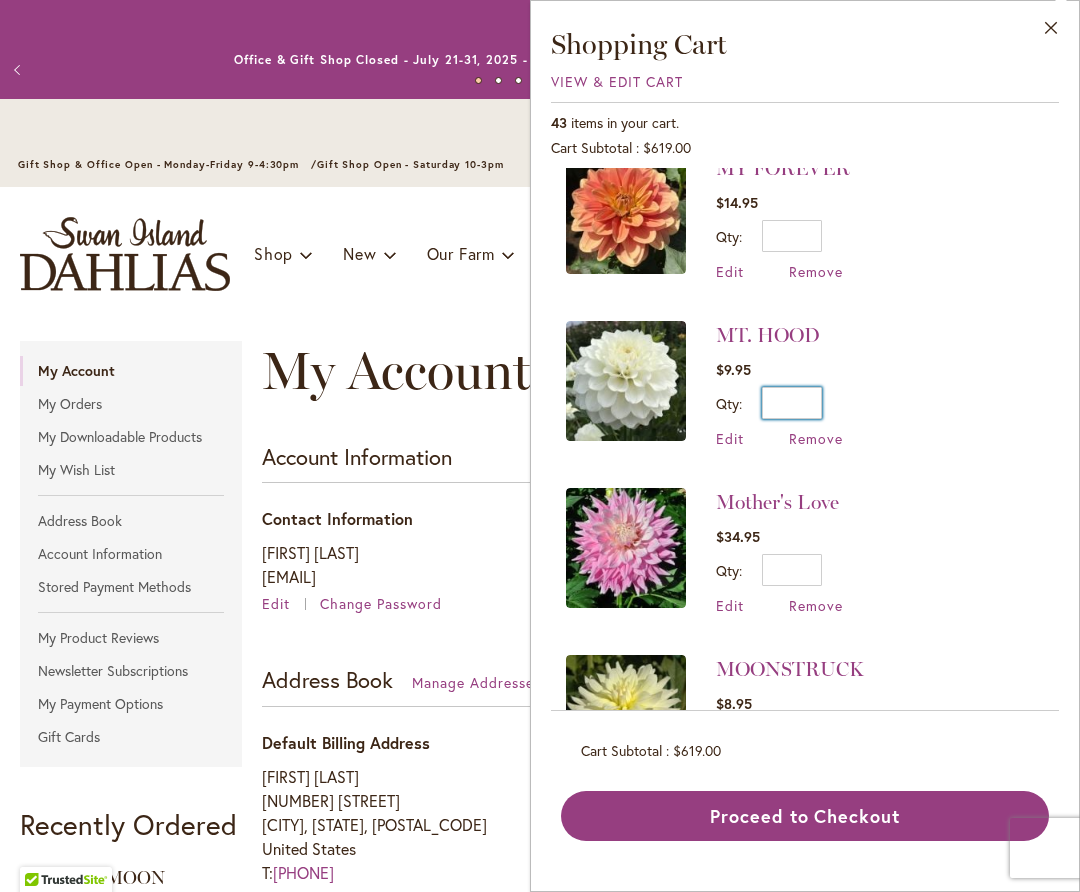 drag, startPoint x: 799, startPoint y: 388, endPoint x: 828, endPoint y: 387, distance: 29.017237 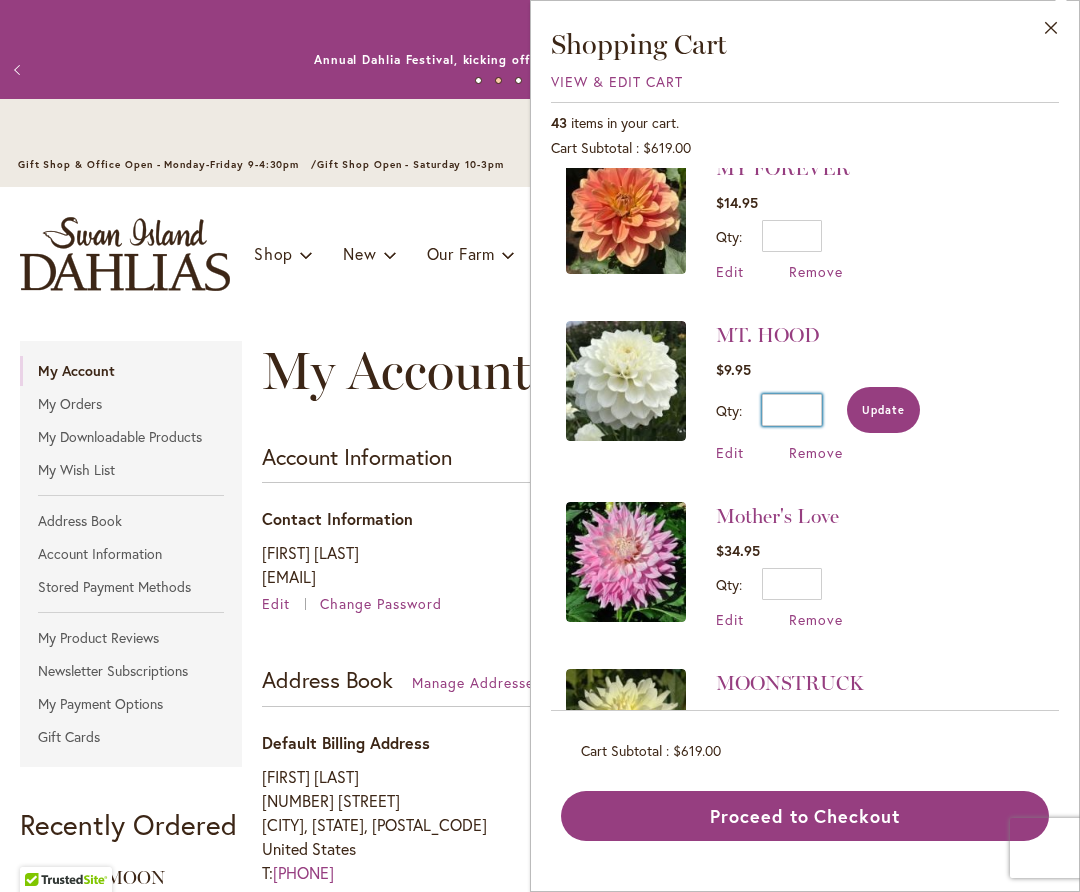 type on "*" 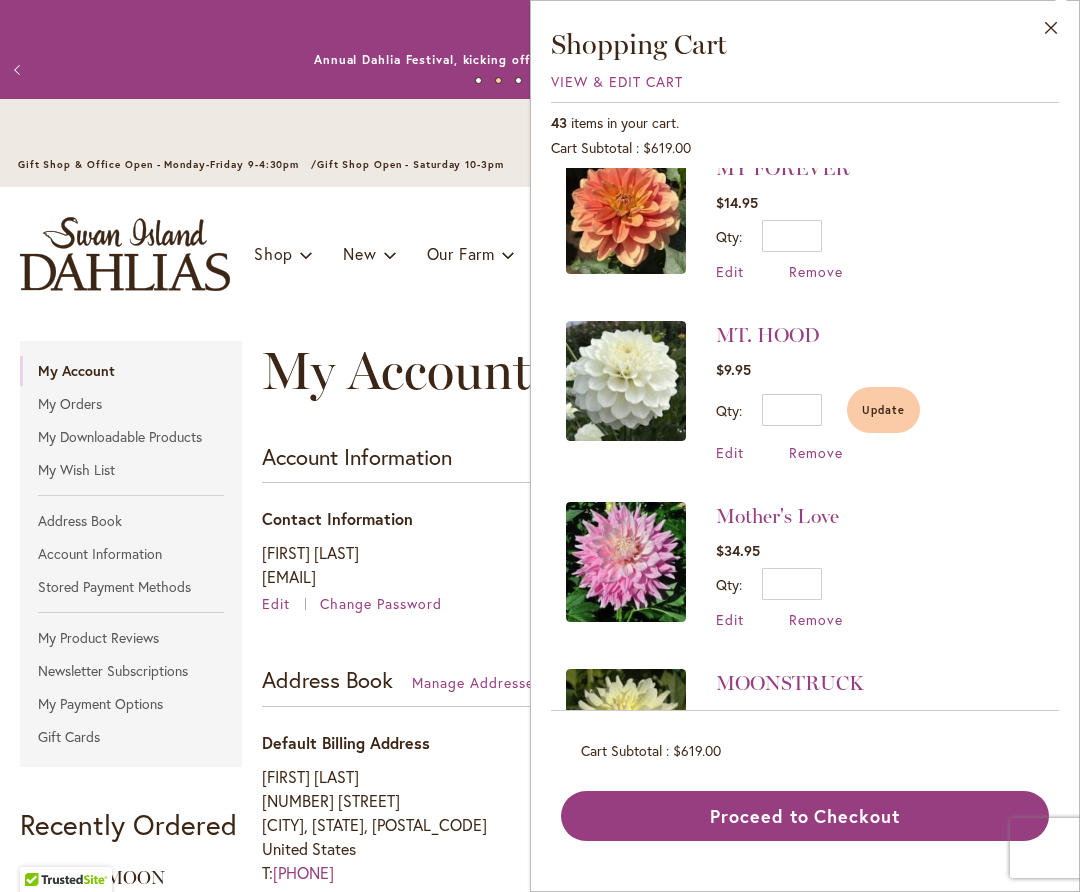 click on "Update" at bounding box center [883, 410] 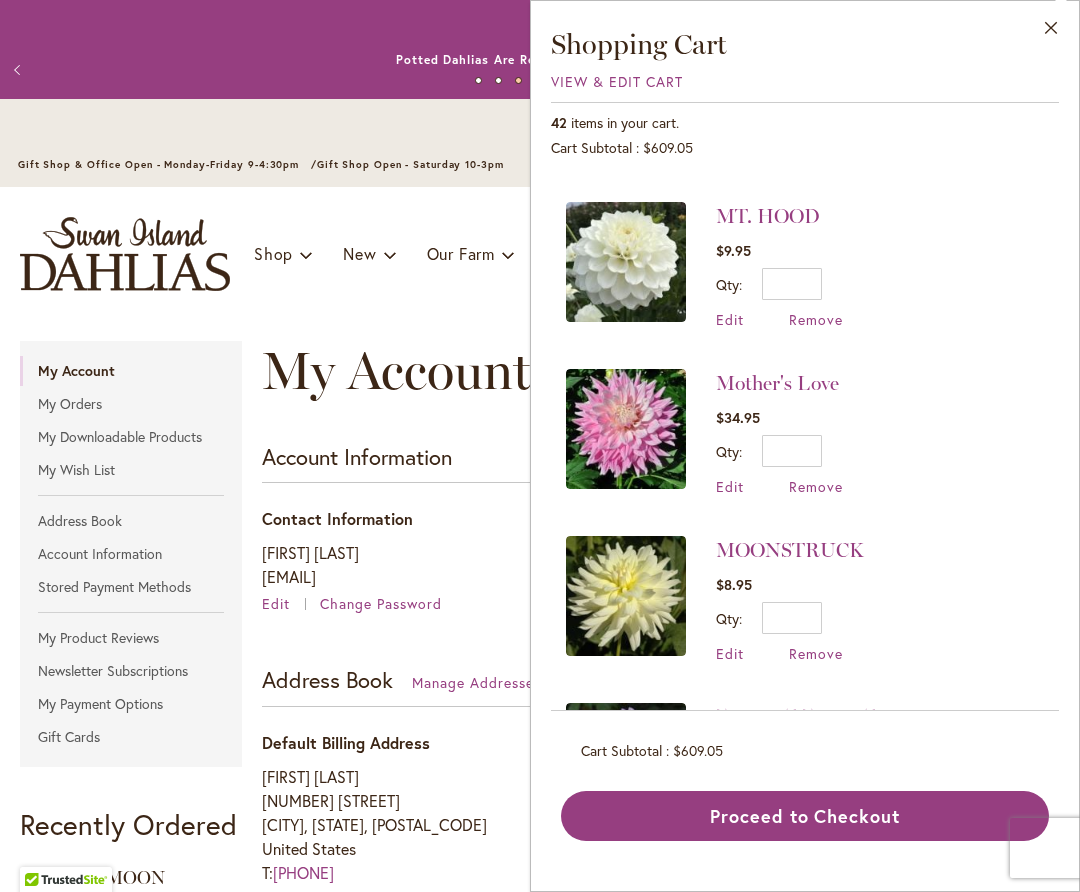 scroll, scrollTop: 2016, scrollLeft: 0, axis: vertical 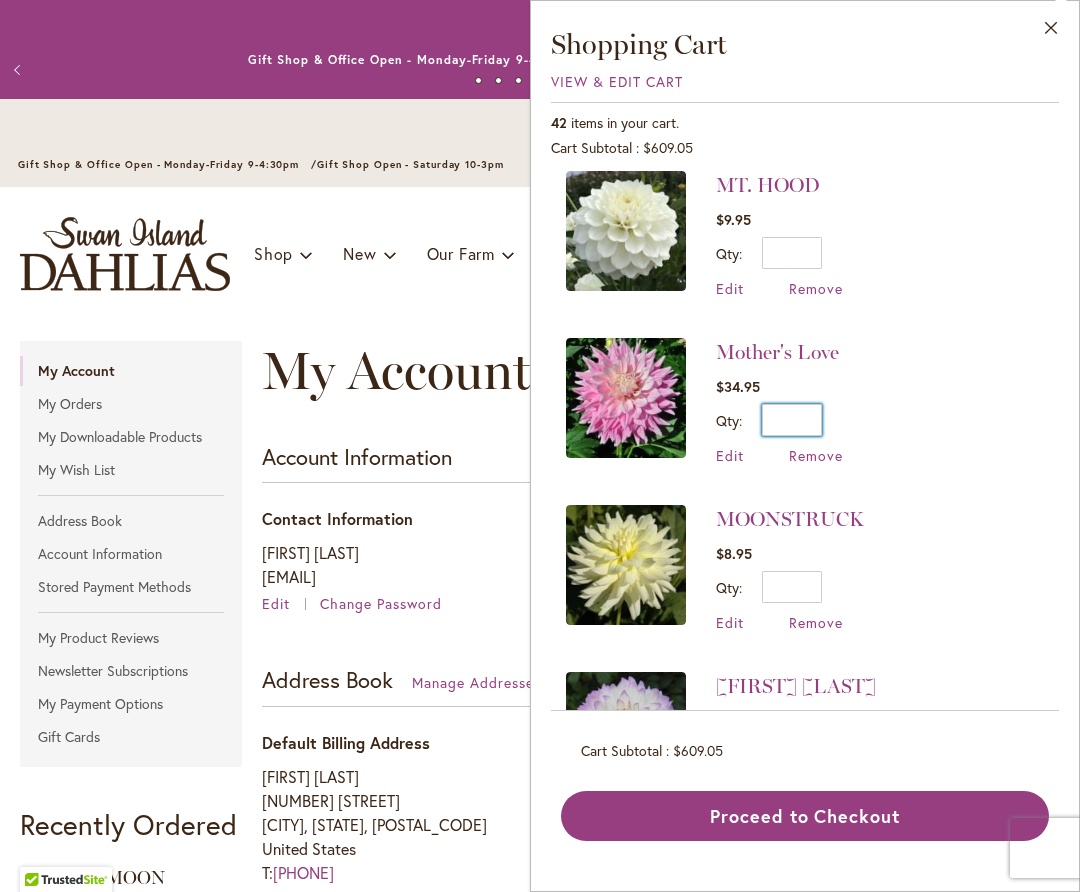 drag, startPoint x: 798, startPoint y: 405, endPoint x: 797, endPoint y: 432, distance: 27.018513 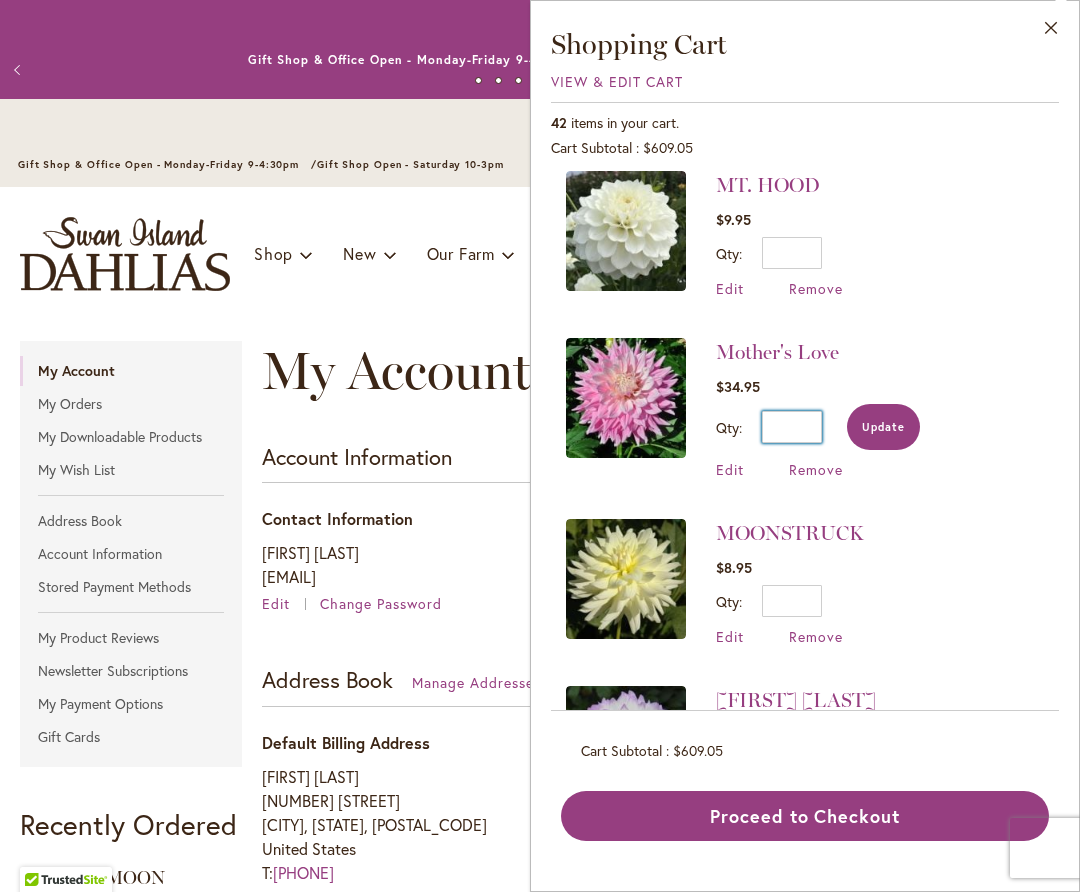type on "*" 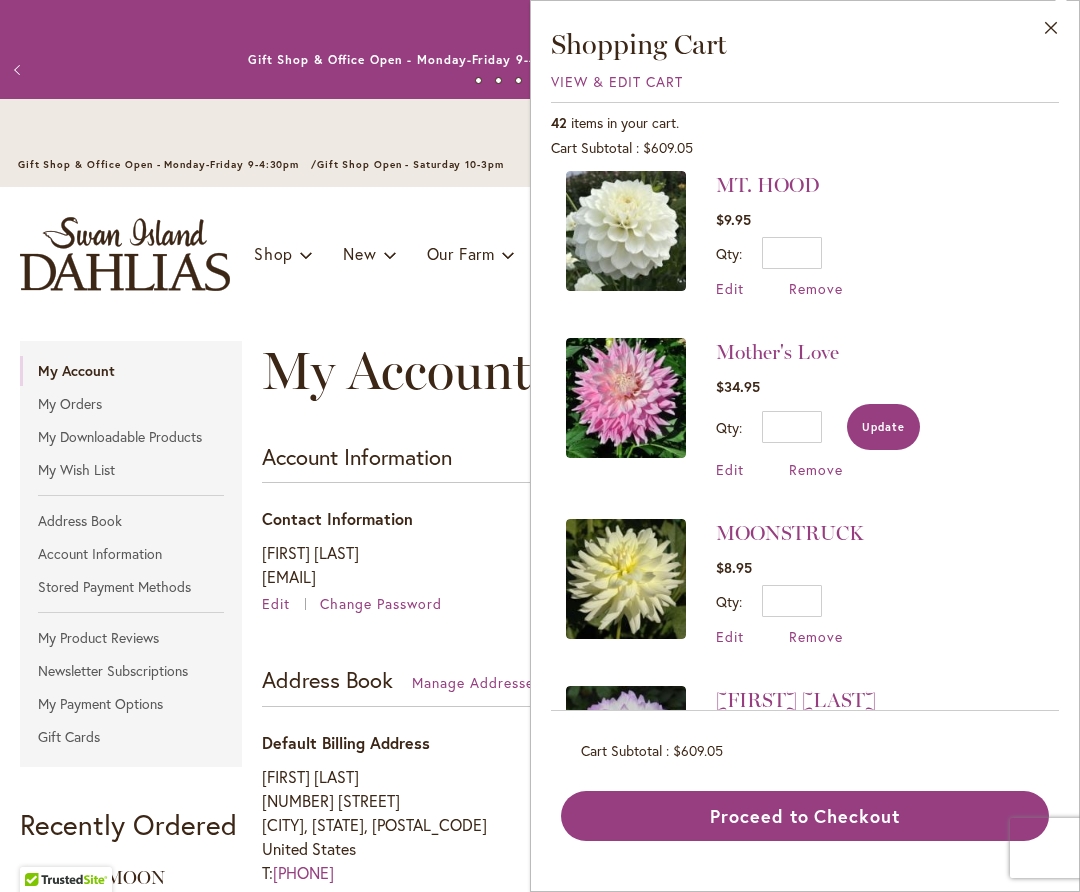 click on "Update" at bounding box center [883, 427] 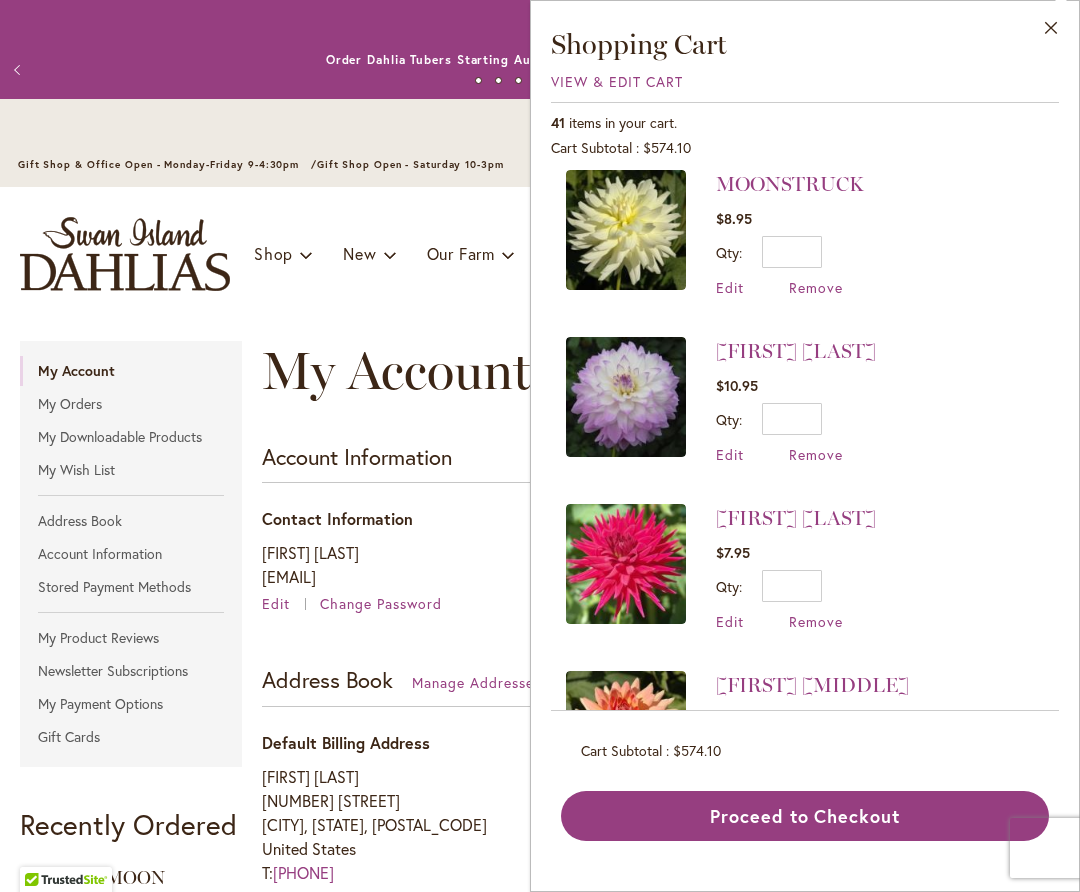 scroll, scrollTop: 2364, scrollLeft: 0, axis: vertical 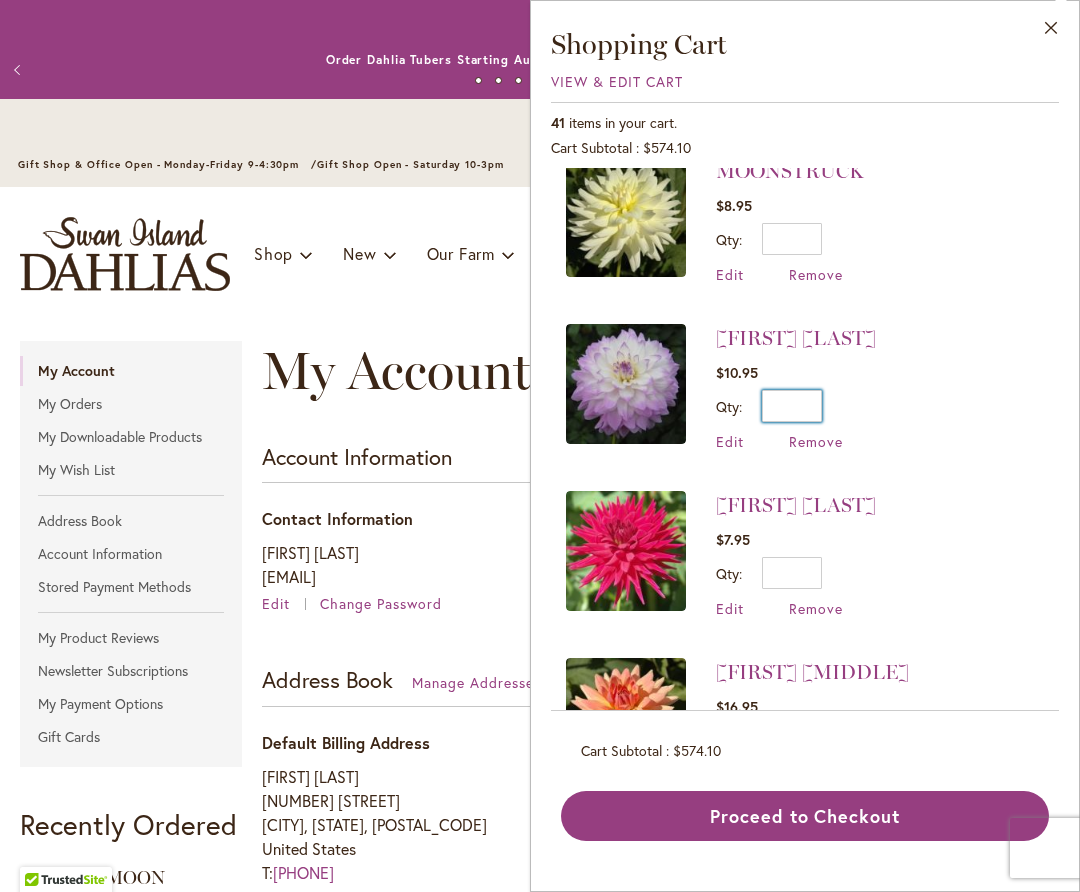 drag, startPoint x: 806, startPoint y: 397, endPoint x: 827, endPoint y: 397, distance: 21 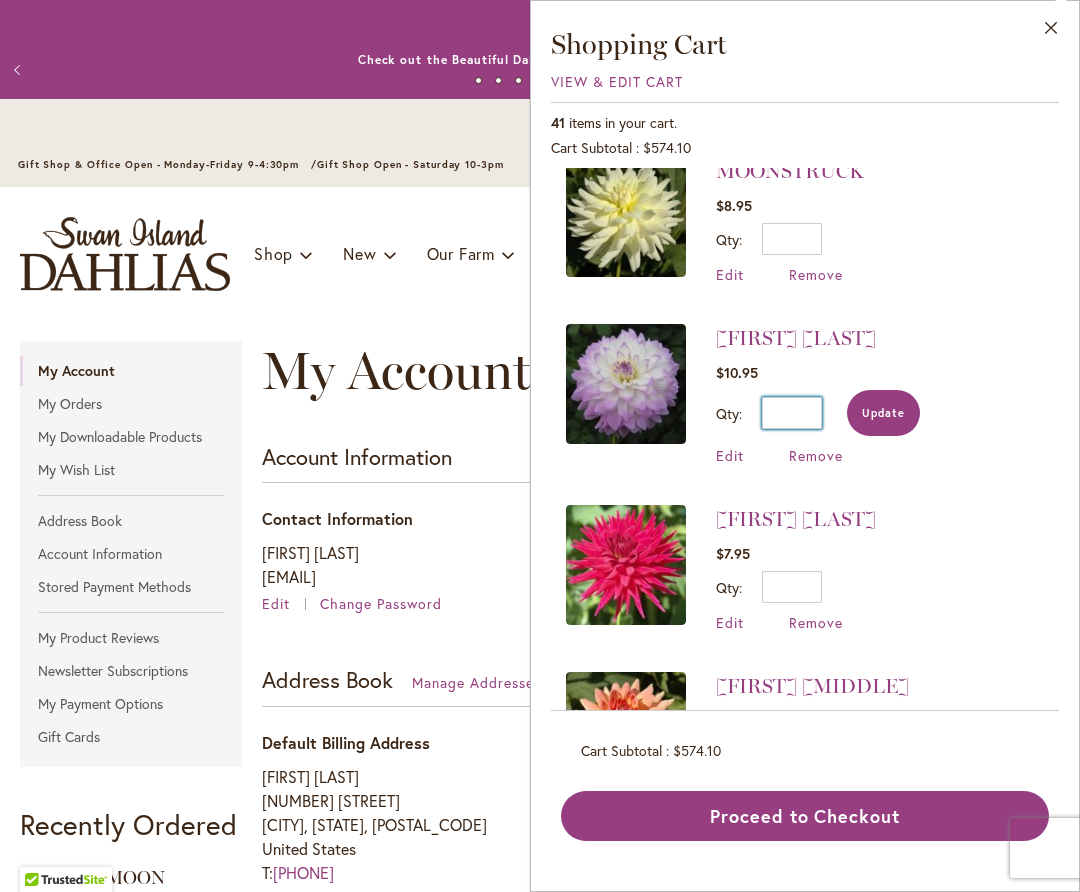 type on "*" 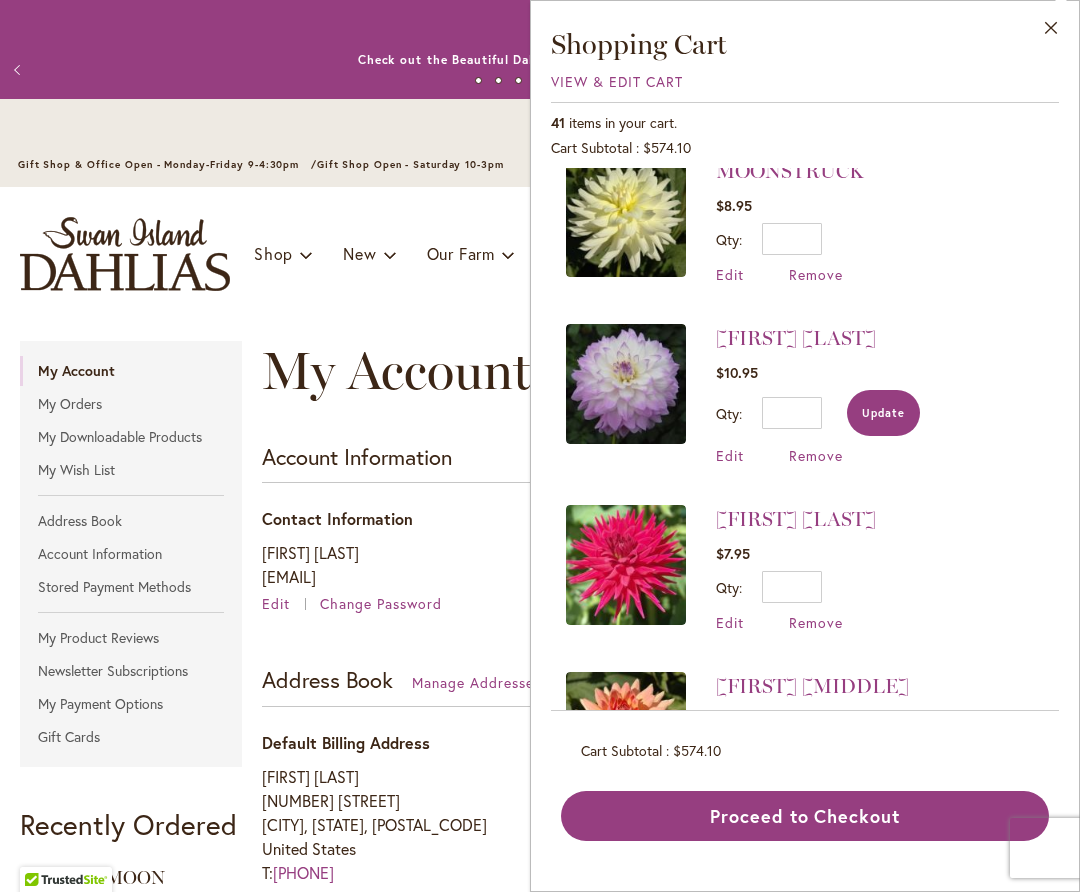 click on "Update" at bounding box center (883, 413) 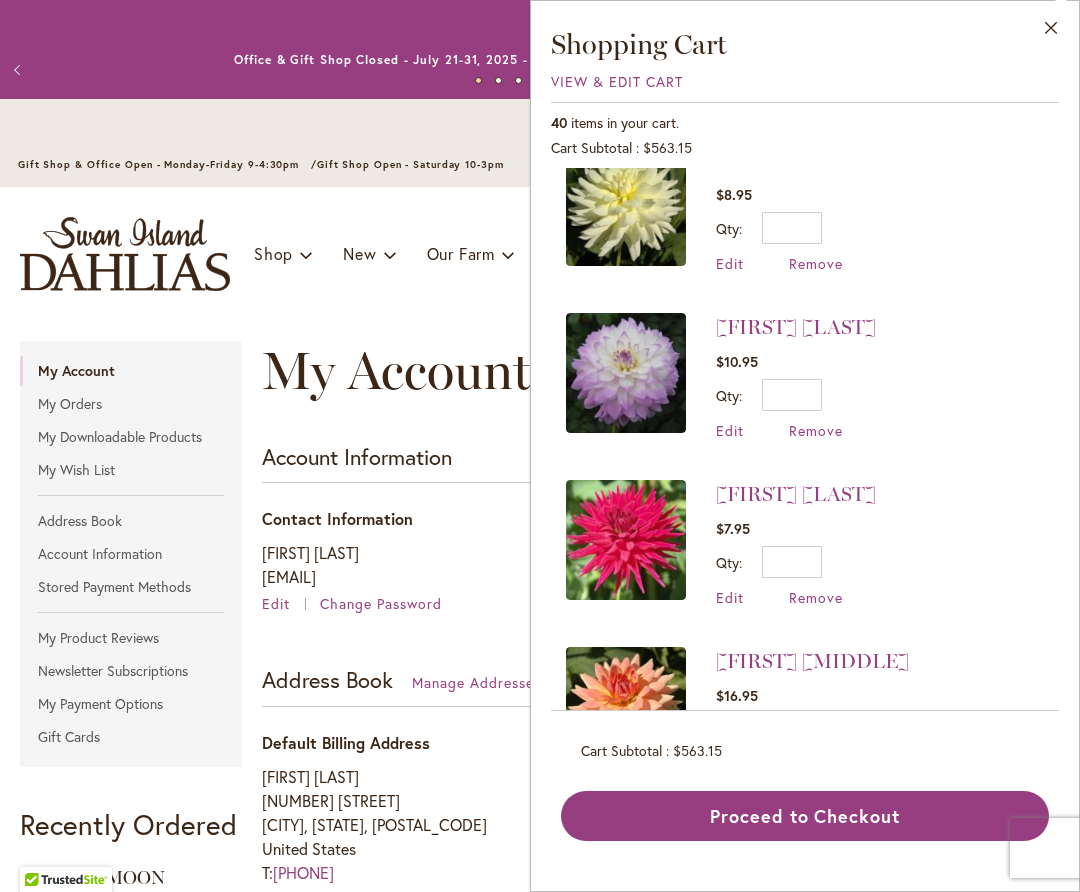scroll, scrollTop: 2377, scrollLeft: 0, axis: vertical 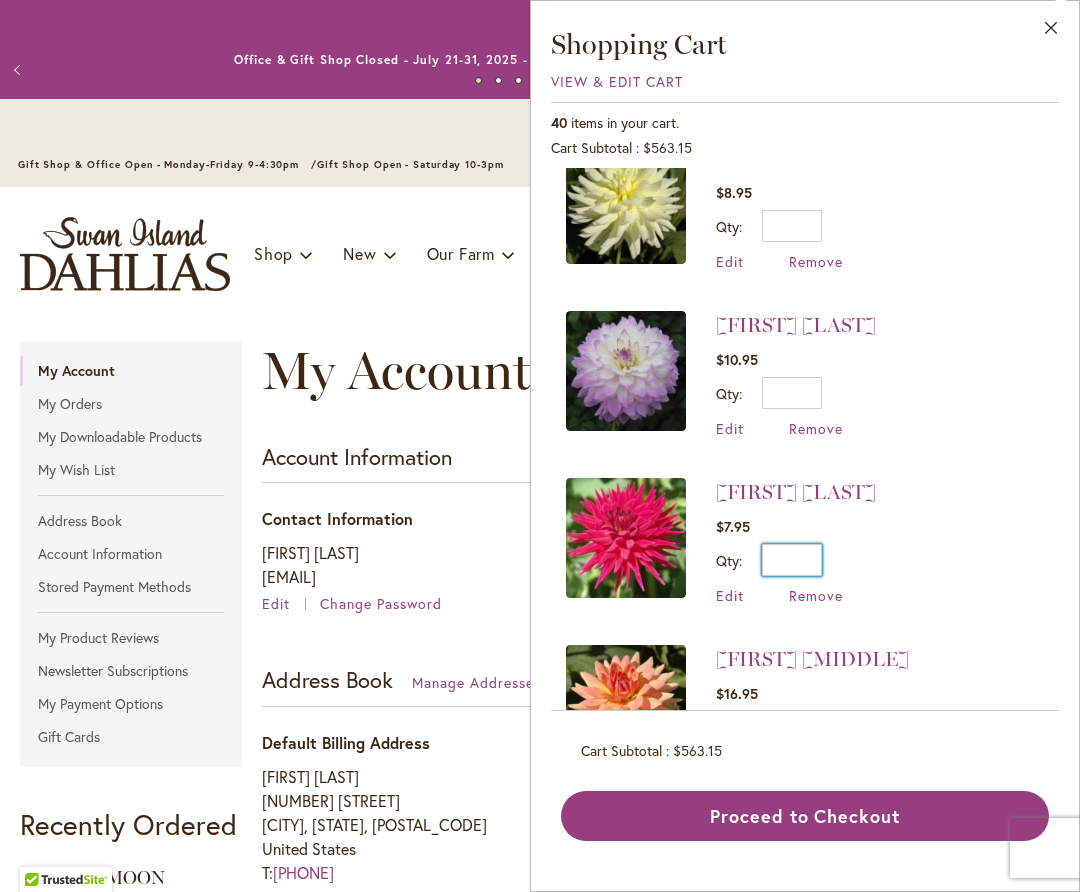click on "Qty
*
Update" at bounding box center (796, 560) 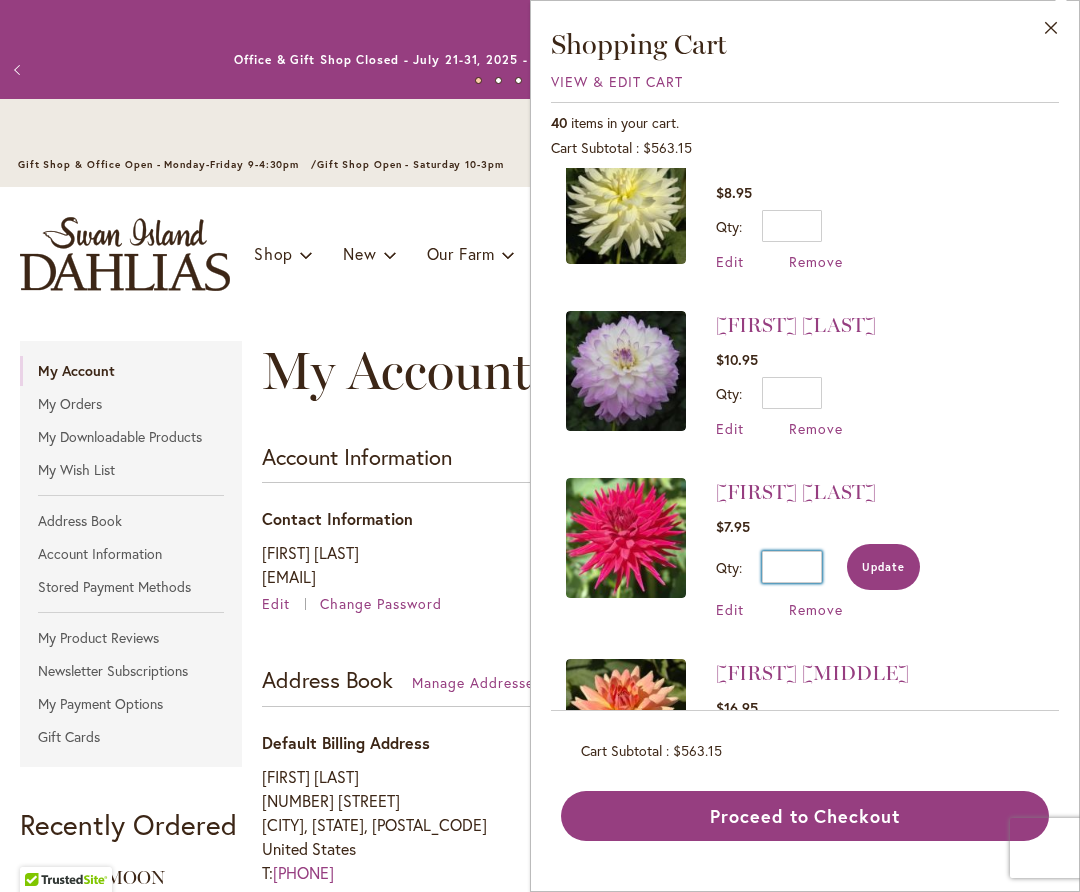 type on "*" 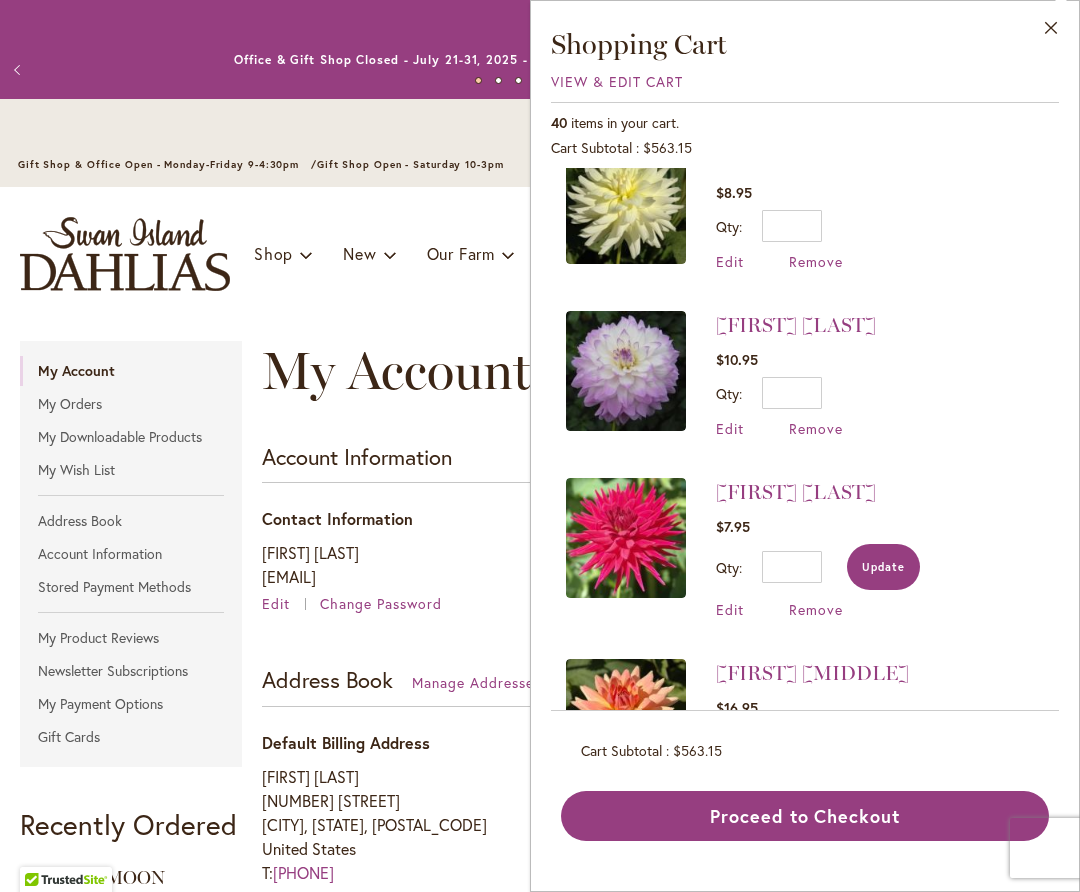 click on "Update" at bounding box center [883, 567] 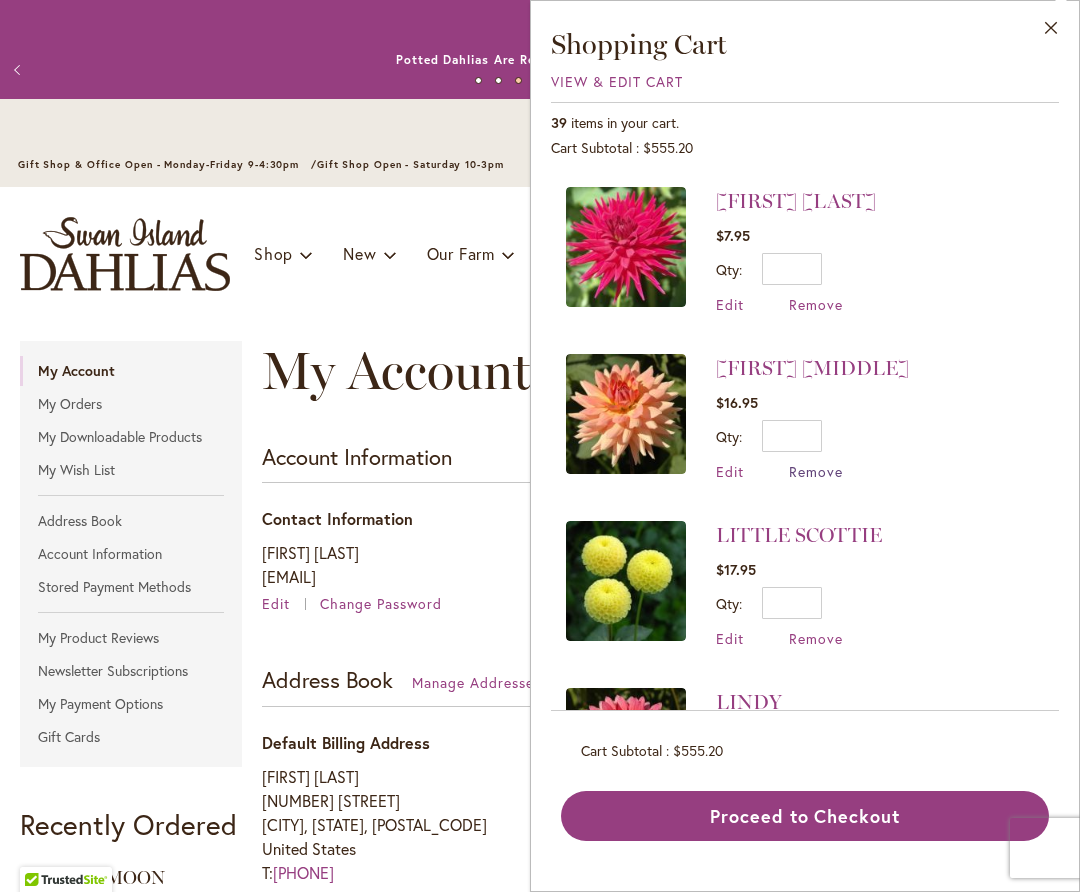 scroll, scrollTop: 2672, scrollLeft: 0, axis: vertical 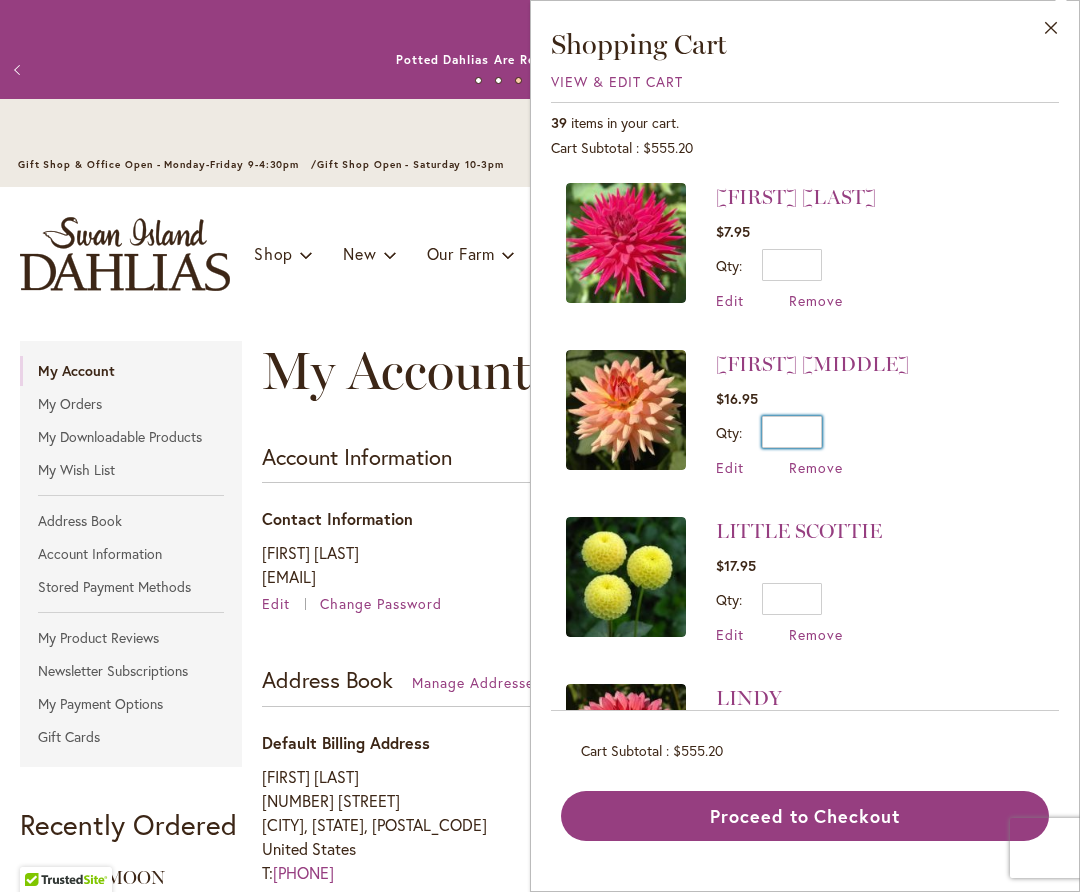 drag, startPoint x: 790, startPoint y: 419, endPoint x: 808, endPoint y: 421, distance: 18.110771 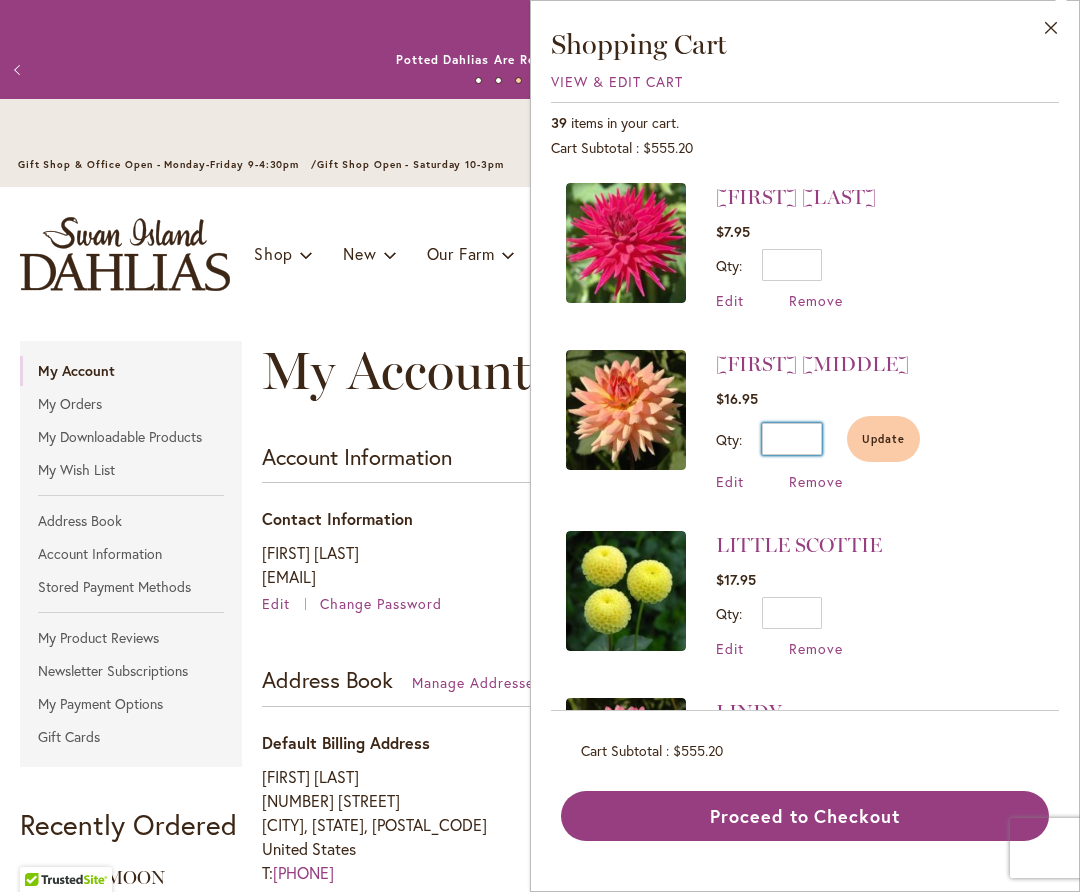 drag, startPoint x: 795, startPoint y: 424, endPoint x: 820, endPoint y: 429, distance: 25.495098 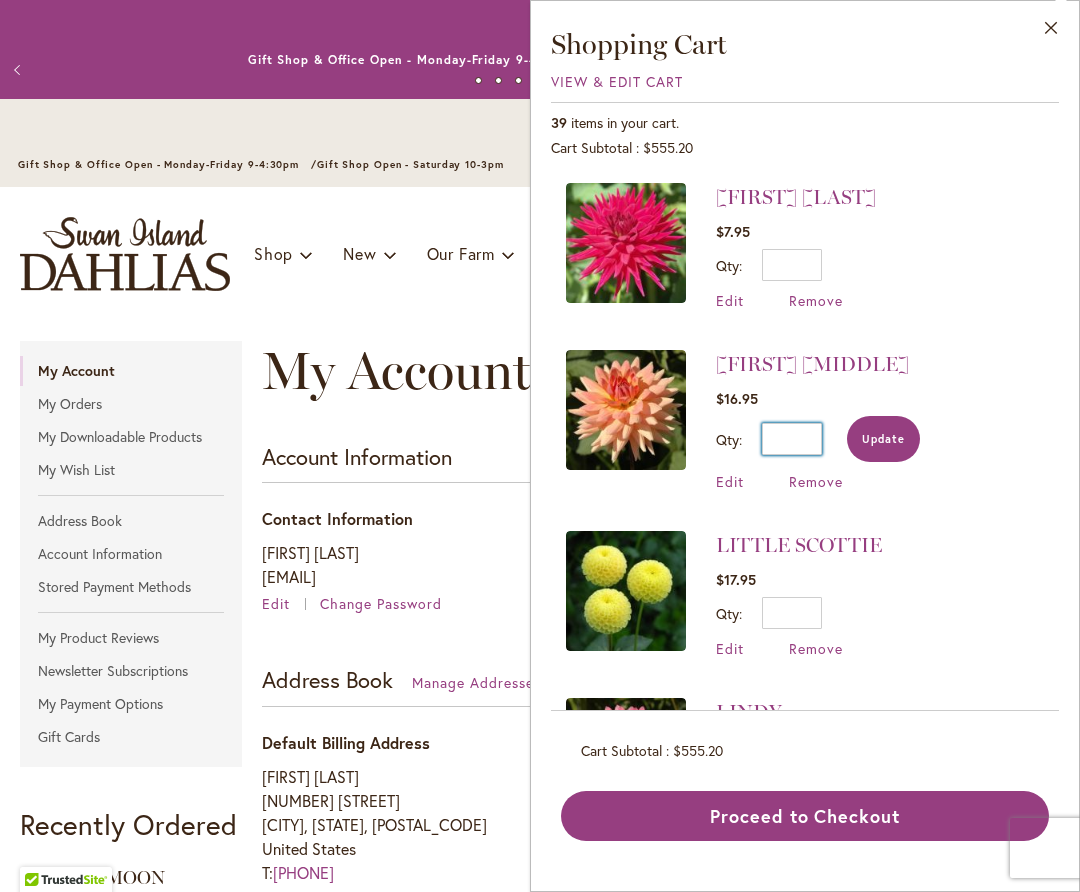 type on "*" 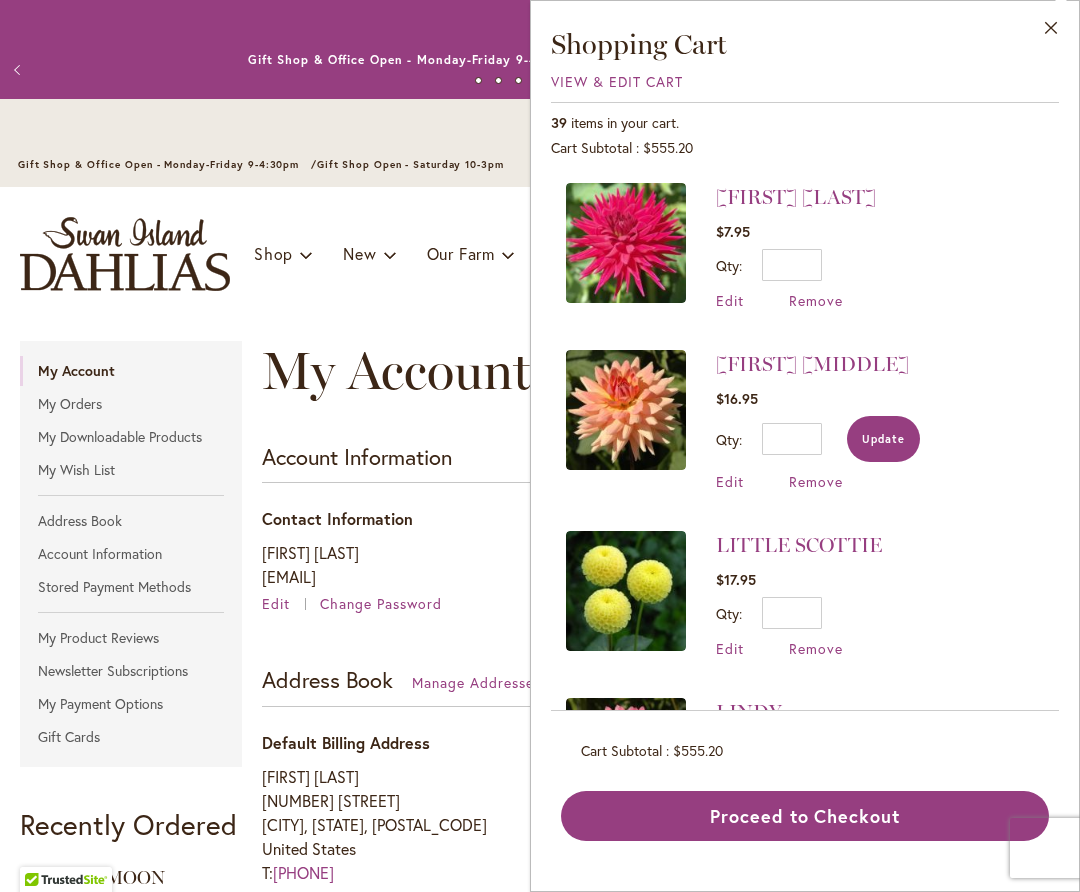 click on "Update" at bounding box center [883, 439] 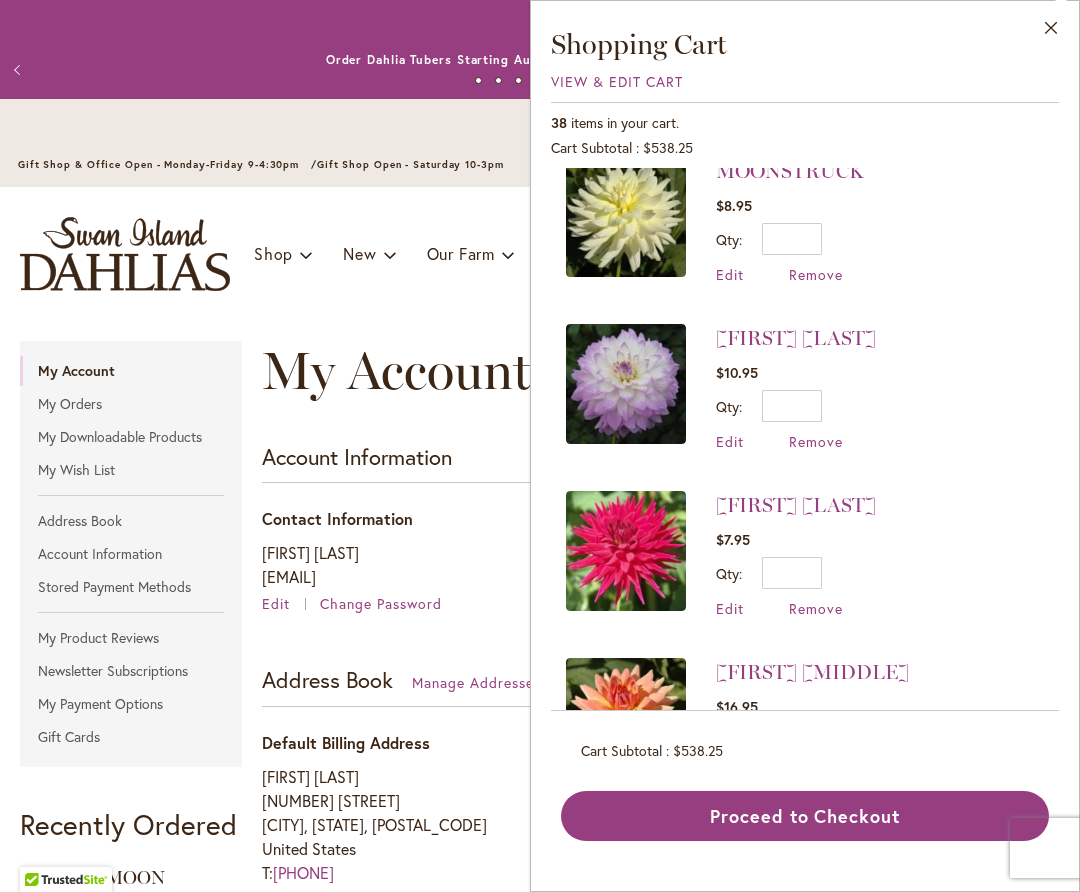 scroll, scrollTop: 2255, scrollLeft: 0, axis: vertical 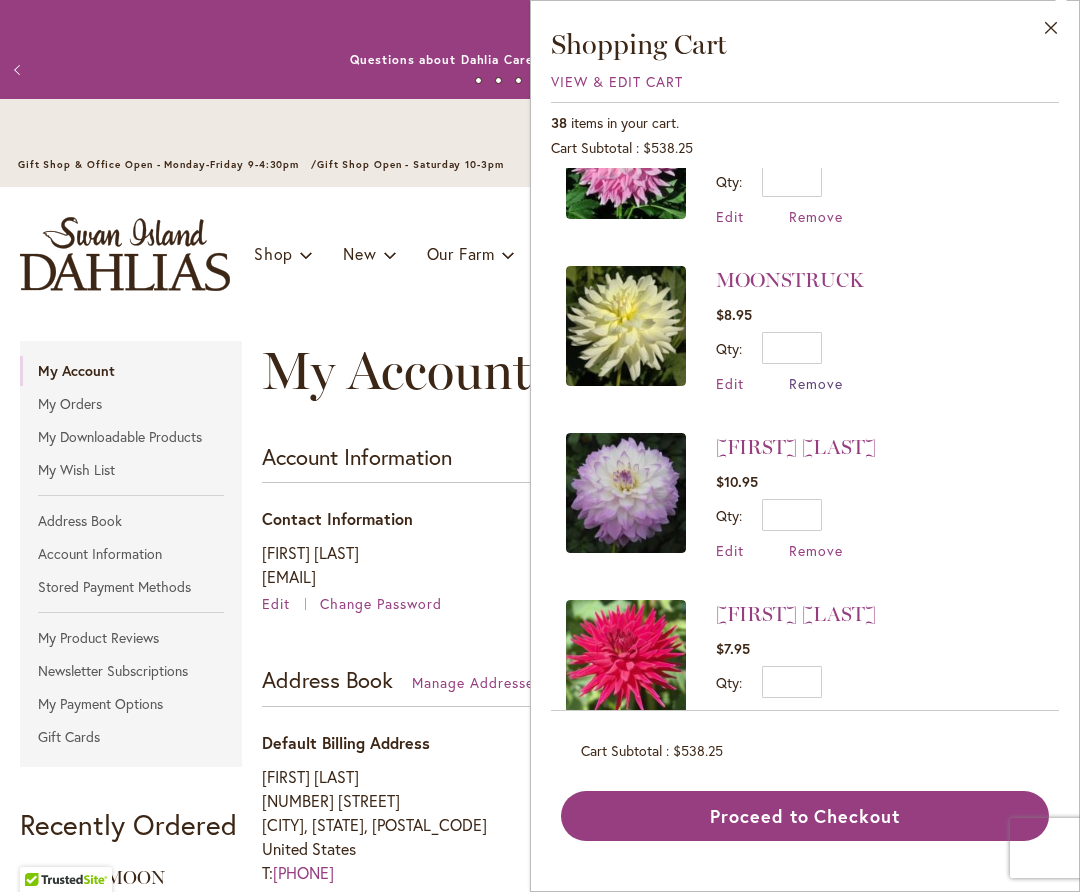 click on "Remove" at bounding box center (816, 383) 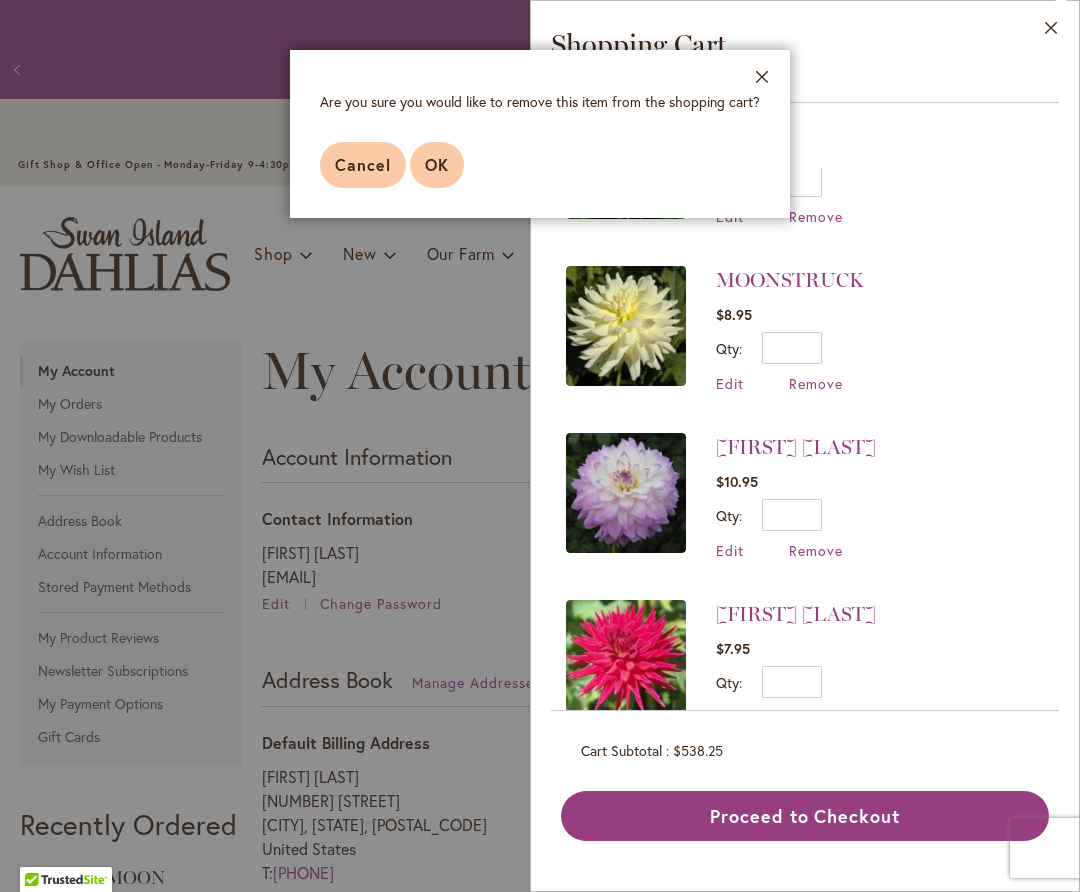 click on "OK" at bounding box center (437, 164) 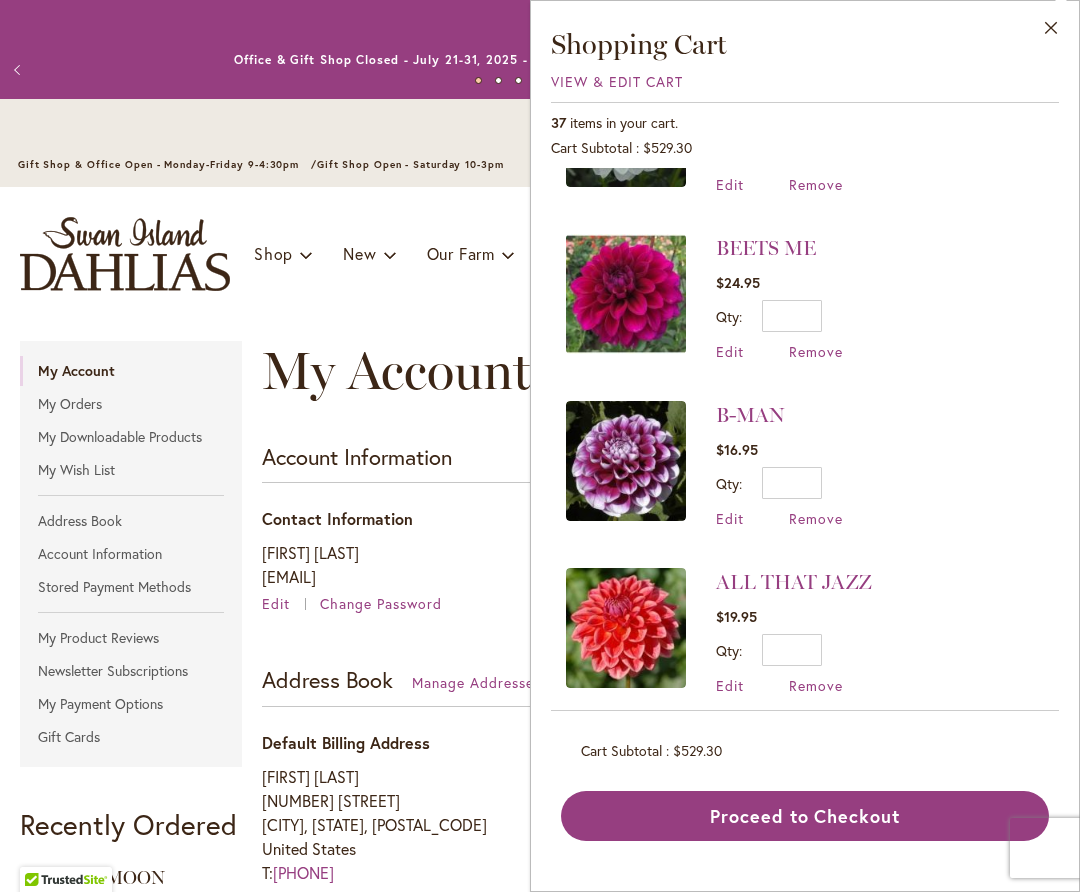 scroll, scrollTop: 4282, scrollLeft: 0, axis: vertical 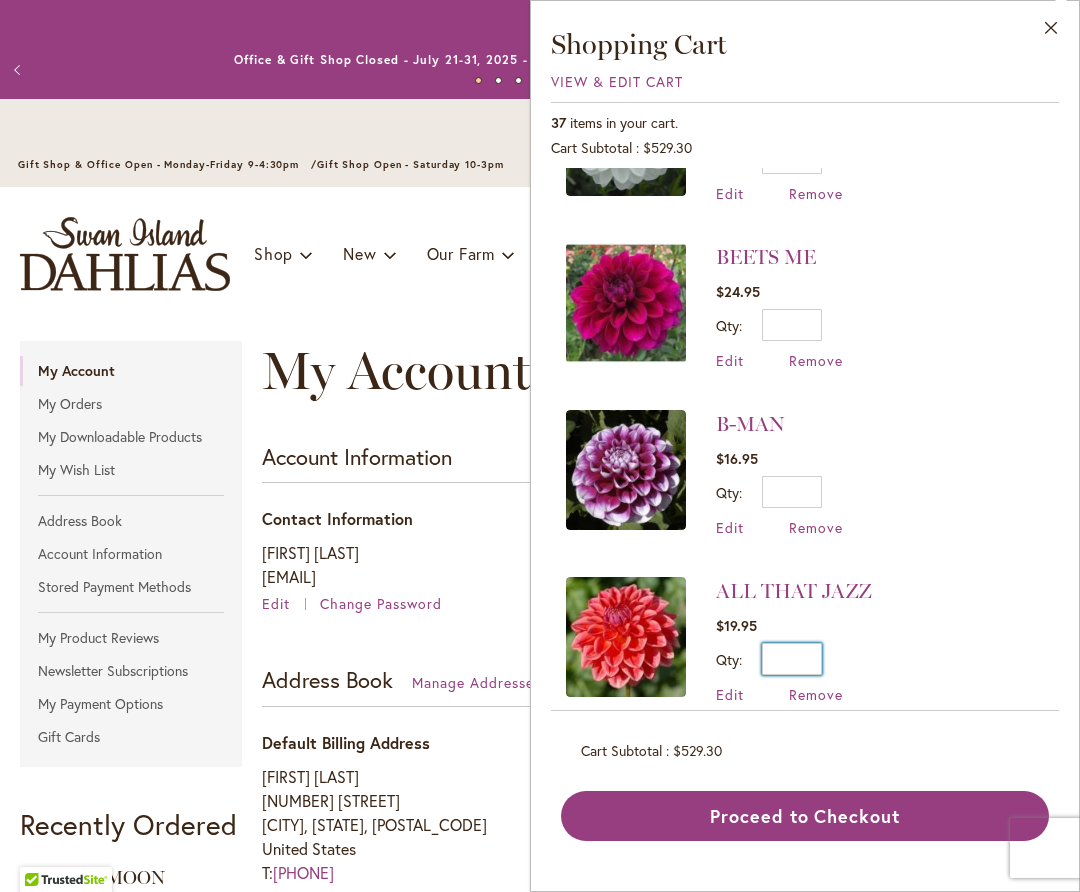 drag, startPoint x: 791, startPoint y: 631, endPoint x: 837, endPoint y: 634, distance: 46.09772 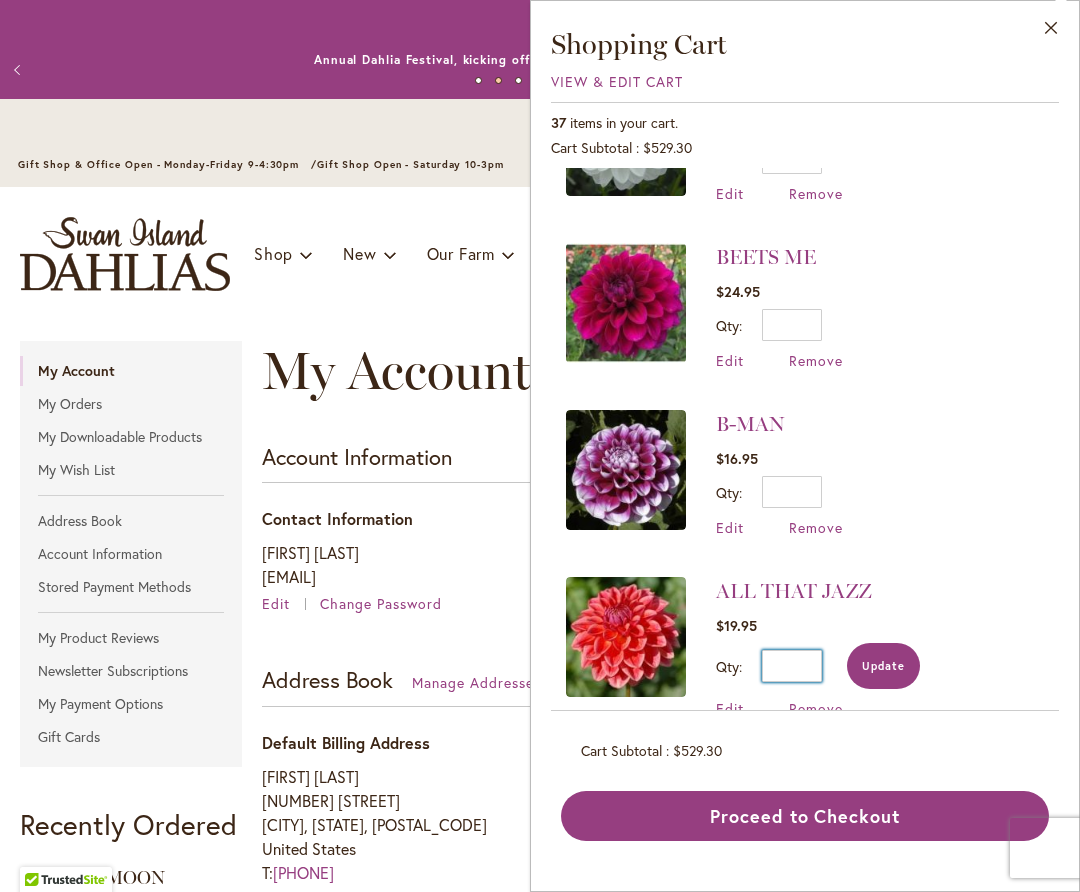 type on "*" 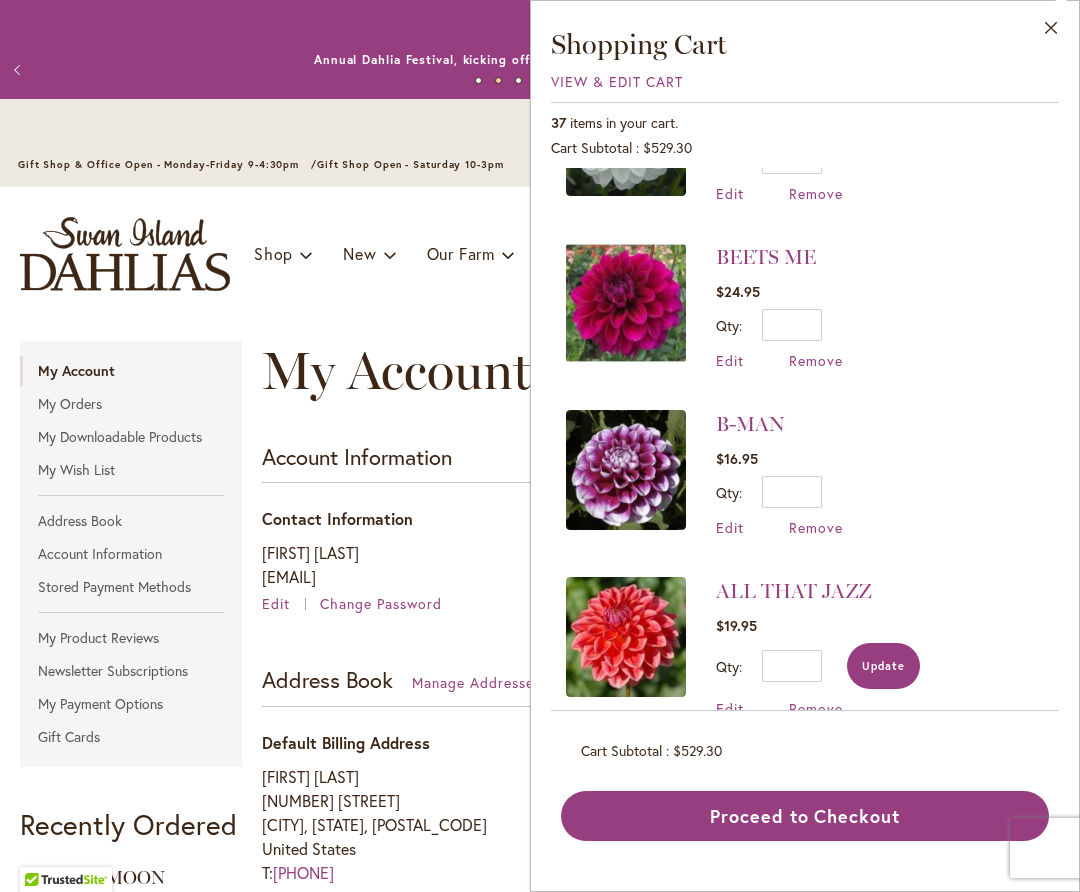 click on "Update" at bounding box center [883, 666] 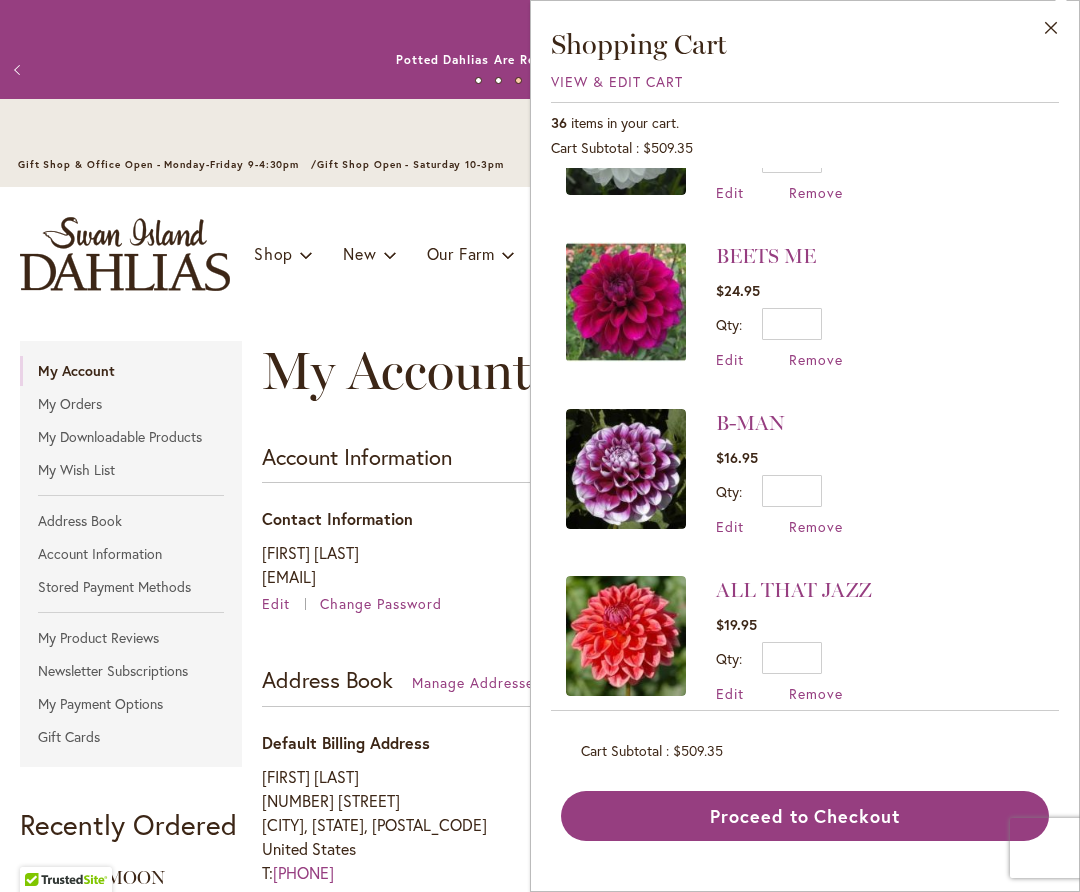 scroll, scrollTop: 4282, scrollLeft: 0, axis: vertical 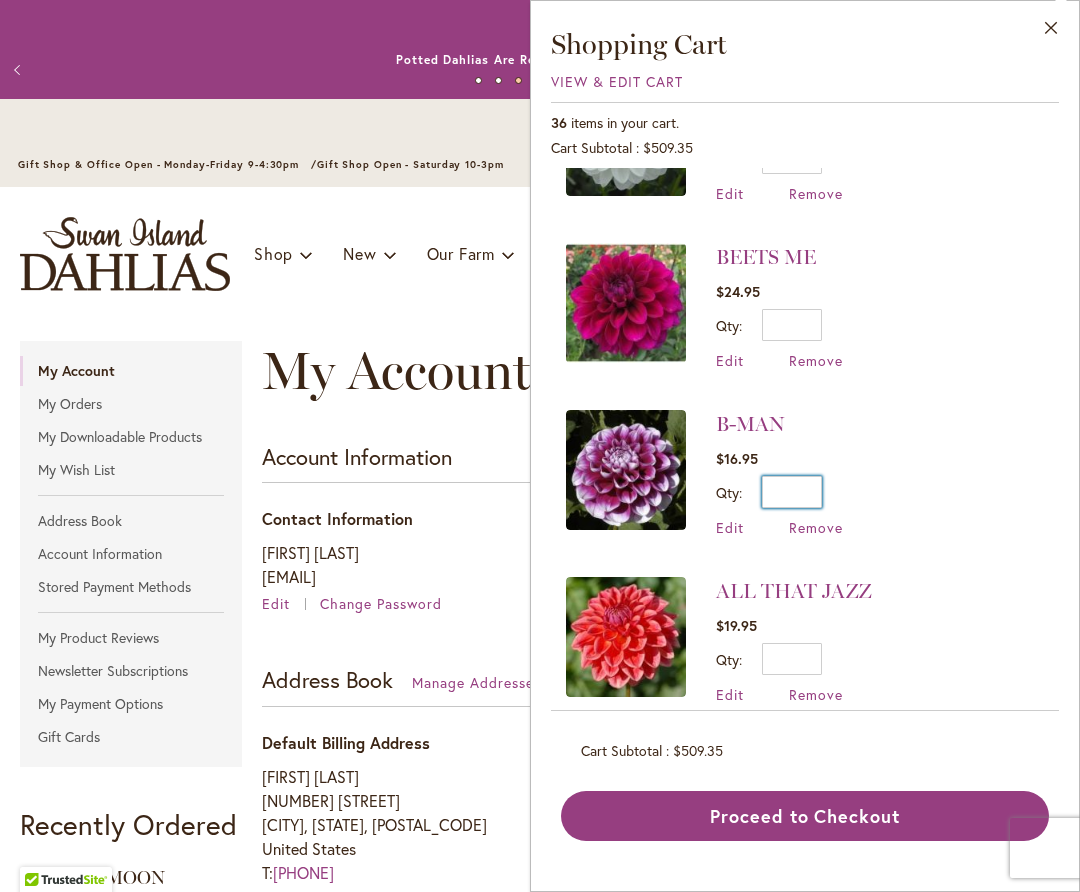drag, startPoint x: 792, startPoint y: 470, endPoint x: 824, endPoint y: 468, distance: 32.06244 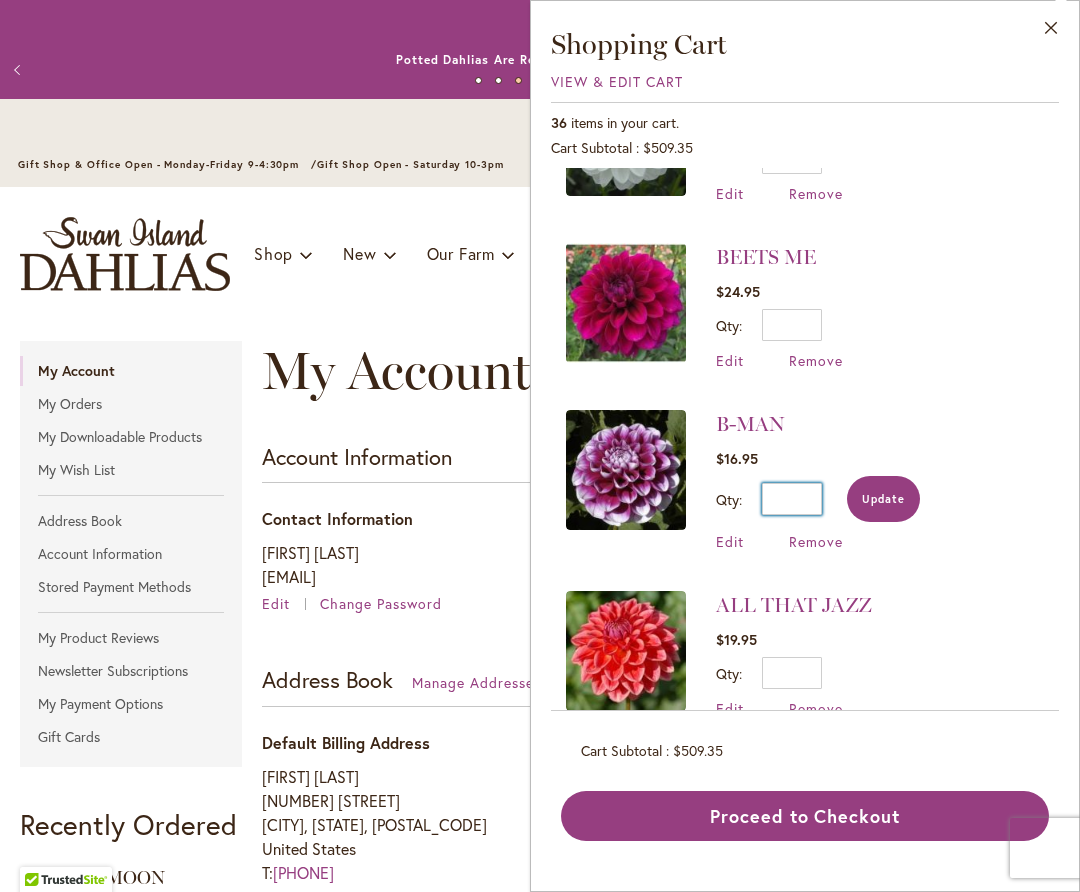 type on "*" 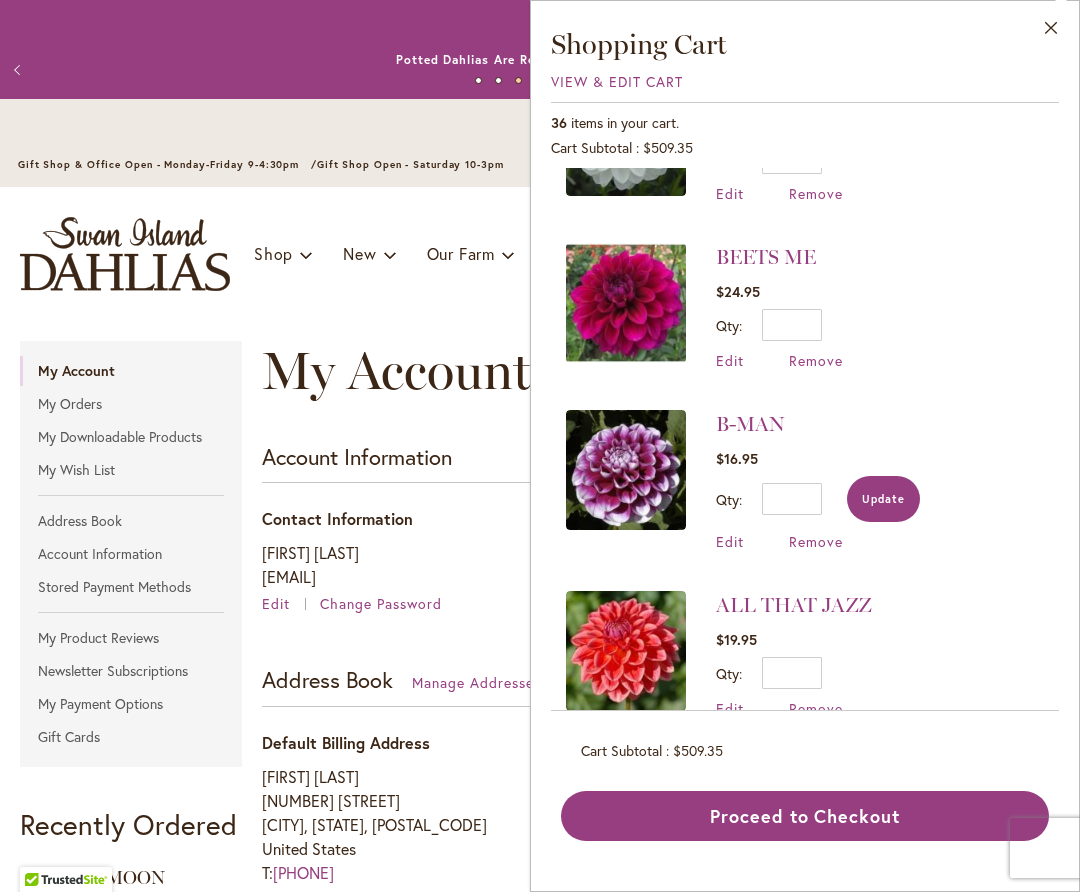 click on "Update" at bounding box center [883, 499] 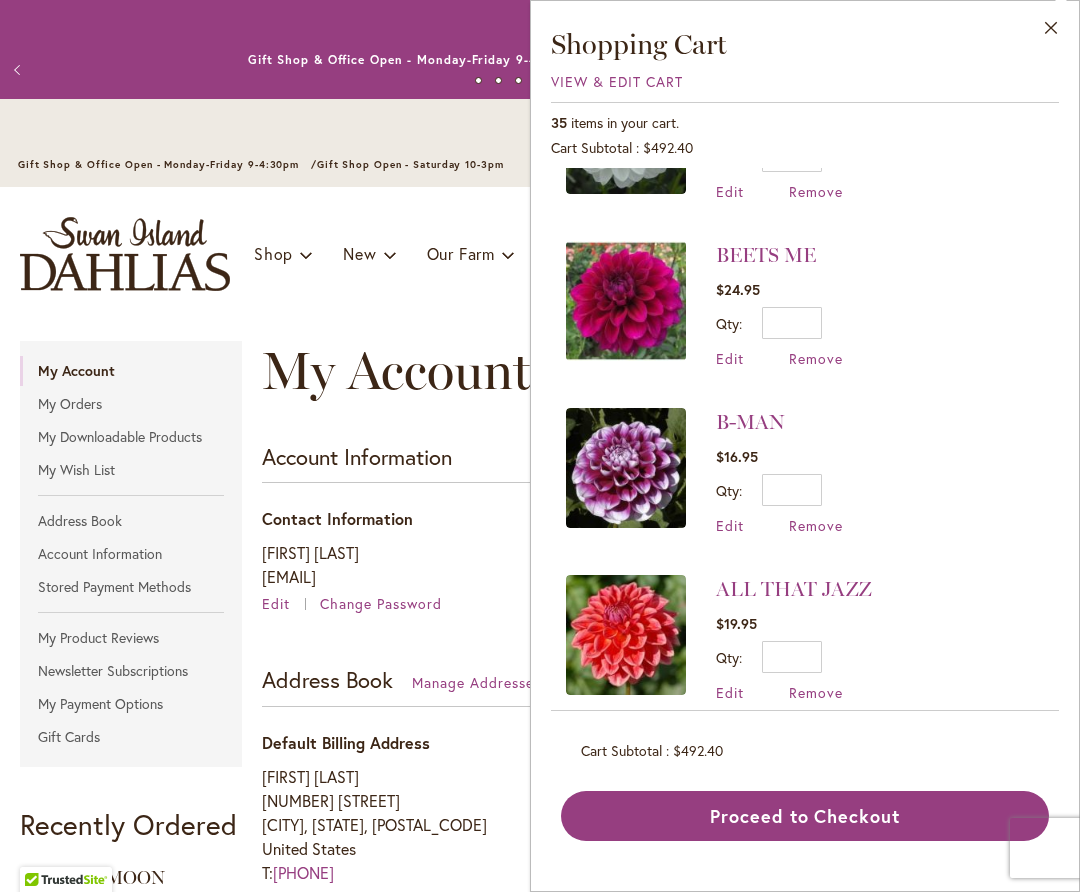 scroll, scrollTop: 4282, scrollLeft: 0, axis: vertical 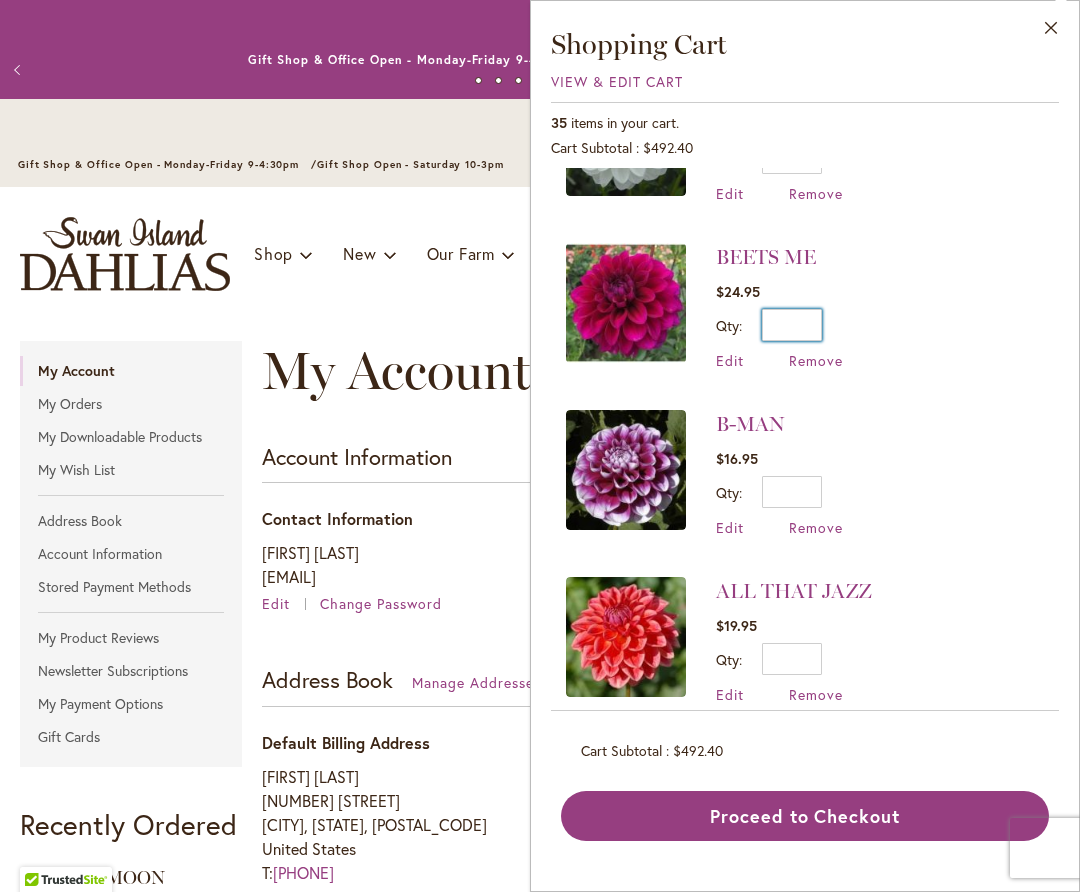 drag, startPoint x: 806, startPoint y: 303, endPoint x: 836, endPoint y: 304, distance: 30.016663 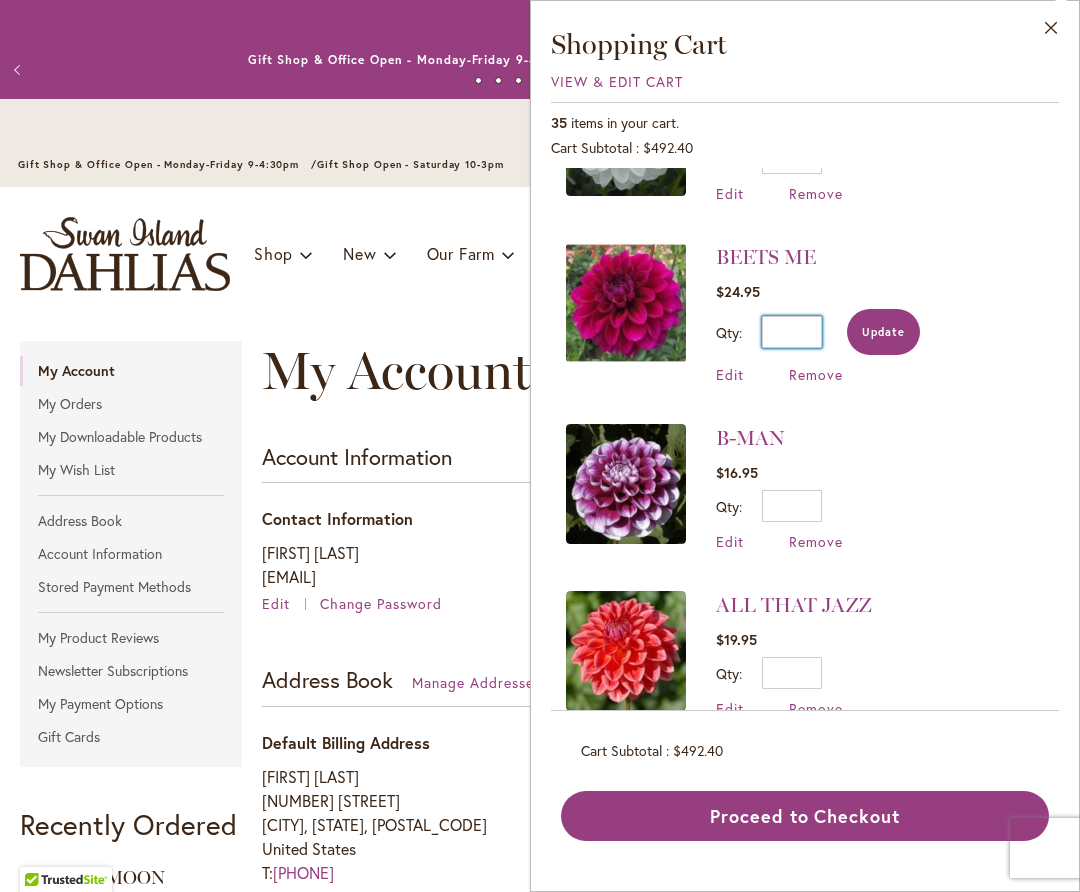 type on "*" 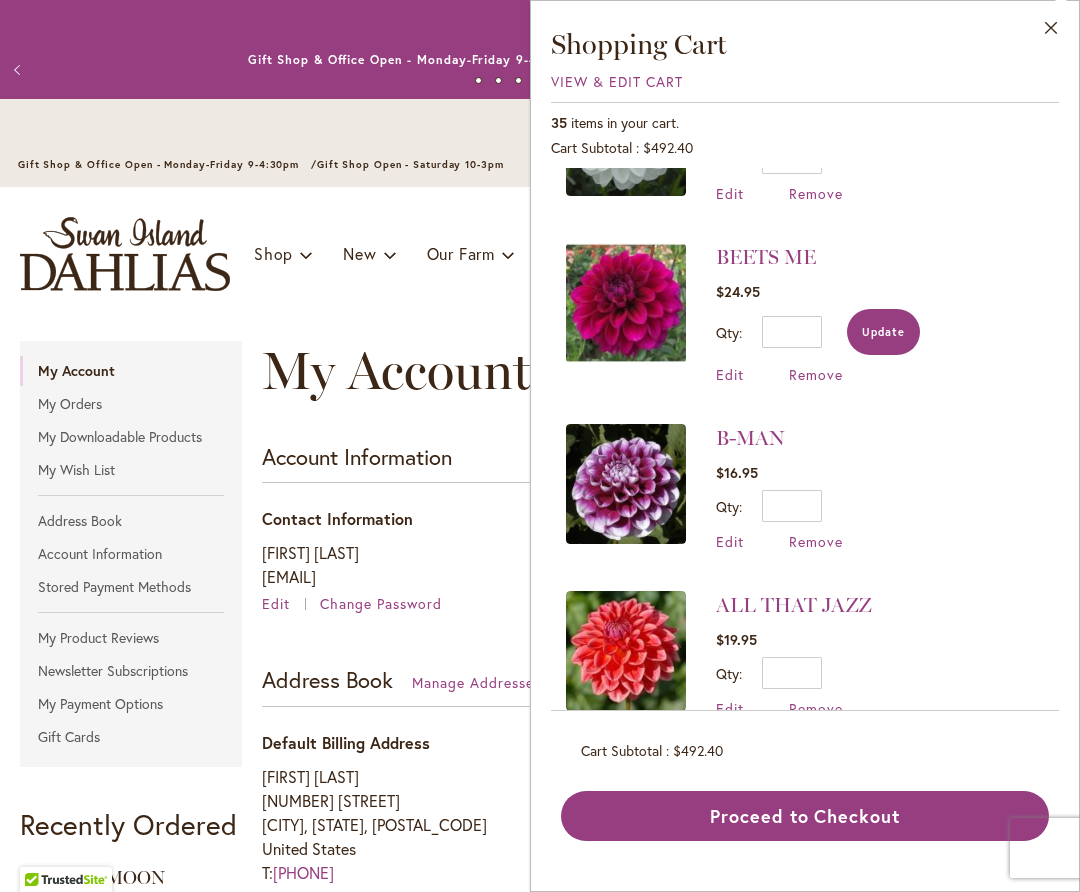 click on "Update" at bounding box center [883, 332] 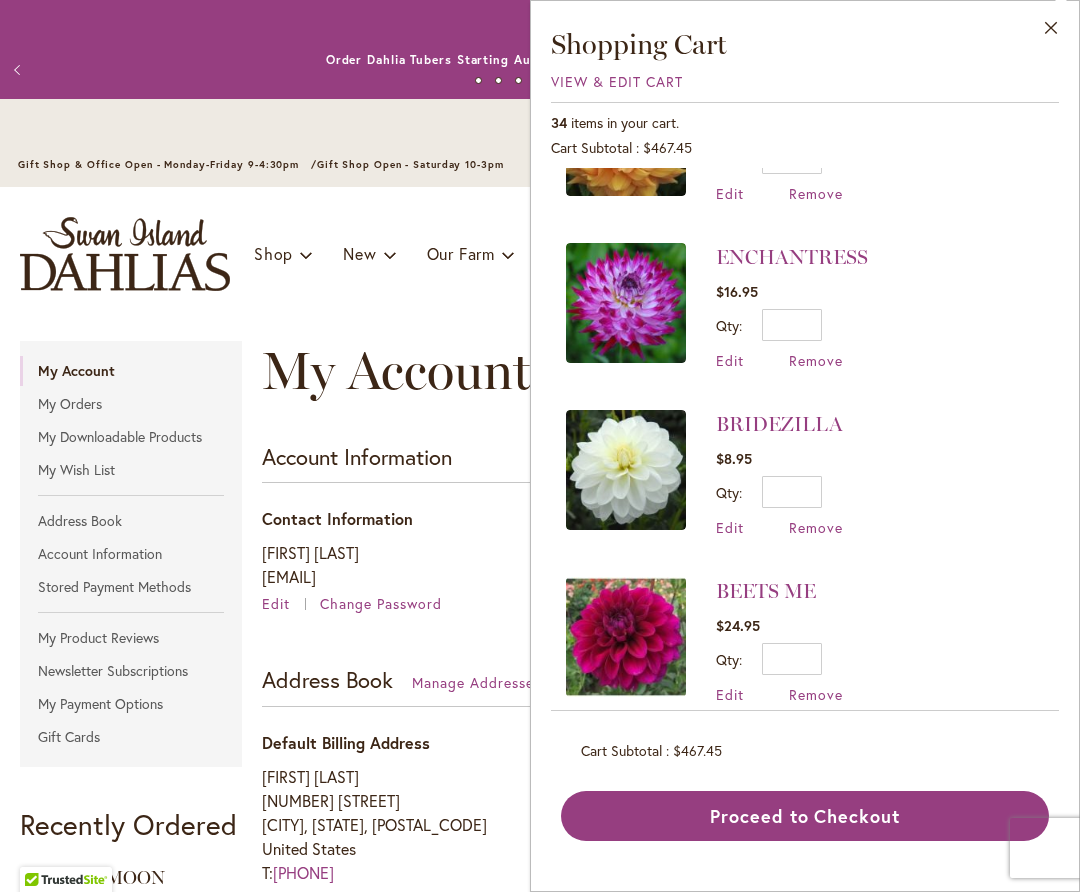 scroll, scrollTop: 3945, scrollLeft: 0, axis: vertical 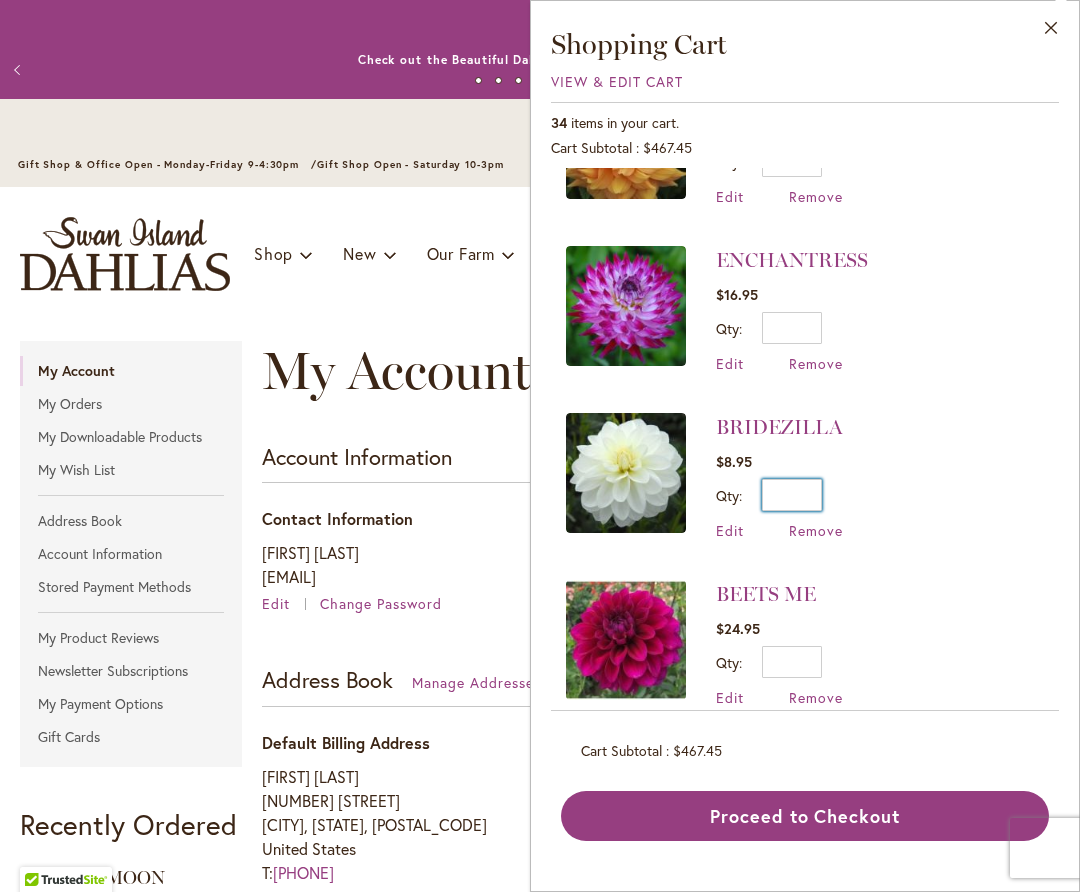 drag, startPoint x: 815, startPoint y: 472, endPoint x: 834, endPoint y: 471, distance: 19.026299 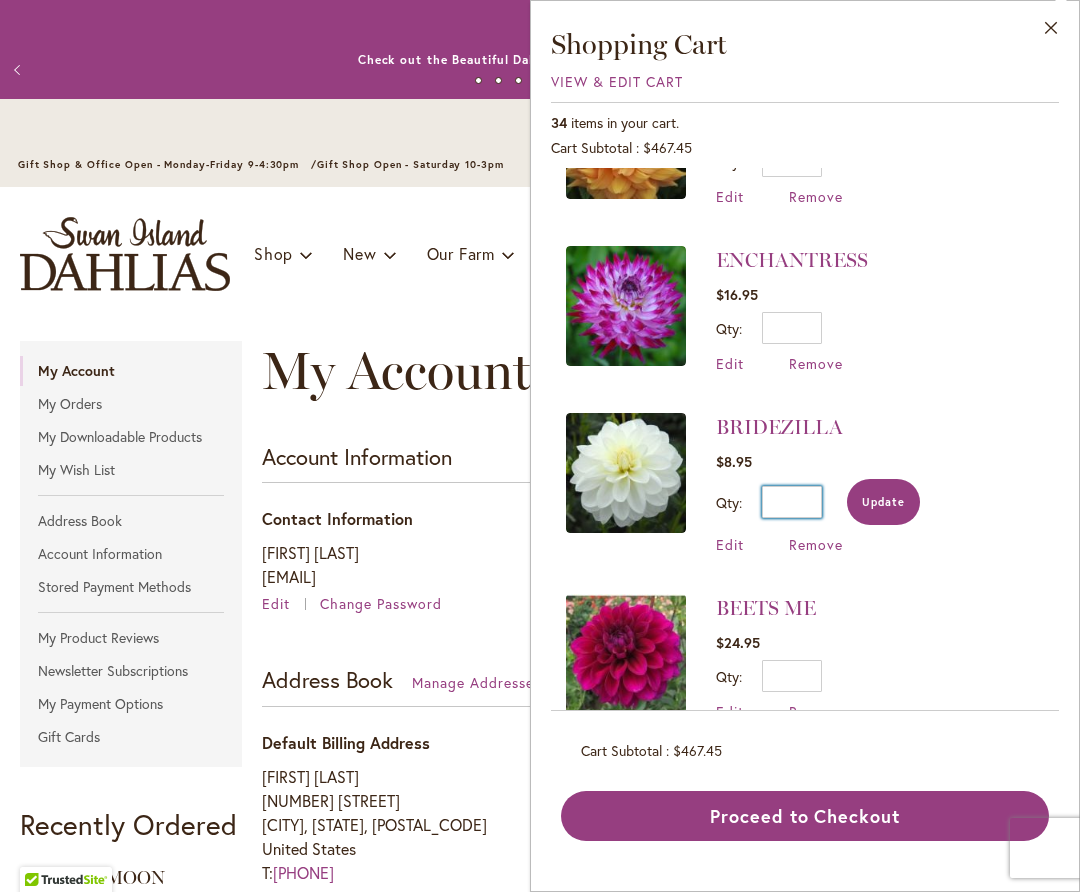 type on "*" 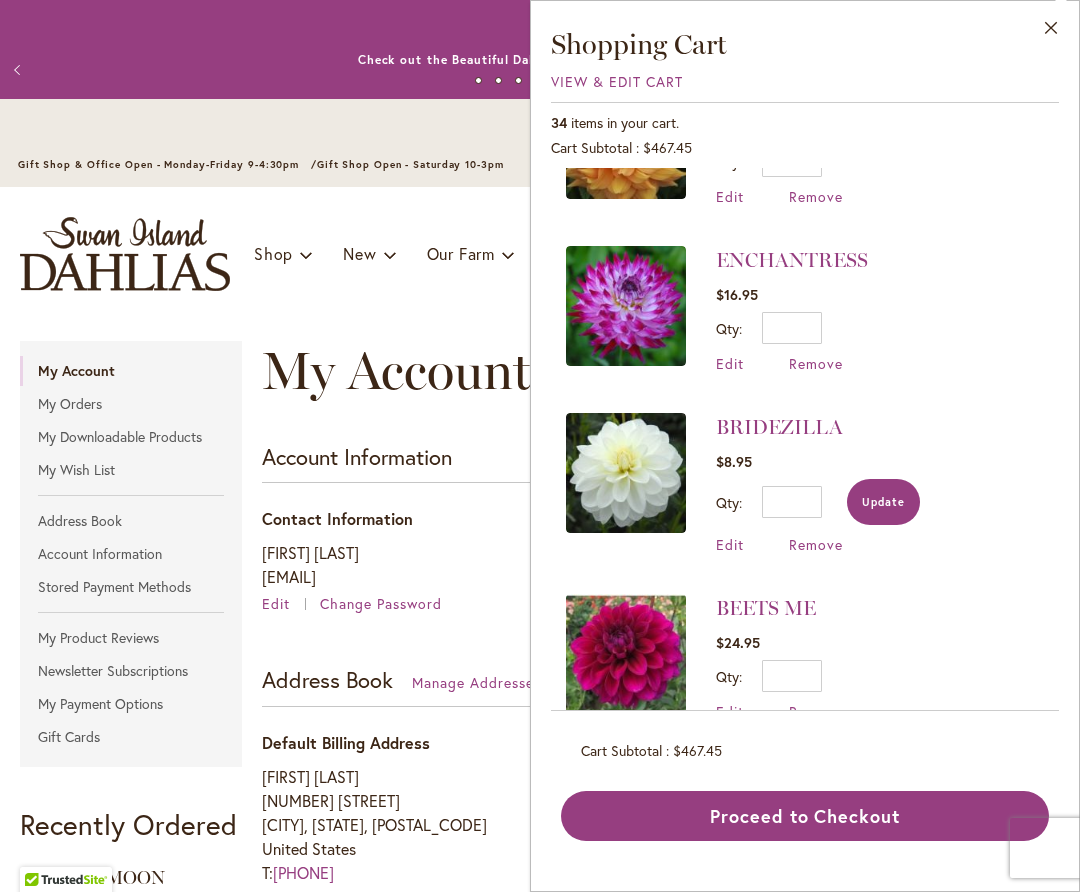 click on "Update" at bounding box center (883, 502) 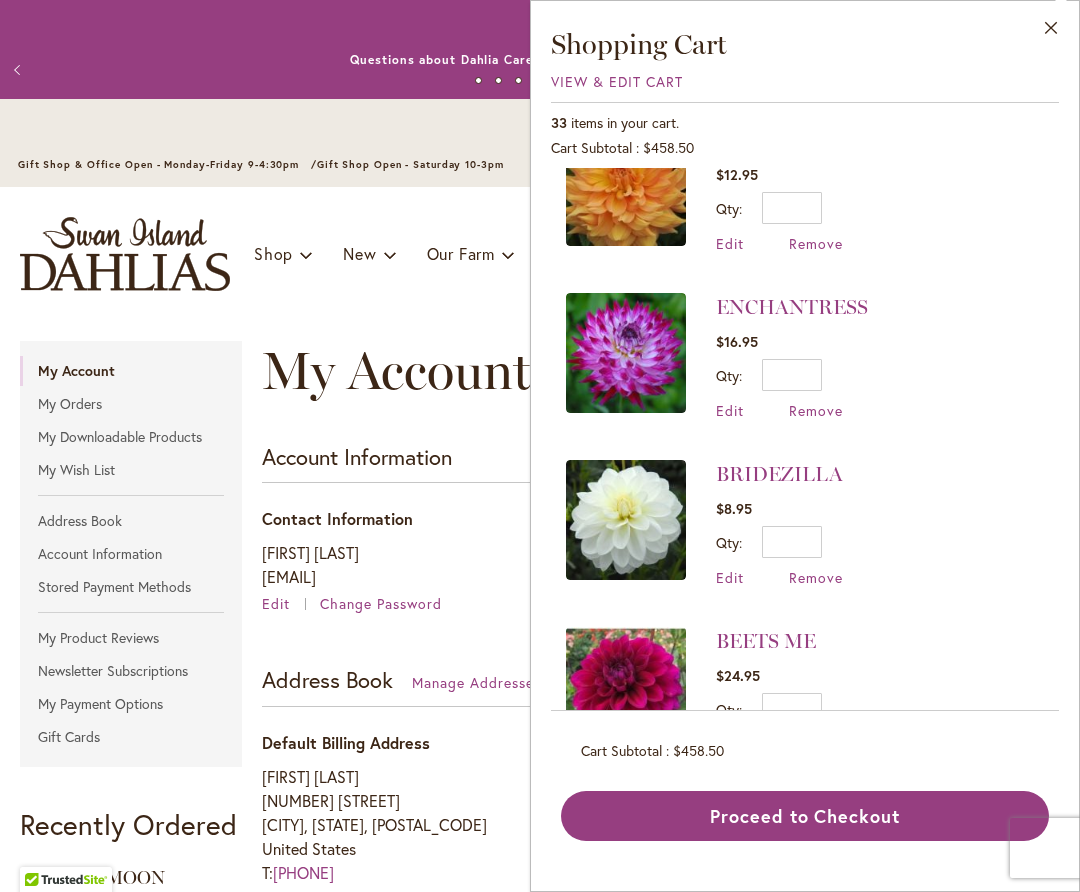 scroll, scrollTop: 3700, scrollLeft: 0, axis: vertical 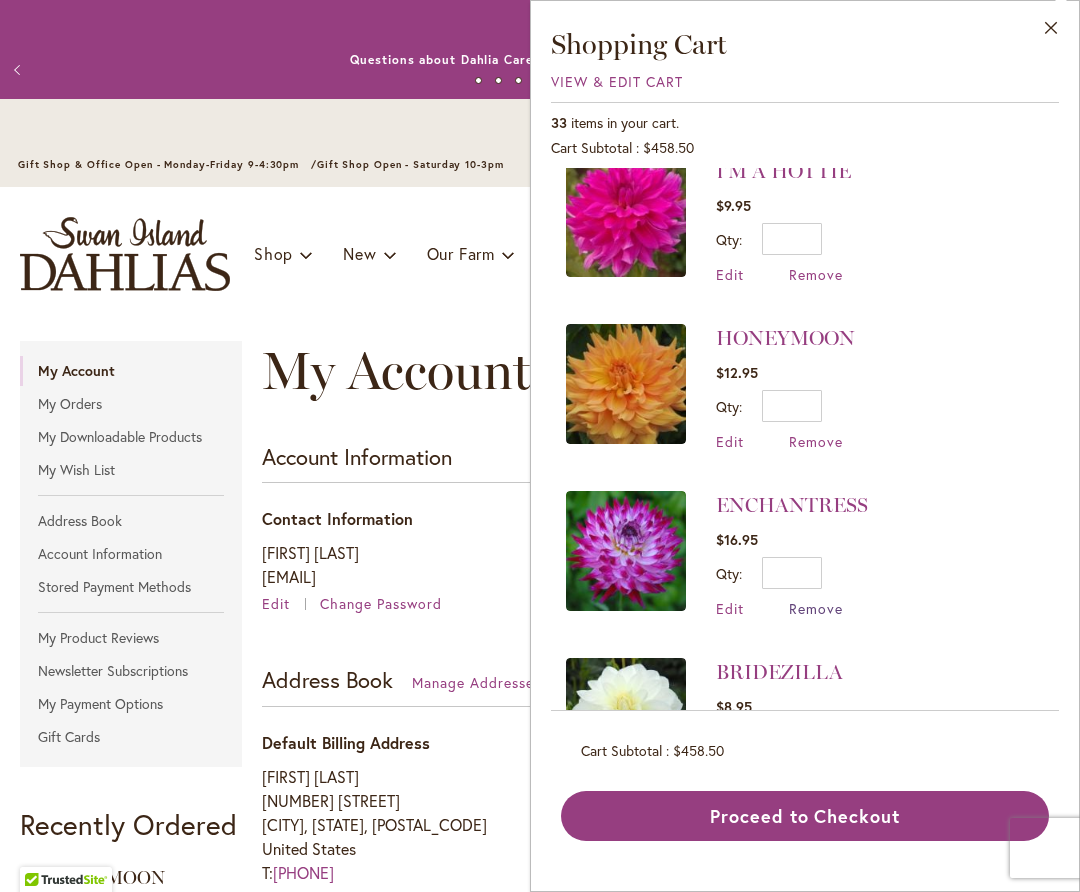 click on "Remove" at bounding box center (816, 608) 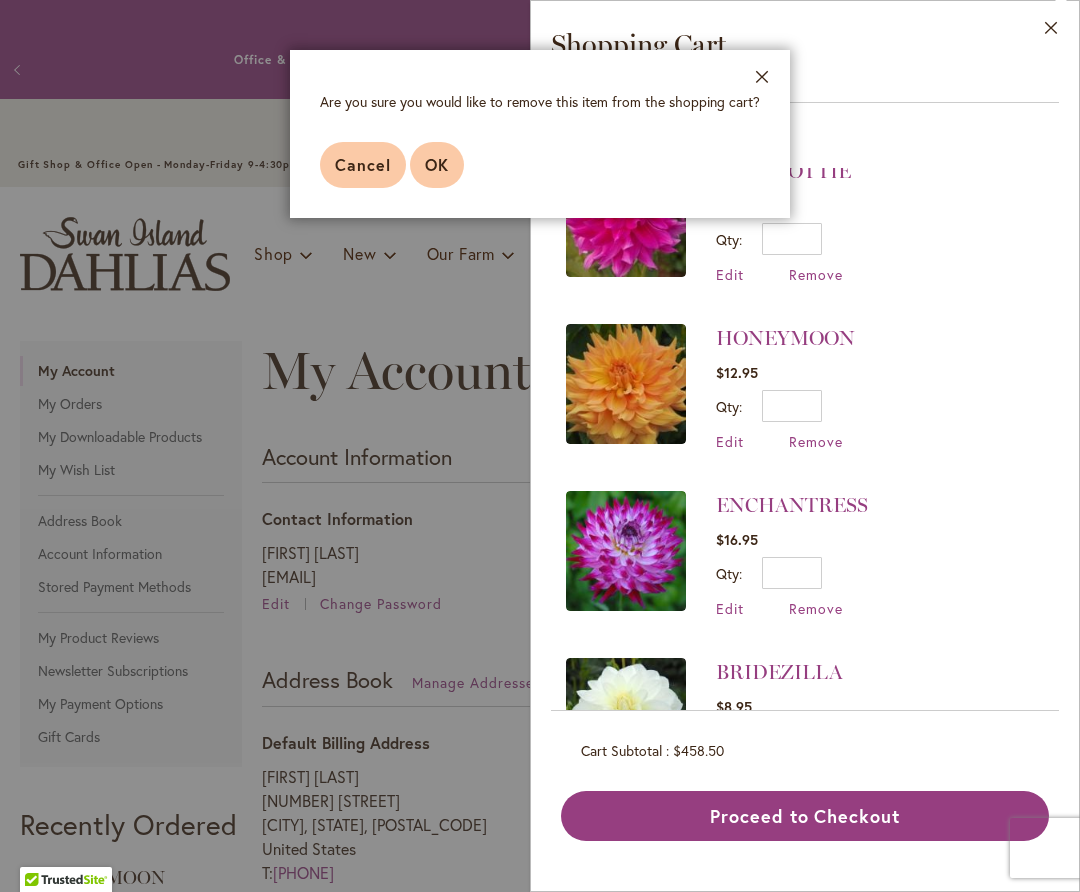 click on "OK" at bounding box center [437, 164] 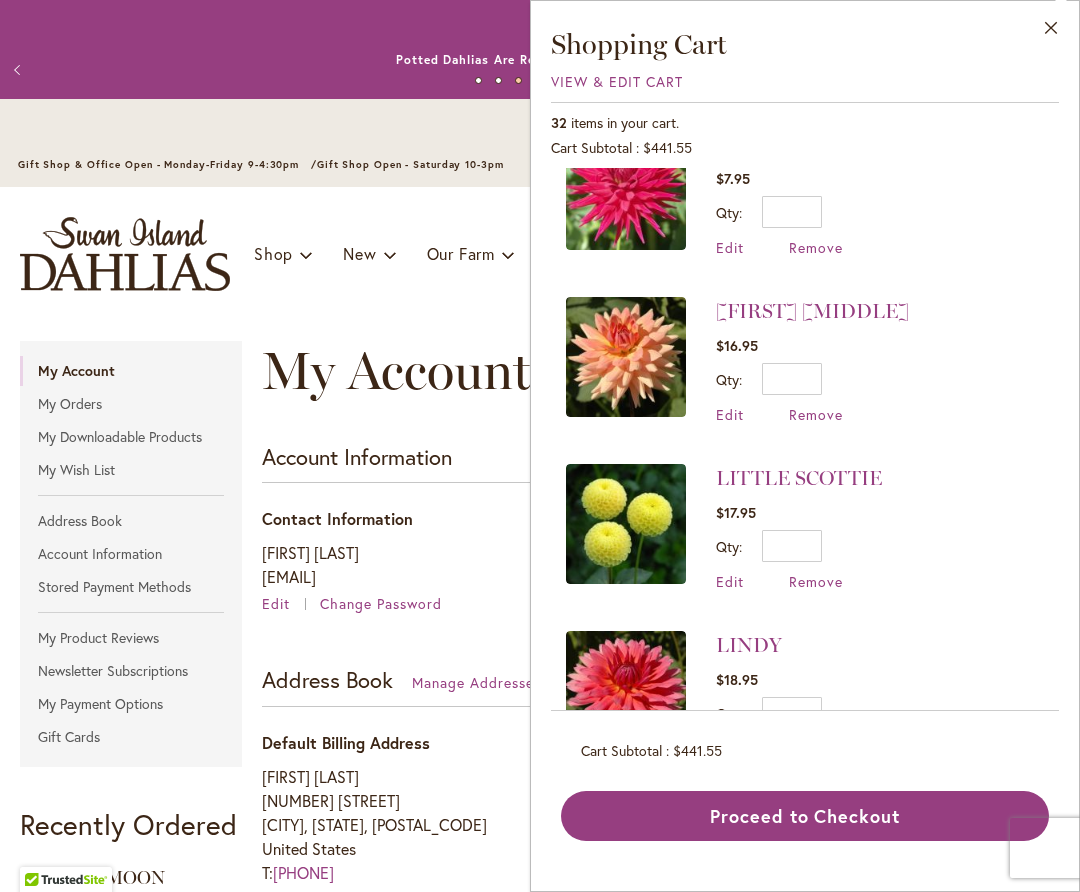 scroll, scrollTop: 2553, scrollLeft: 0, axis: vertical 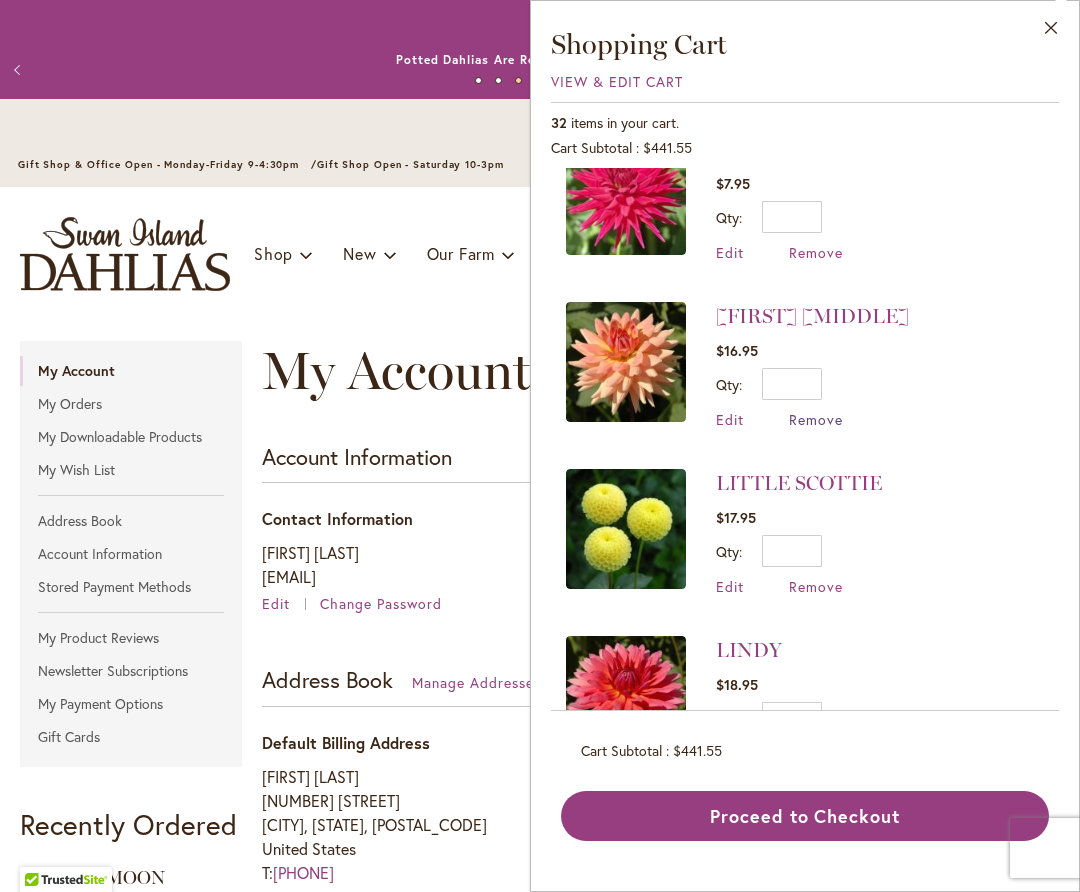 click on "Remove" at bounding box center [816, 419] 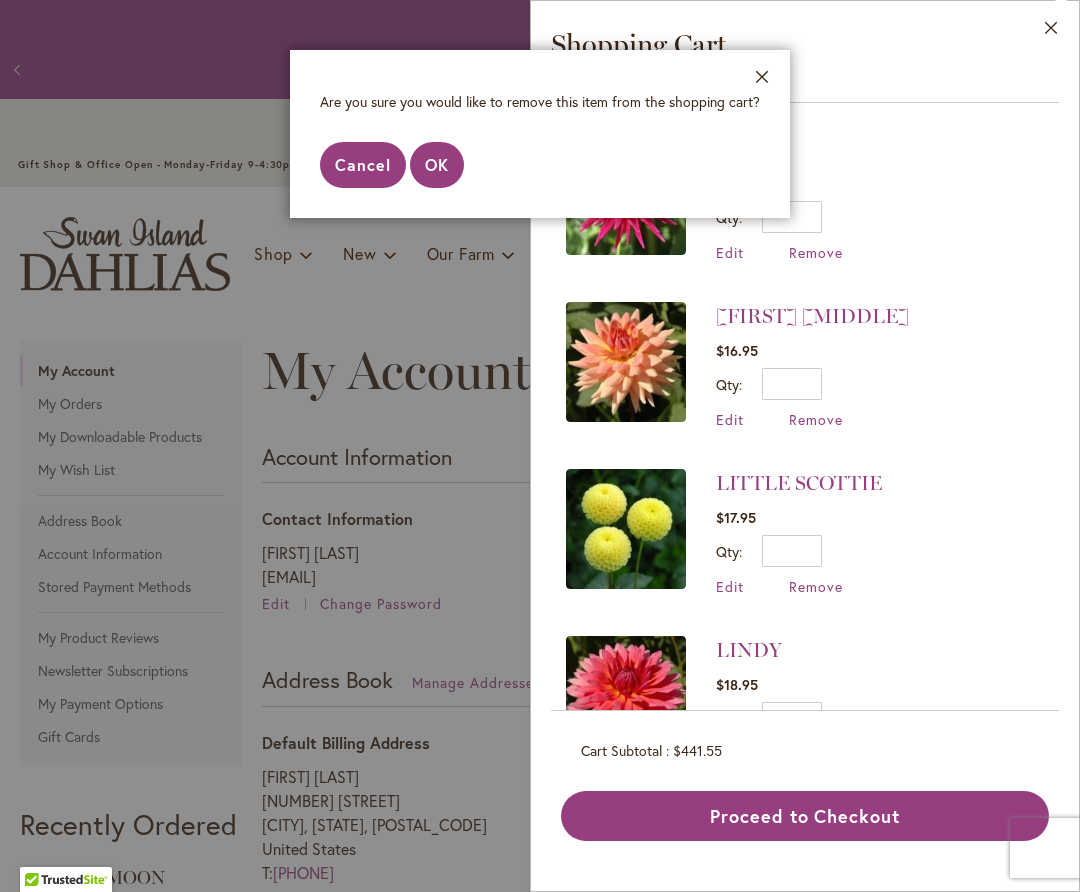 click on "OK" at bounding box center [437, 164] 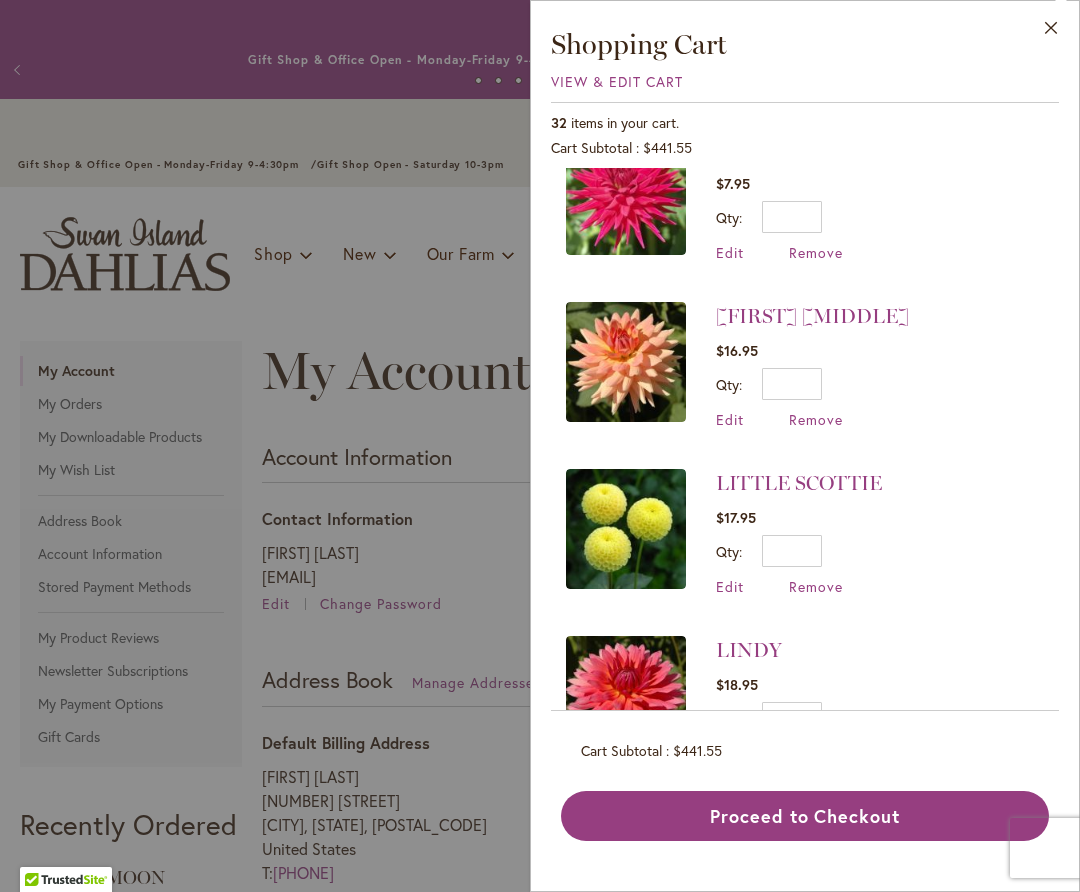 scroll, scrollTop: 2548, scrollLeft: 0, axis: vertical 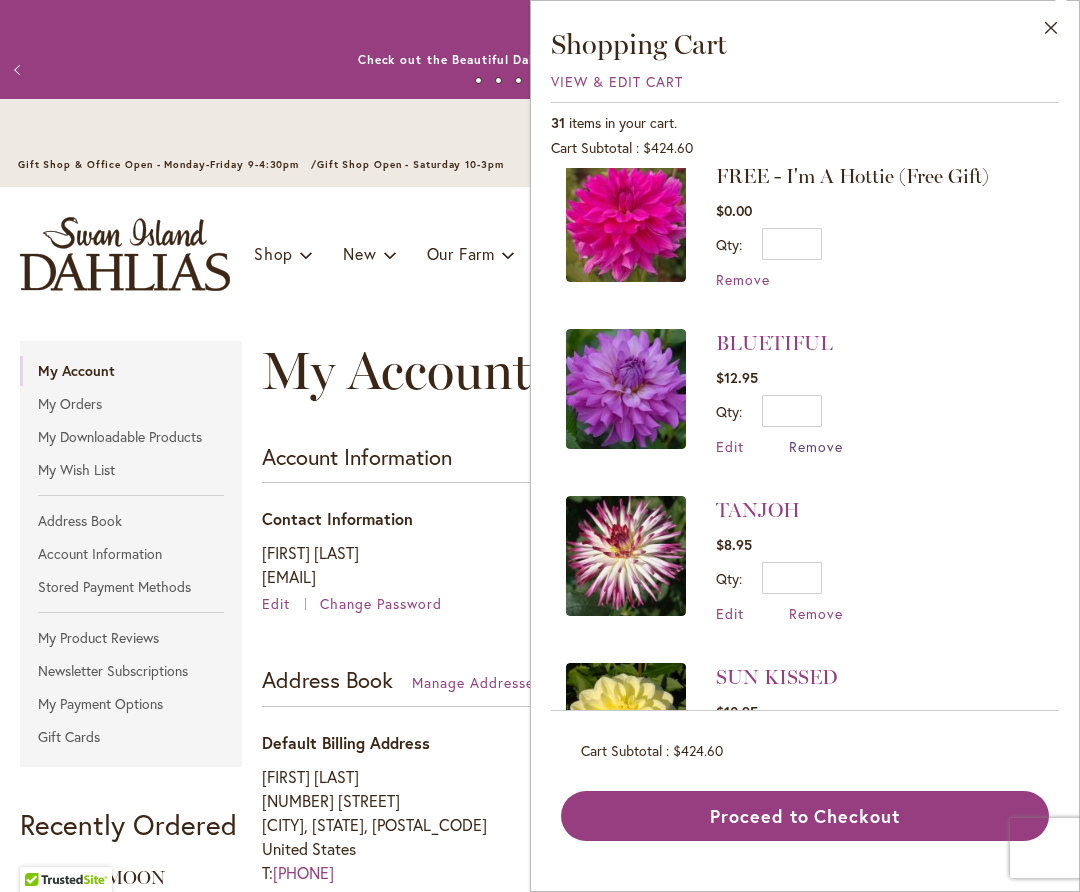 click on "Remove" at bounding box center [816, 446] 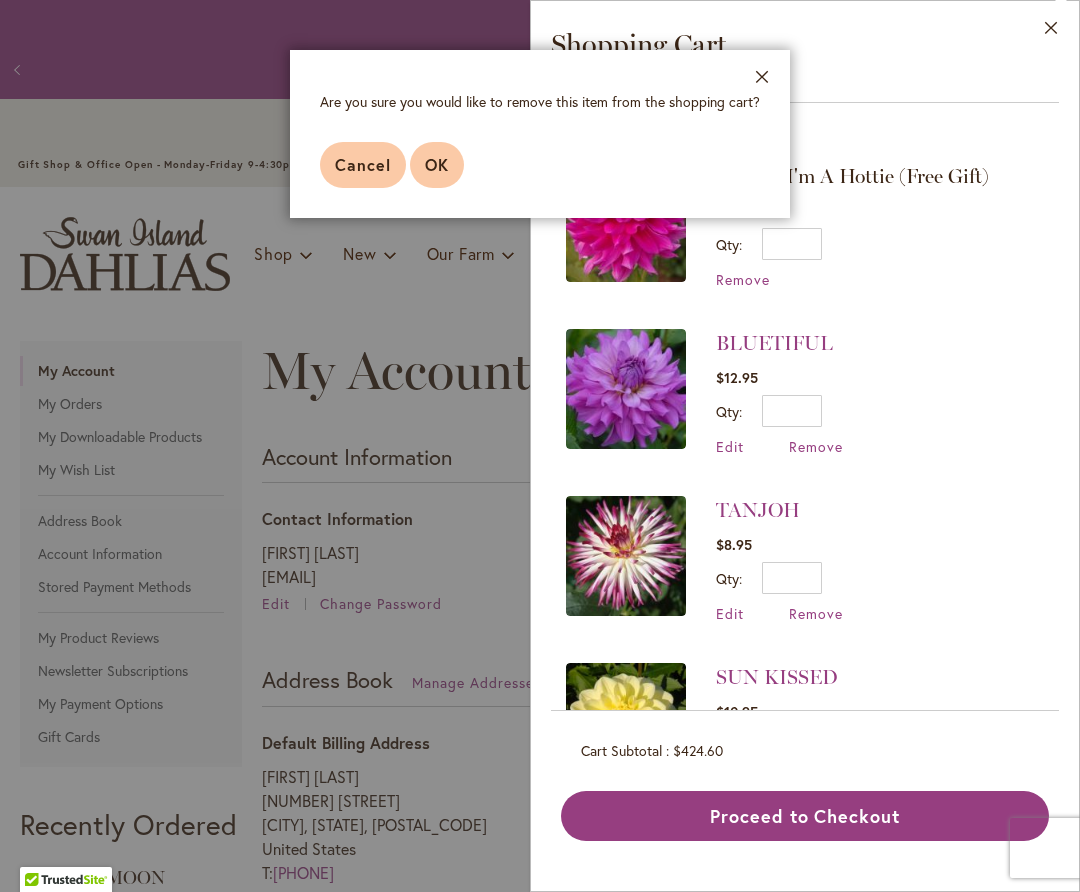 click on "OK" at bounding box center (437, 164) 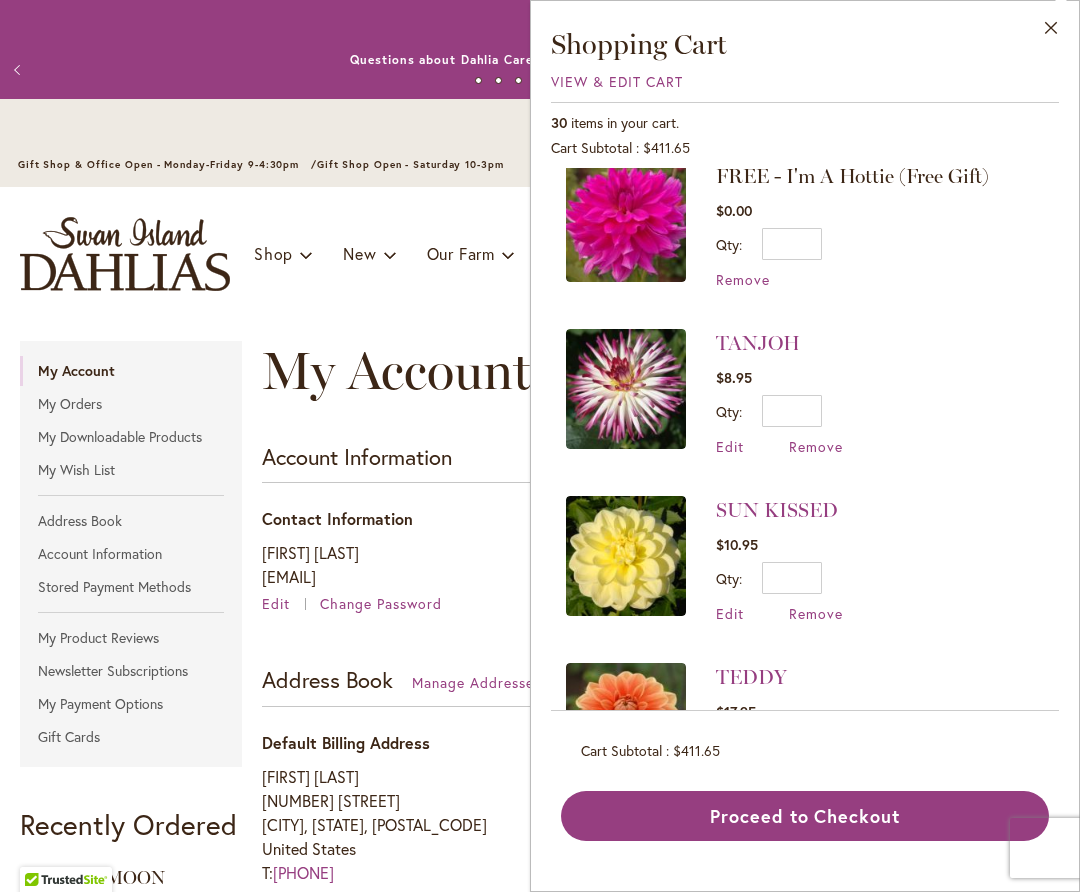 scroll, scrollTop: 0, scrollLeft: 0, axis: both 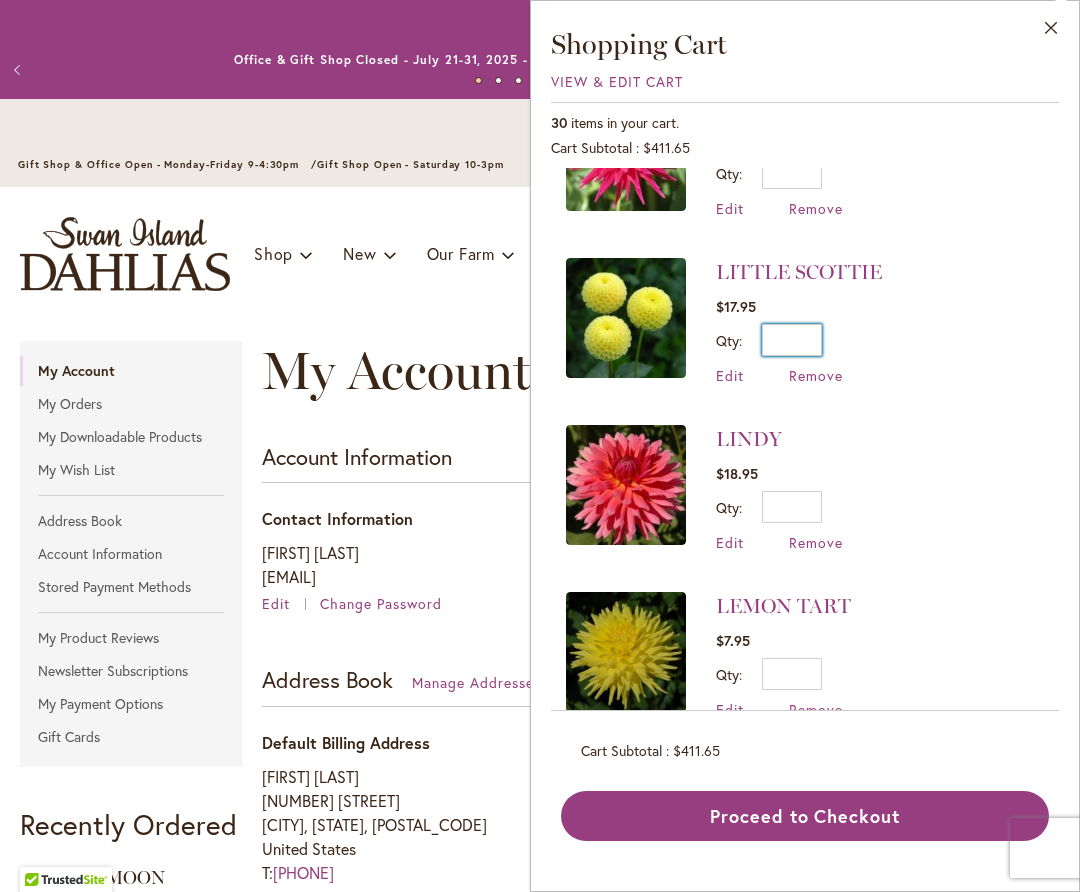 drag, startPoint x: 790, startPoint y: 325, endPoint x: 835, endPoint y: 324, distance: 45.01111 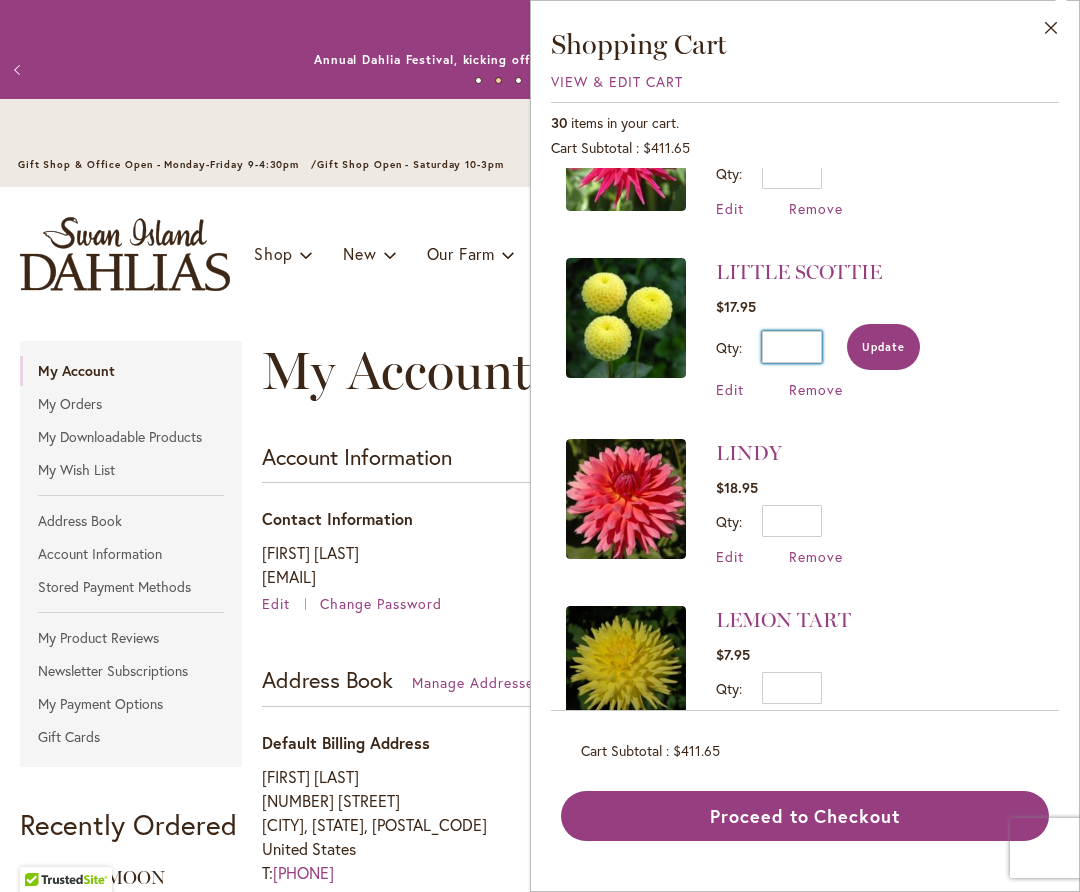 type on "*" 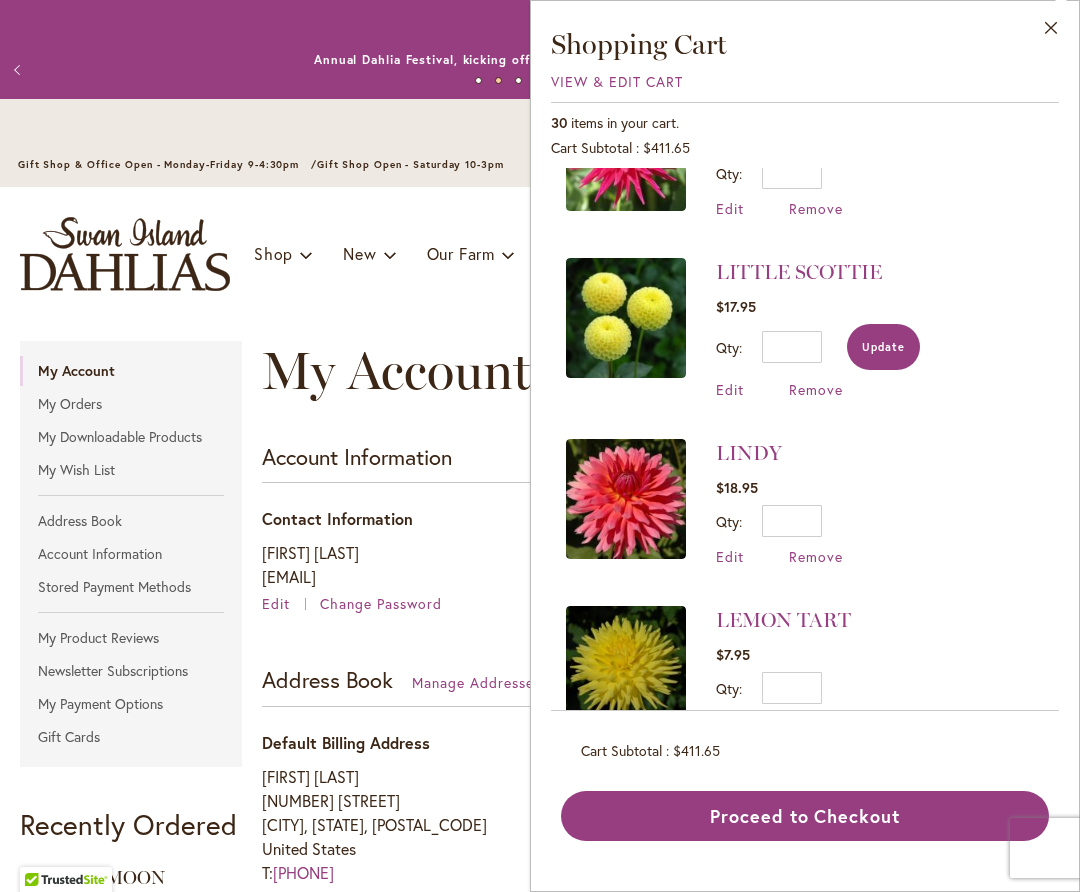click on "Update" at bounding box center [883, 347] 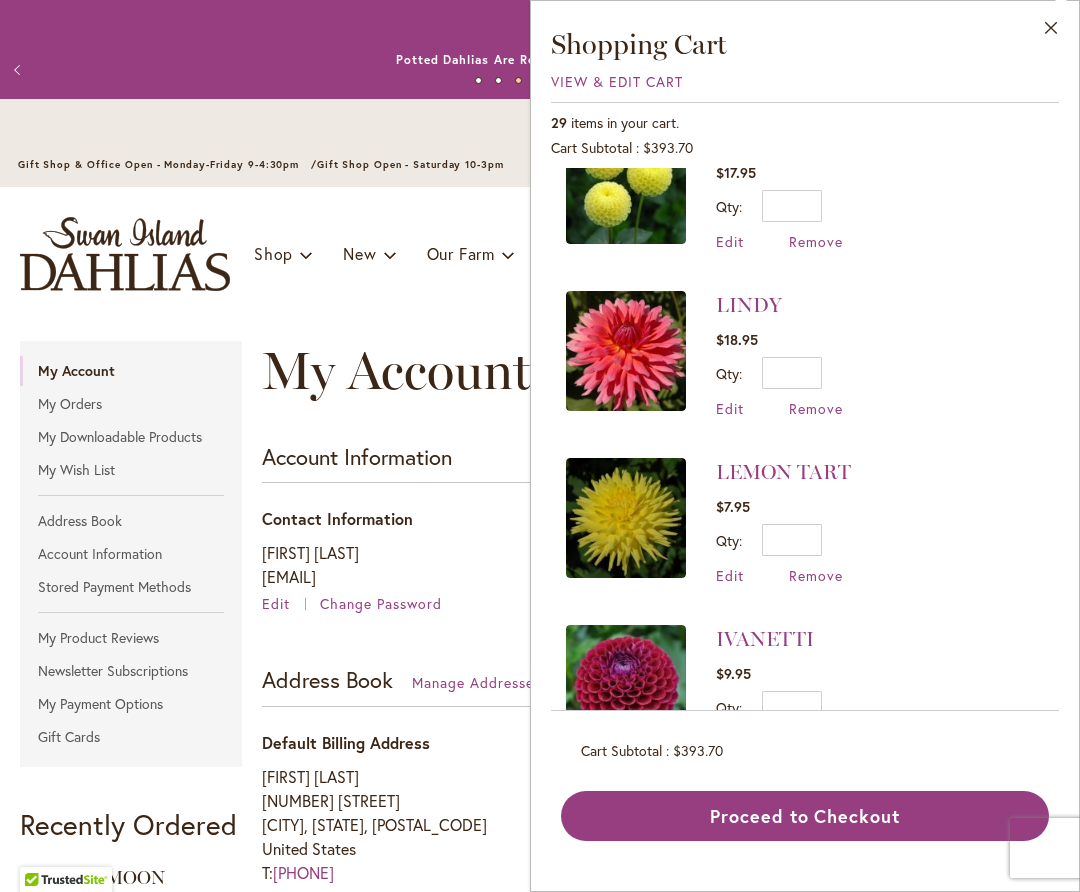 scroll, scrollTop: 2632, scrollLeft: 0, axis: vertical 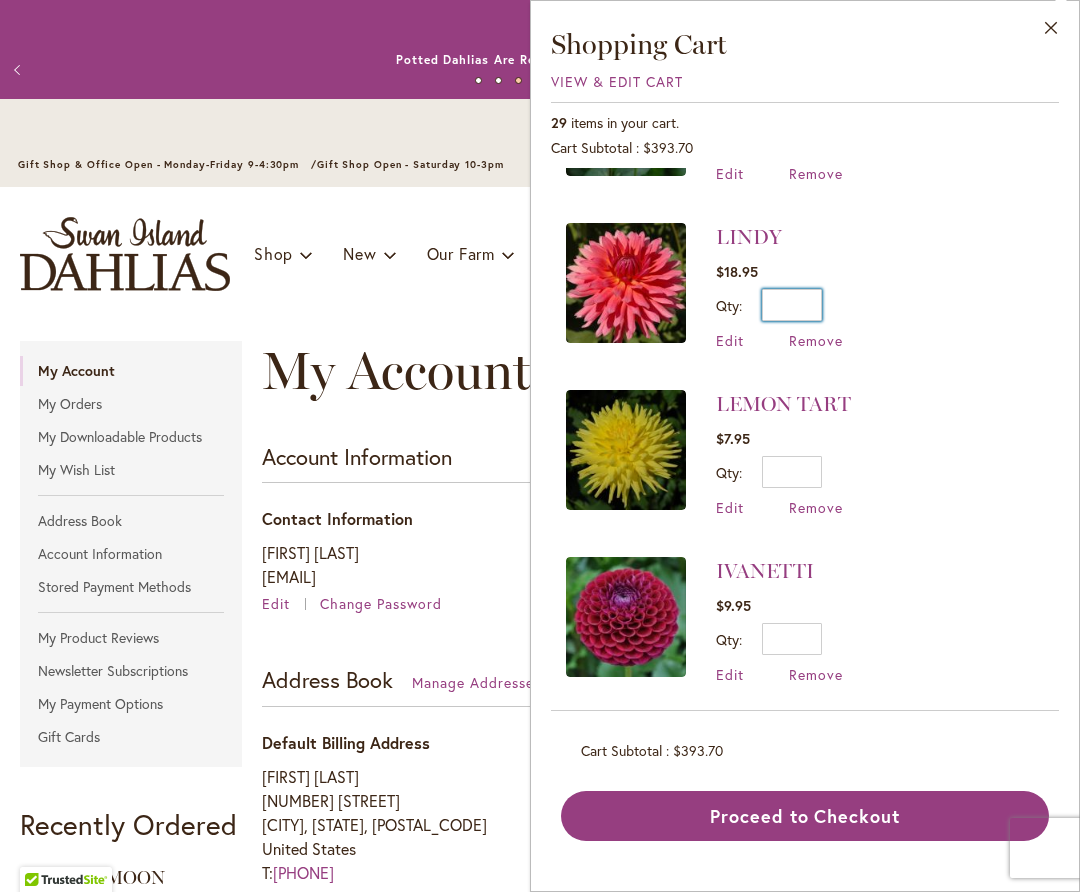 drag, startPoint x: 797, startPoint y: 289, endPoint x: 839, endPoint y: 290, distance: 42.0119 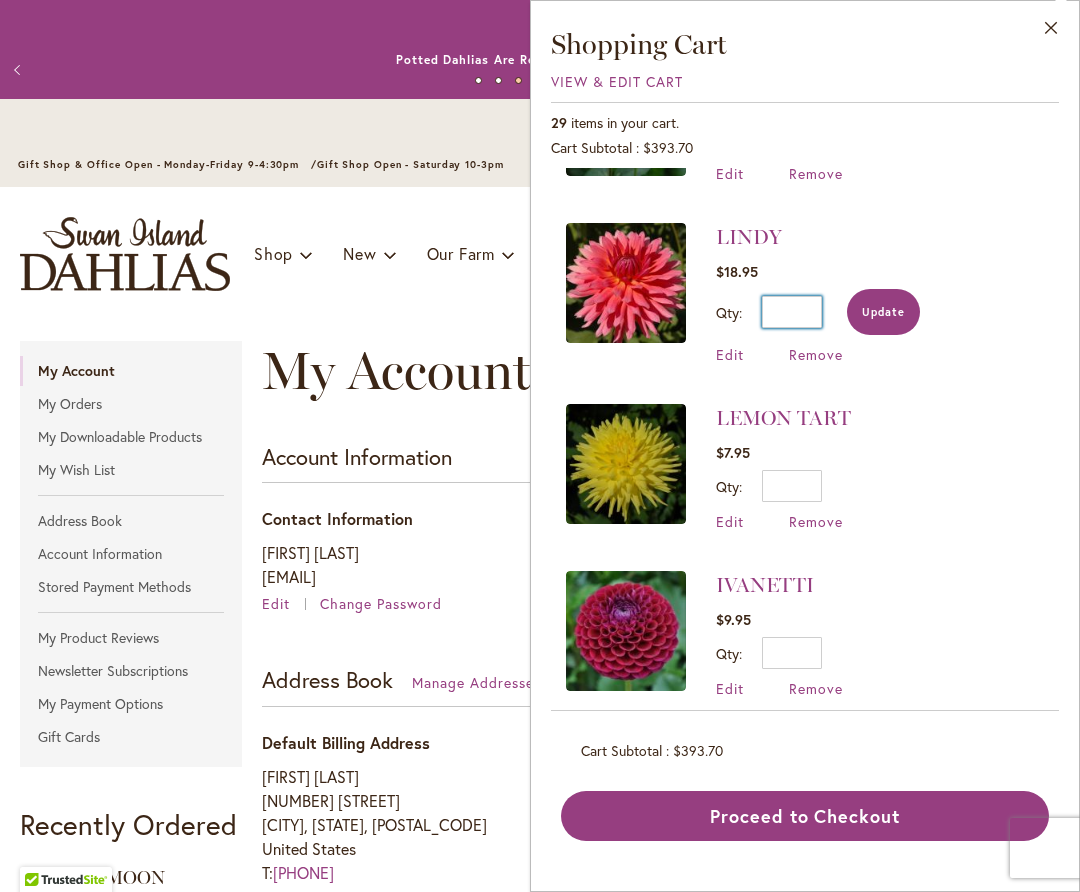 type on "*" 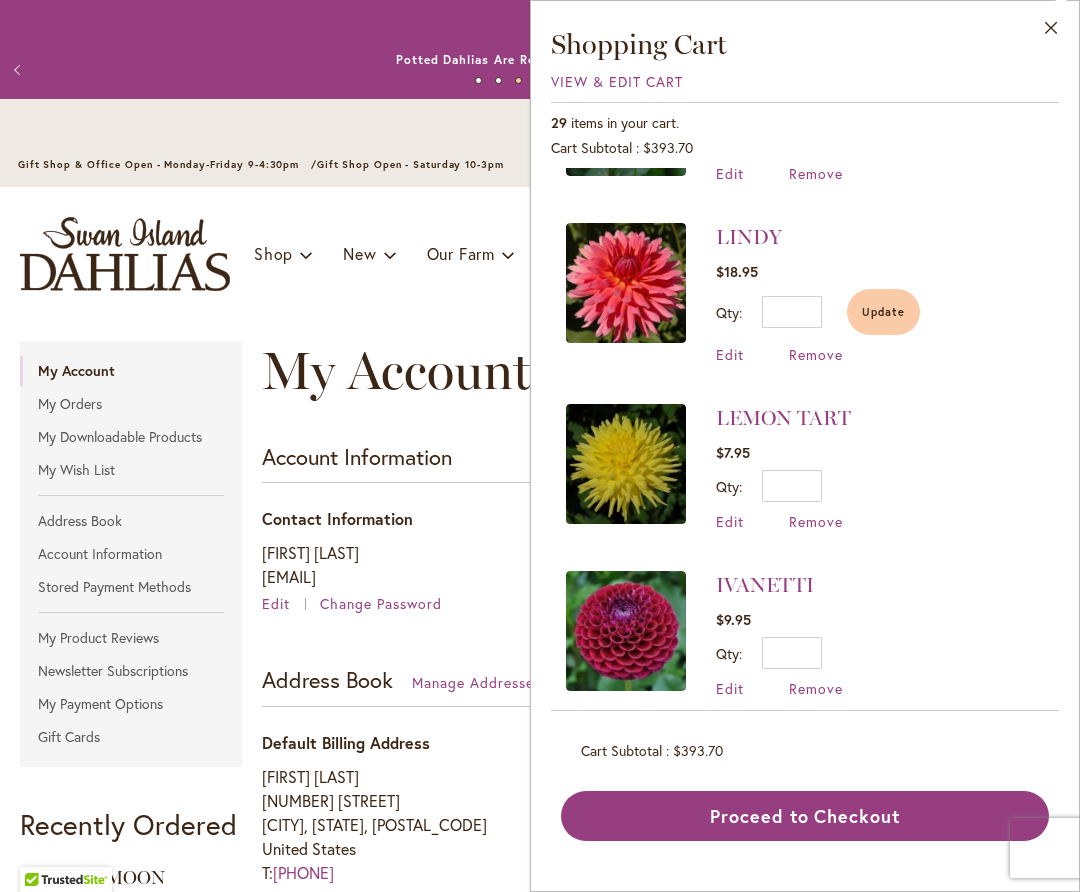 click on "Update" at bounding box center [883, 312] 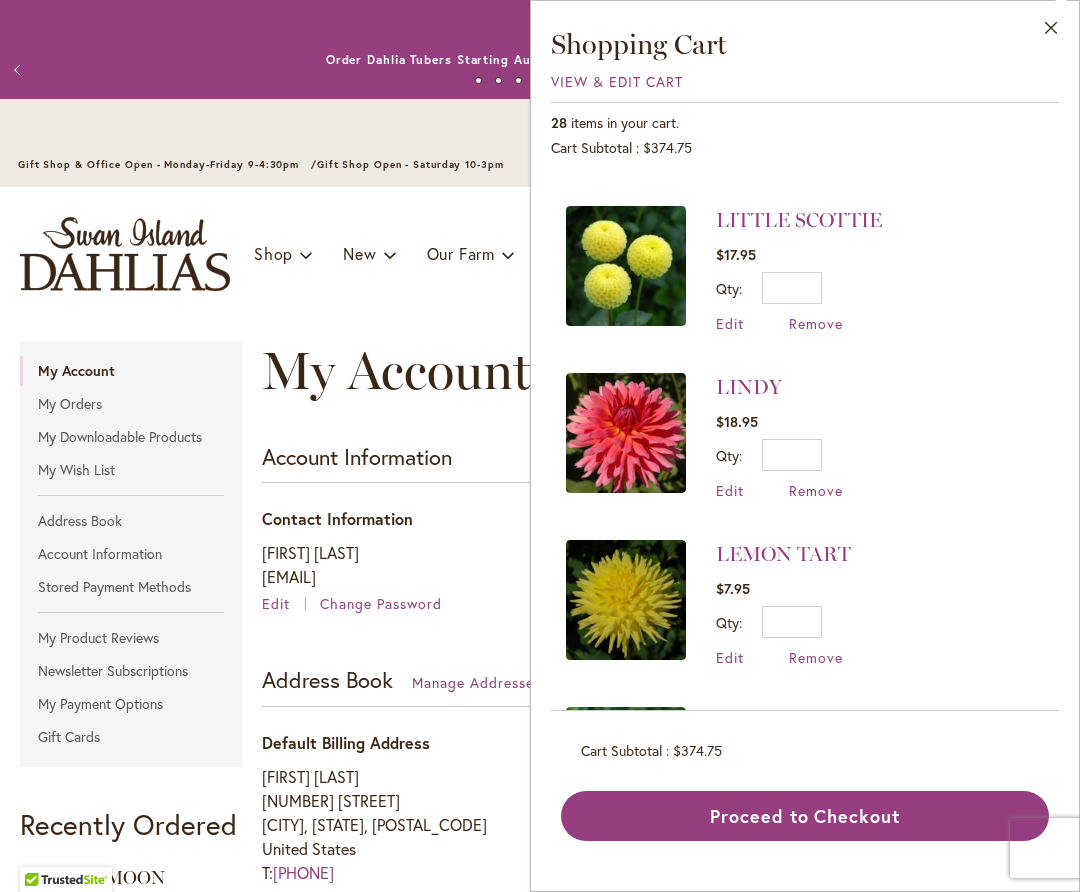 scroll, scrollTop: 2560, scrollLeft: 0, axis: vertical 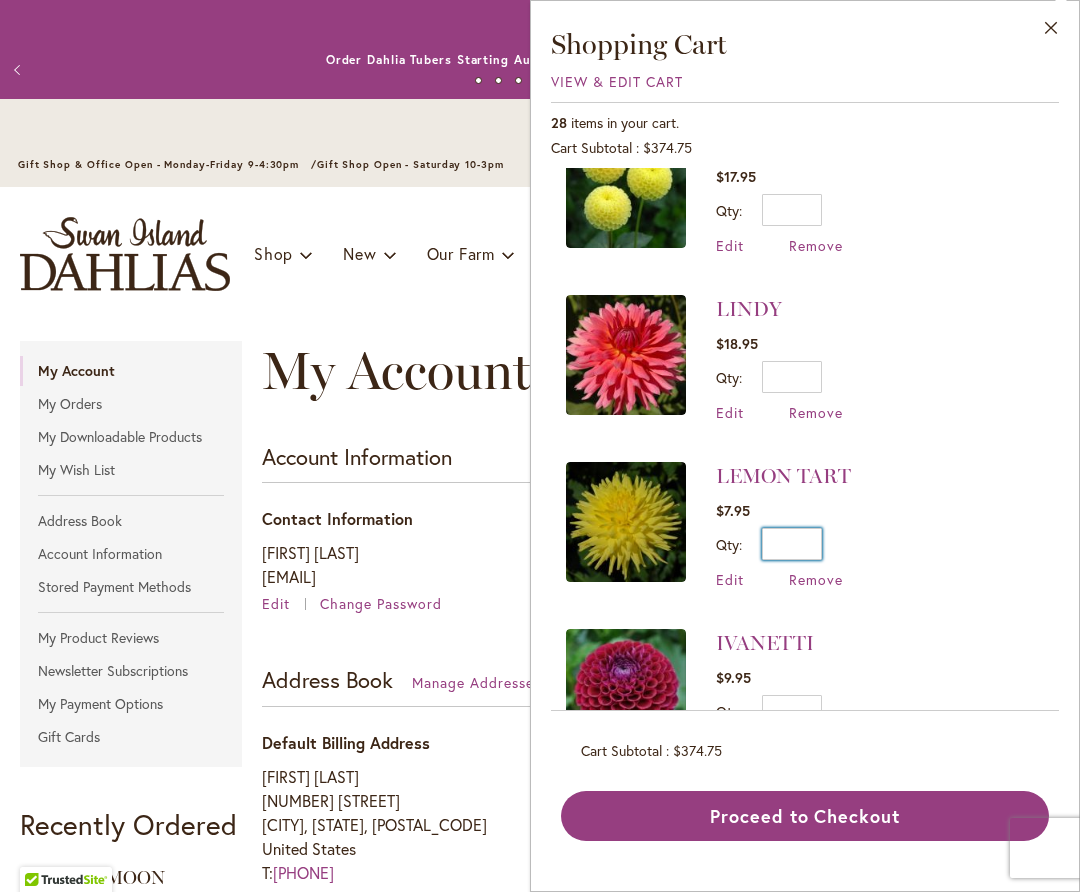 drag, startPoint x: 811, startPoint y: 524, endPoint x: 831, endPoint y: 524, distance: 20 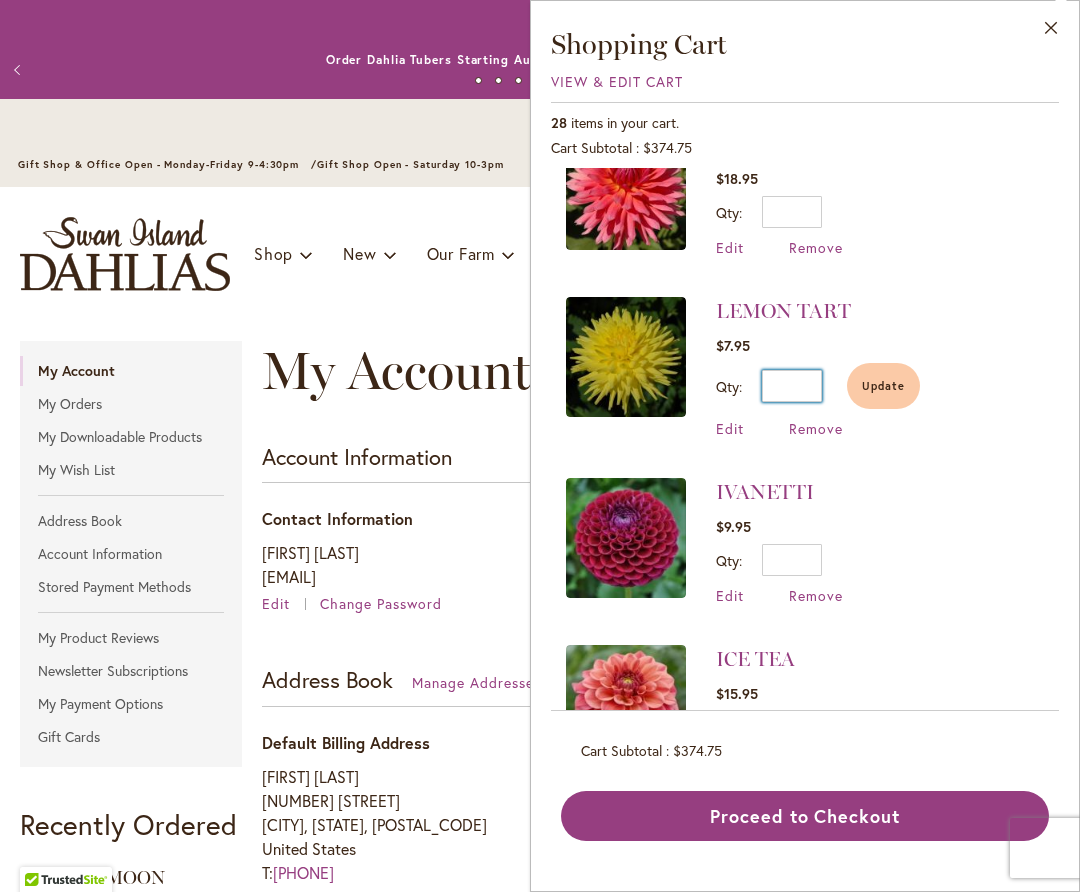 scroll, scrollTop: 2725, scrollLeft: 0, axis: vertical 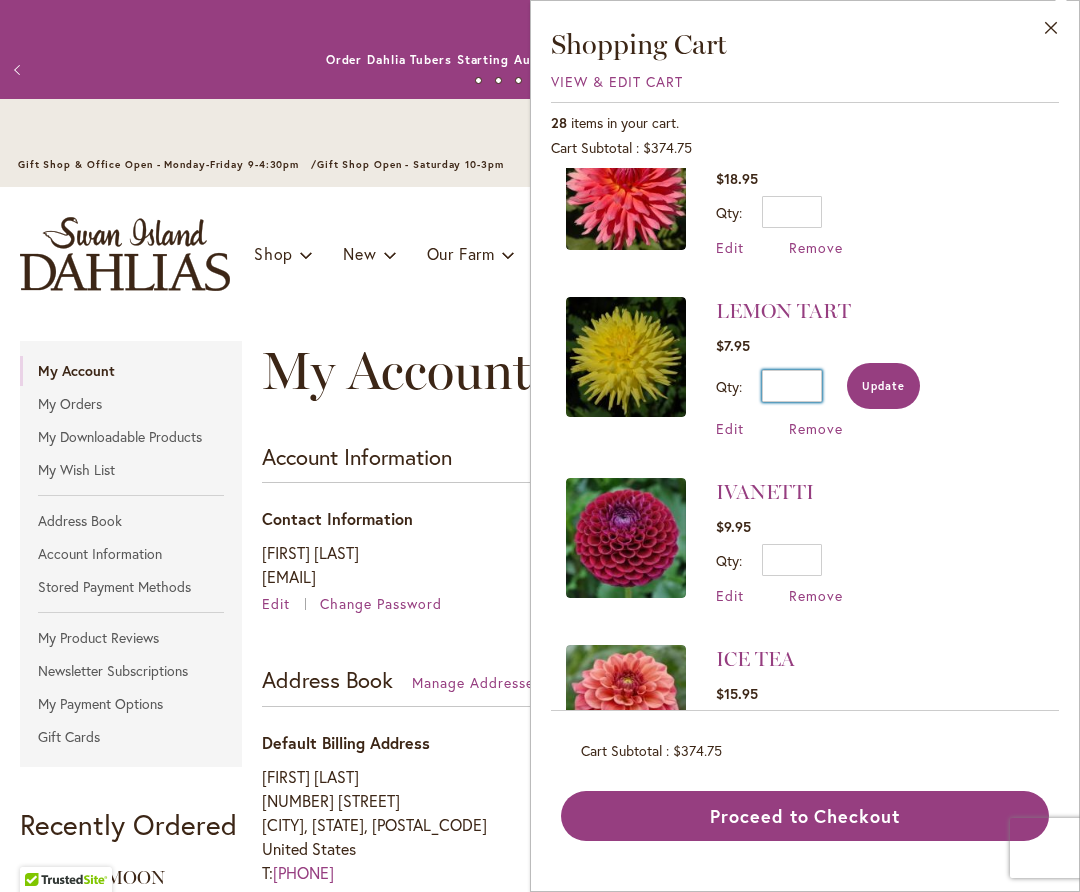 type on "*" 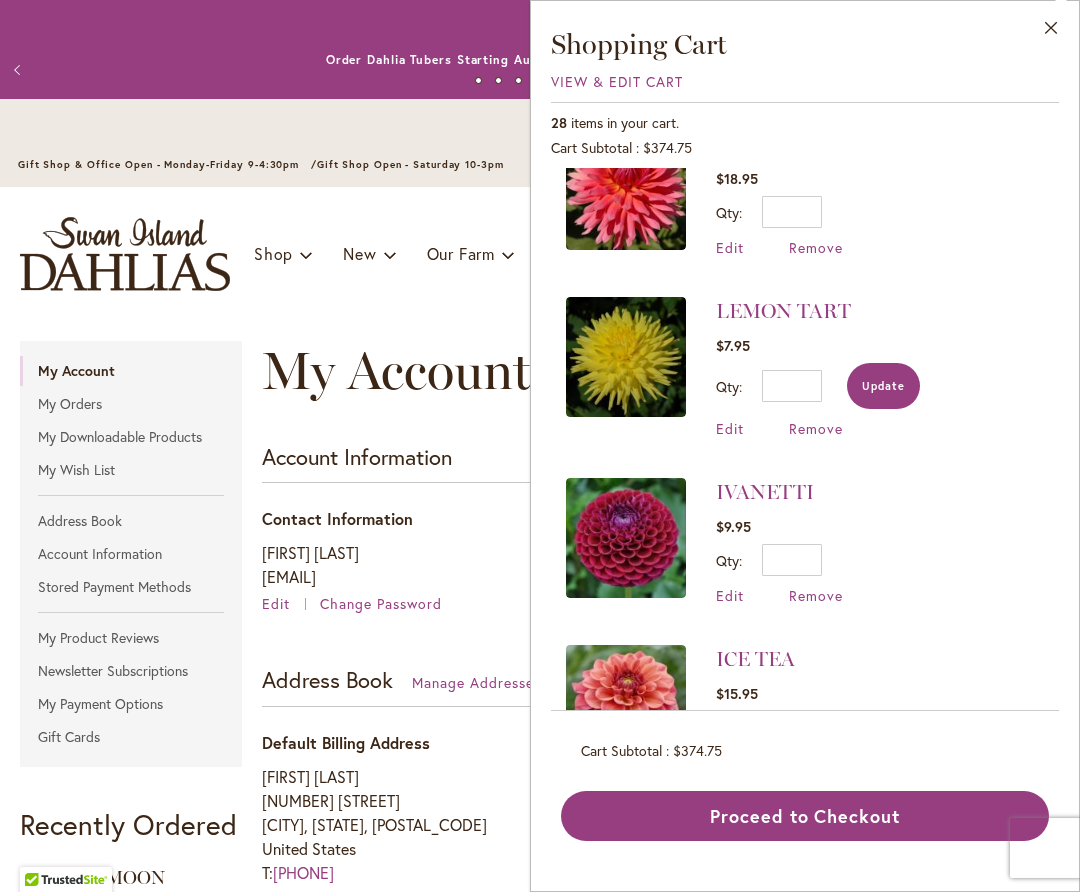 click on "Update" at bounding box center (883, 386) 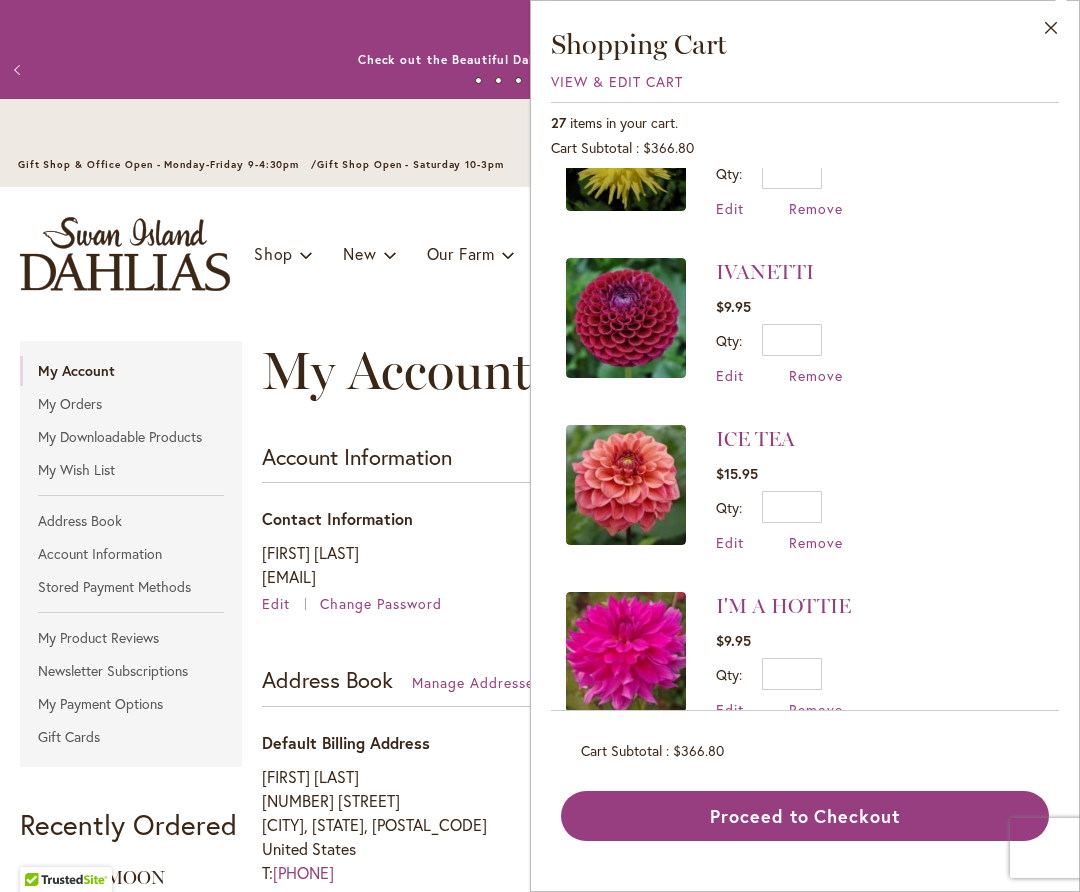 scroll, scrollTop: 2857, scrollLeft: 0, axis: vertical 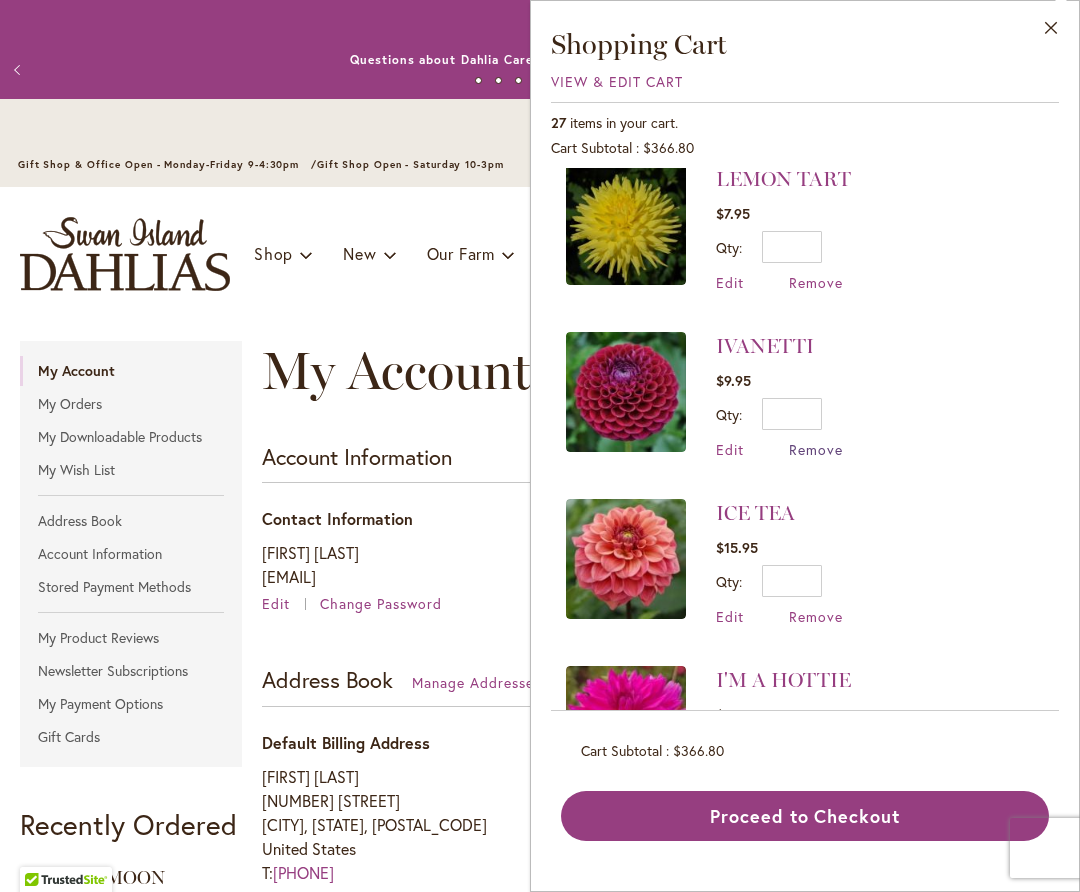 click on "Remove" at bounding box center (816, 449) 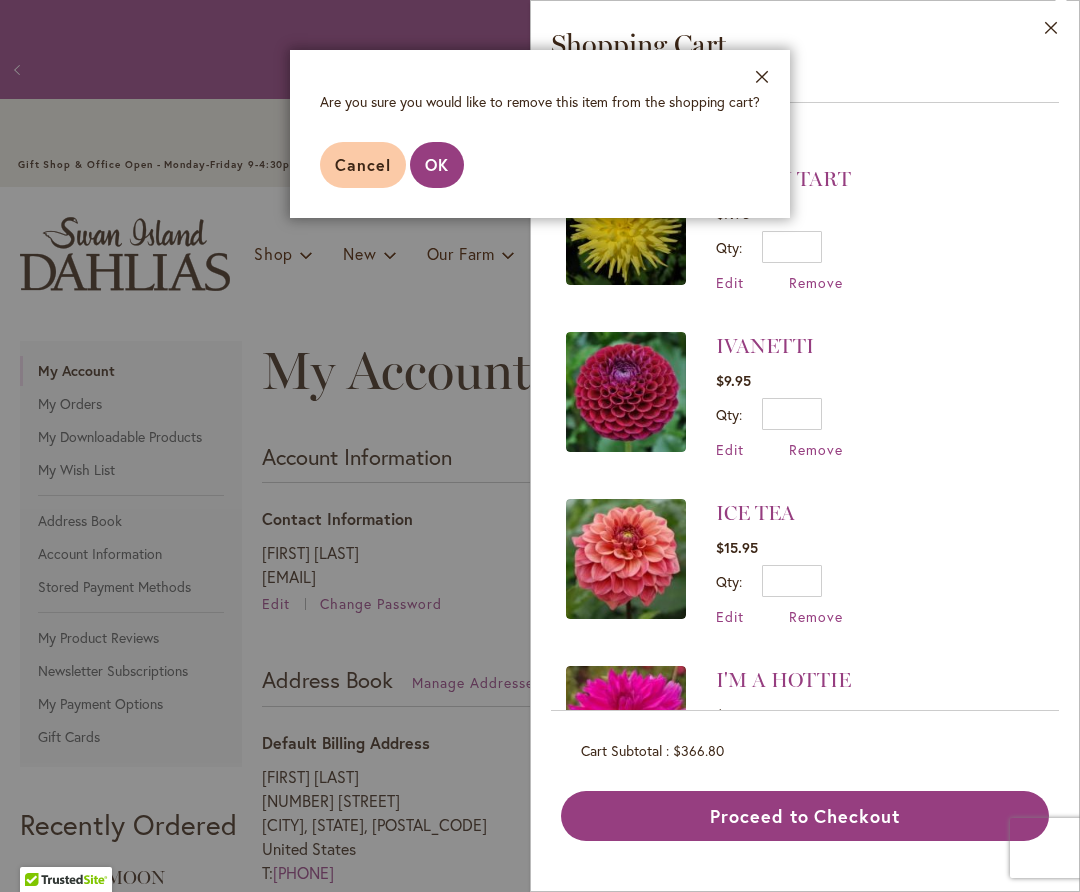 drag, startPoint x: 444, startPoint y: 163, endPoint x: 454, endPoint y: 164, distance: 10.049875 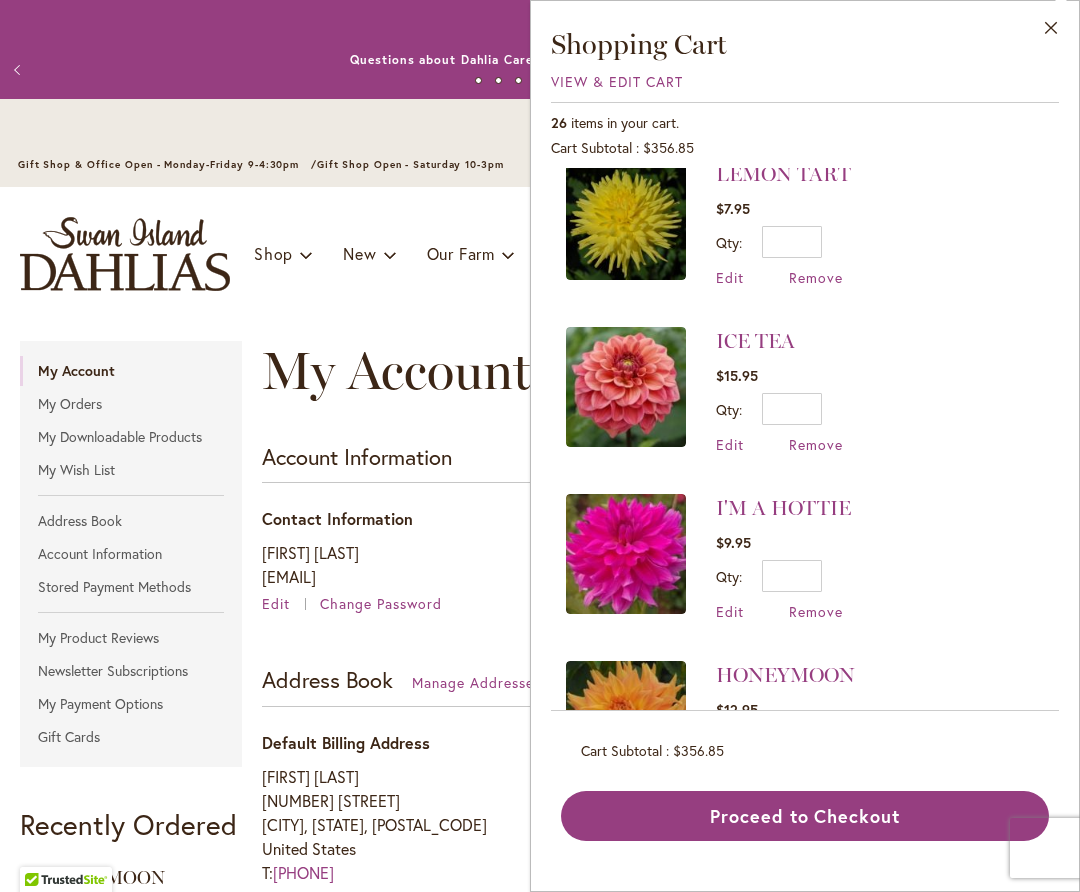 scroll, scrollTop: 0, scrollLeft: 0, axis: both 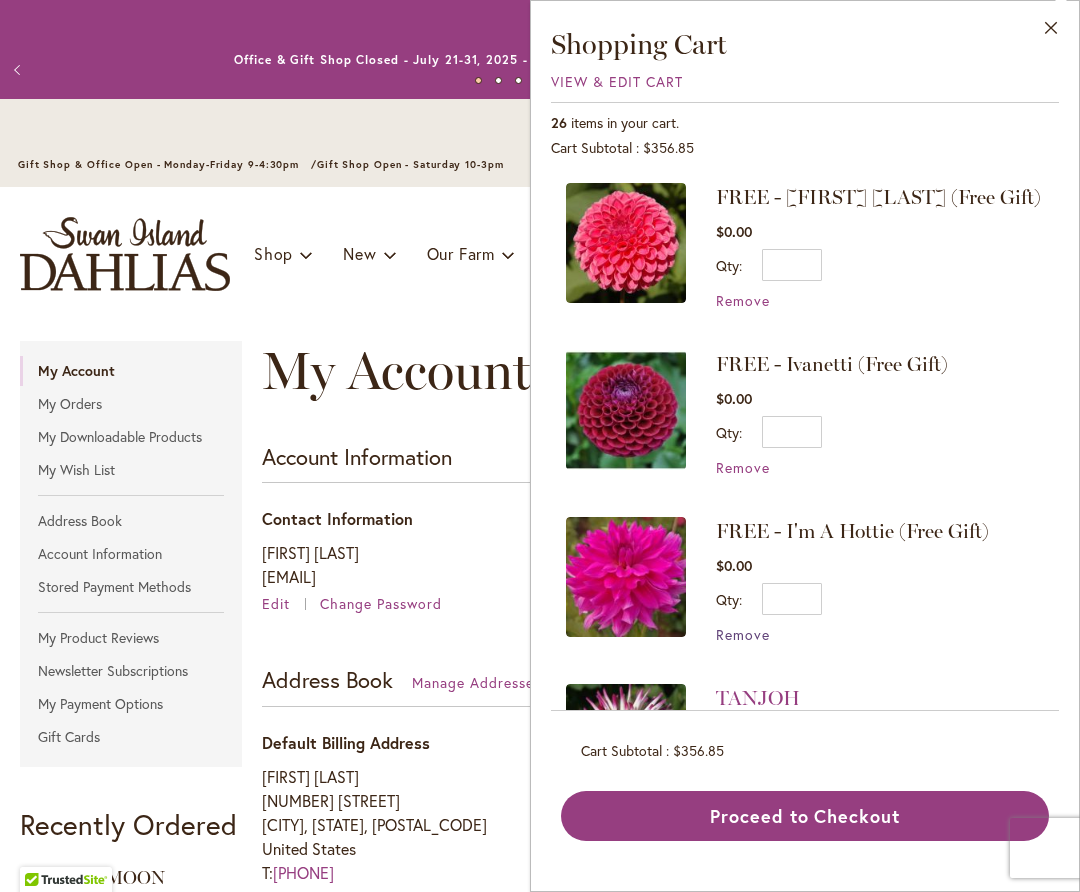 drag, startPoint x: 735, startPoint y: 629, endPoint x: 759, endPoint y: 623, distance: 24.738634 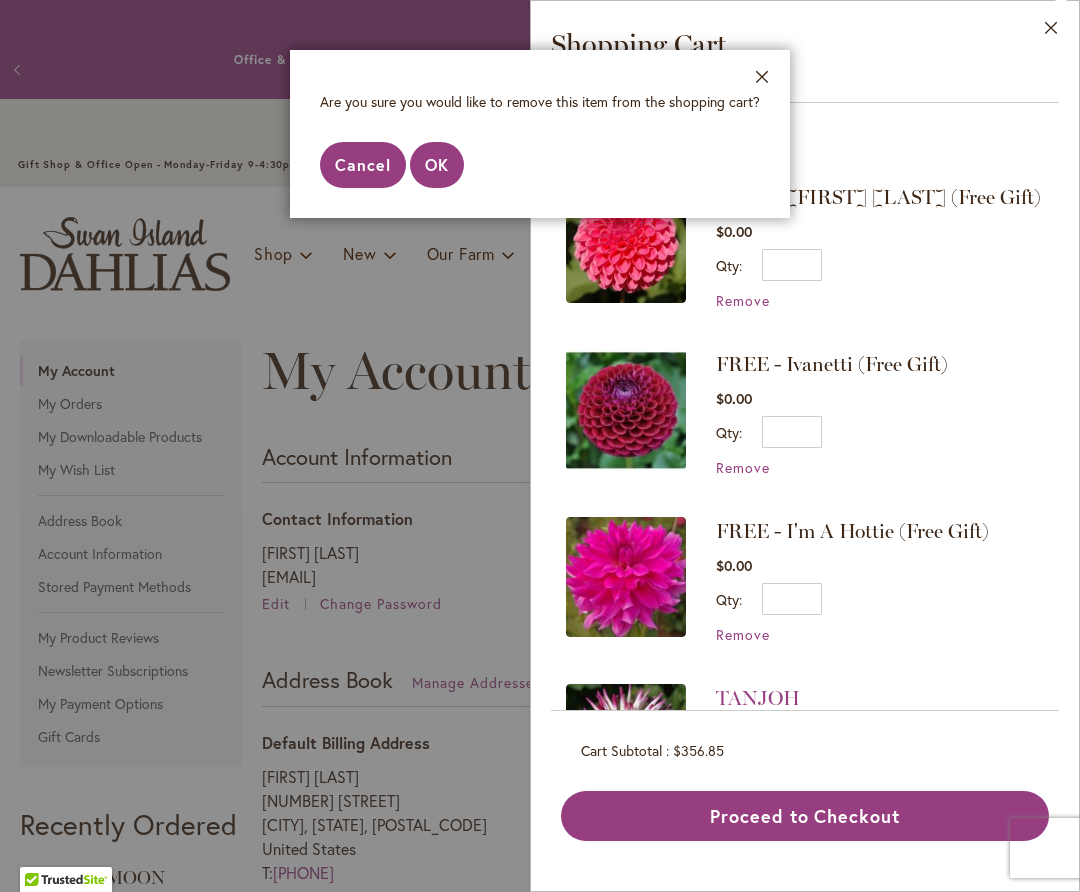 click on "Cancel" at bounding box center [363, 164] 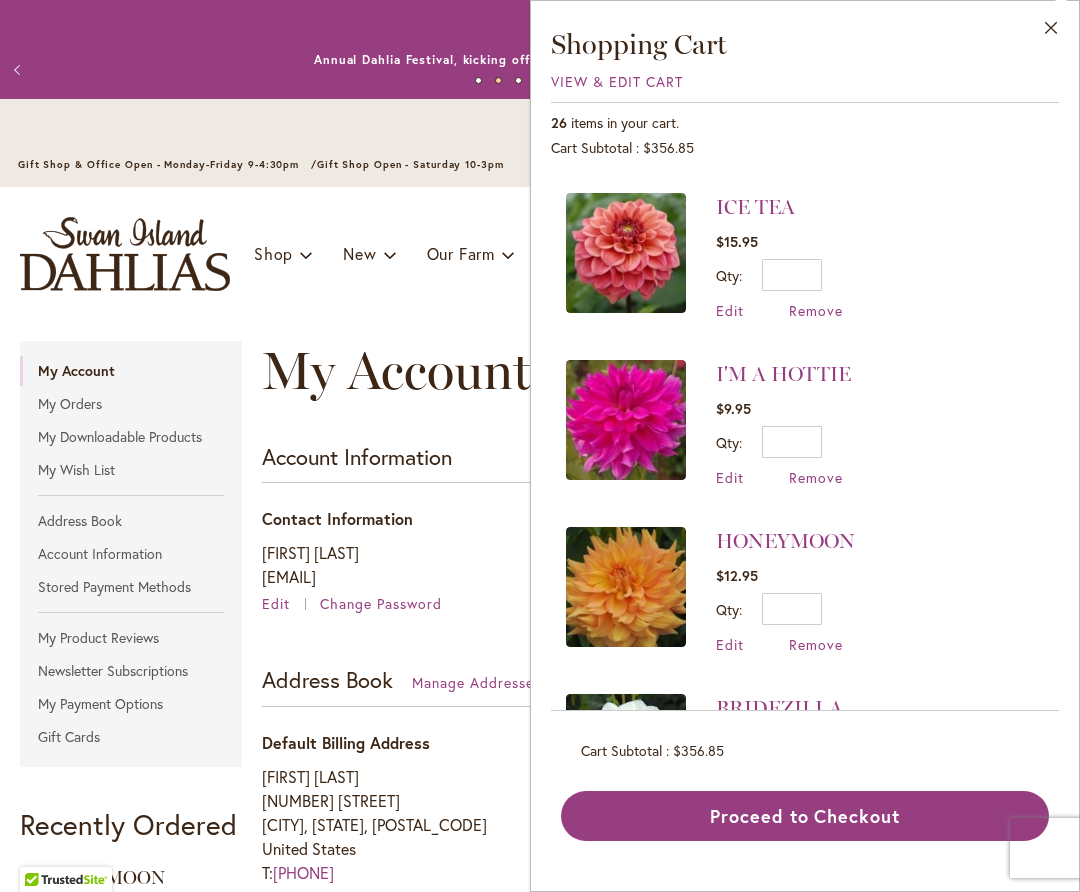 scroll, scrollTop: 3150, scrollLeft: 0, axis: vertical 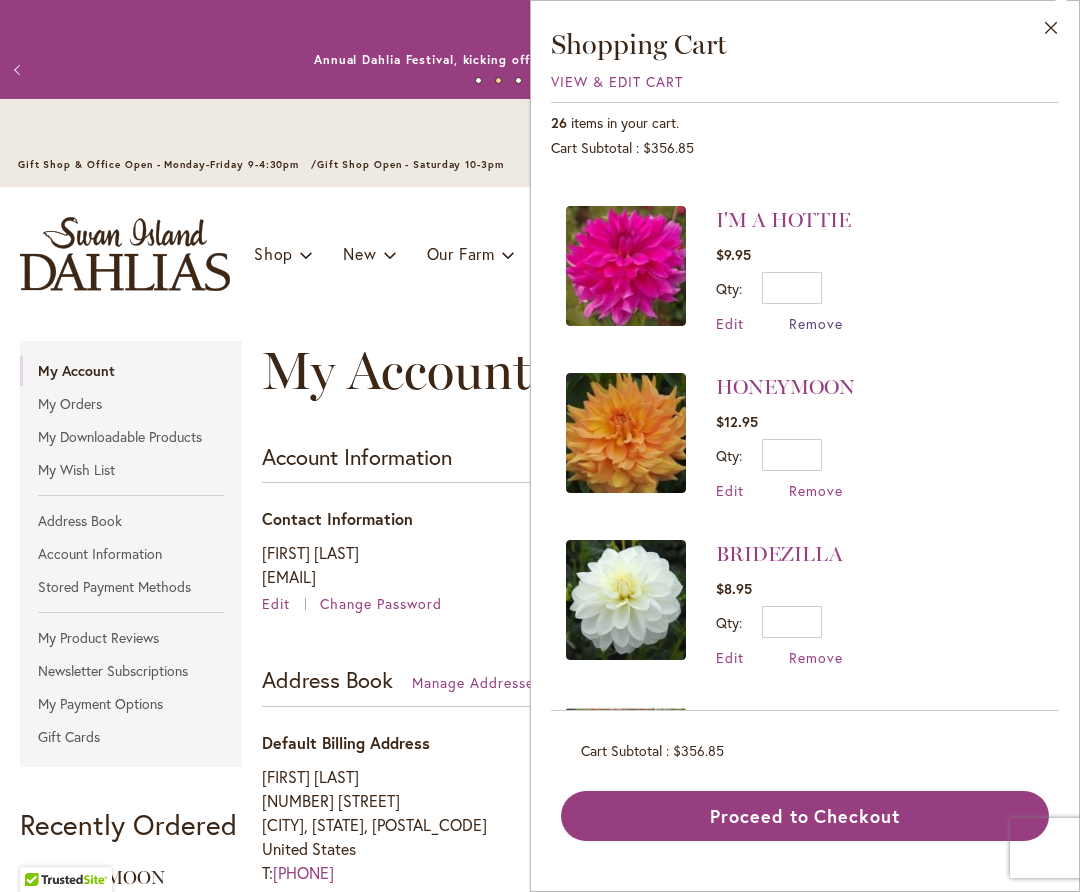 click on "Remove" at bounding box center (816, 323) 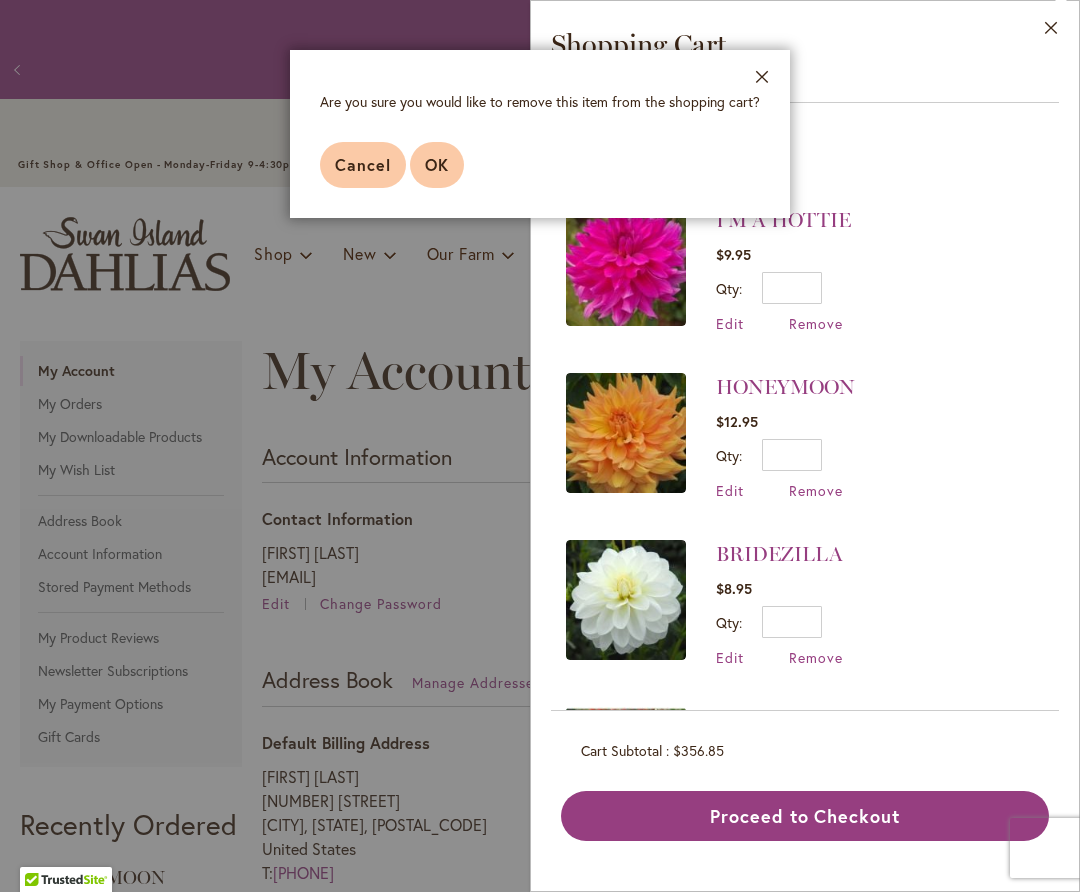 click on "OK" at bounding box center (437, 164) 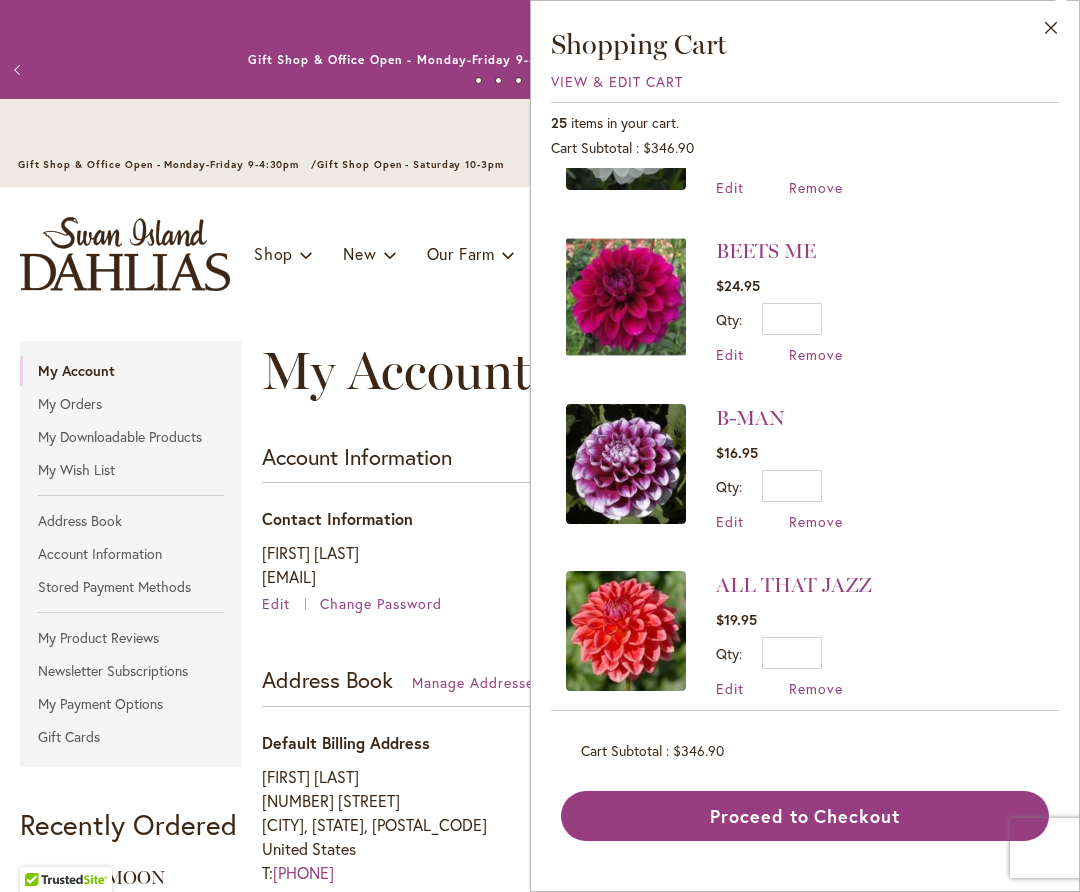 scroll, scrollTop: 3452, scrollLeft: 0, axis: vertical 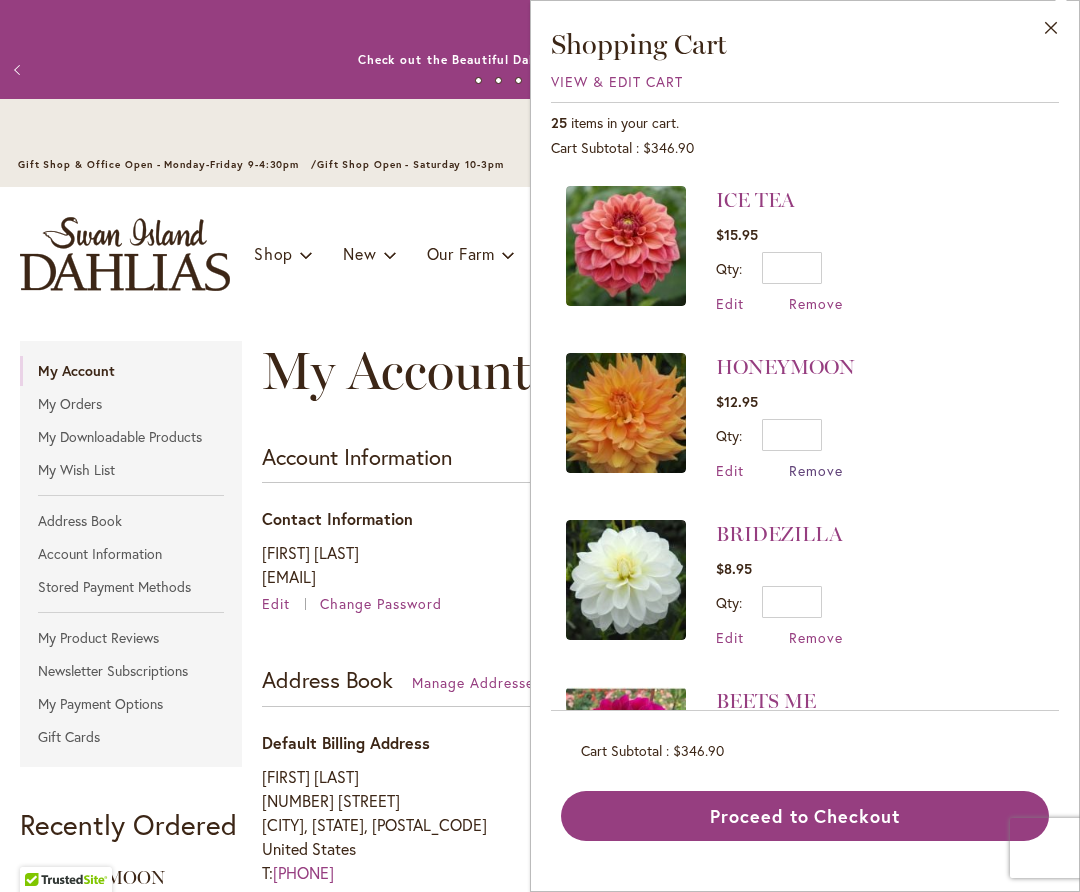 click on "Remove" at bounding box center [816, 470] 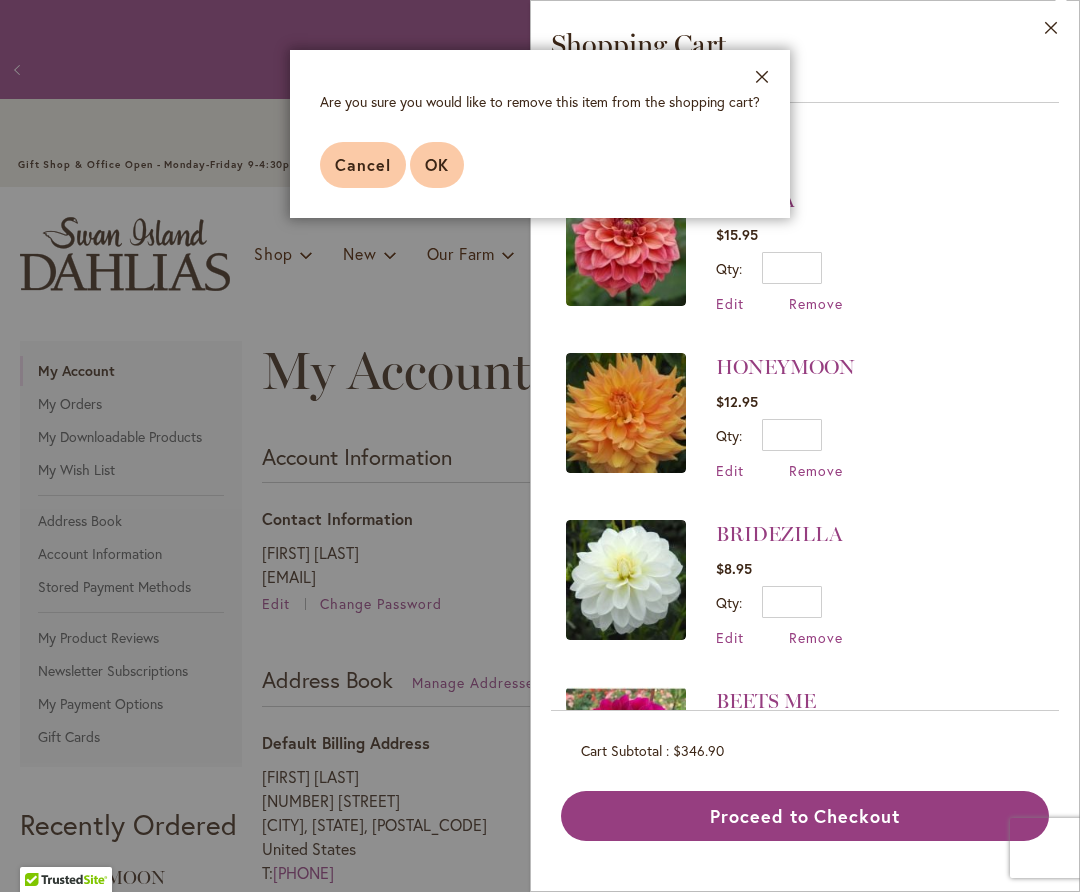 drag, startPoint x: 427, startPoint y: 161, endPoint x: 442, endPoint y: 160, distance: 15.033297 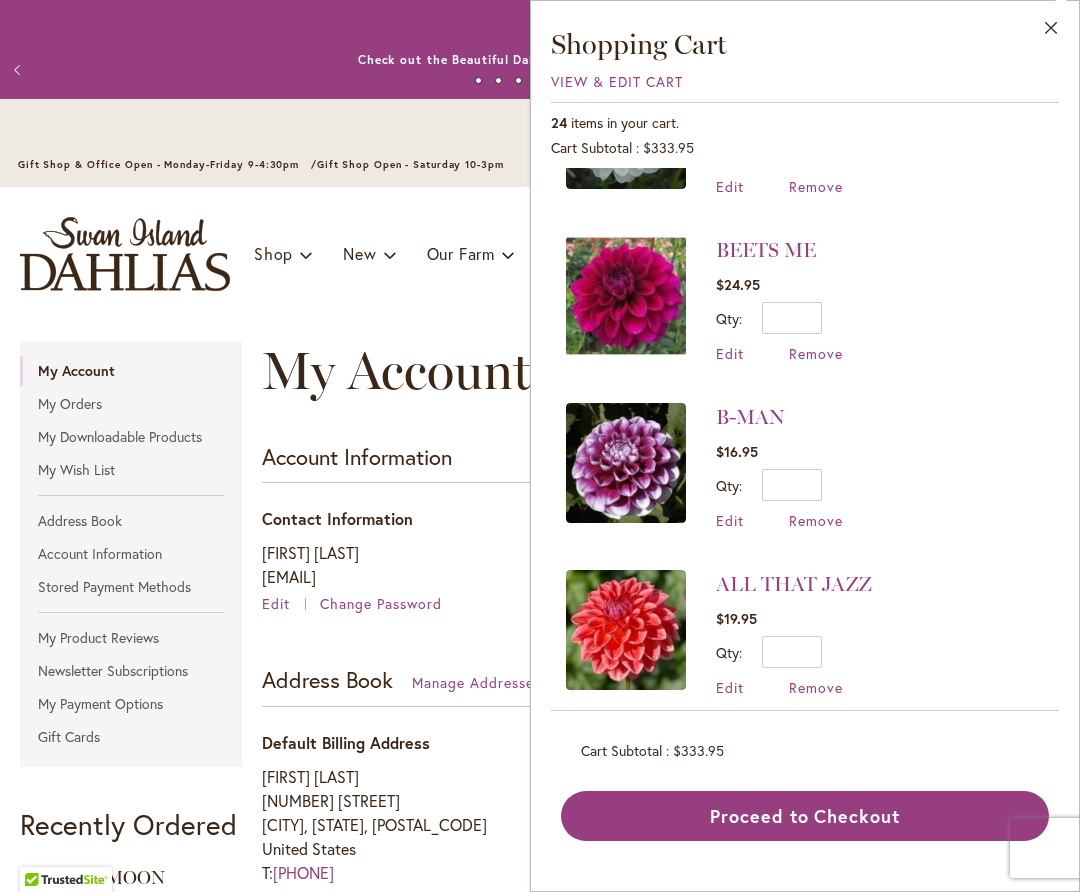 scroll, scrollTop: 3286, scrollLeft: 0, axis: vertical 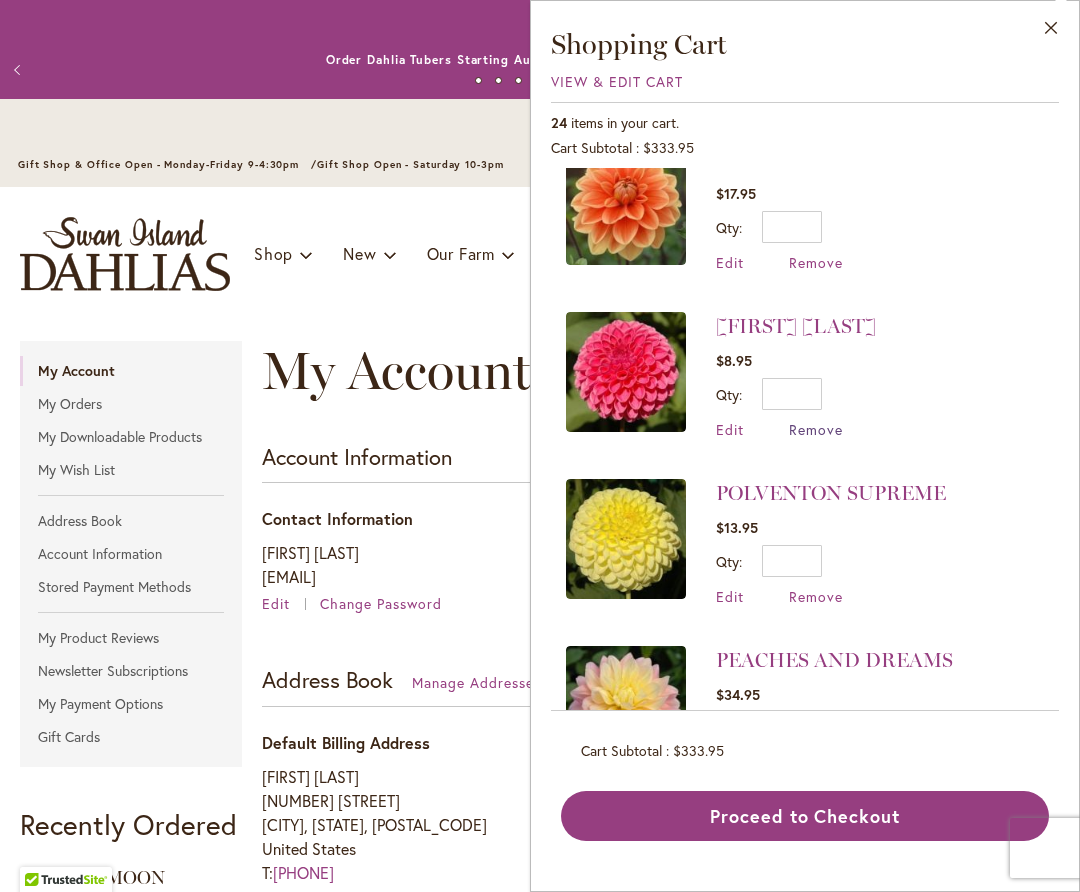 click on "Remove" at bounding box center (816, 429) 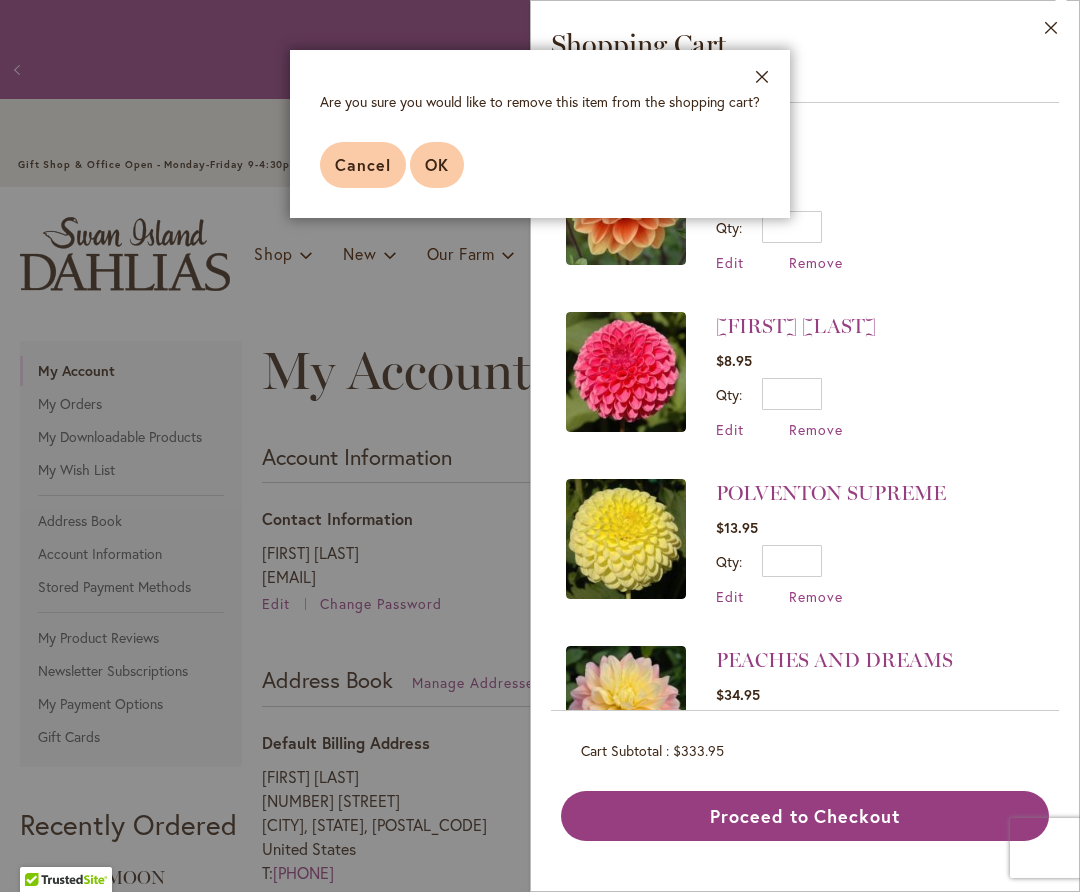 click on "OK" at bounding box center [437, 164] 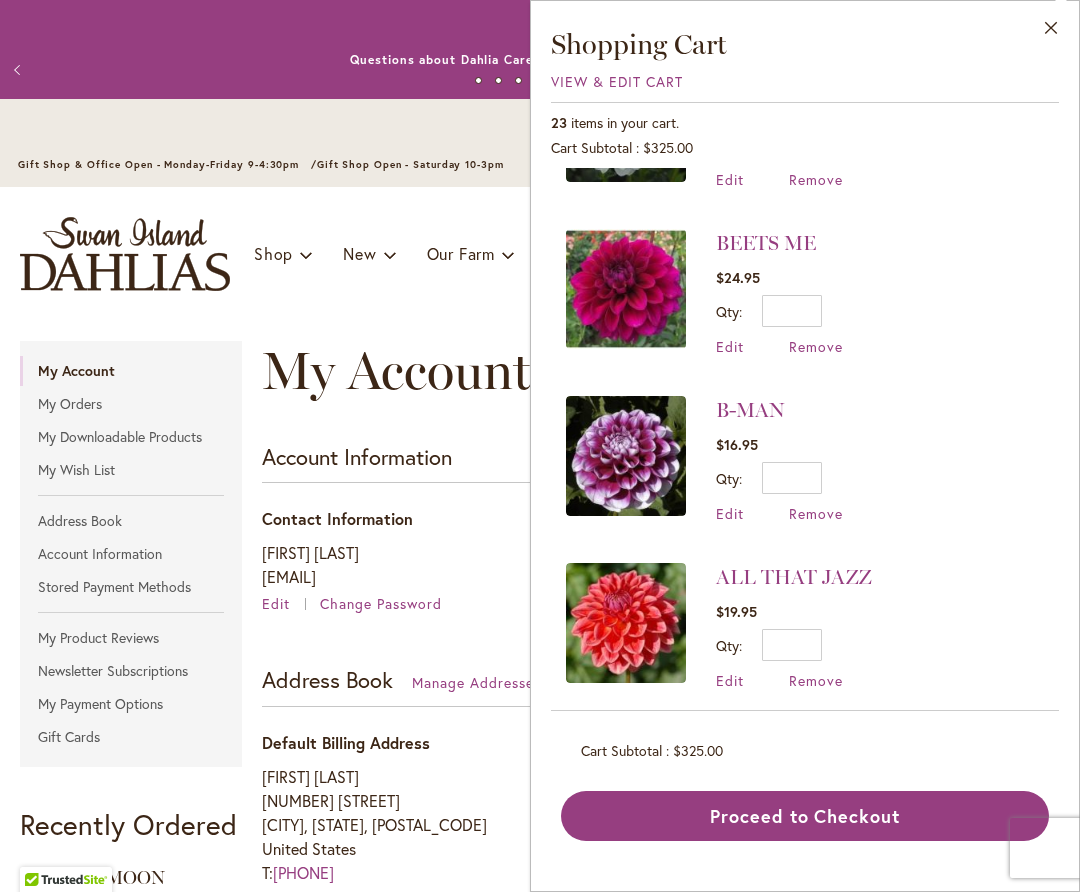 scroll, scrollTop: 3120, scrollLeft: 0, axis: vertical 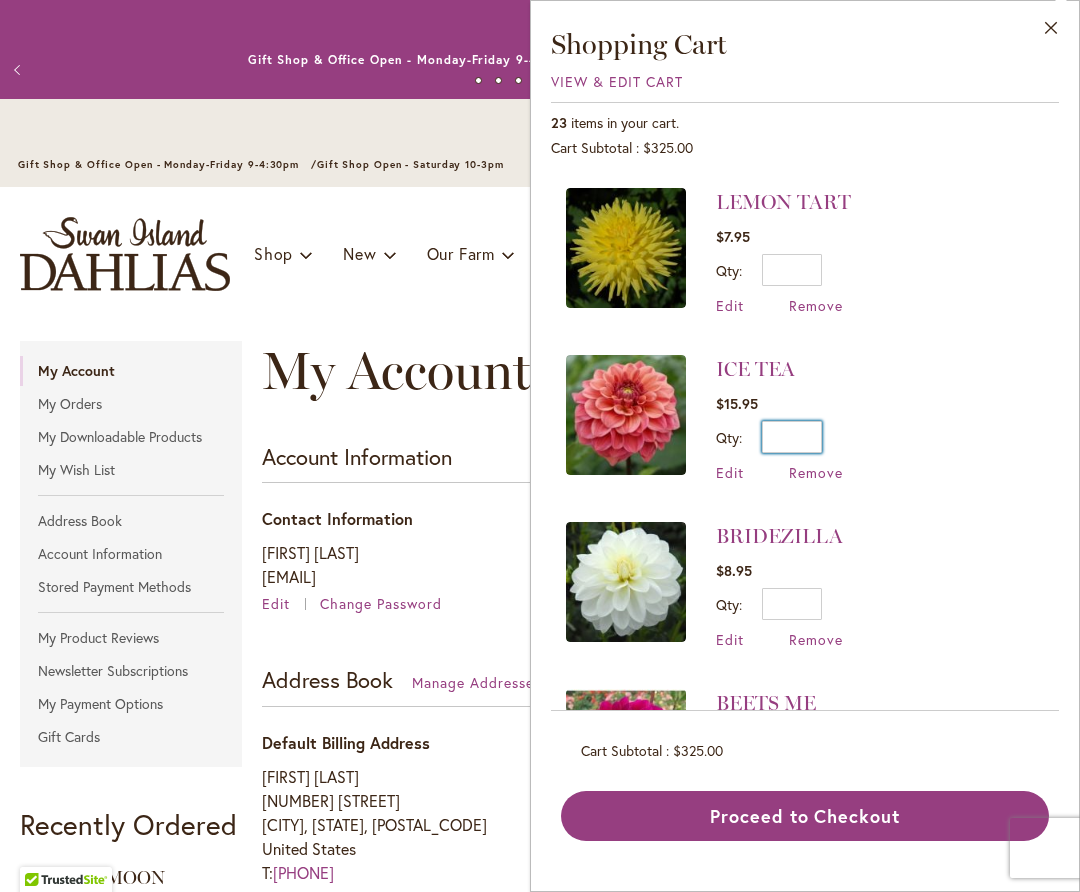 drag, startPoint x: 789, startPoint y: 426, endPoint x: 831, endPoint y: 428, distance: 42.047592 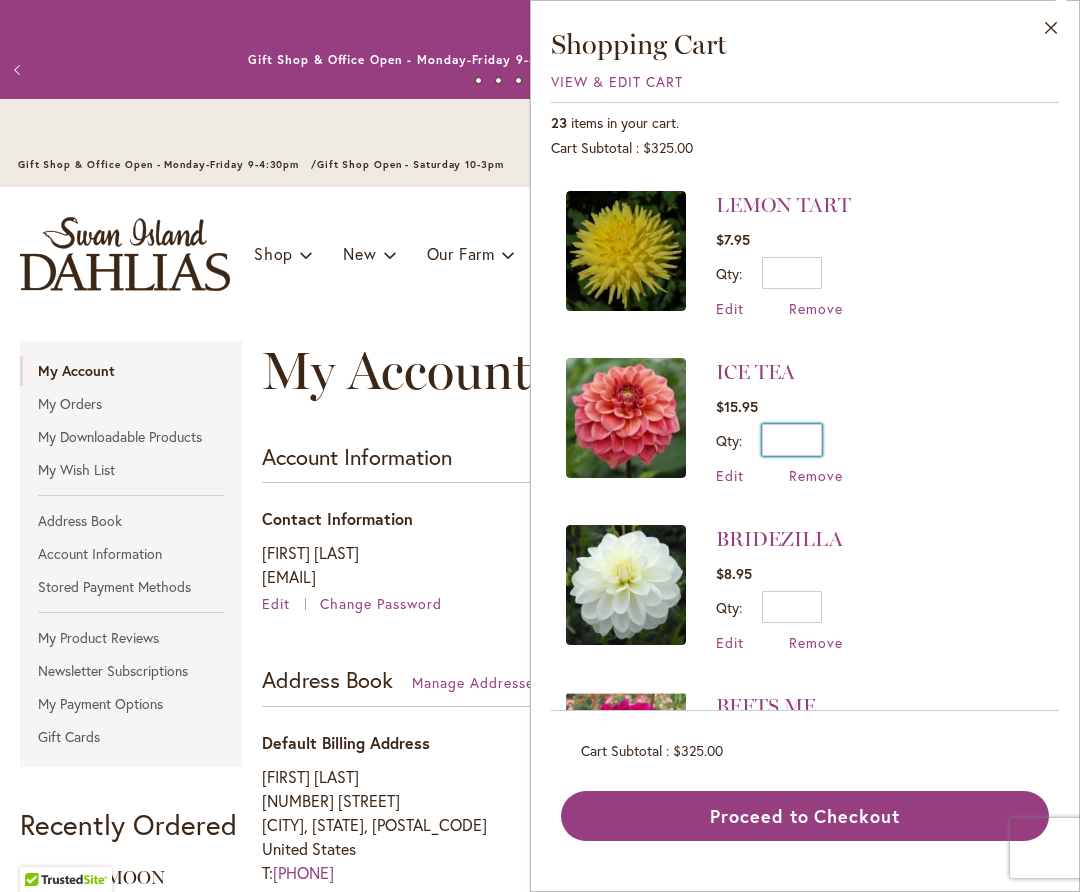 scroll, scrollTop: 2662, scrollLeft: 0, axis: vertical 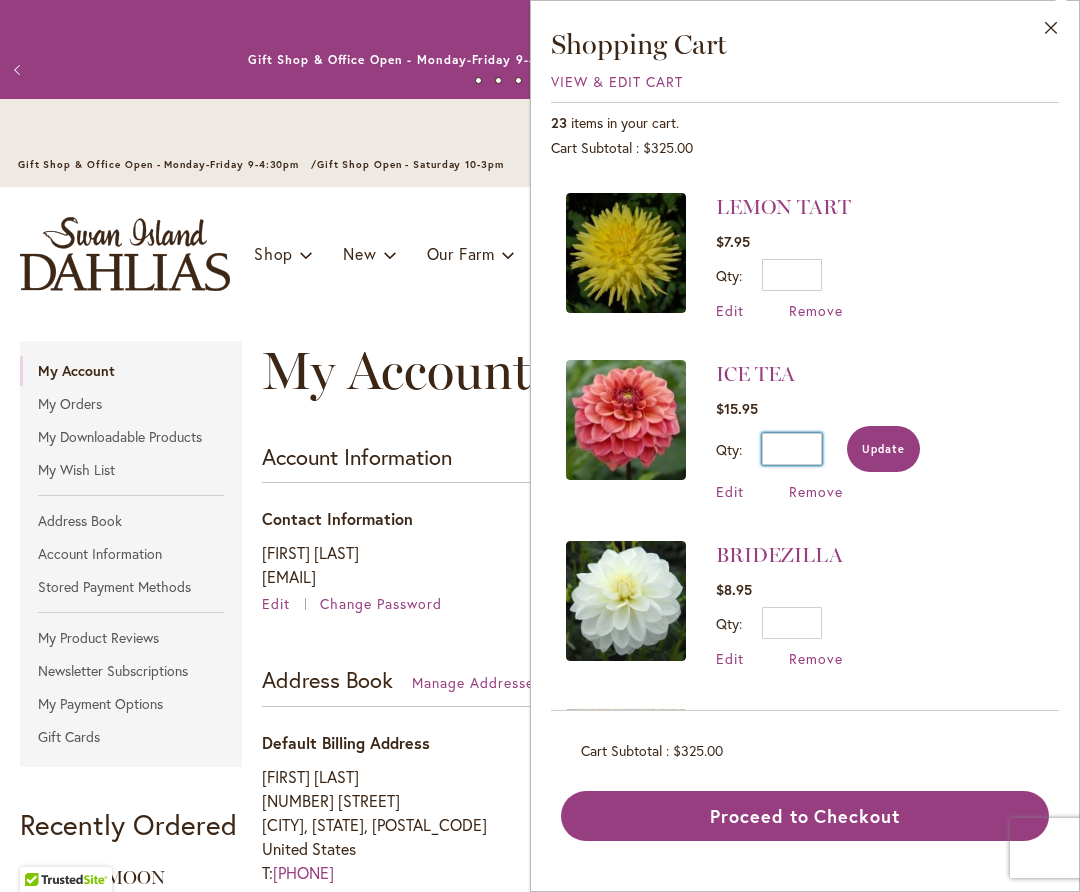 type on "*" 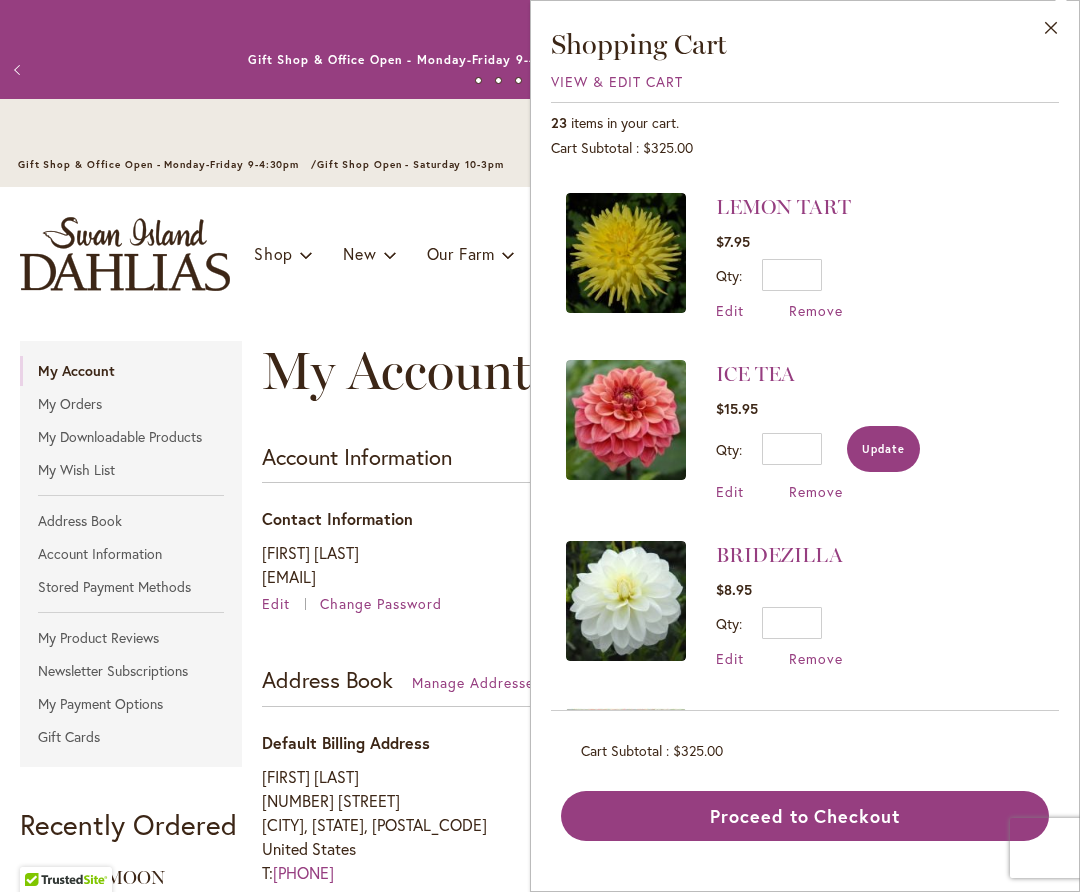 click on "Update" at bounding box center [883, 449] 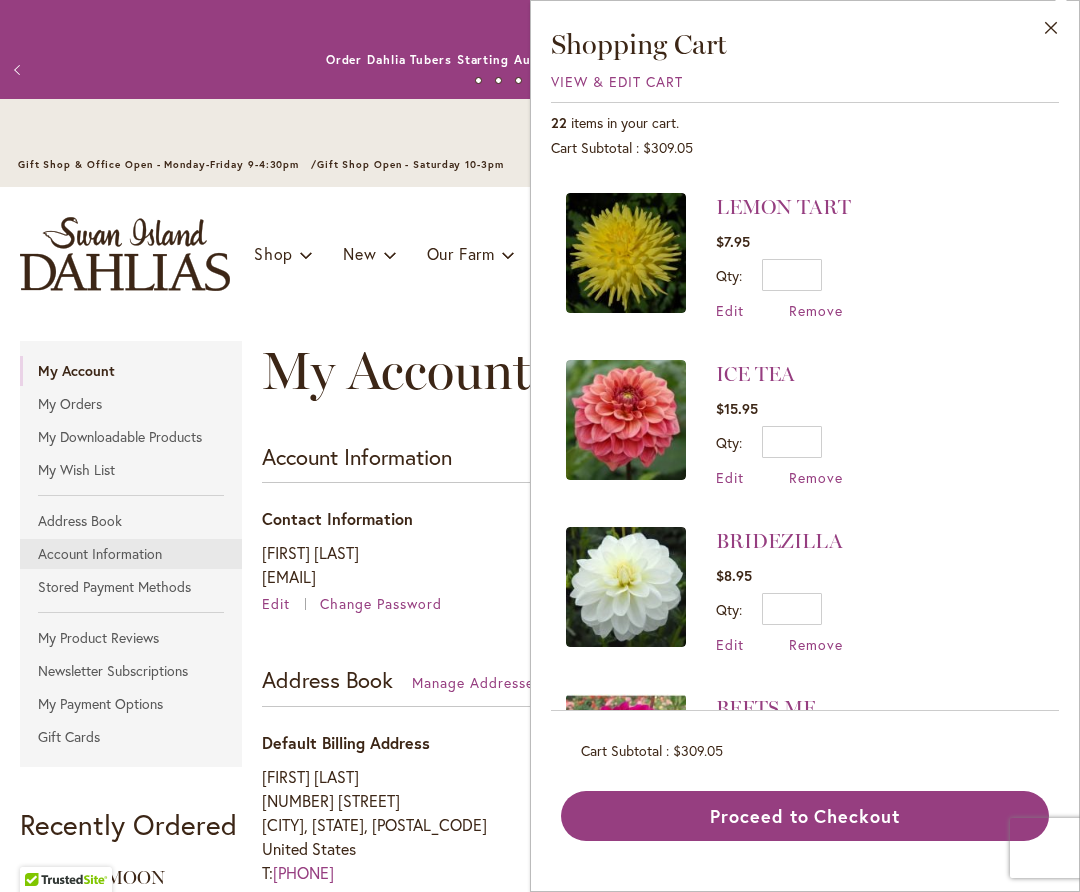 scroll, scrollTop: 0, scrollLeft: 0, axis: both 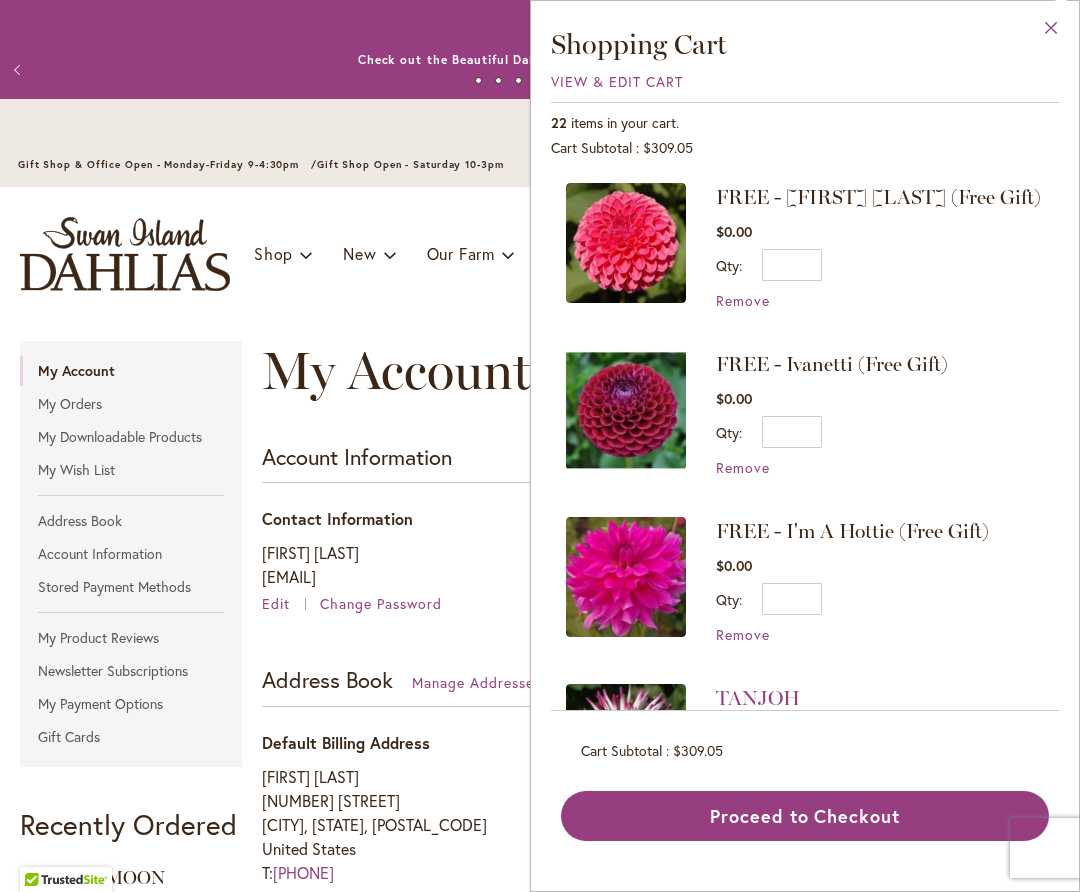 click on "Close" at bounding box center (1051, 32) 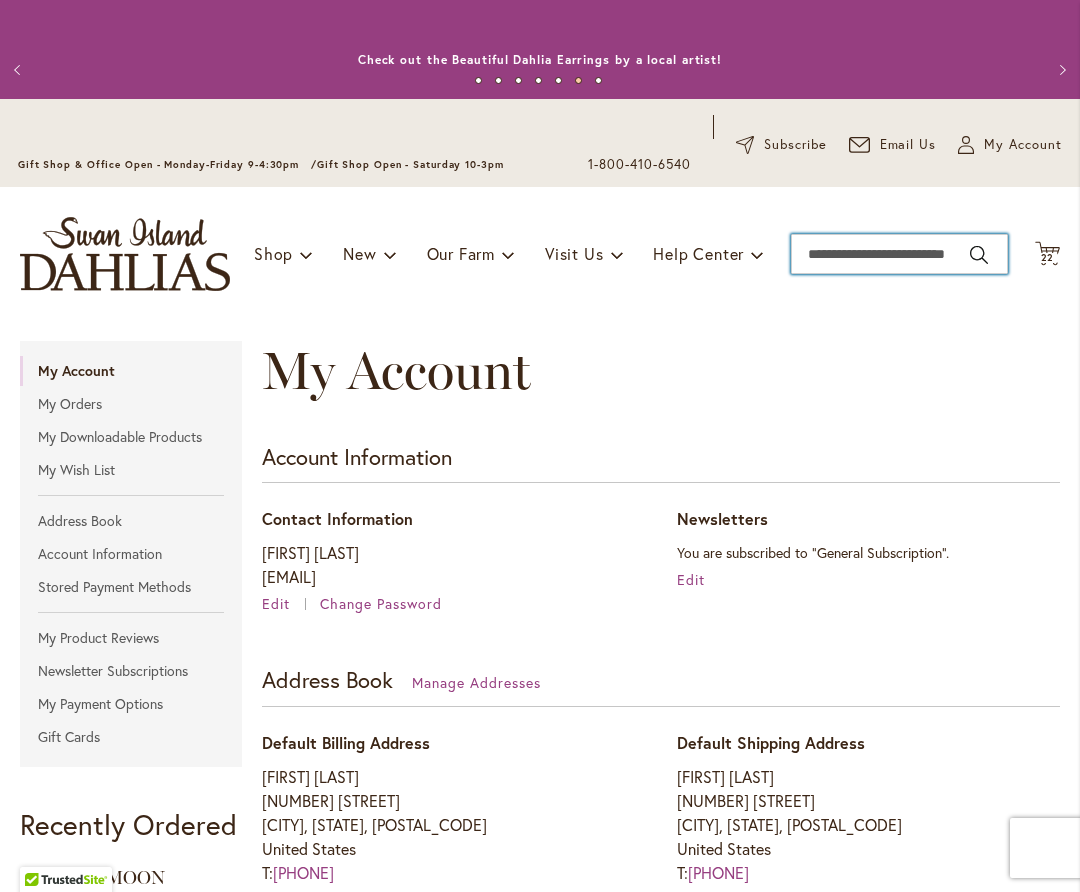 drag, startPoint x: 901, startPoint y: 257, endPoint x: 871, endPoint y: 249, distance: 31.04835 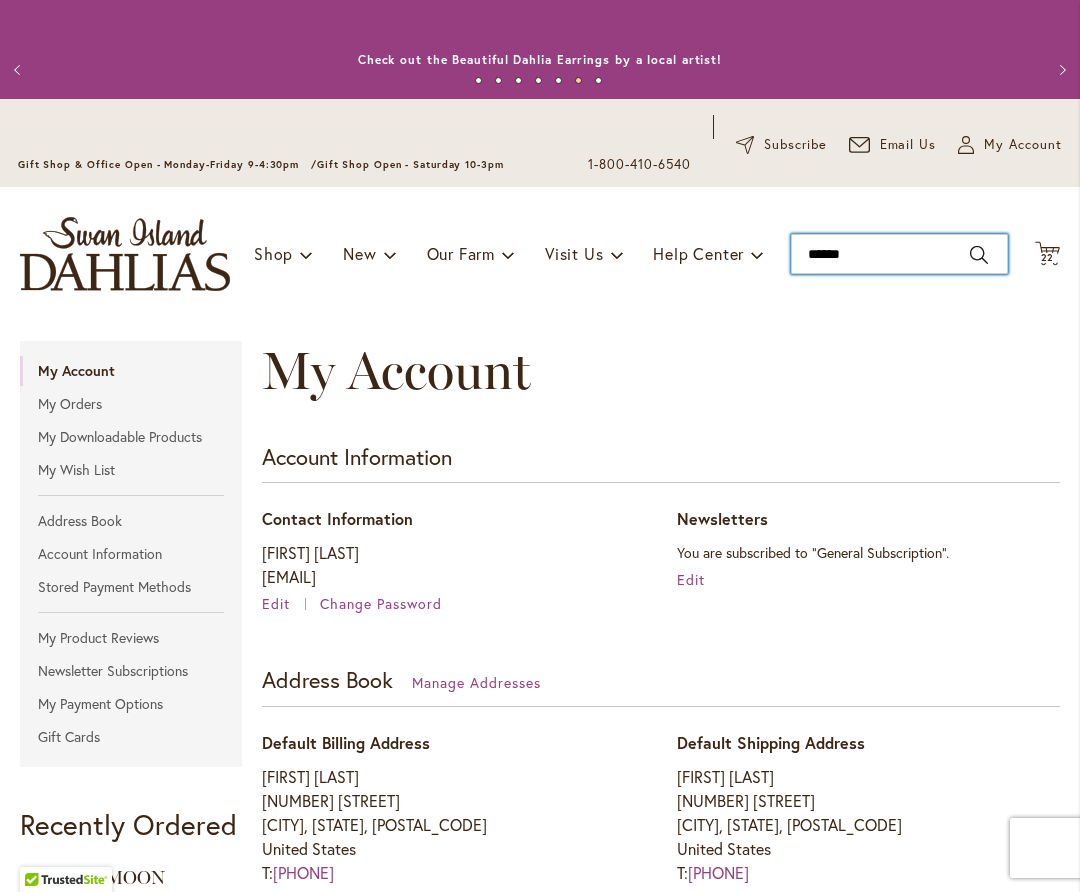 type on "*******" 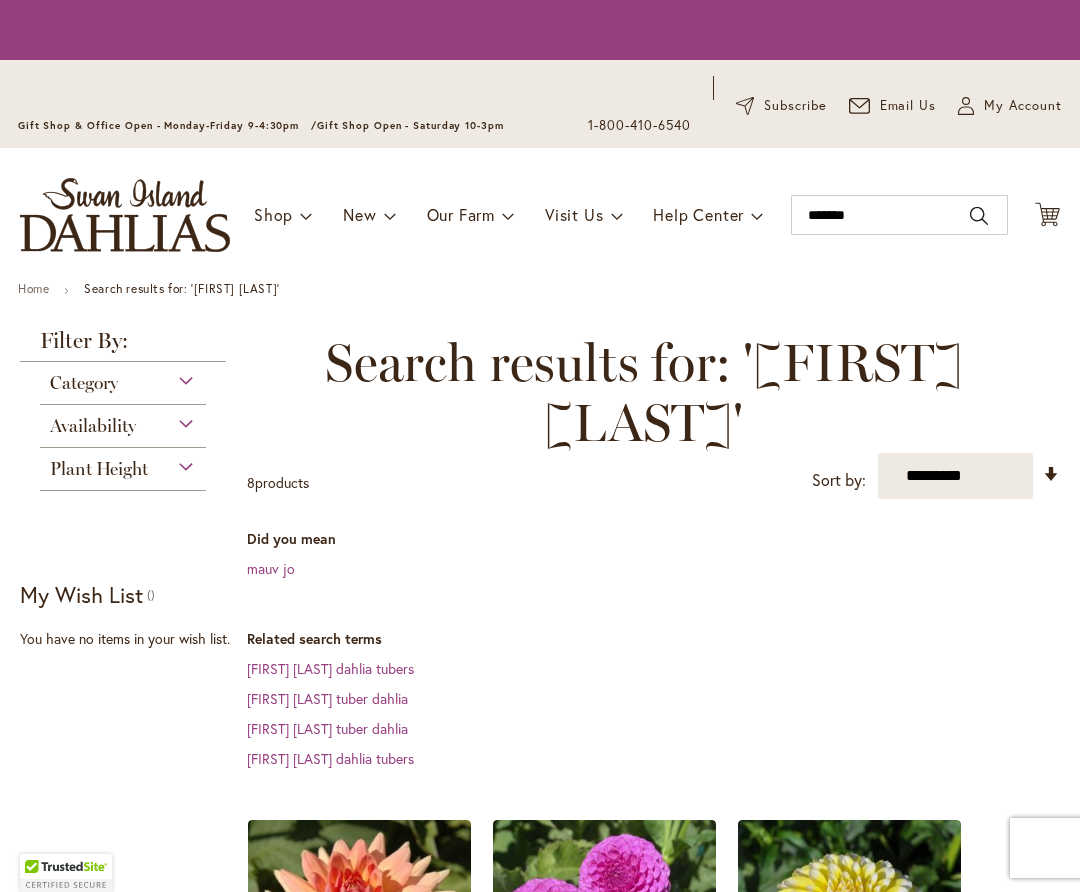 scroll, scrollTop: 0, scrollLeft: 0, axis: both 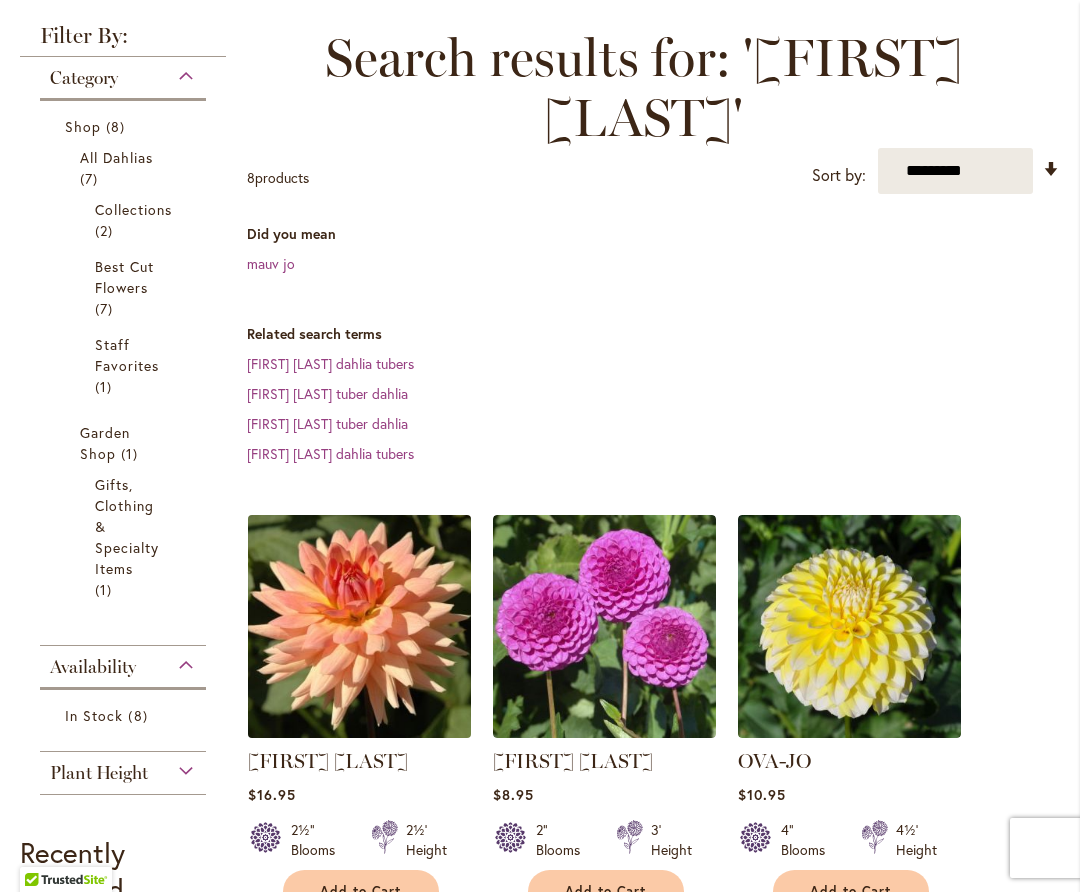 click at bounding box center [359, 626] 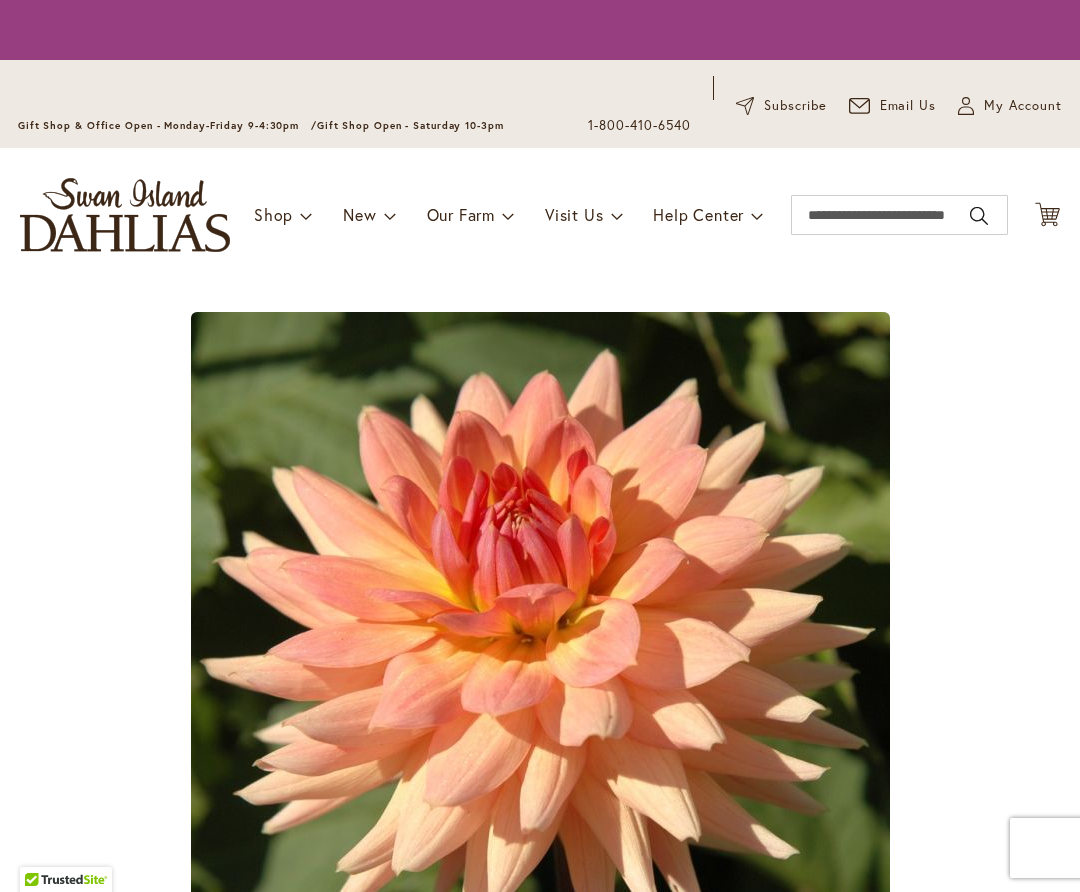 scroll, scrollTop: 0, scrollLeft: 0, axis: both 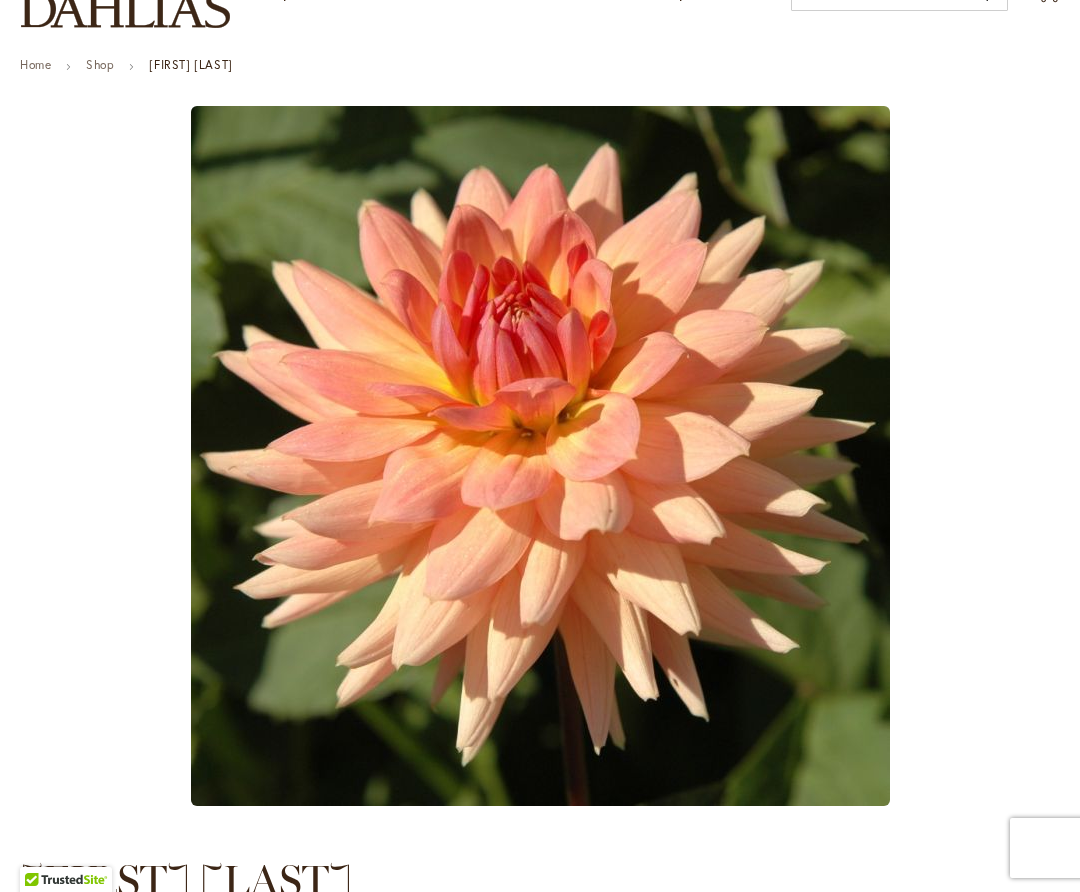 type on "***" 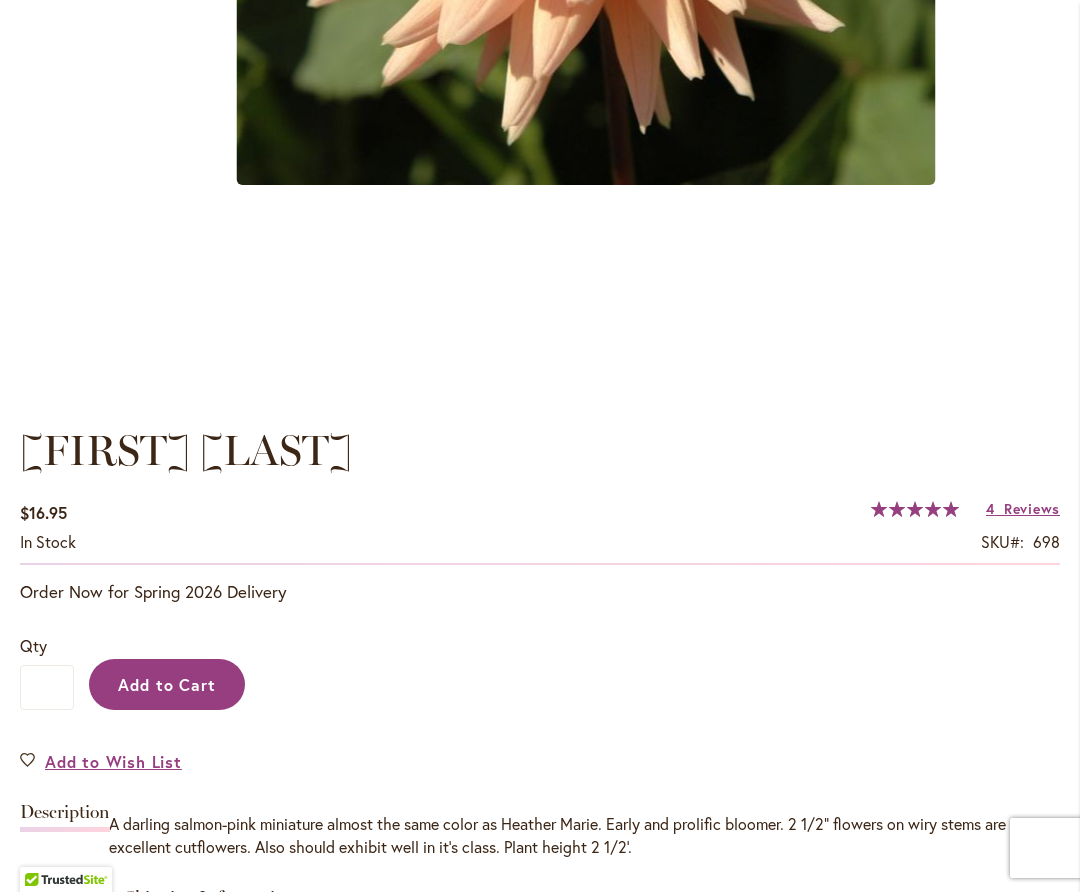 scroll, scrollTop: 1076, scrollLeft: 0, axis: vertical 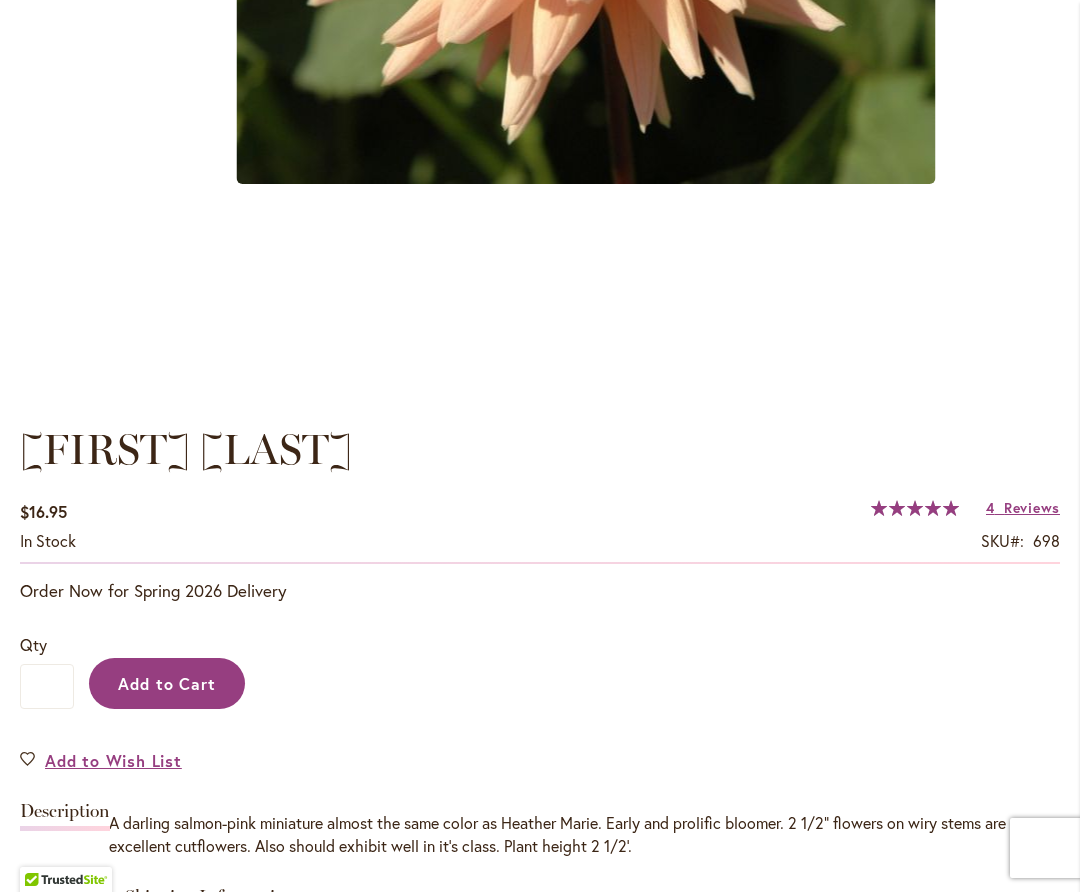 click on "Add to Cart" at bounding box center (167, 683) 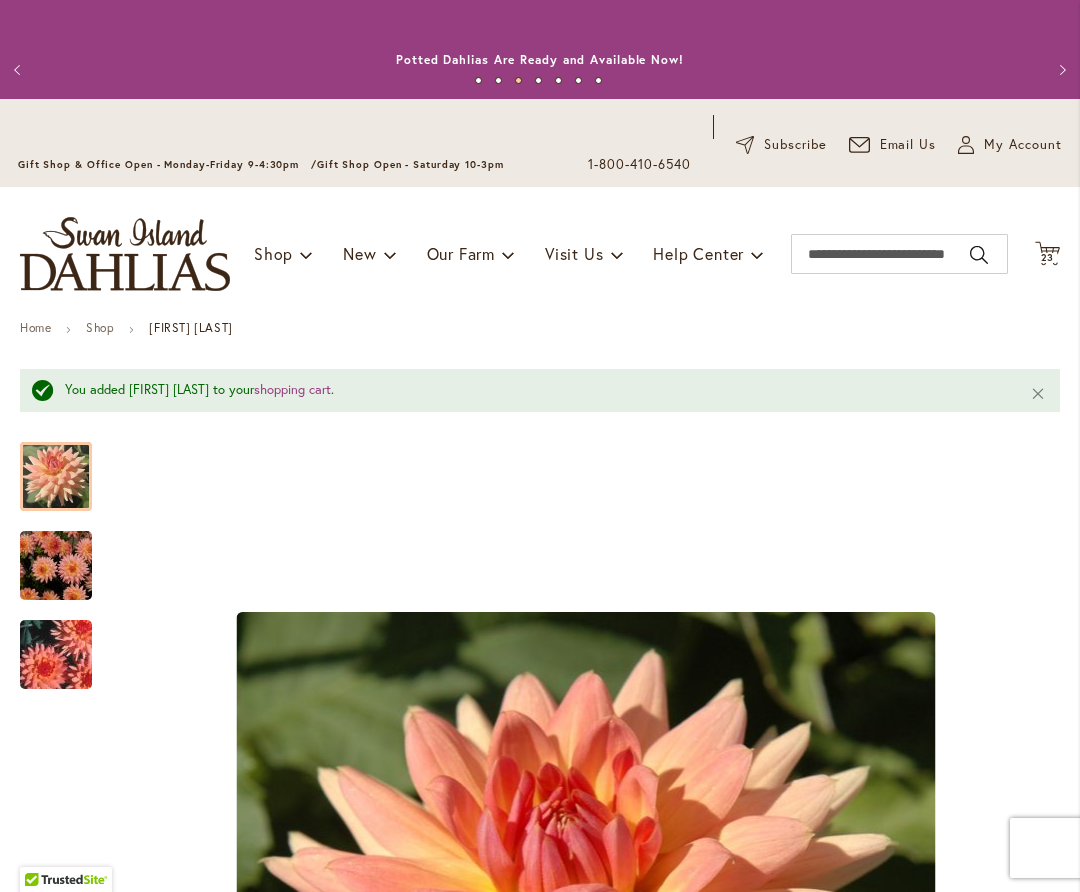 scroll, scrollTop: 0, scrollLeft: 0, axis: both 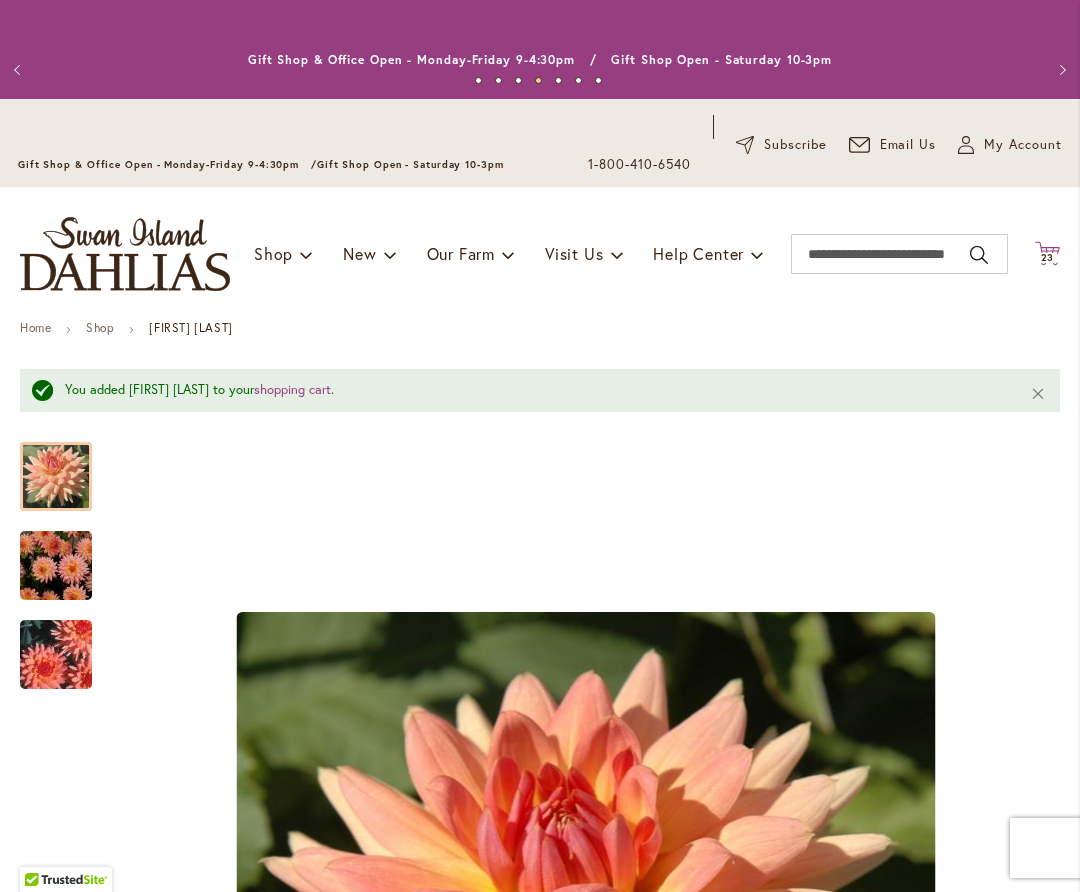 click on "Cart
.cls-1 {
fill: #231f20;
}" 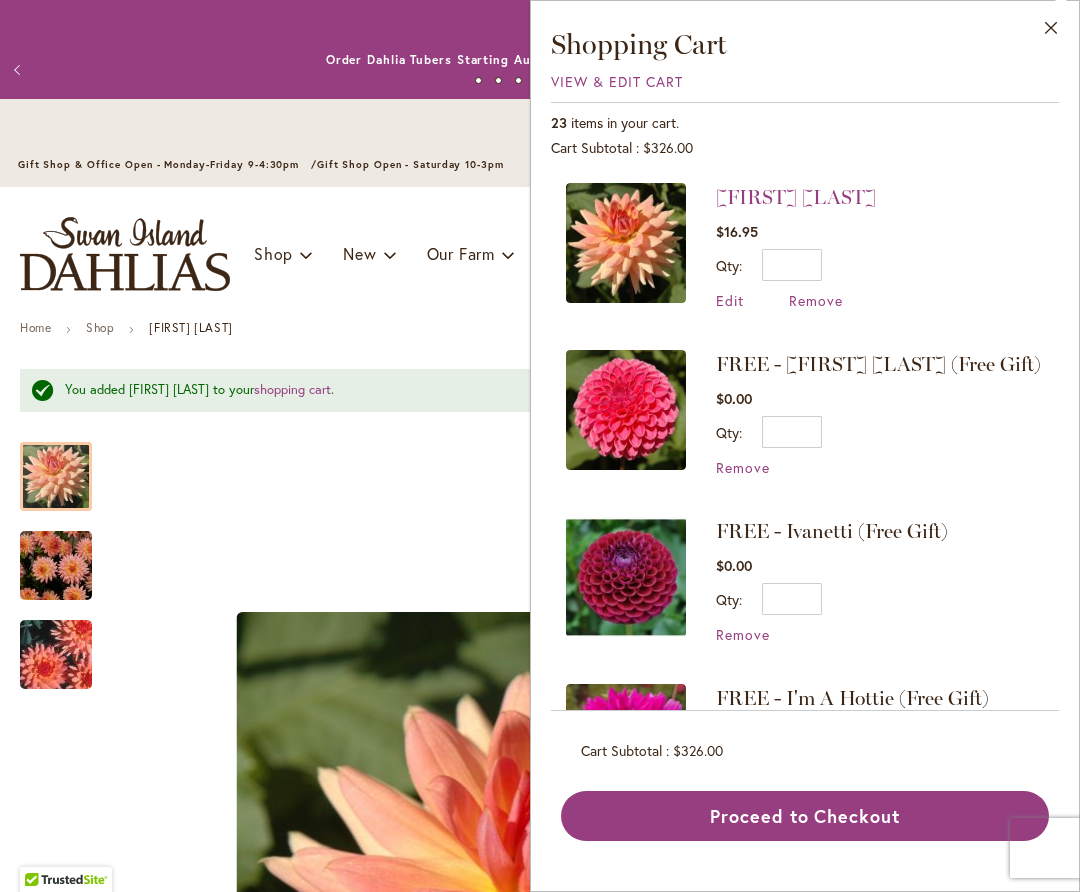 scroll, scrollTop: 0, scrollLeft: 0, axis: both 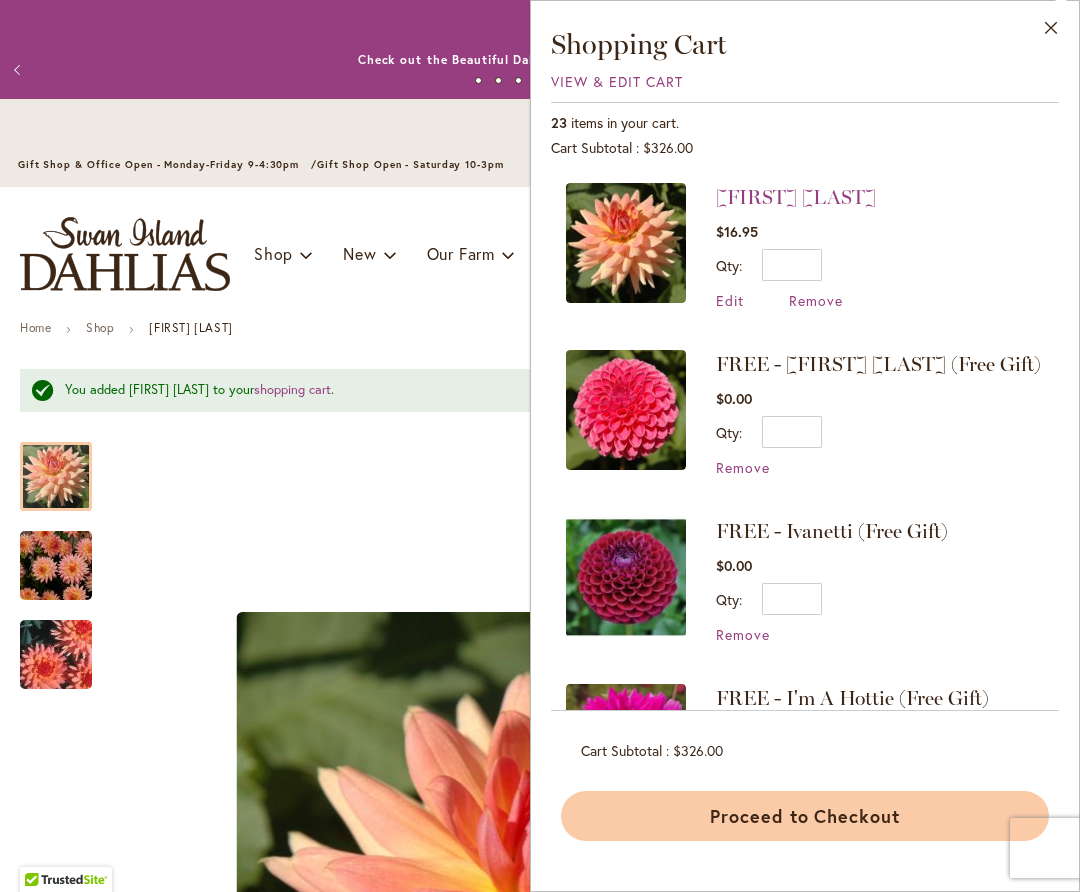 click on "Proceed to Checkout" at bounding box center (805, 816) 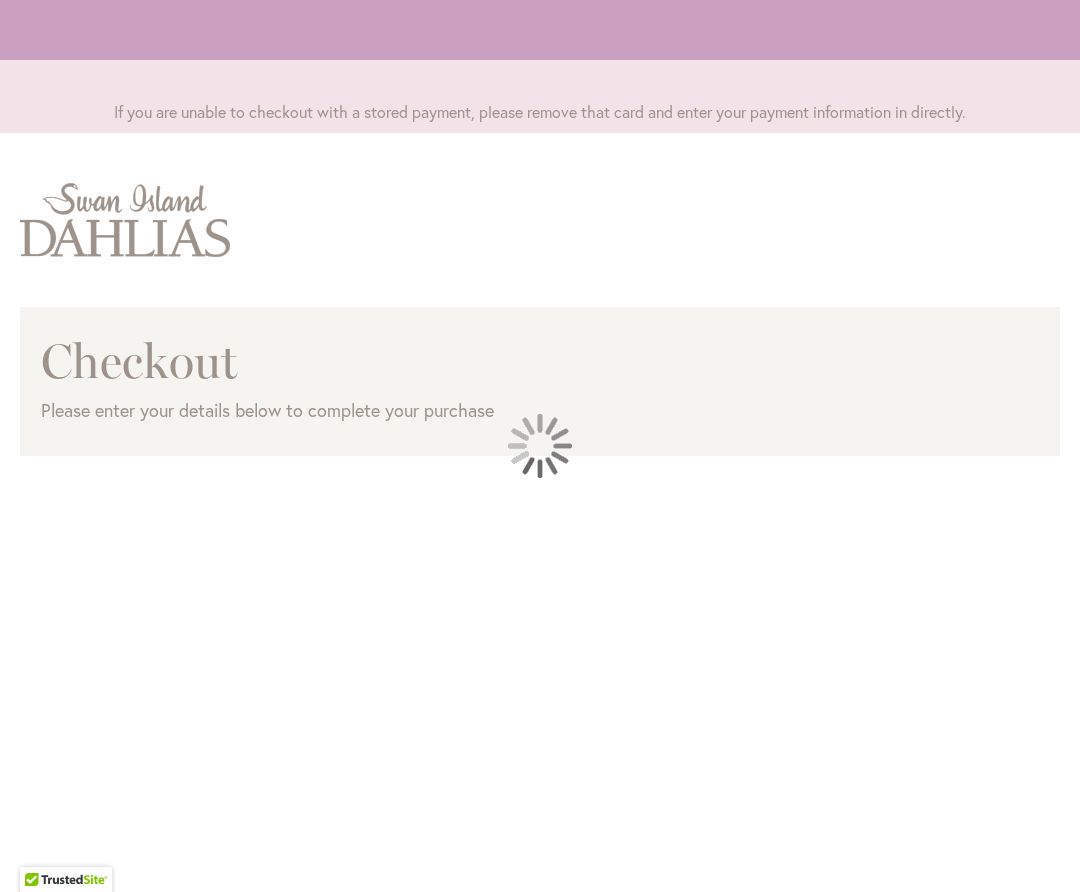 scroll, scrollTop: 0, scrollLeft: 0, axis: both 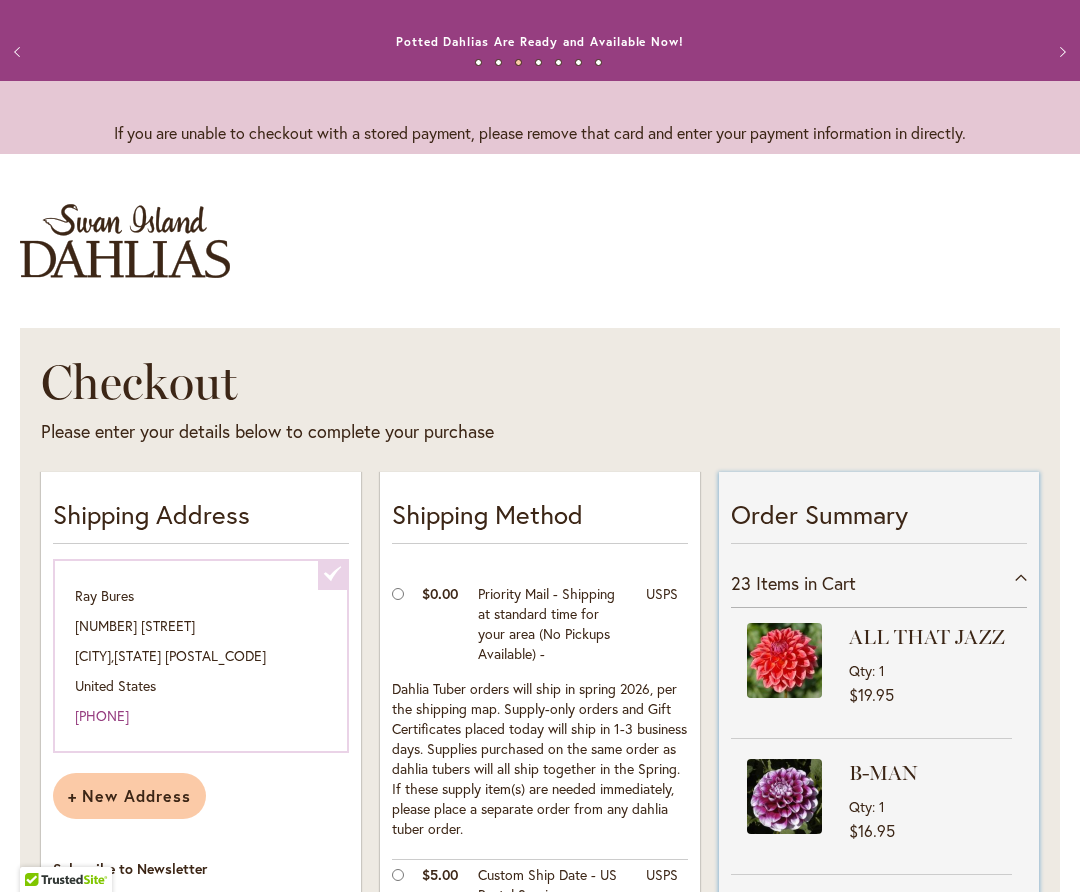 click on "23
Items in Cart" at bounding box center [879, 583] 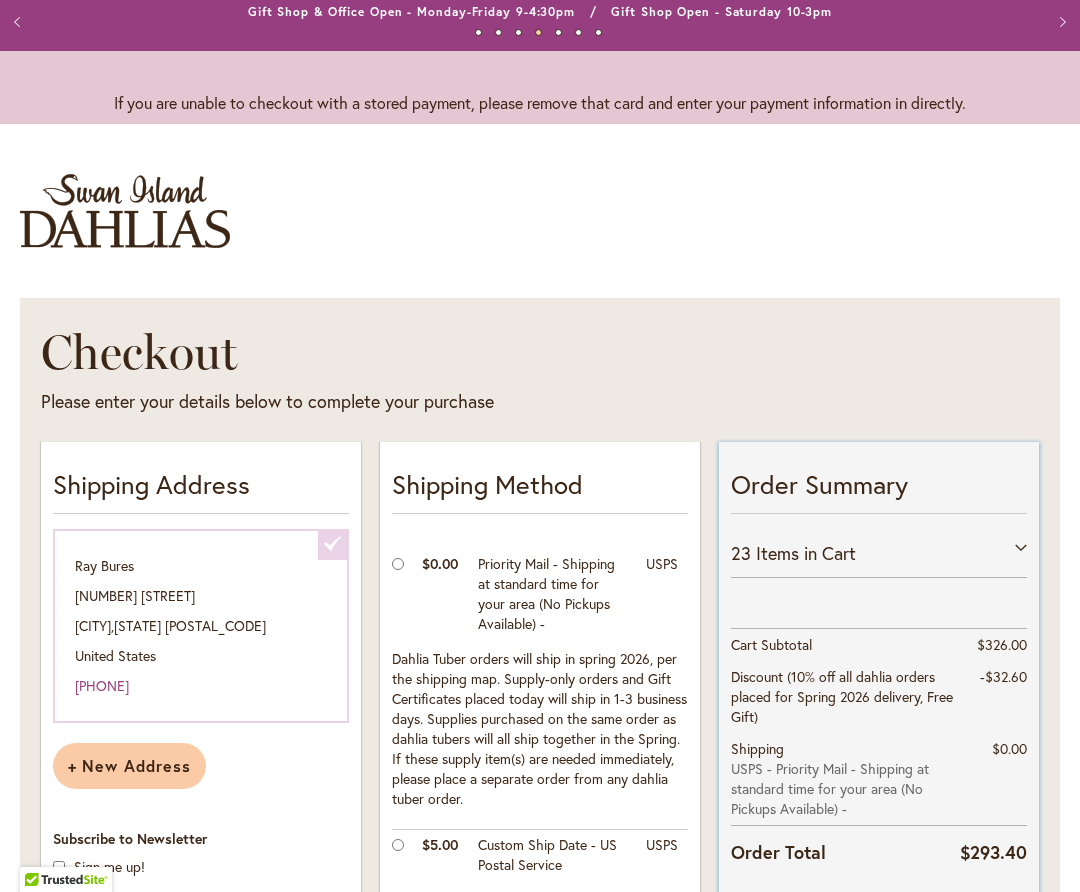 scroll, scrollTop: 6, scrollLeft: 0, axis: vertical 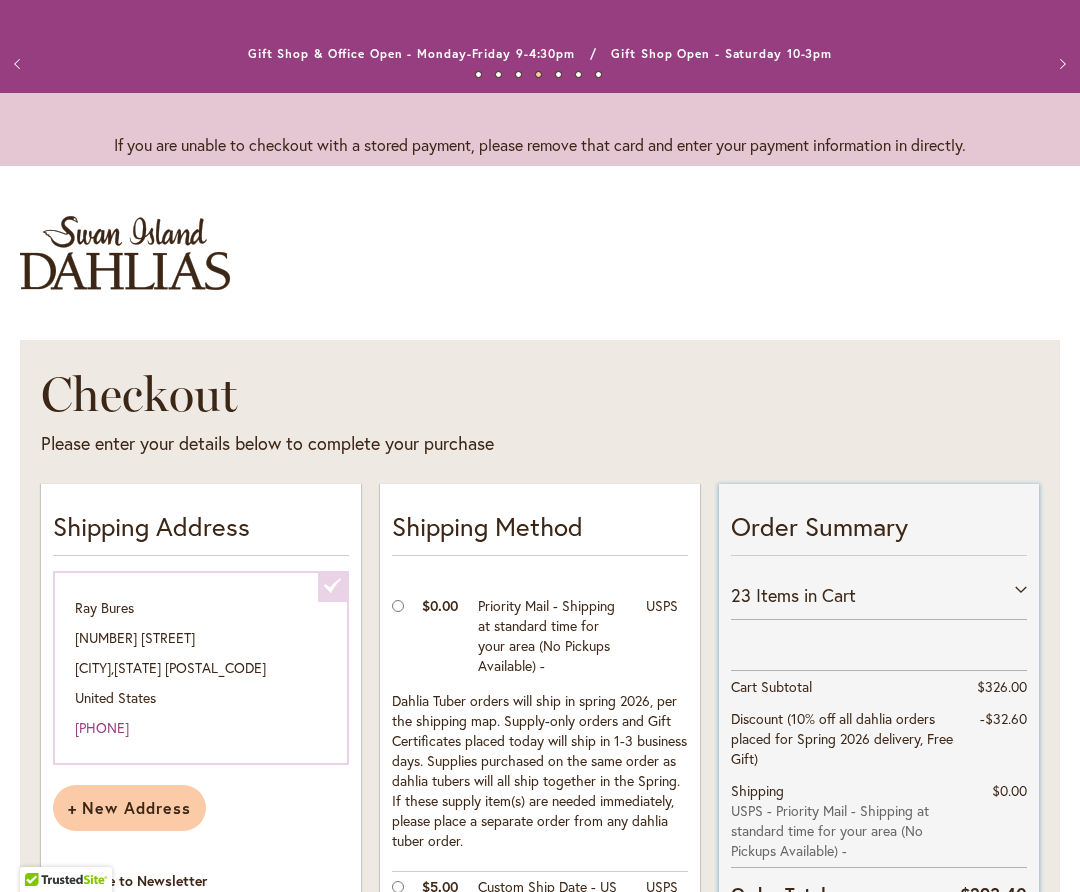 click on "23
Items in Cart" at bounding box center (879, 595) 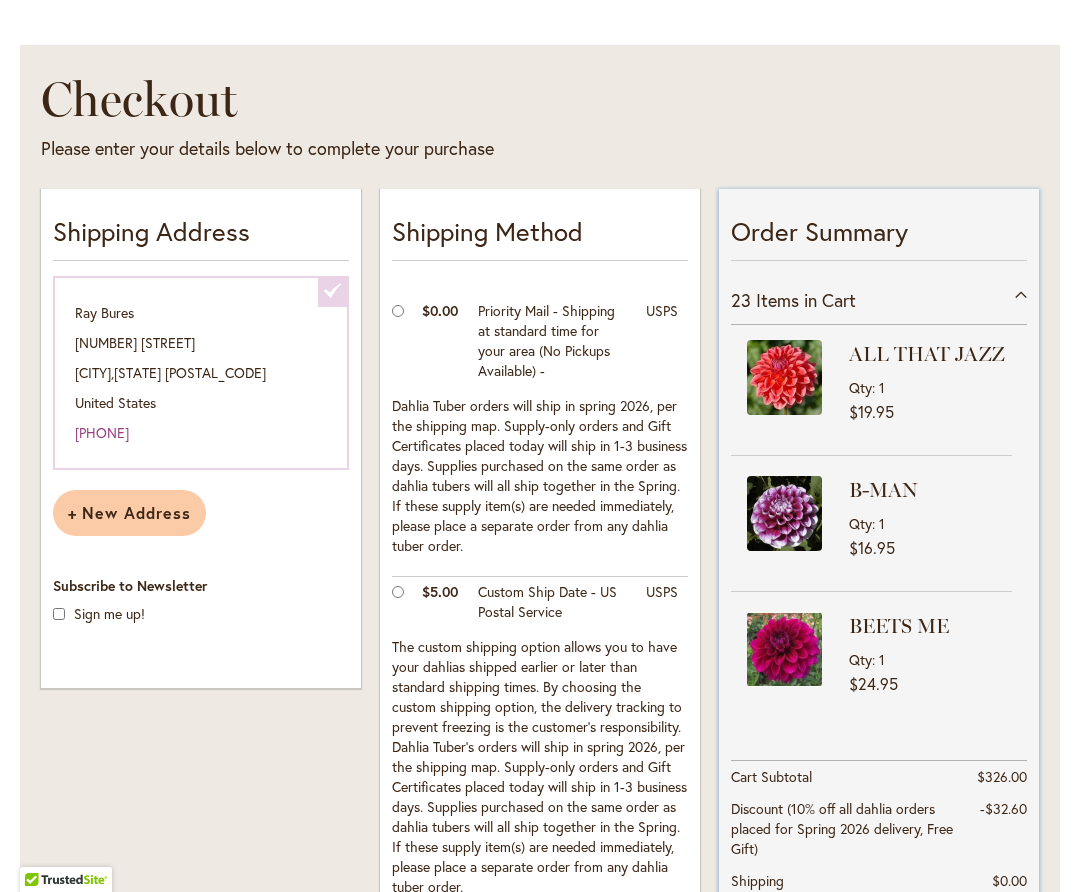 scroll, scrollTop: 298, scrollLeft: 0, axis: vertical 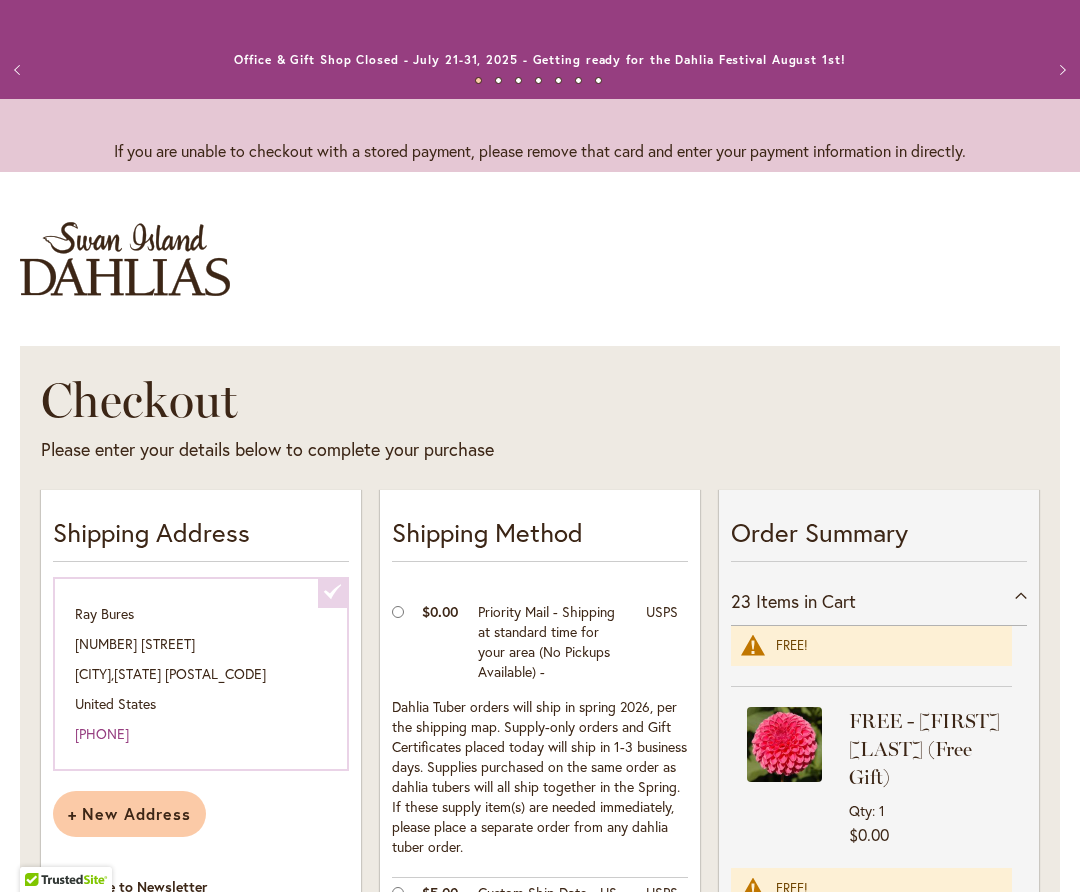 click at bounding box center [125, 259] 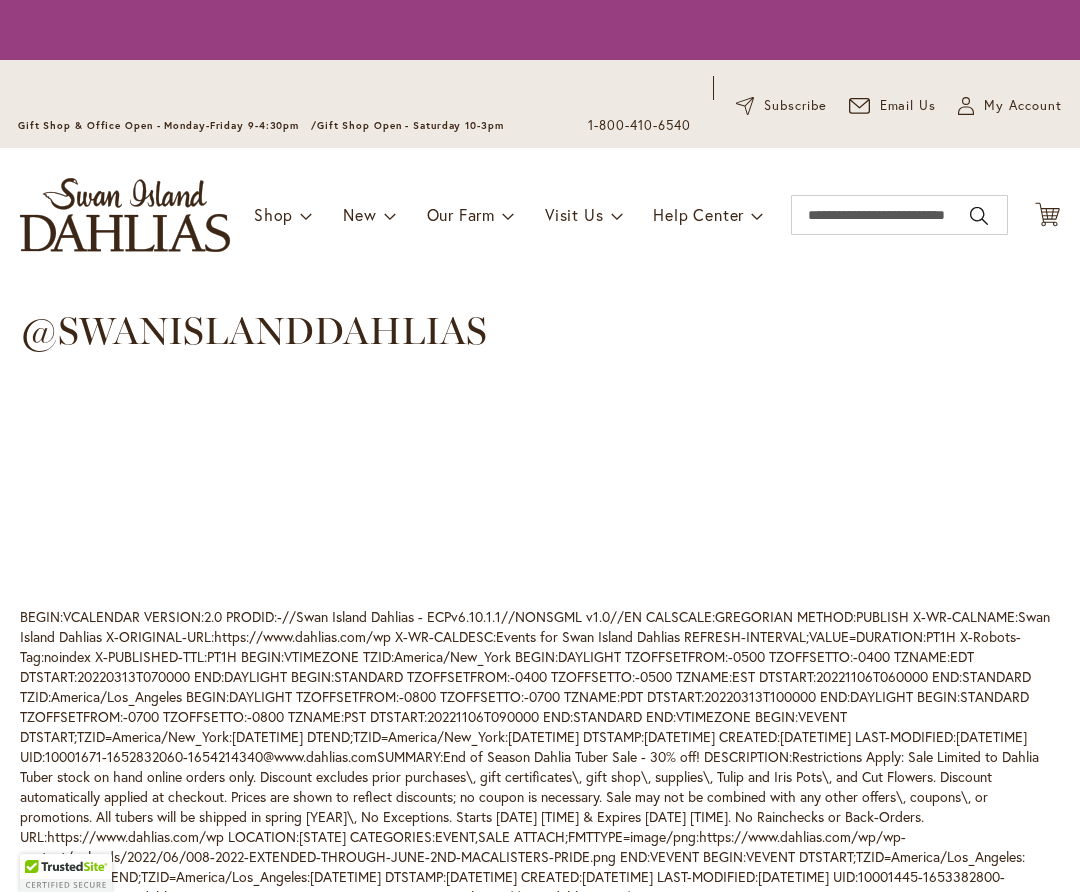 scroll, scrollTop: 0, scrollLeft: 0, axis: both 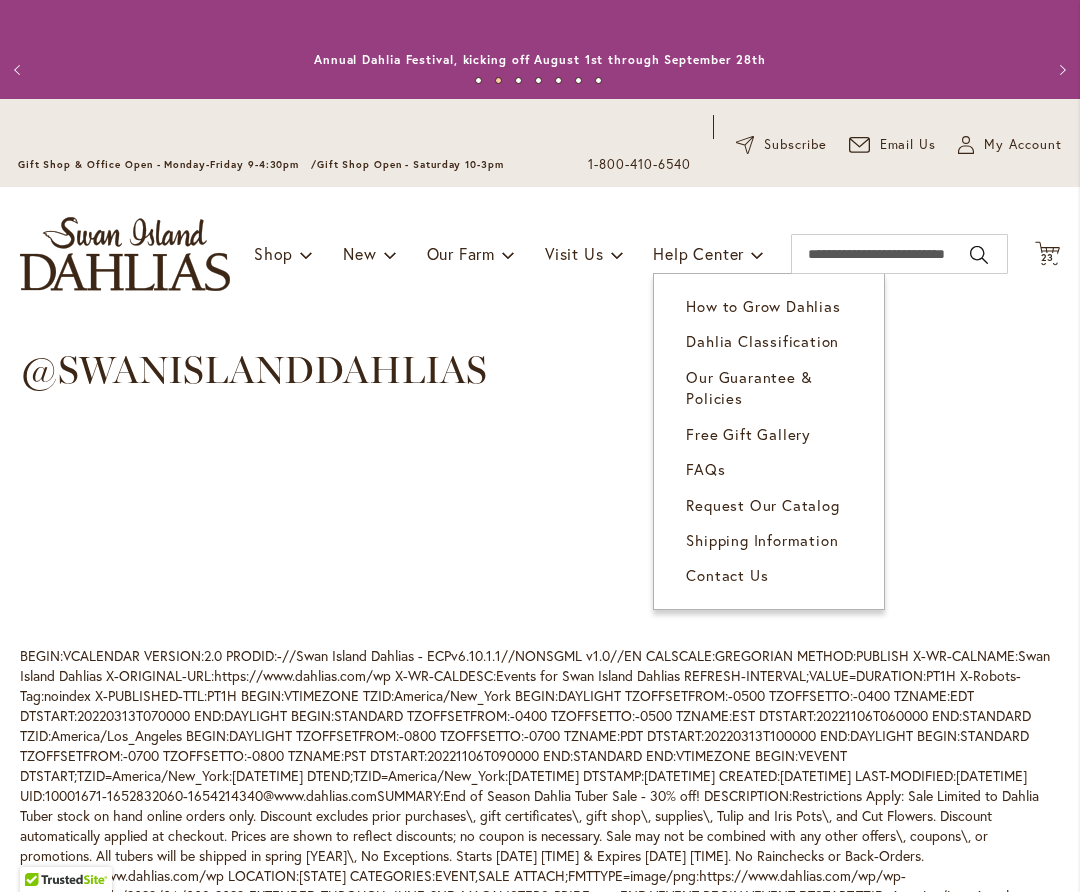 click on "Shipping Information" at bounding box center (762, 540) 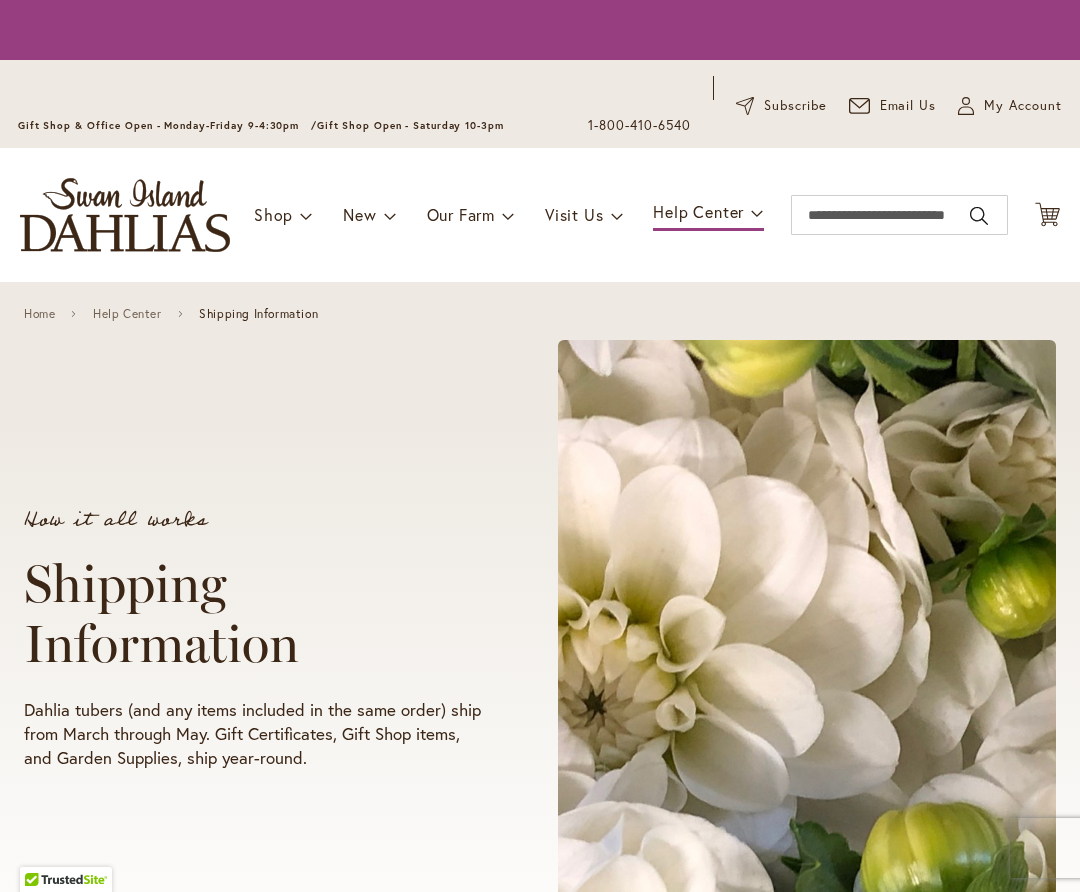 scroll, scrollTop: 0, scrollLeft: 0, axis: both 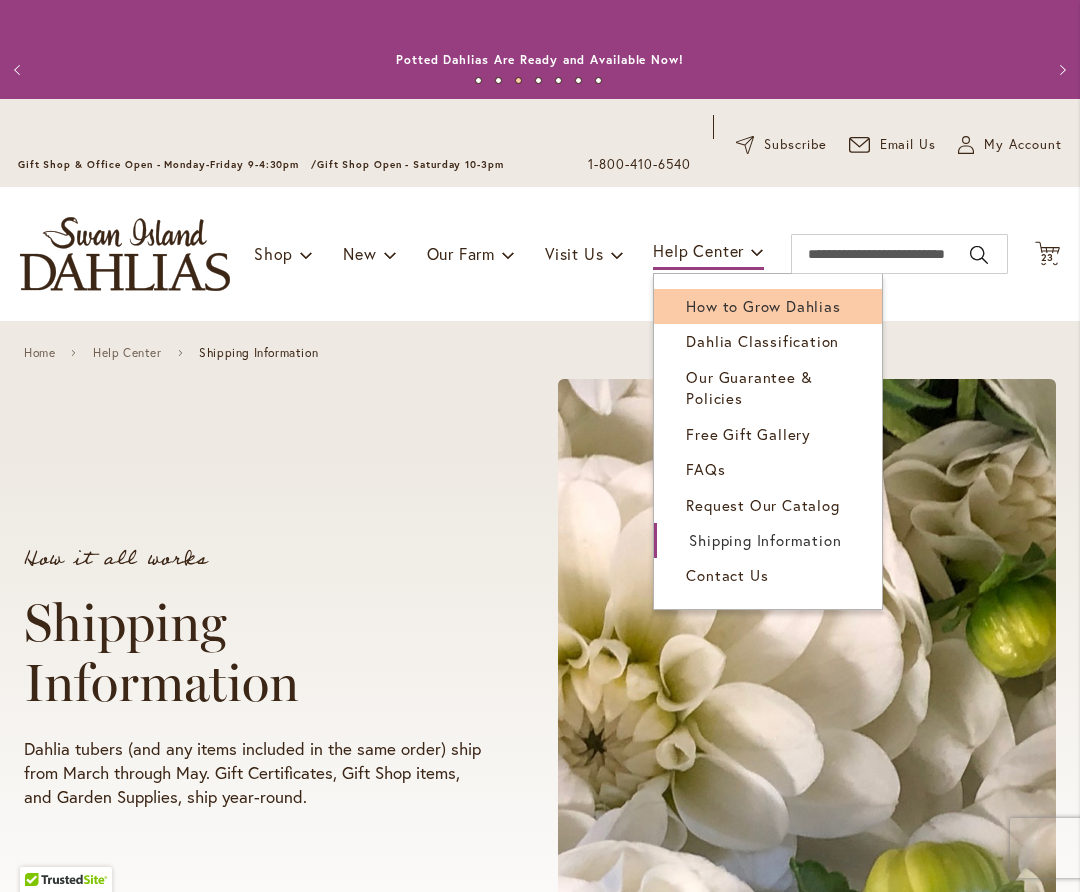 click on "How to Grow Dahlias" at bounding box center [768, 306] 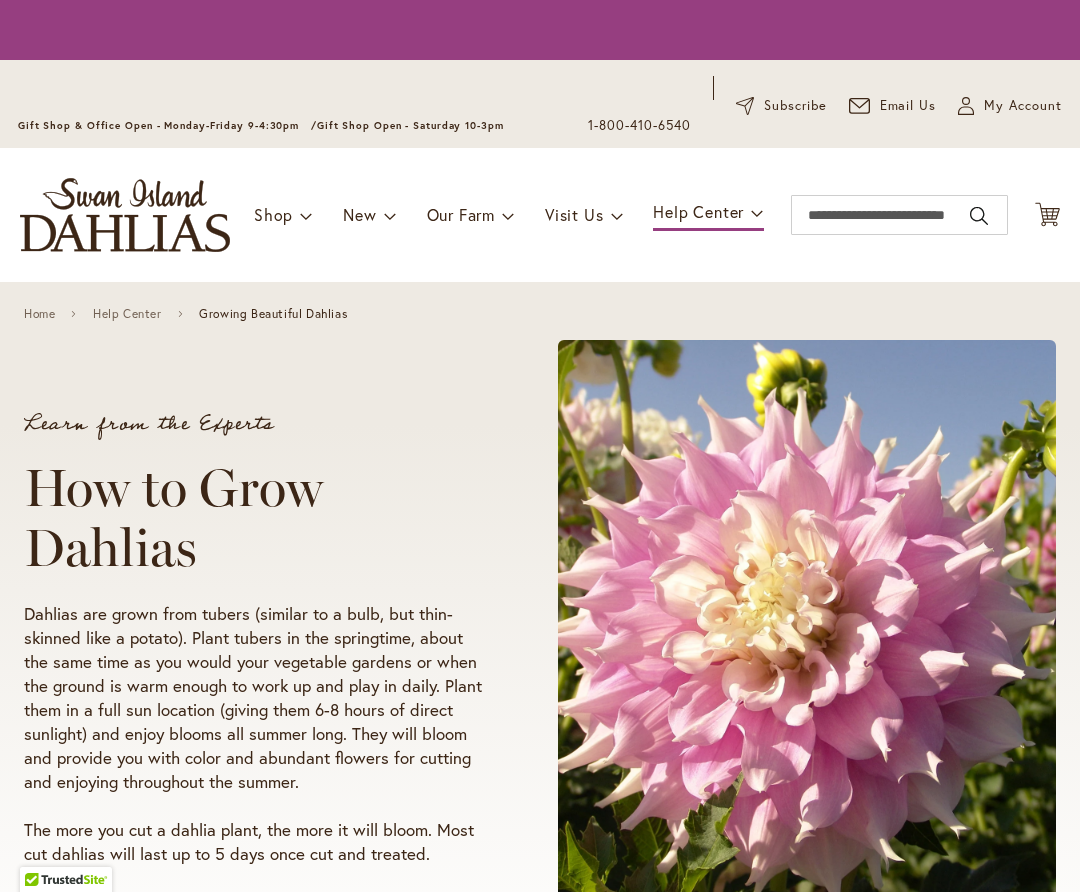 scroll, scrollTop: 0, scrollLeft: 0, axis: both 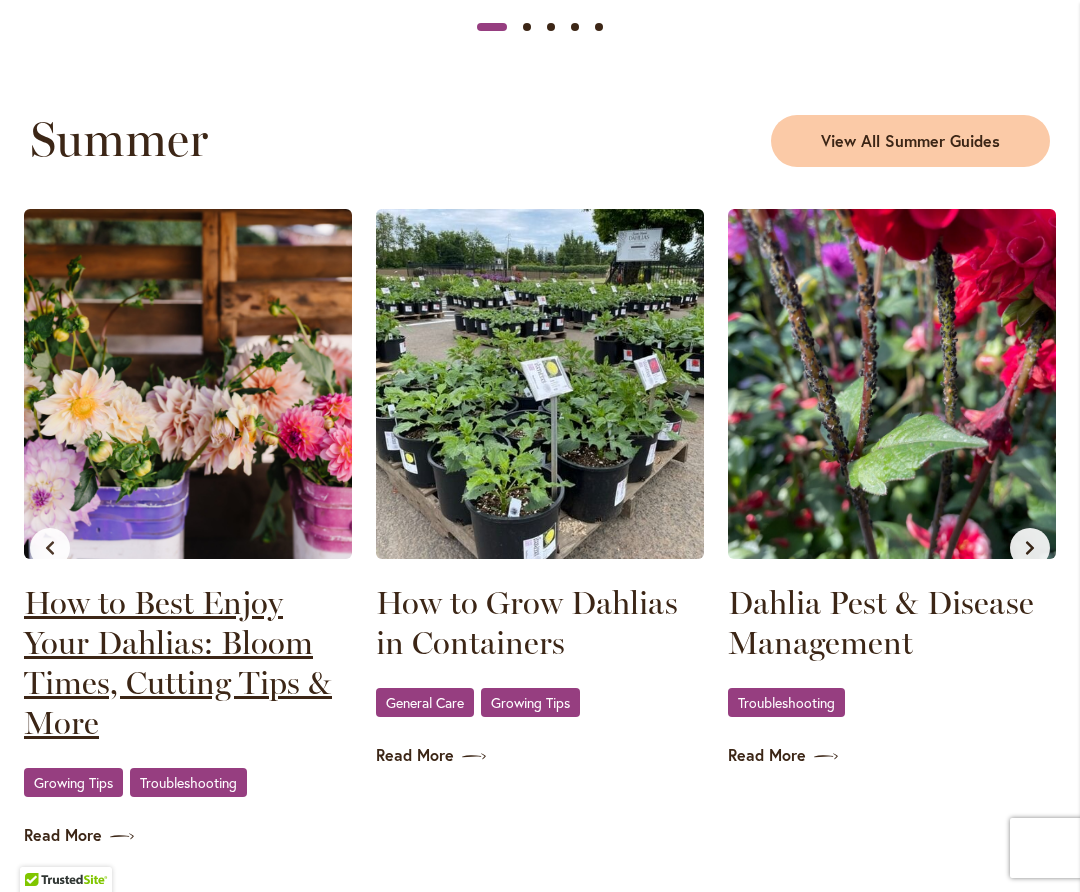 click on "How to Best Enjoy Your Dahlias: Bloom Times, Cutting Tips & More" at bounding box center (188, 663) 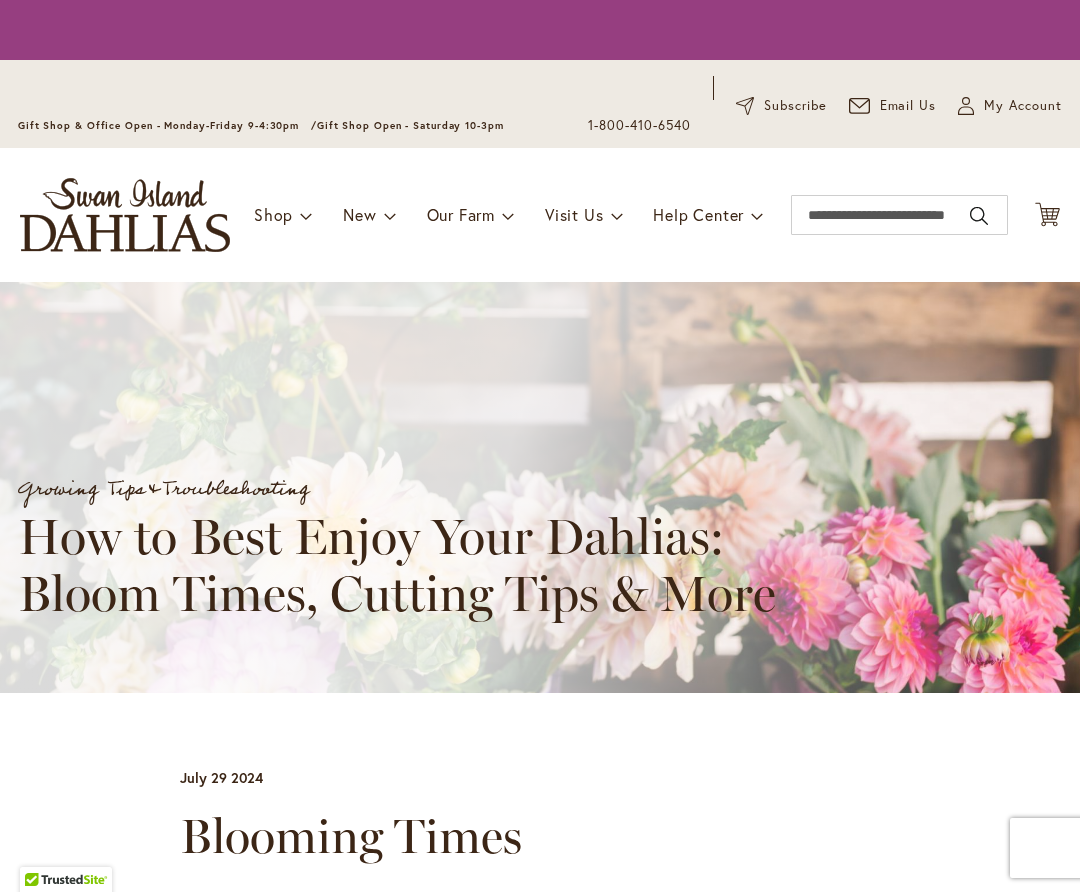 scroll, scrollTop: 0, scrollLeft: 0, axis: both 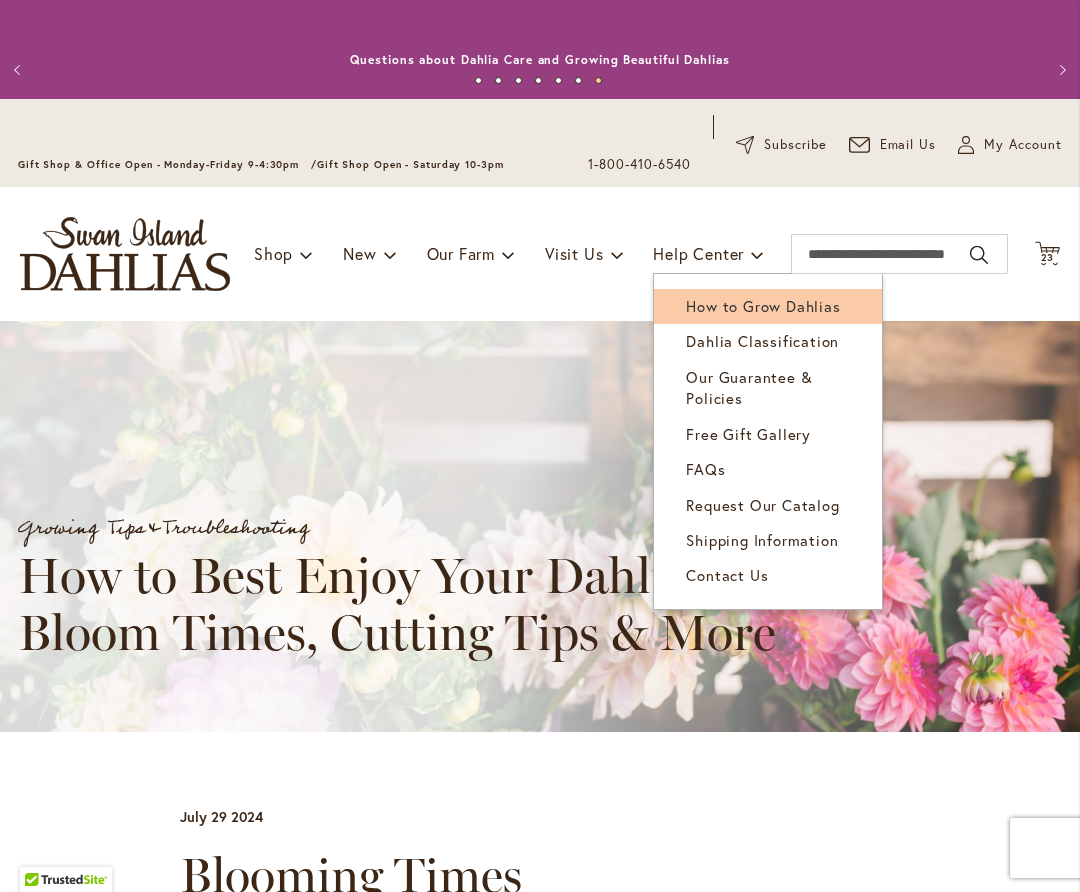 click on "How to Grow Dahlias" at bounding box center (763, 306) 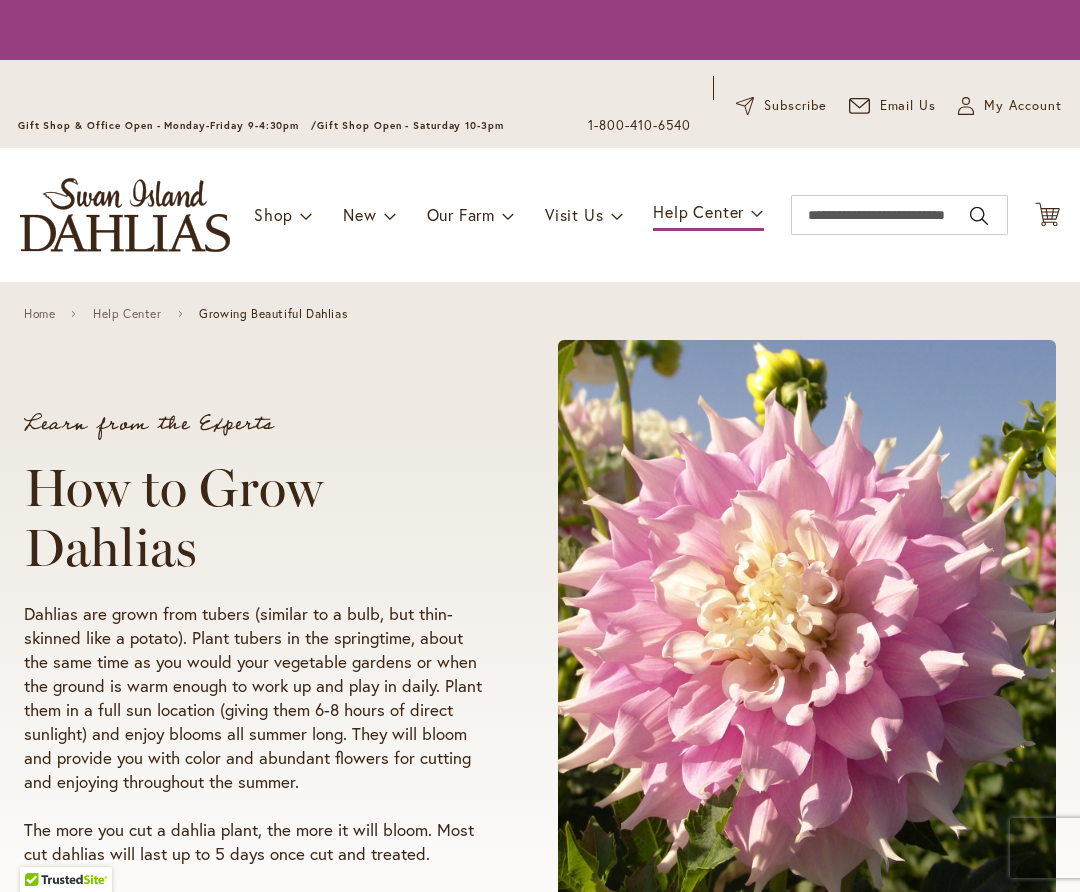scroll, scrollTop: 0, scrollLeft: 0, axis: both 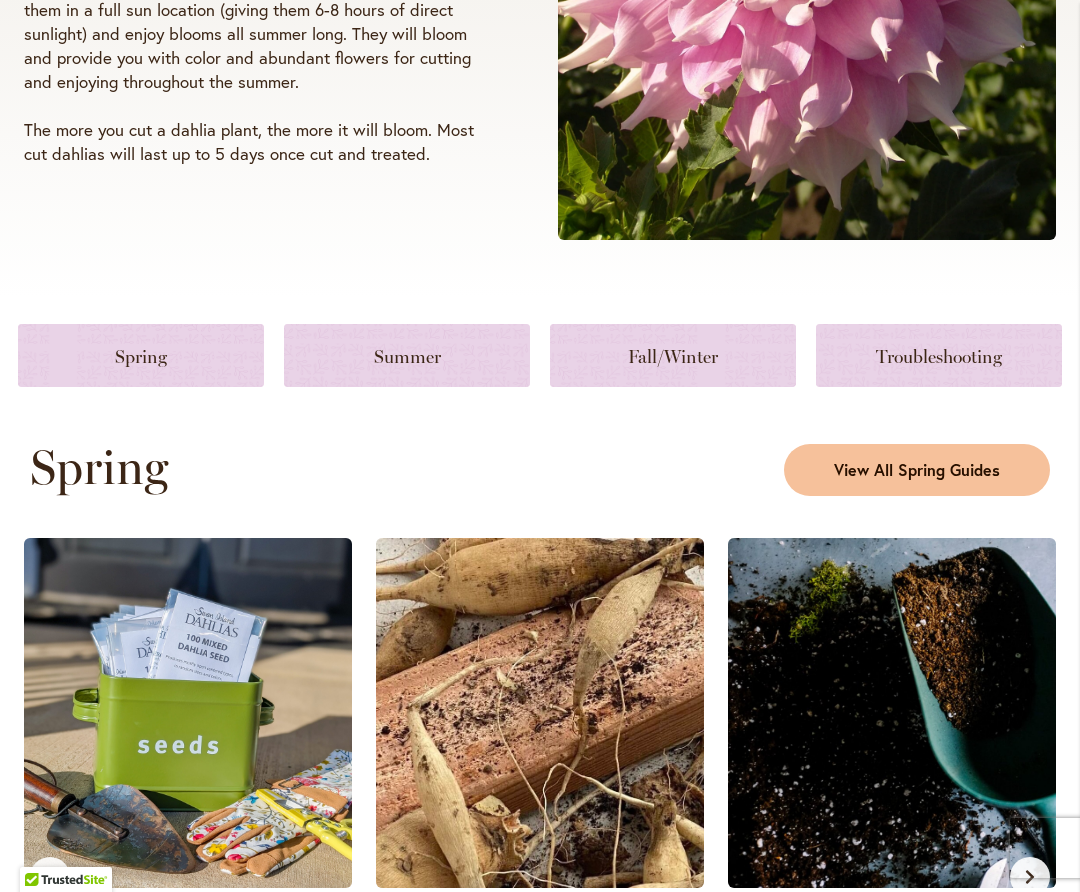 click on "View All Spring Guides" 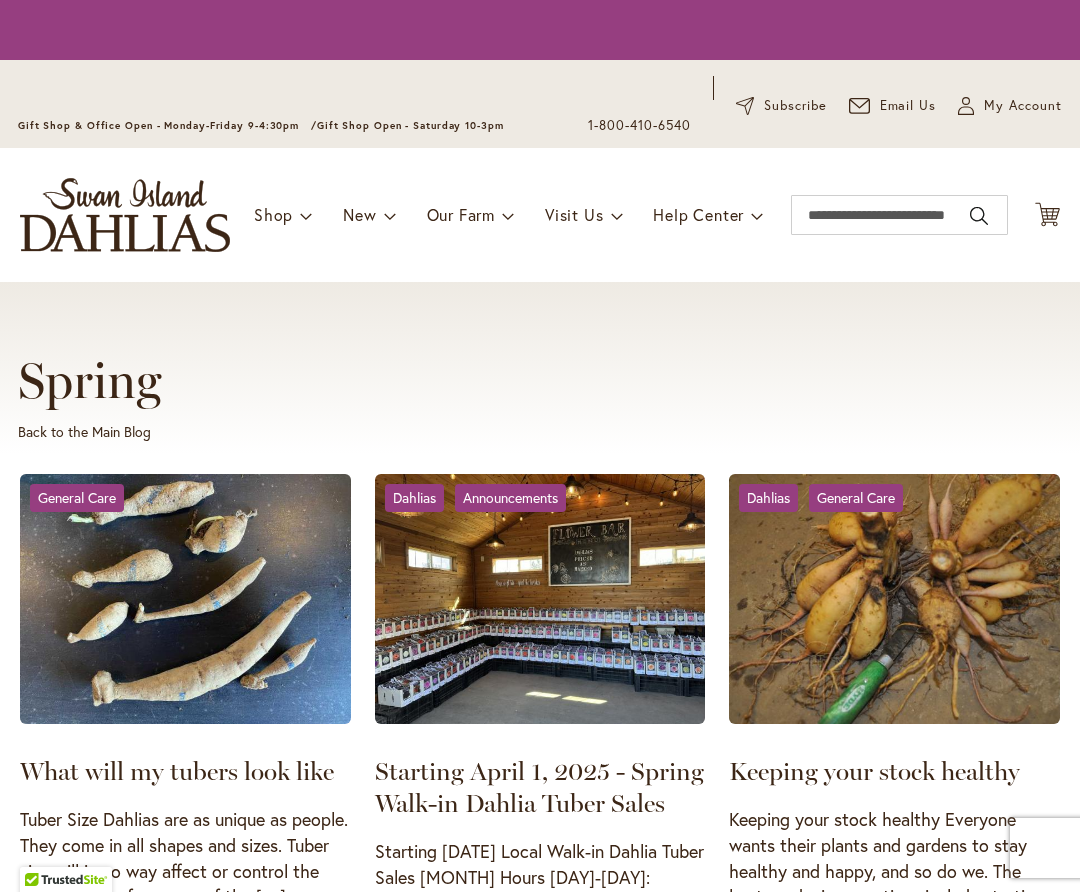scroll, scrollTop: 0, scrollLeft: 0, axis: both 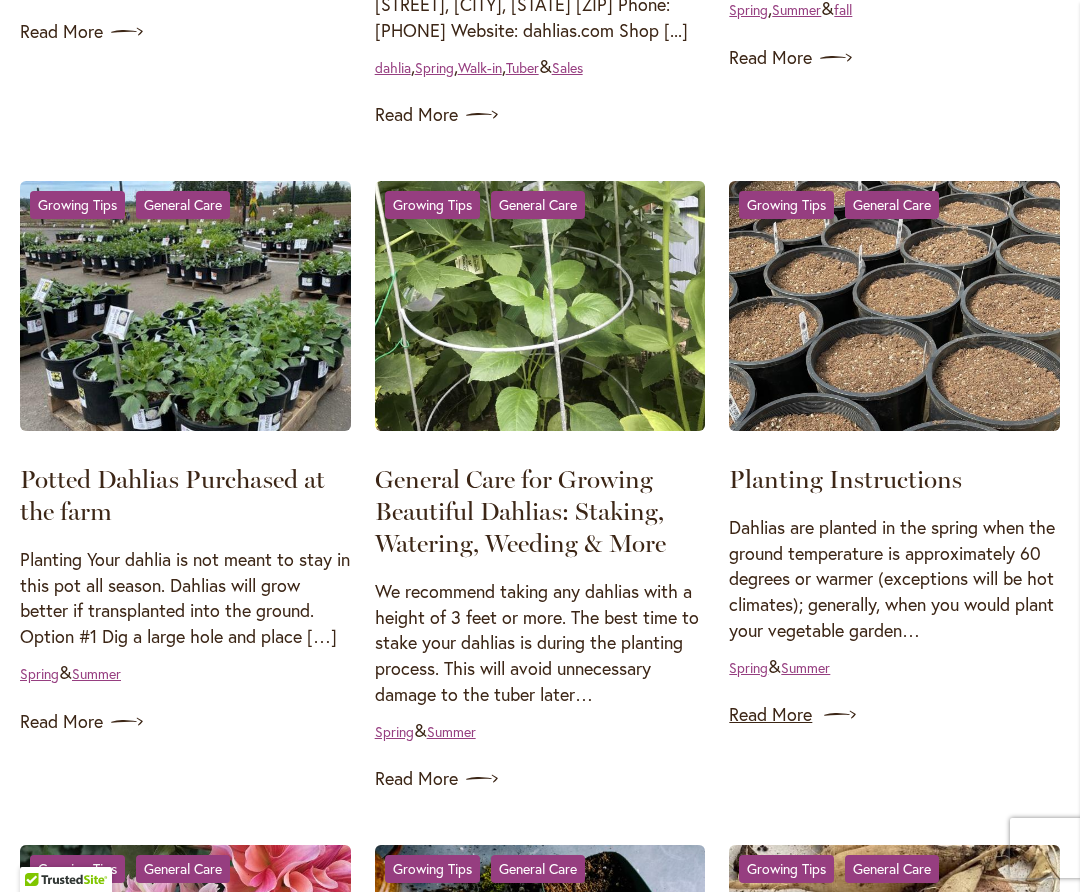 click on "Read More" at bounding box center [894, 715] 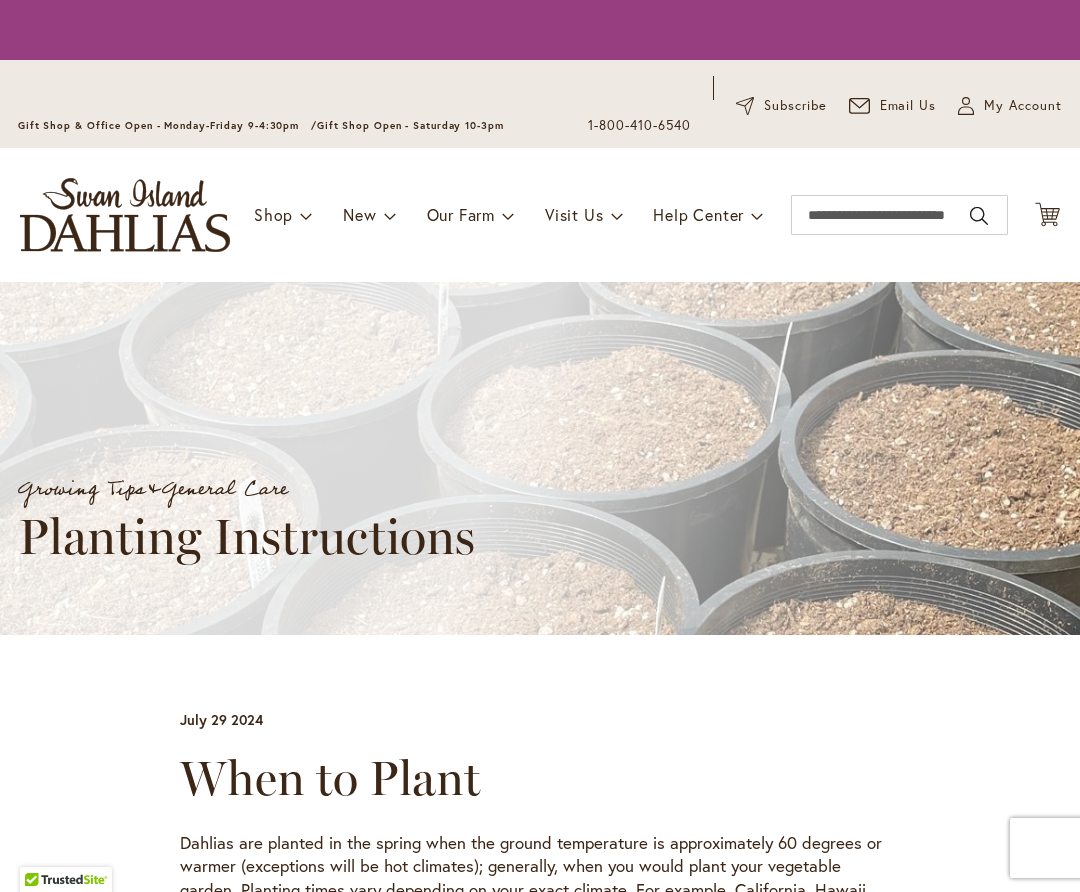 scroll, scrollTop: 0, scrollLeft: 0, axis: both 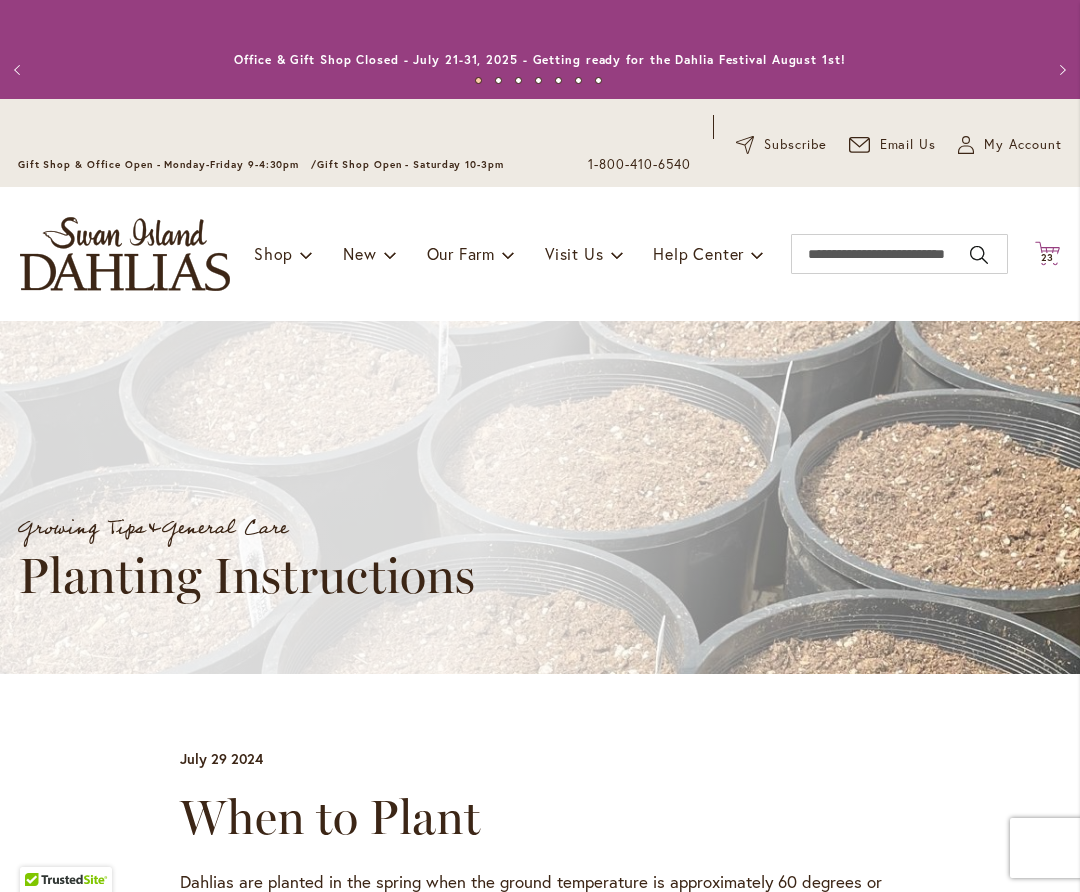 click on "23" at bounding box center [1048, 257] 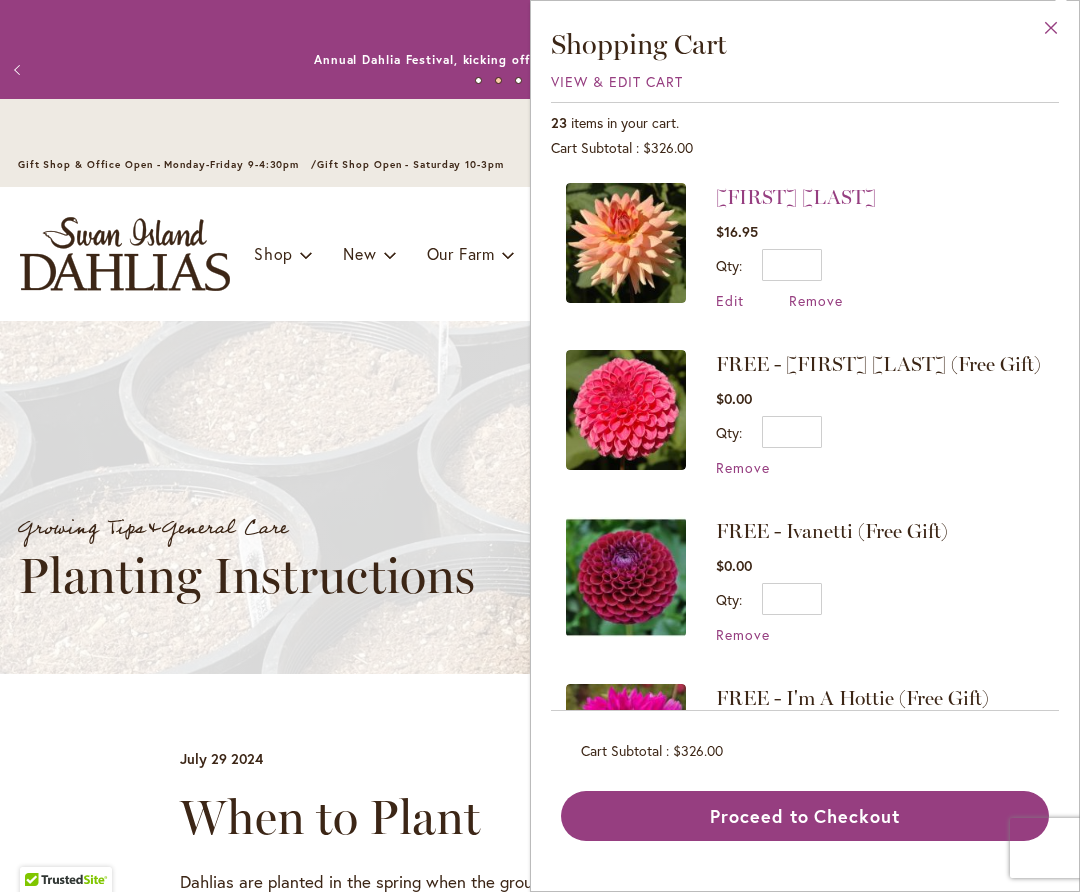 click on "Close" at bounding box center (1051, 32) 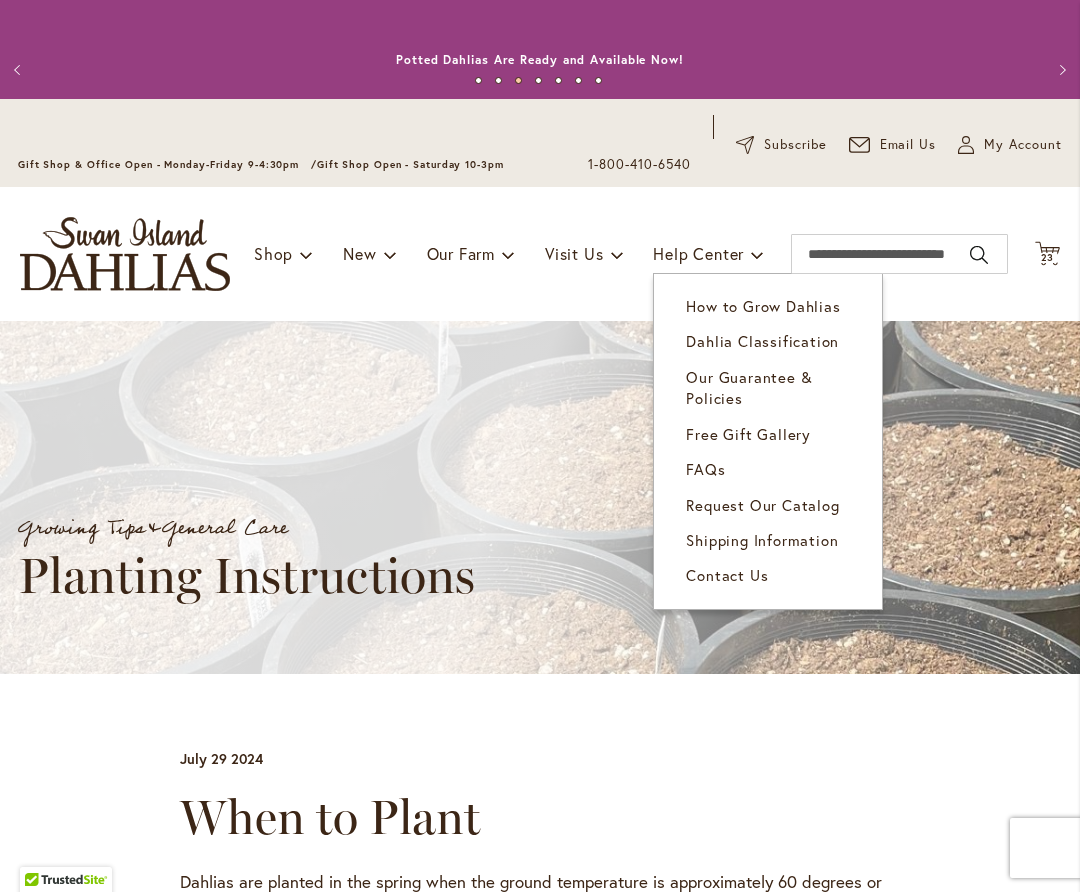click on "Shipping Information" at bounding box center [762, 540] 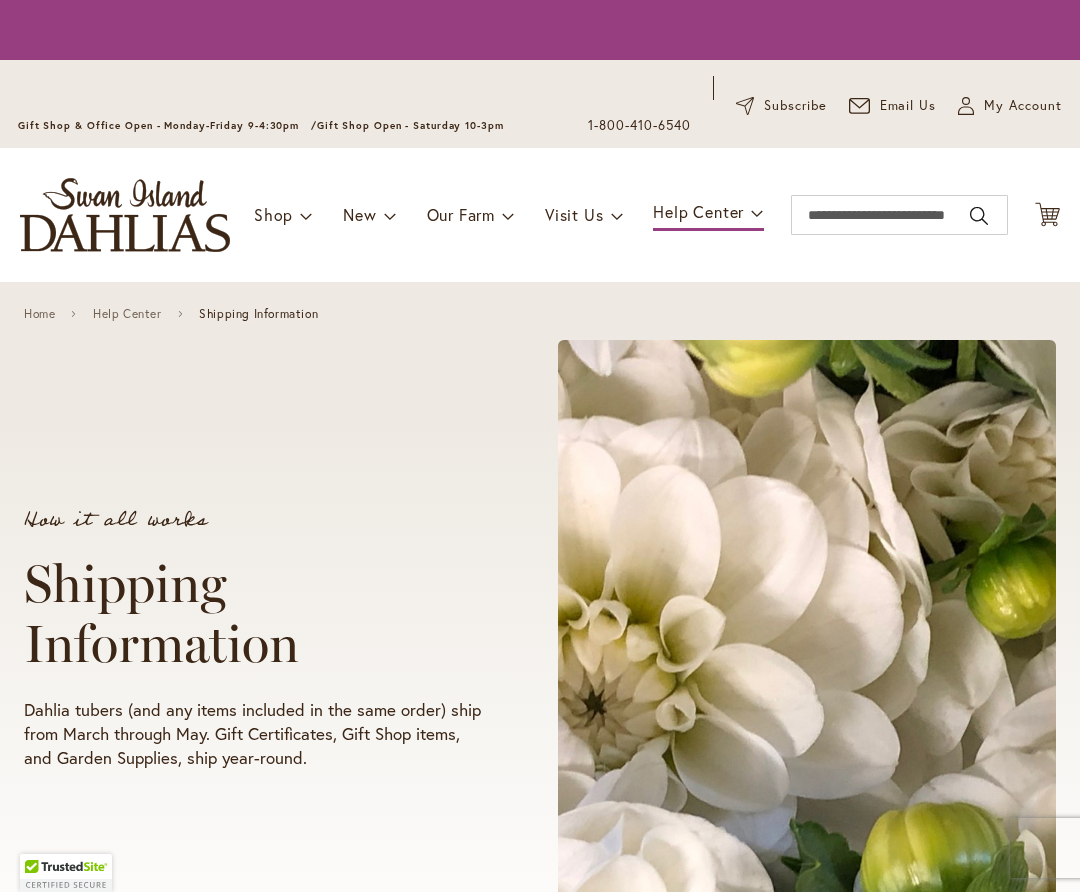 scroll, scrollTop: 0, scrollLeft: 0, axis: both 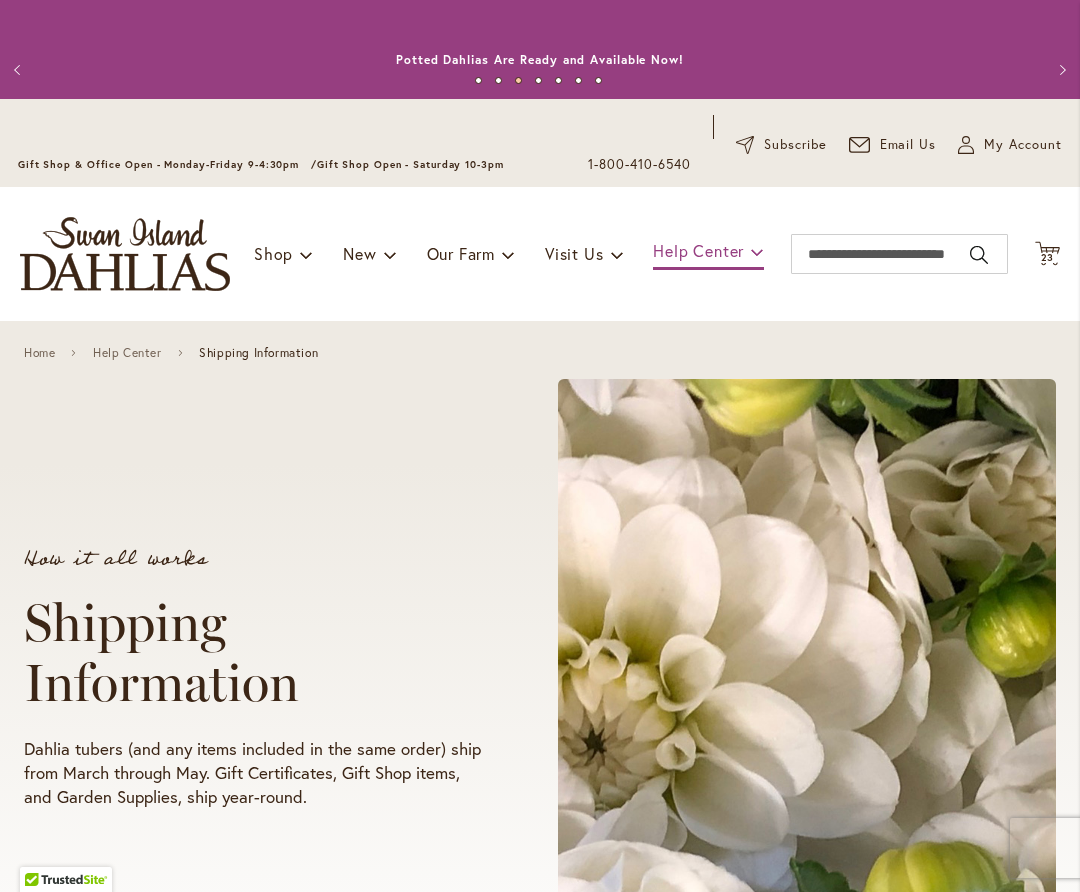 click on "Help Center" at bounding box center (698, 250) 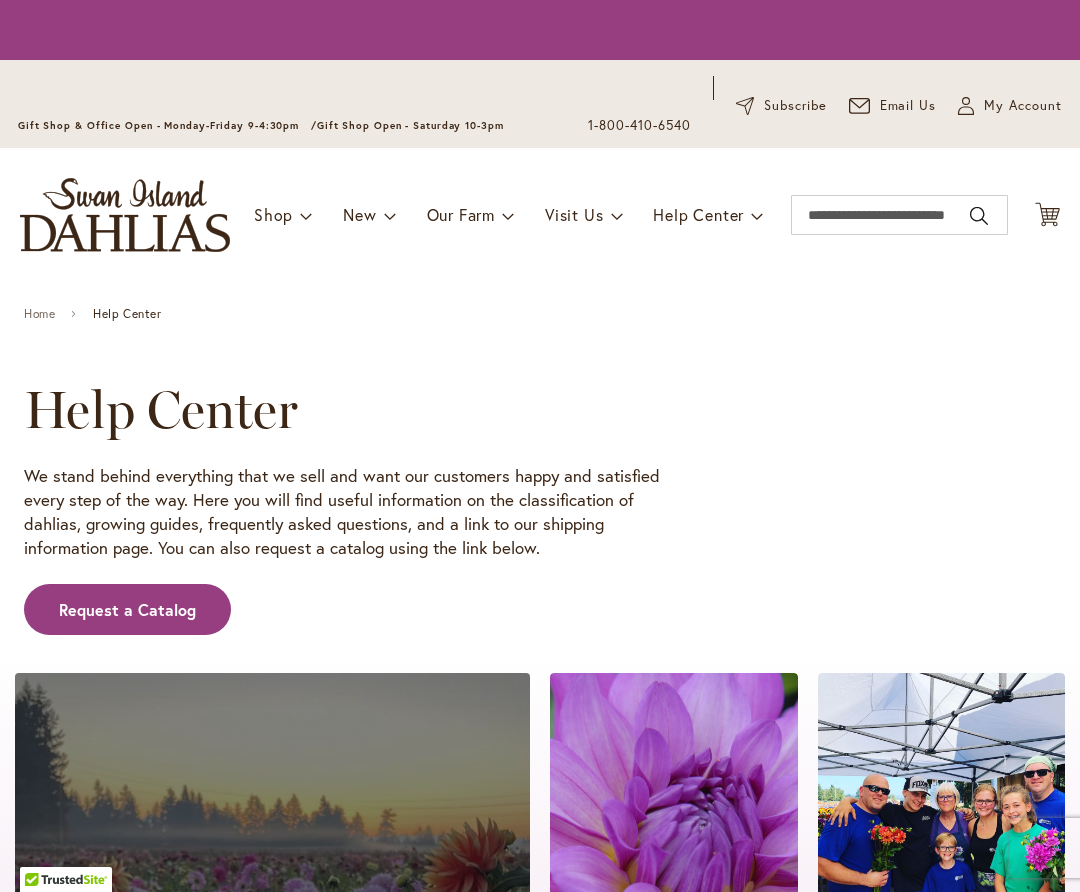 scroll, scrollTop: 0, scrollLeft: 0, axis: both 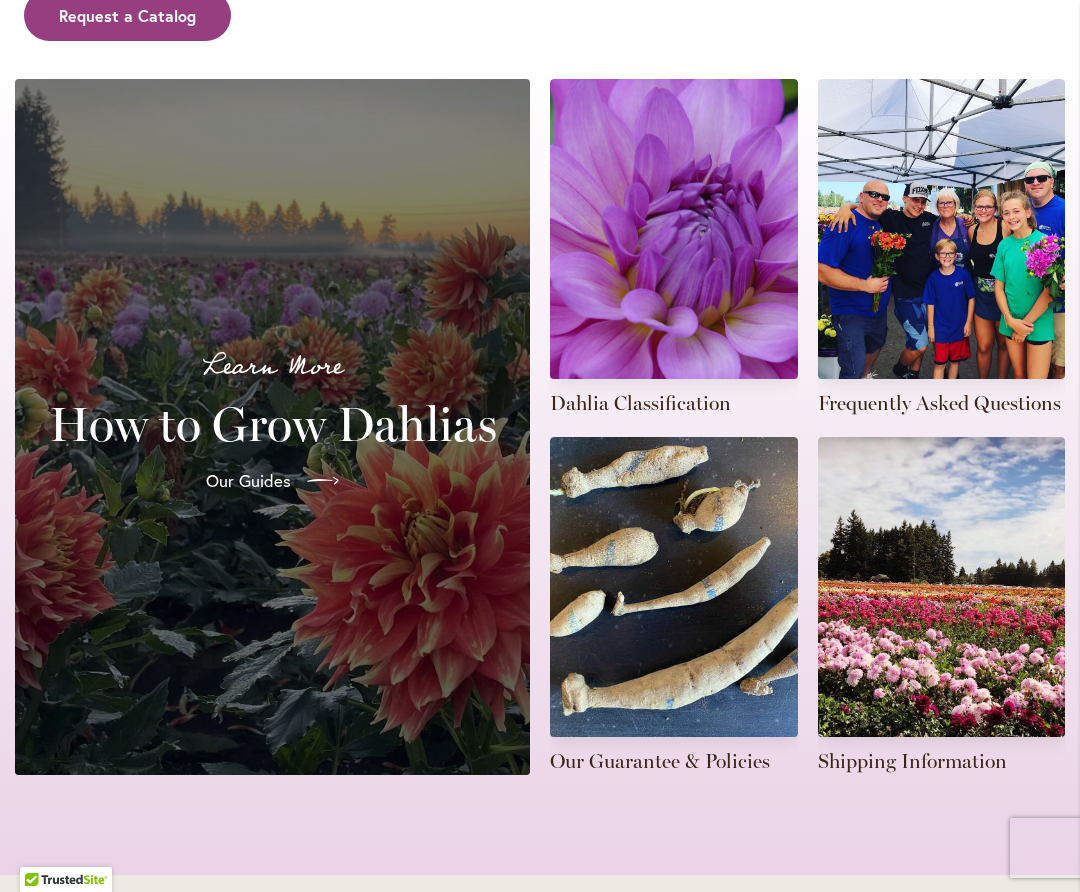 click on "How to Grow Dahlias" at bounding box center (272, 424) 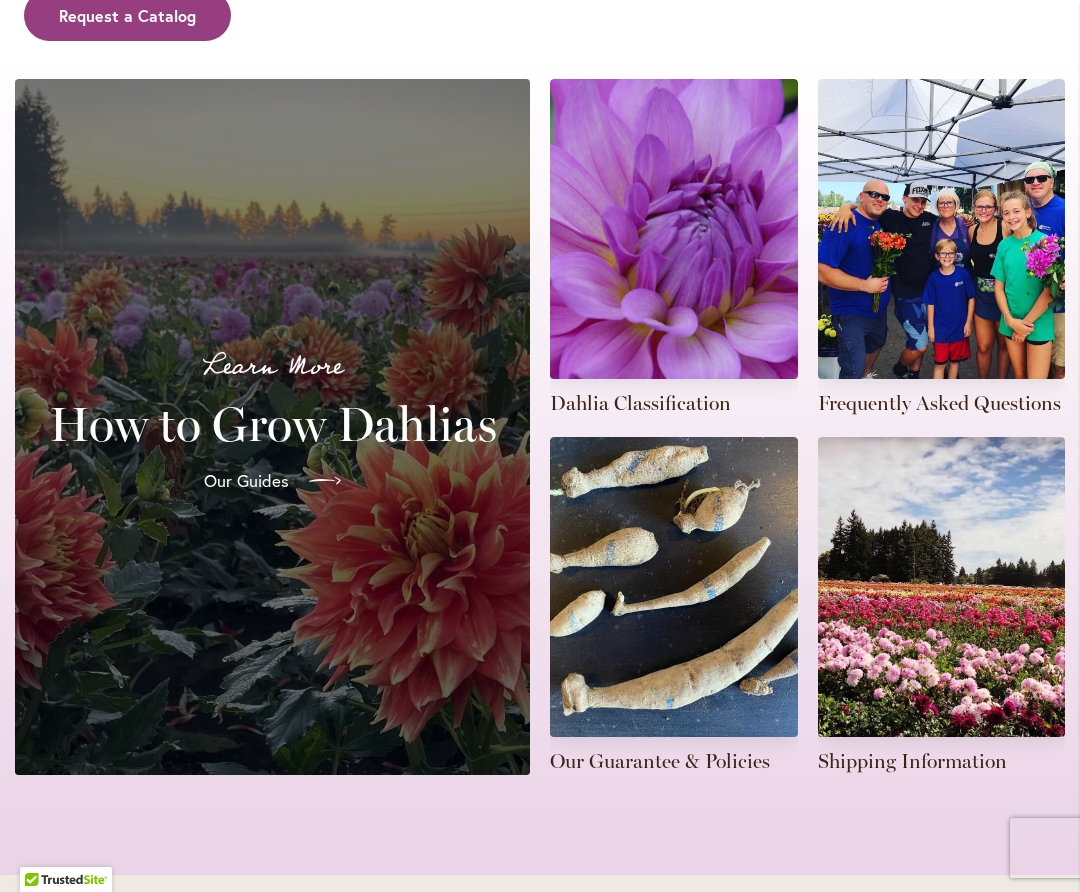 click on "Our Guides" at bounding box center (246, 481) 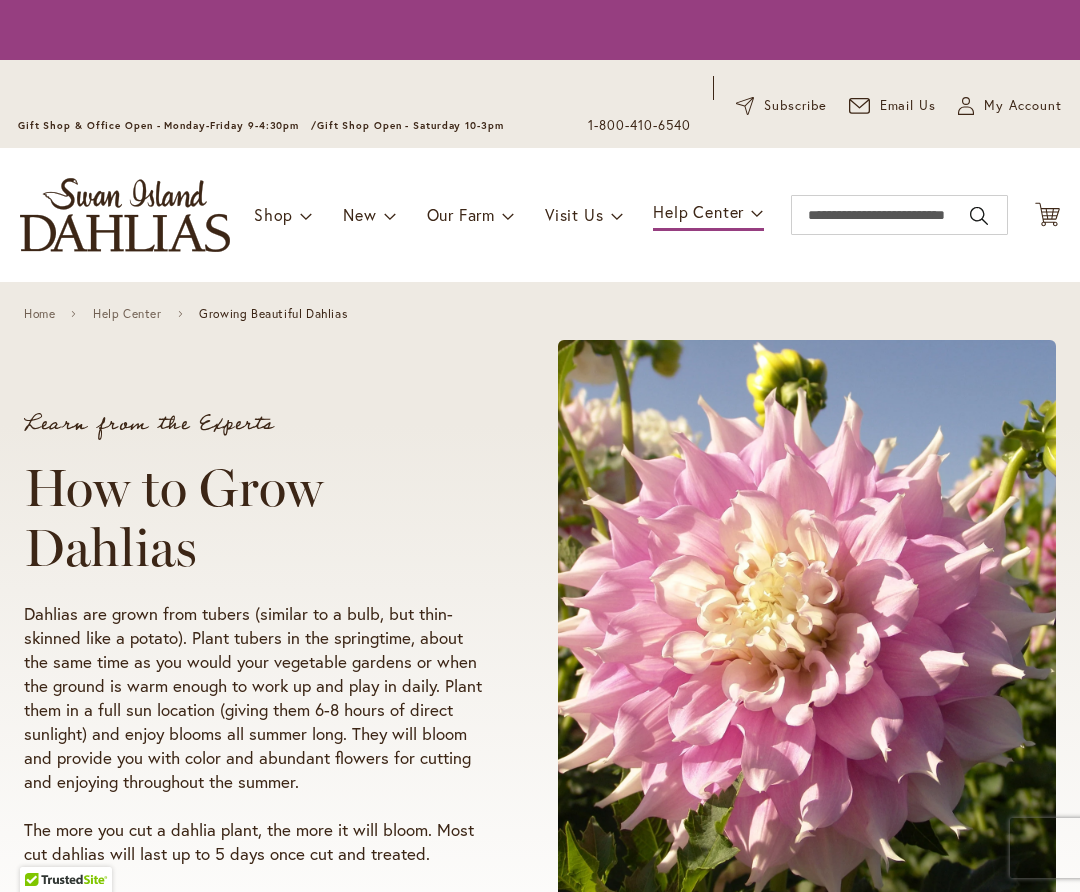 scroll, scrollTop: 0, scrollLeft: 0, axis: both 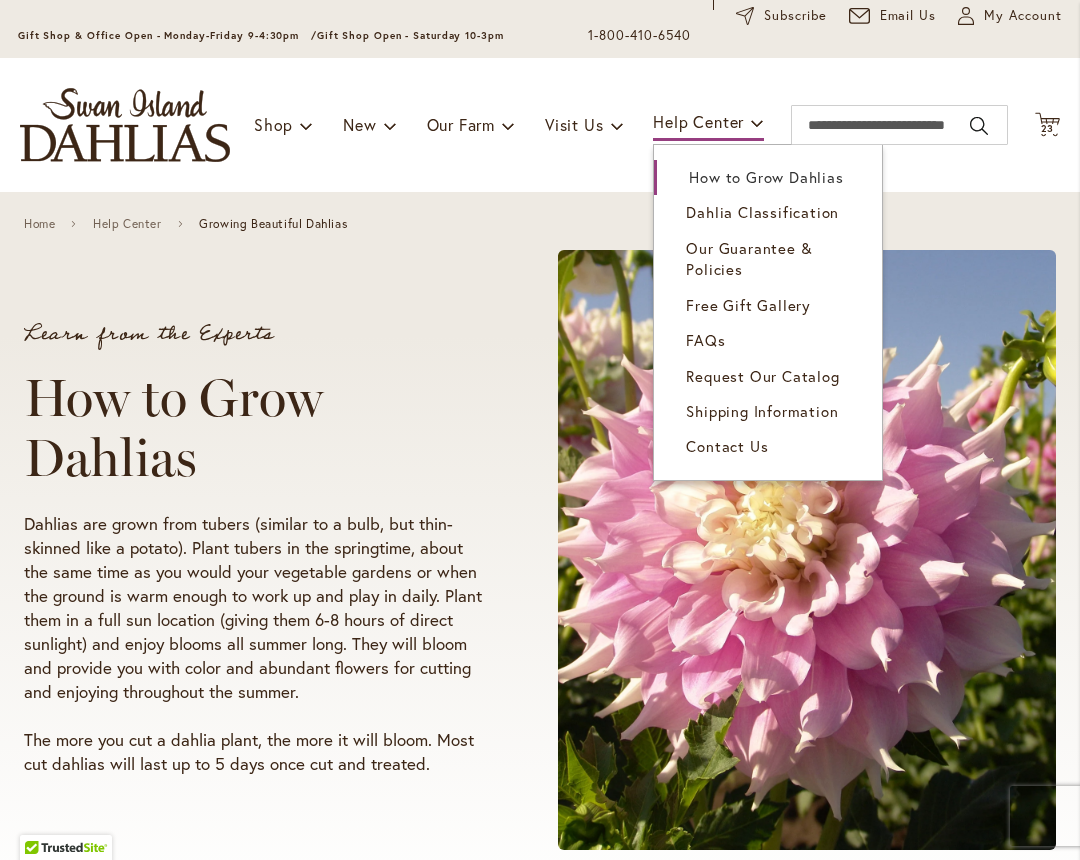 click on "Shipping Information" at bounding box center [762, 411] 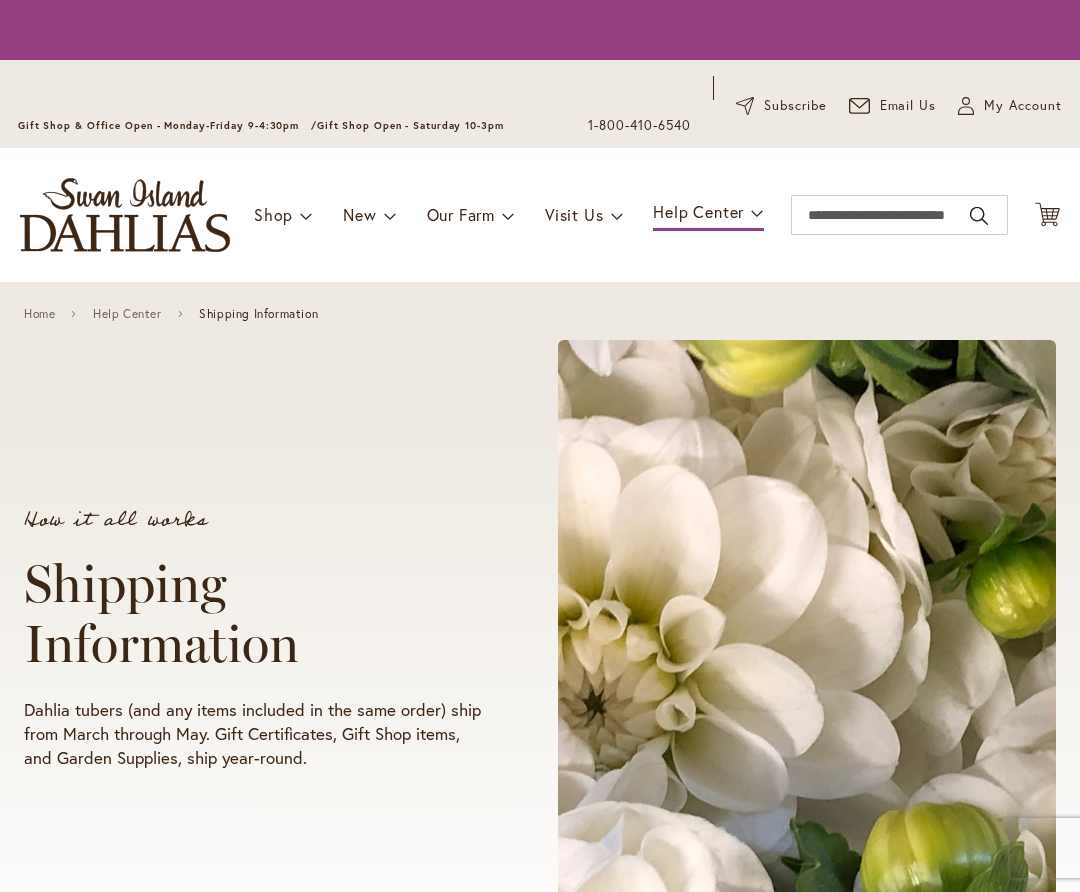 scroll, scrollTop: 0, scrollLeft: 0, axis: both 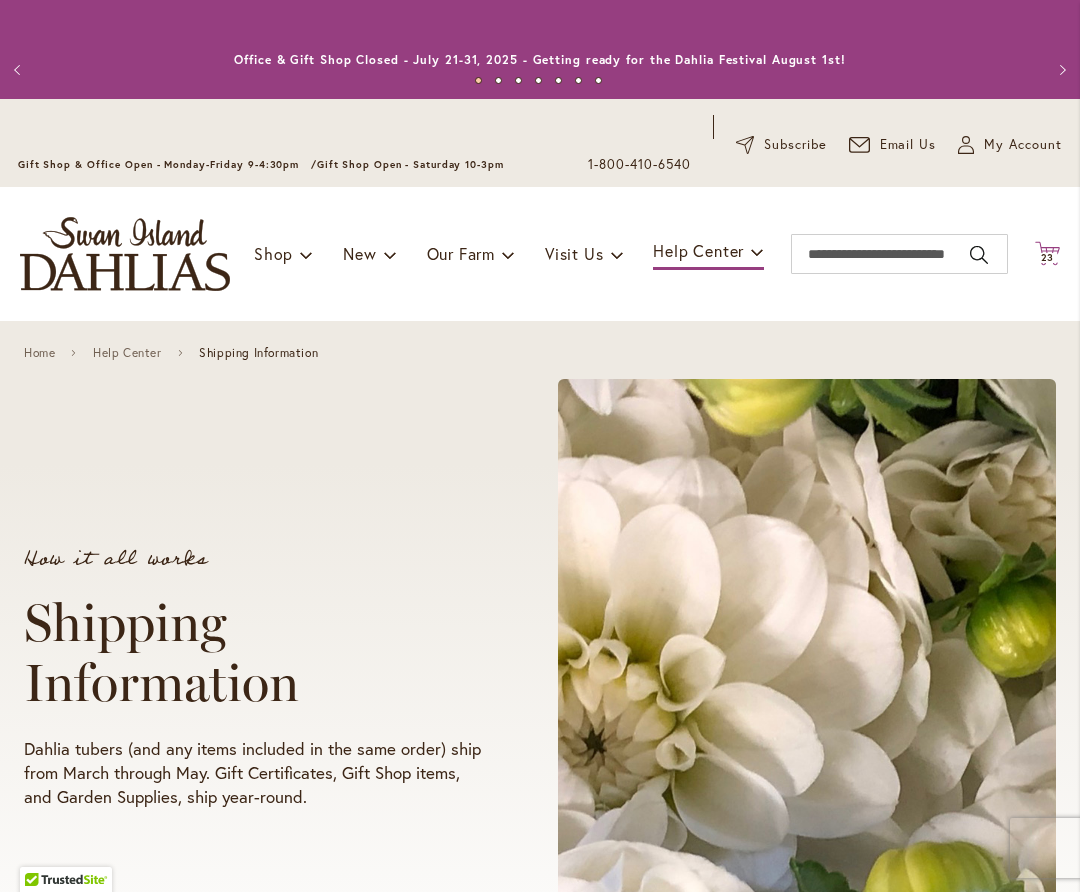click on "Cart
.cls-1 {
fill: #231f20;
}" 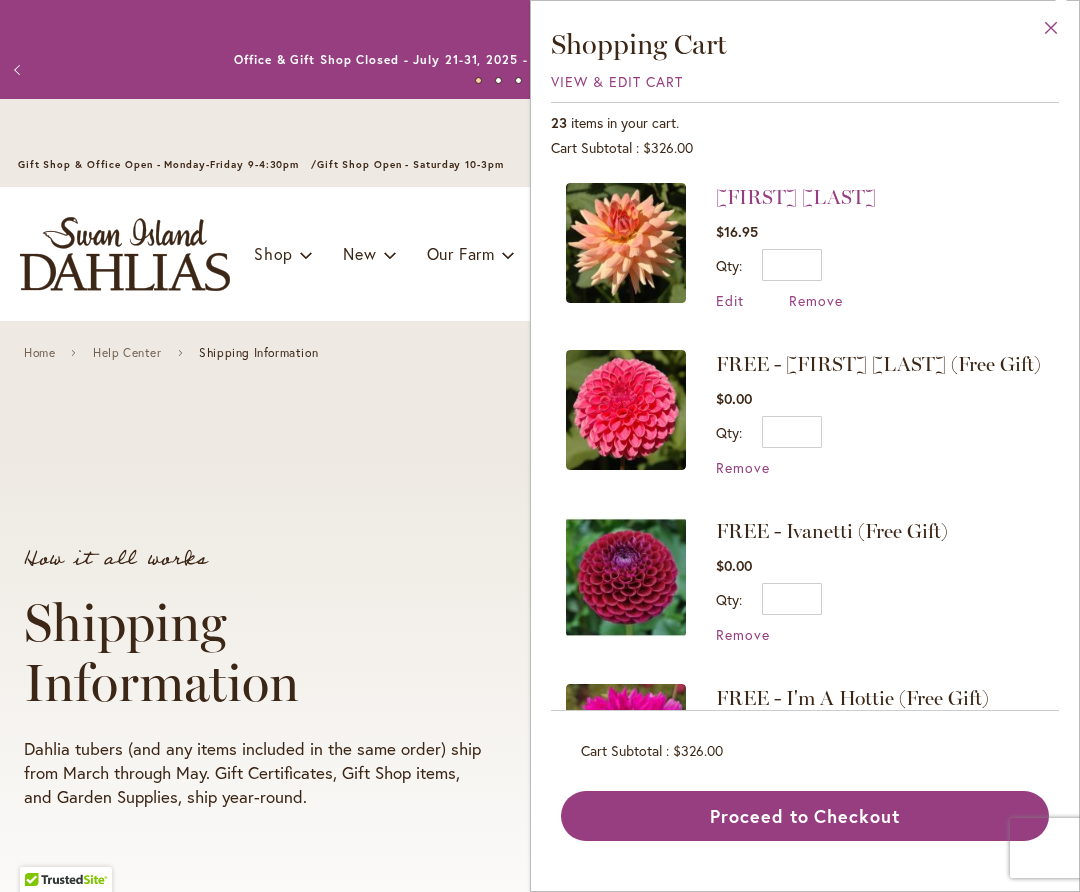 click on "Close" at bounding box center (1051, 32) 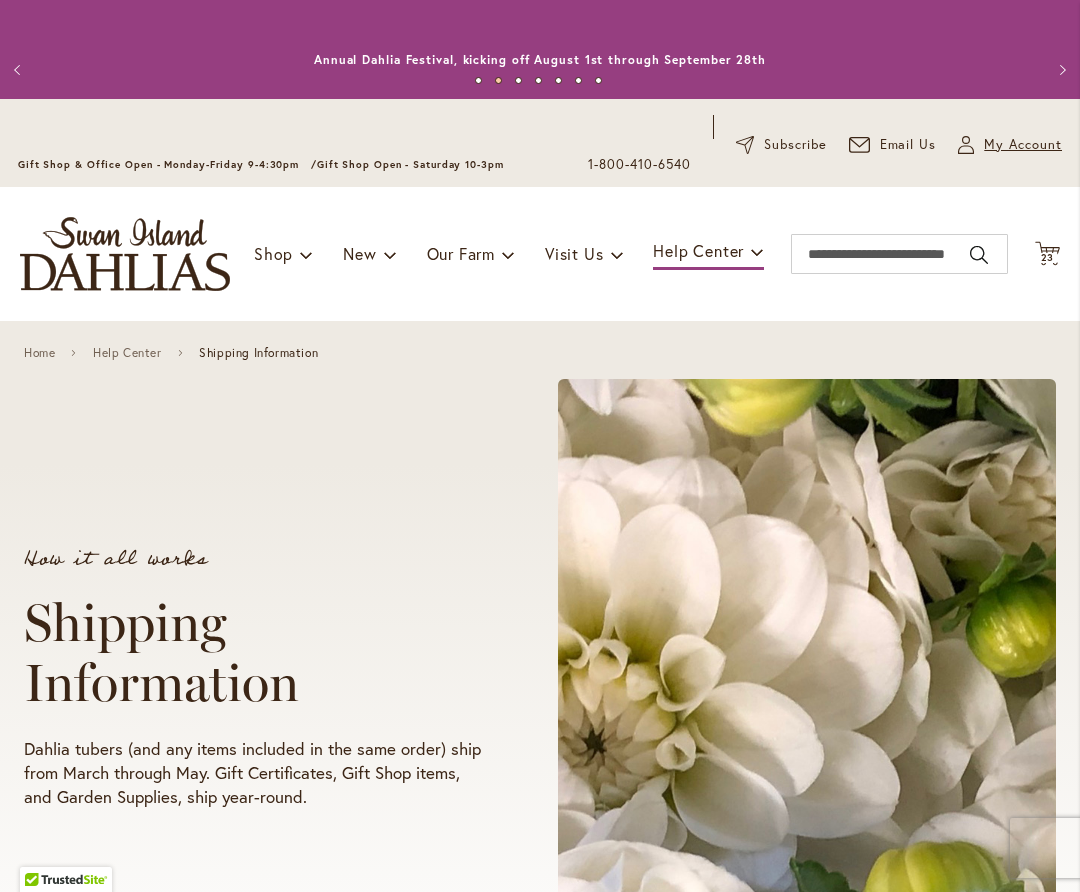 click on "My Account" at bounding box center (1023, 145) 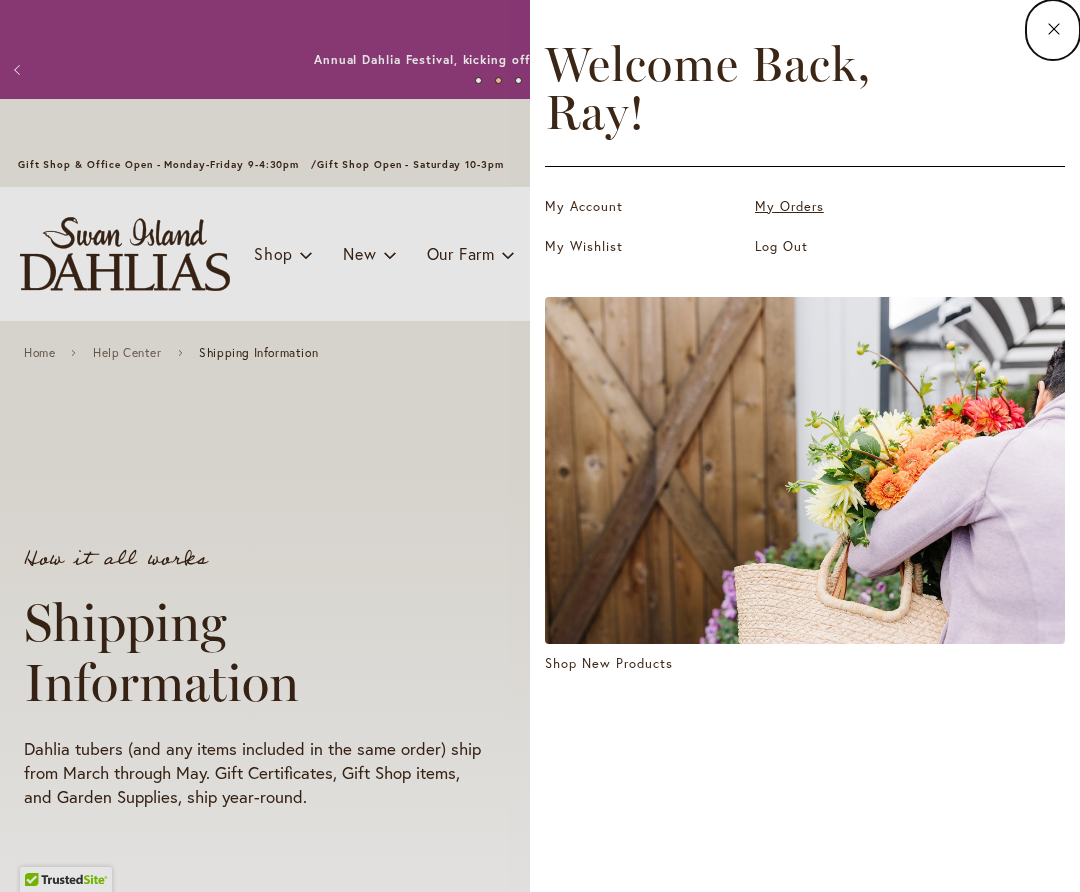 click on "My Orders" at bounding box center (855, 207) 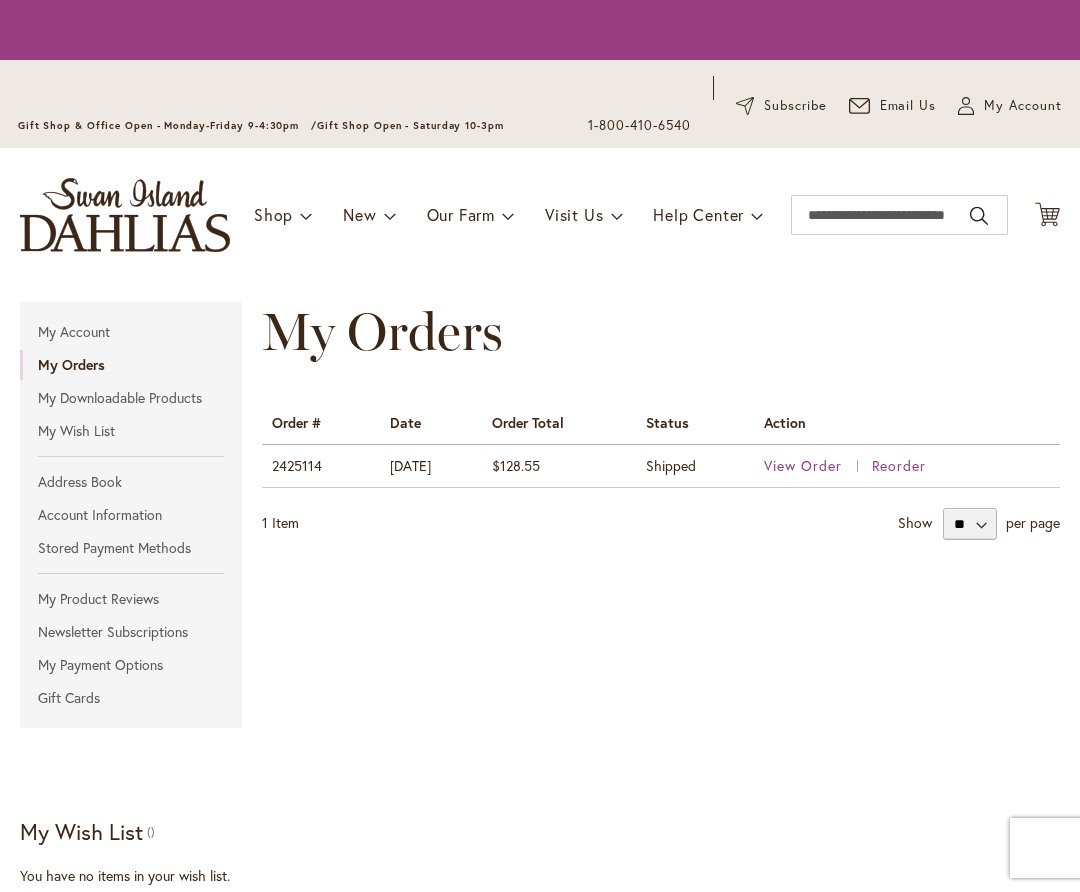 scroll, scrollTop: 0, scrollLeft: 0, axis: both 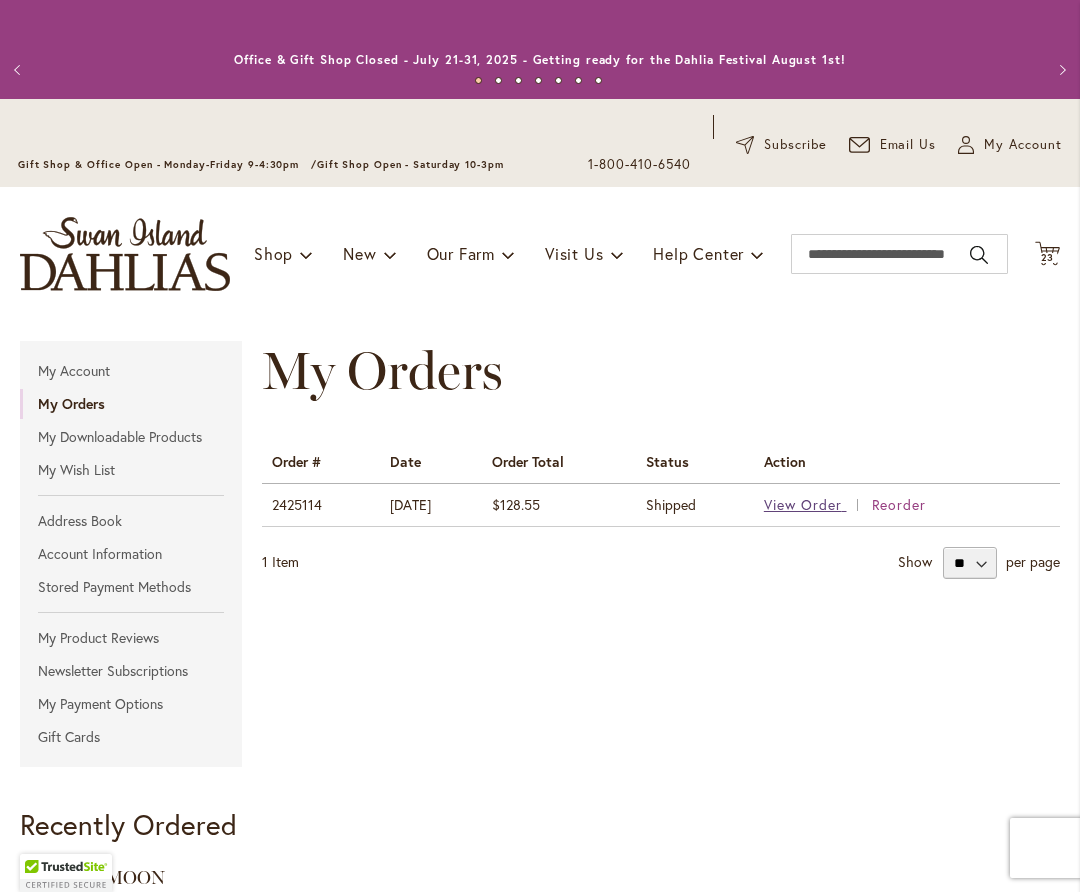 click on "View Order" at bounding box center [803, 504] 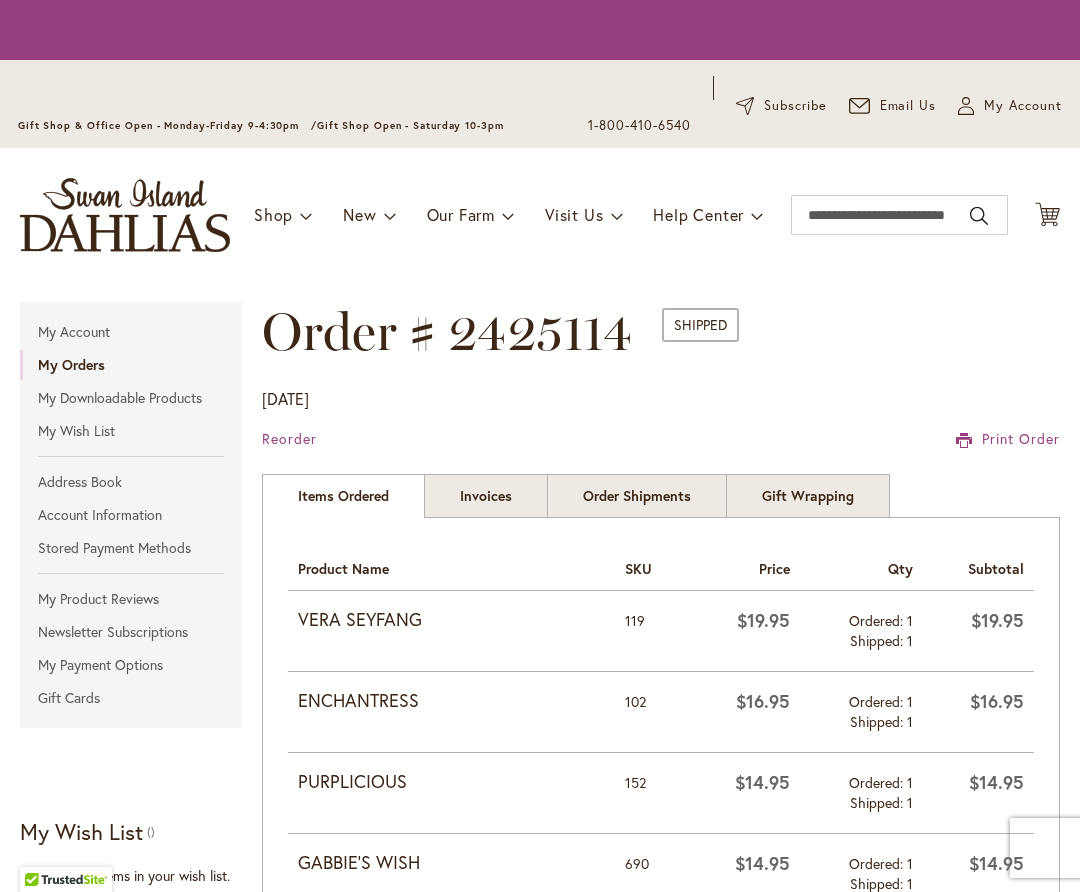 scroll, scrollTop: 0, scrollLeft: 0, axis: both 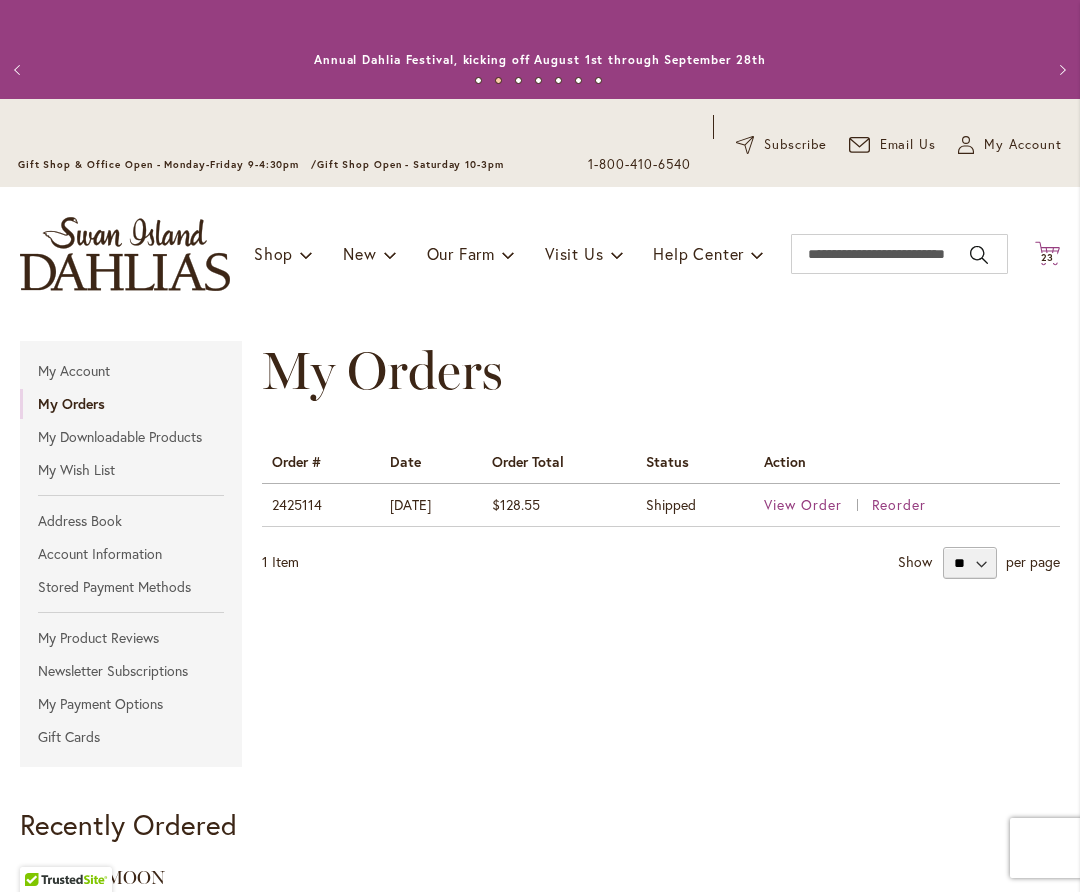 click on "23" at bounding box center [1048, 257] 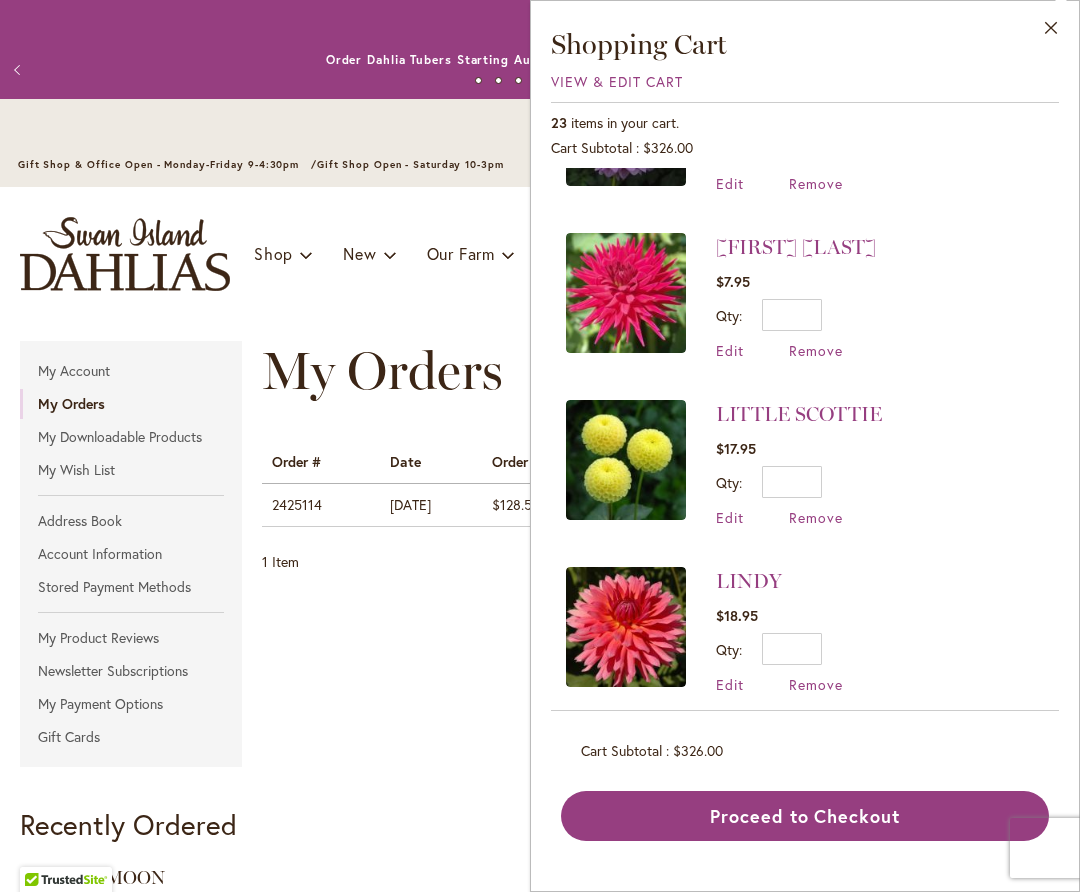 scroll, scrollTop: 2300, scrollLeft: 0, axis: vertical 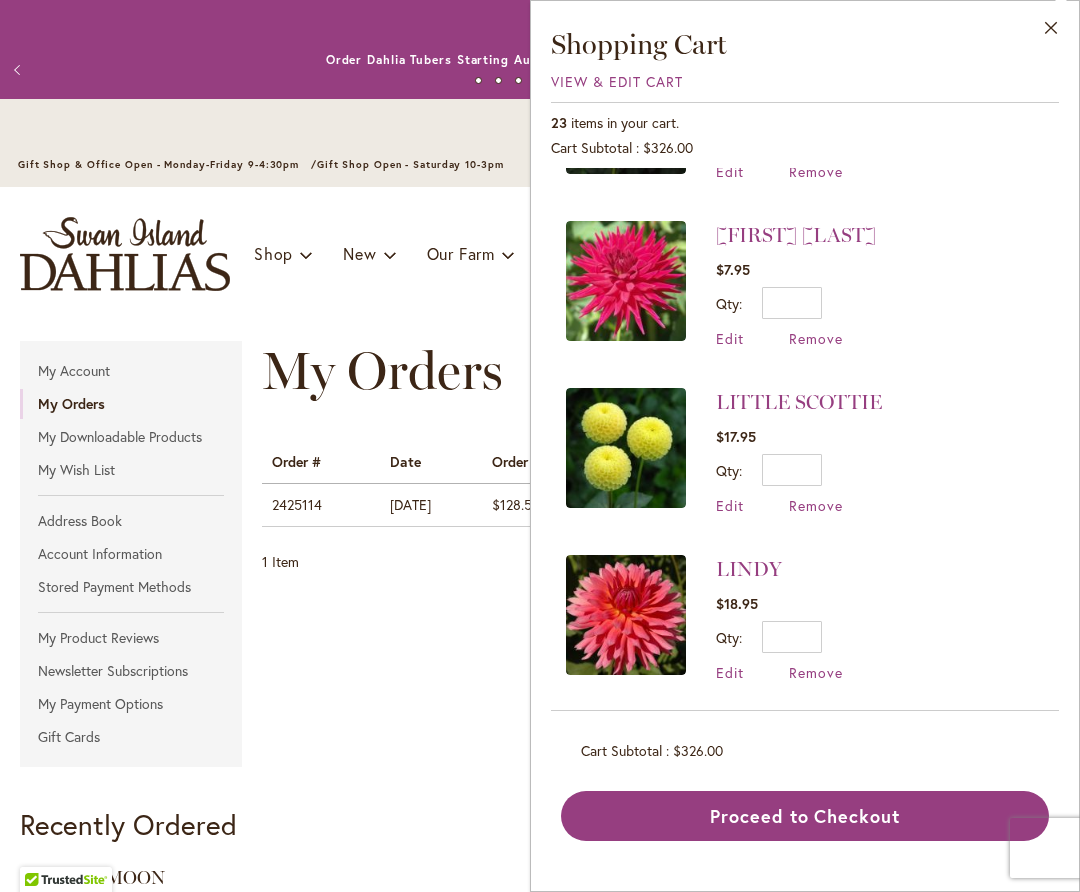drag, startPoint x: 831, startPoint y: 813, endPoint x: 840, endPoint y: 807, distance: 10.816654 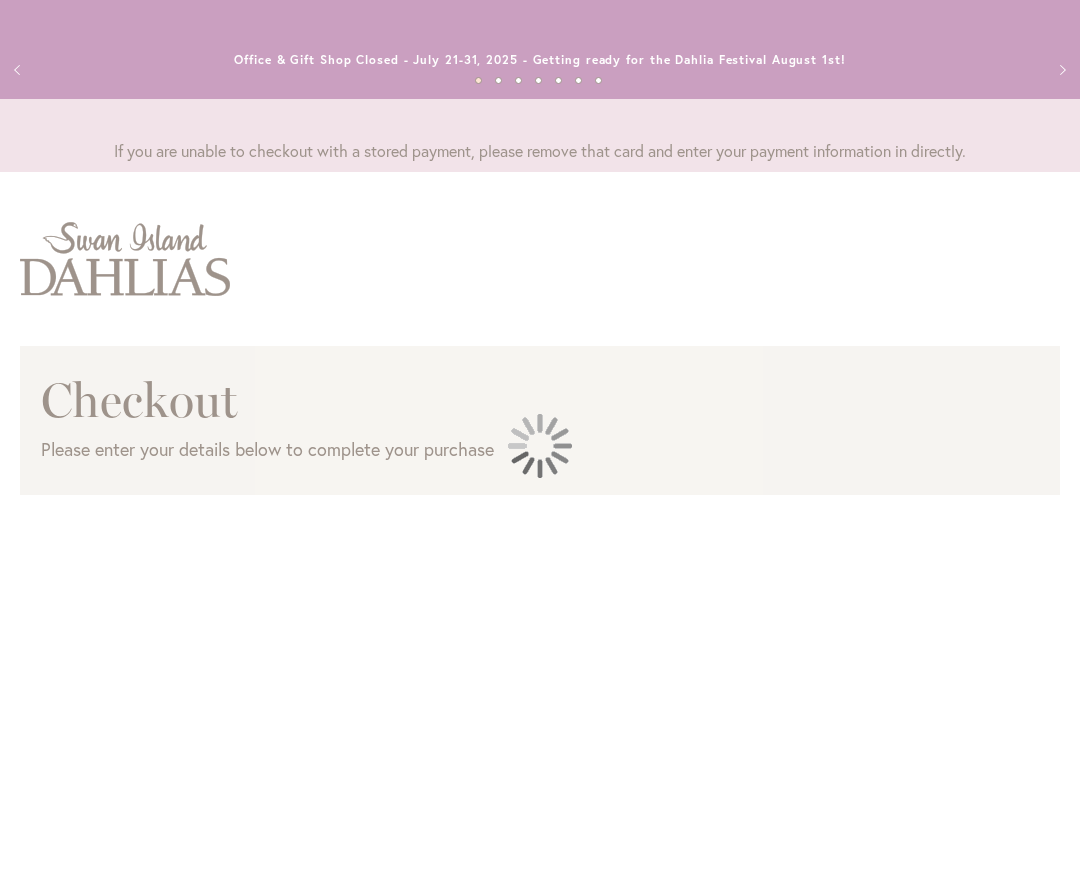 scroll, scrollTop: 0, scrollLeft: 0, axis: both 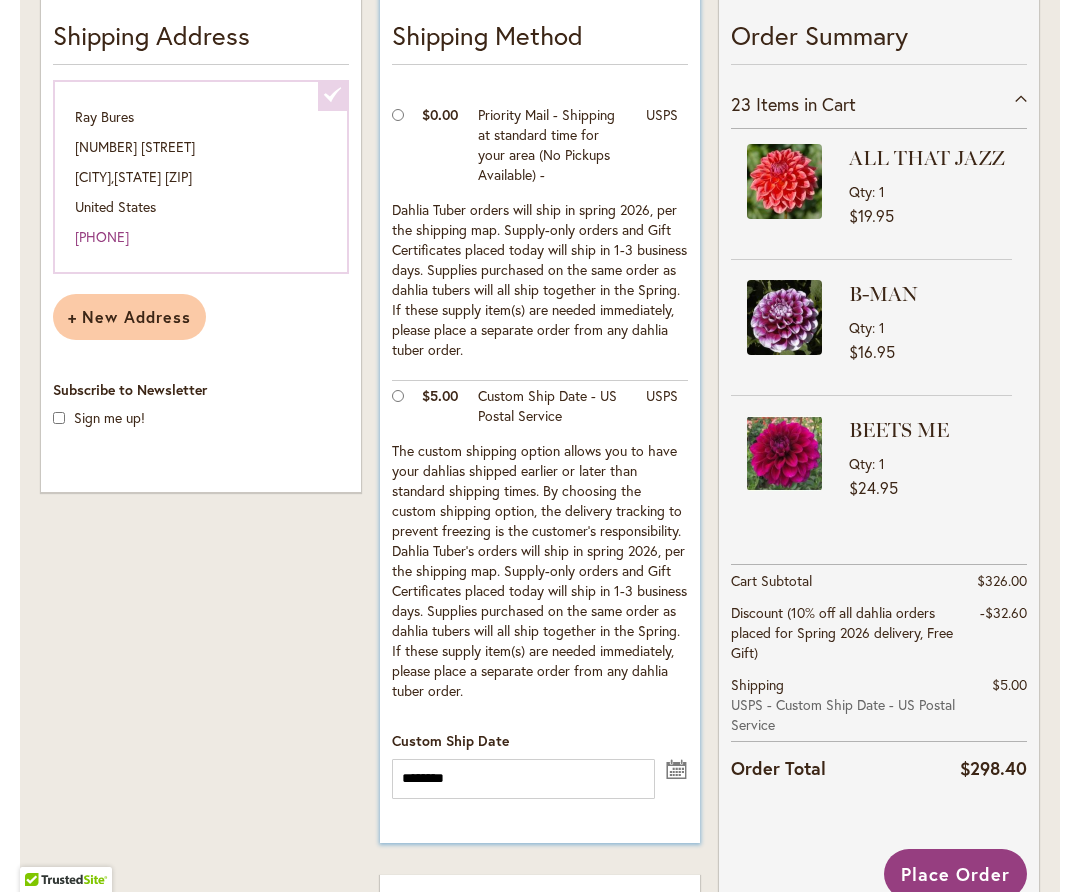 click on "undefined" at bounding box center [677, 767] 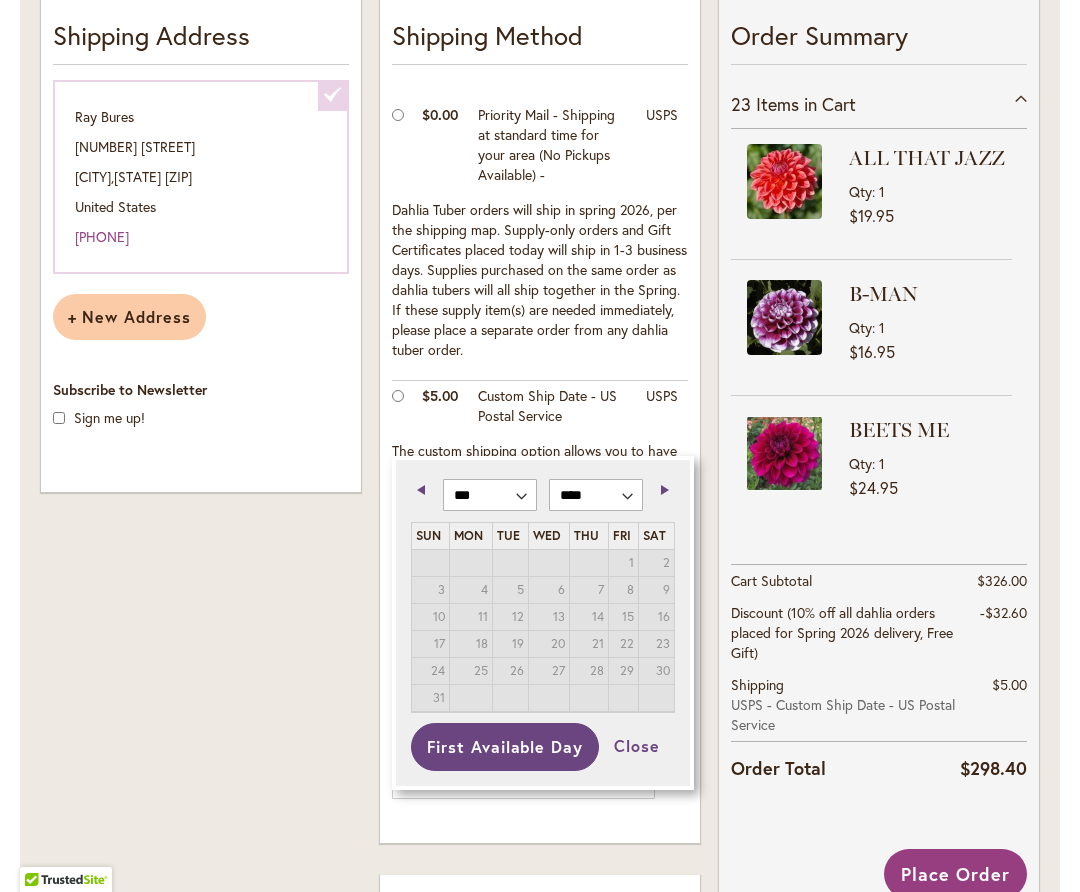 click on "4" at bounding box center (471, 590) 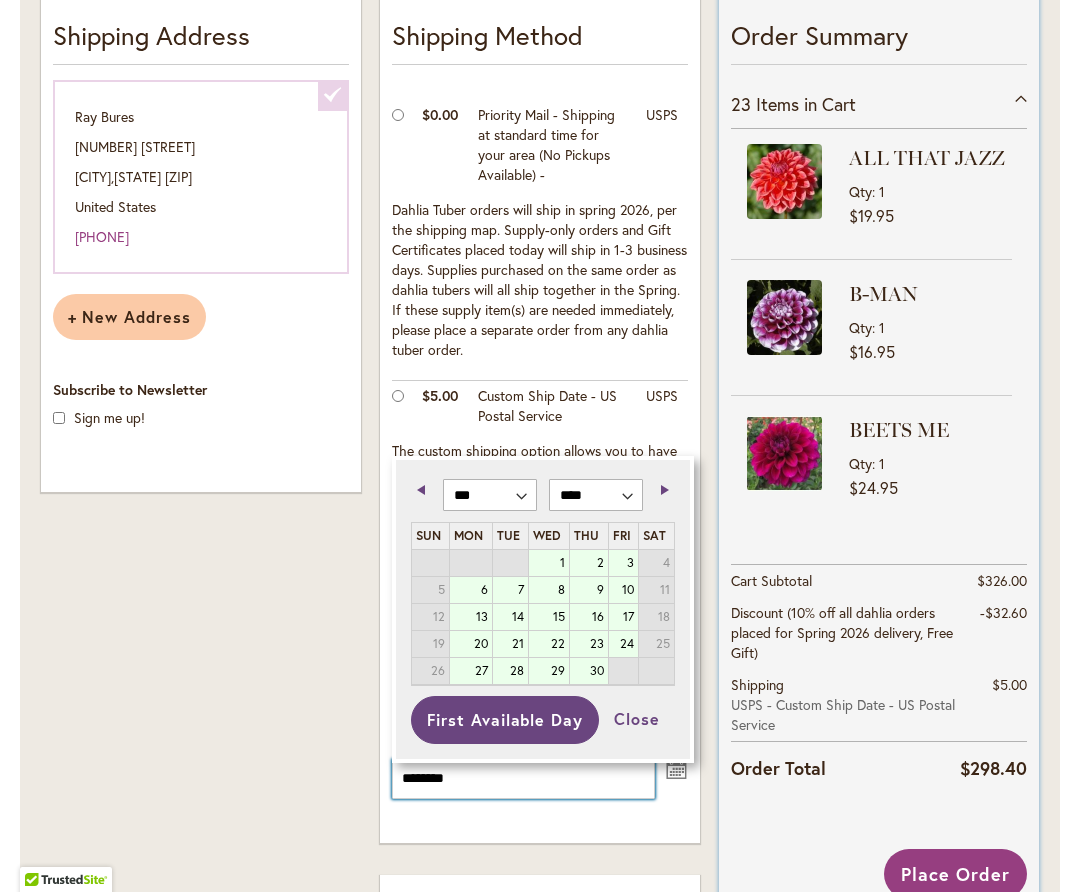 scroll, scrollTop: 0, scrollLeft: 0, axis: both 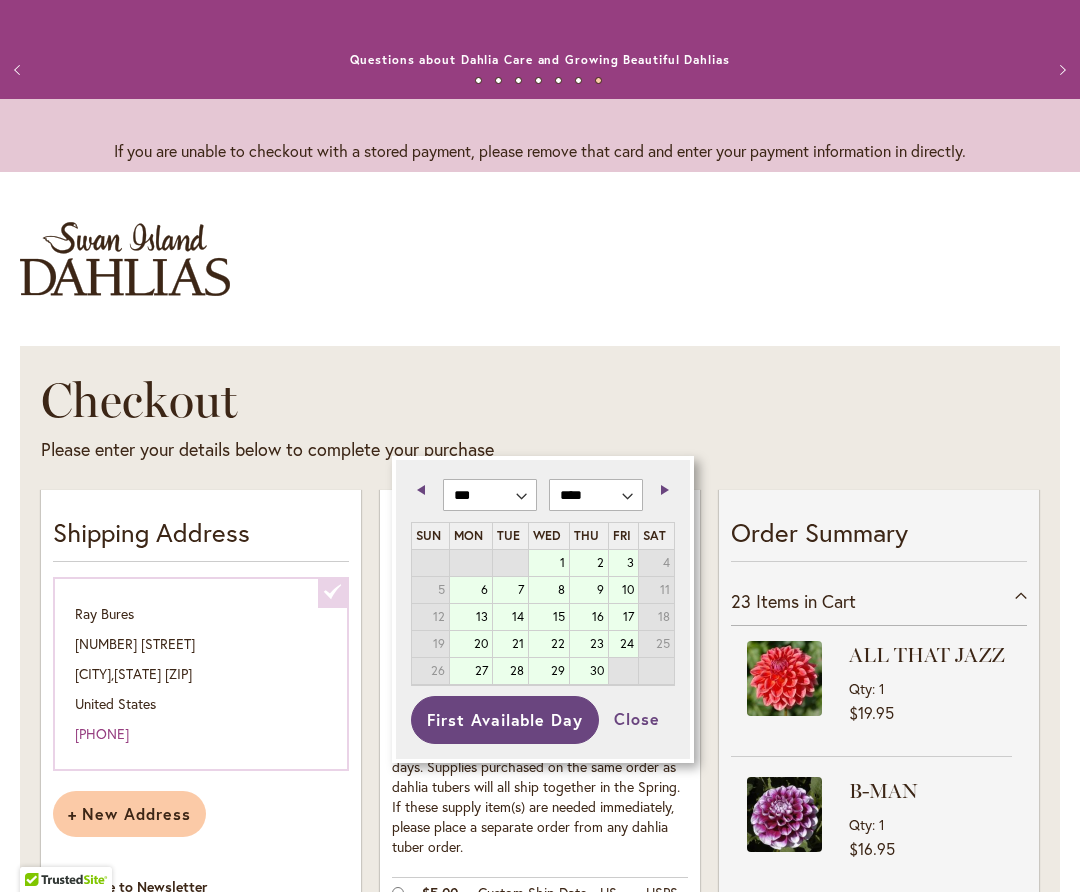 click at bounding box center [125, 259] 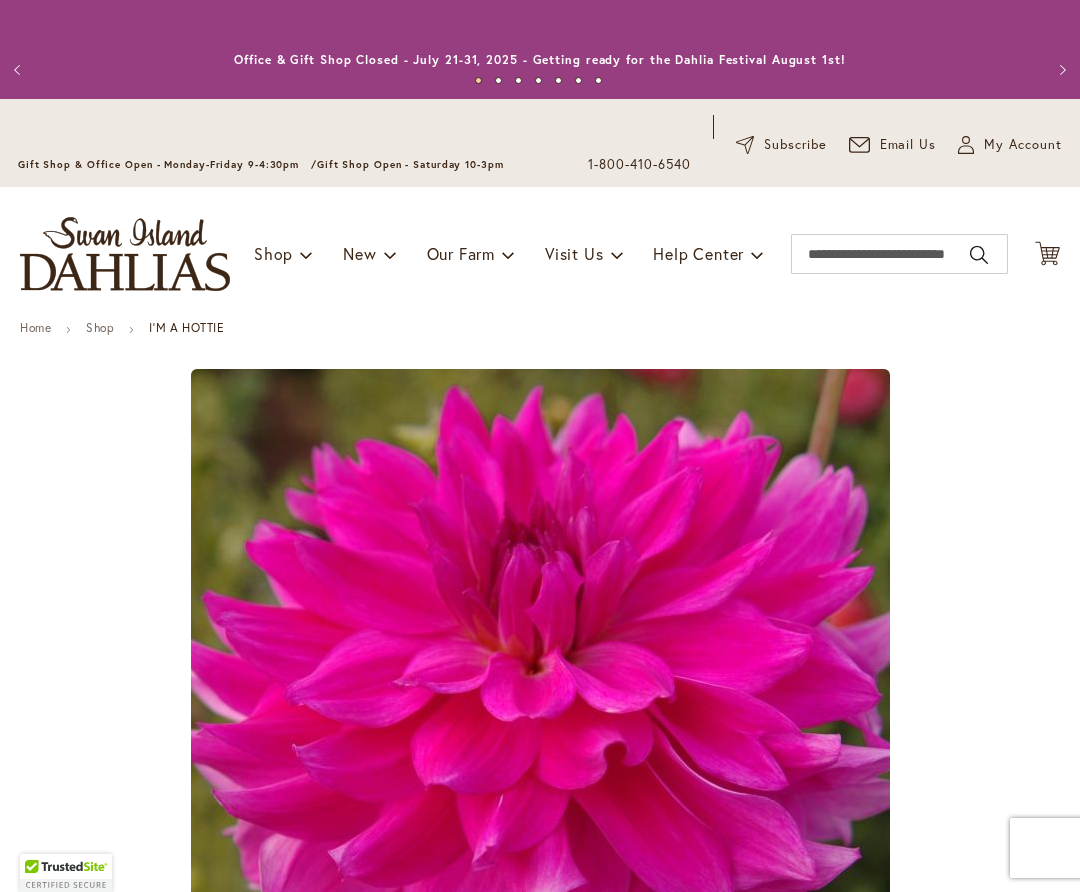 type on "***" 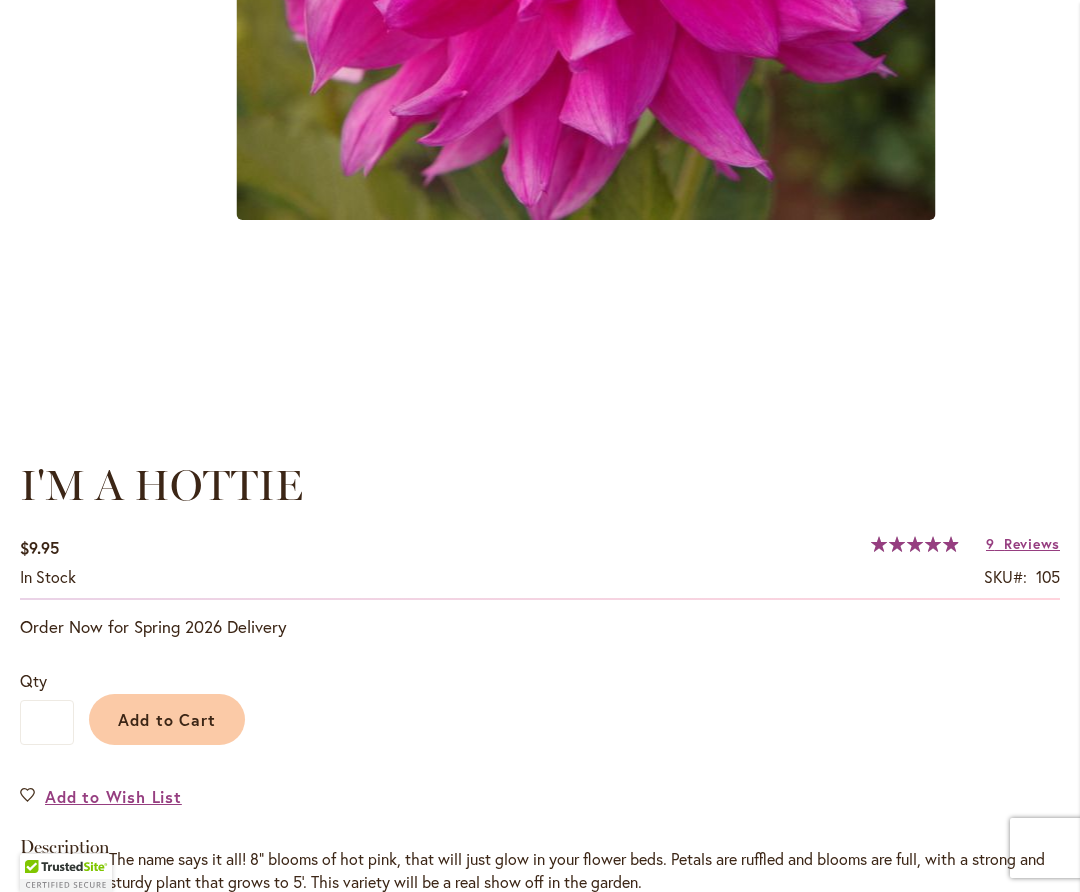 scroll, scrollTop: 1043, scrollLeft: 0, axis: vertical 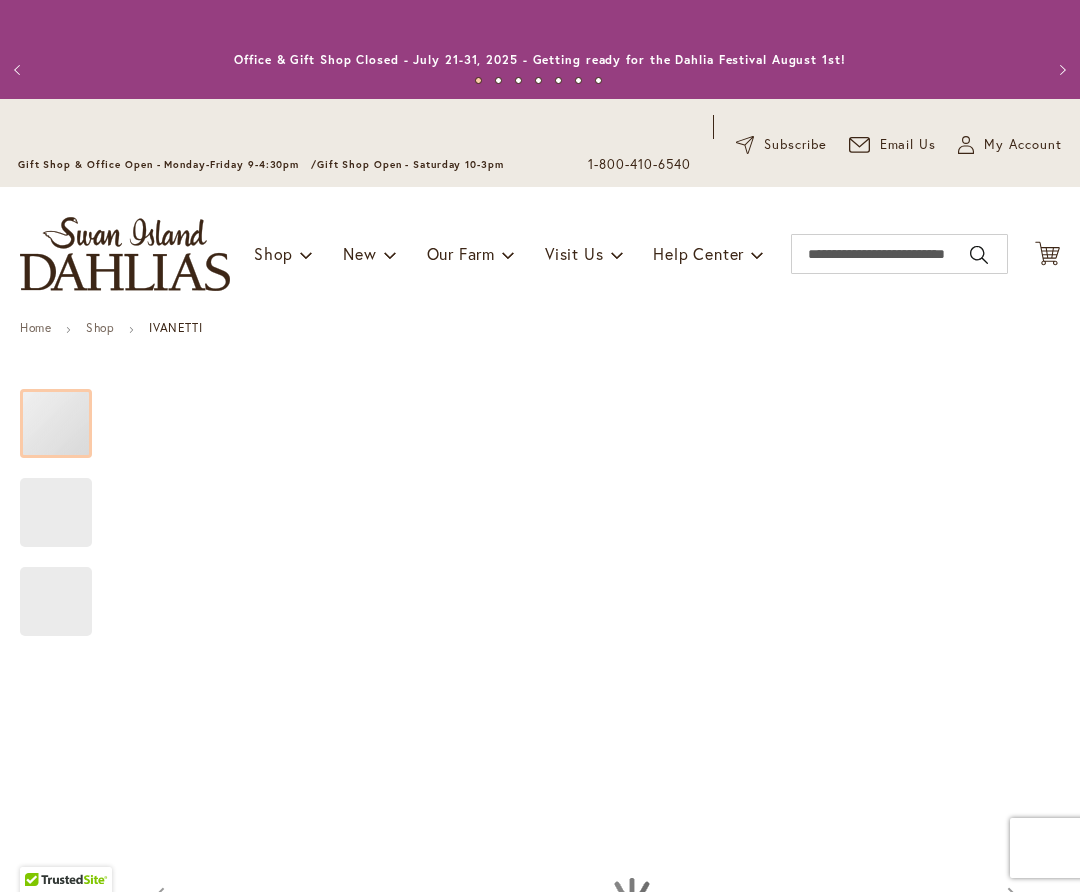 type on "***" 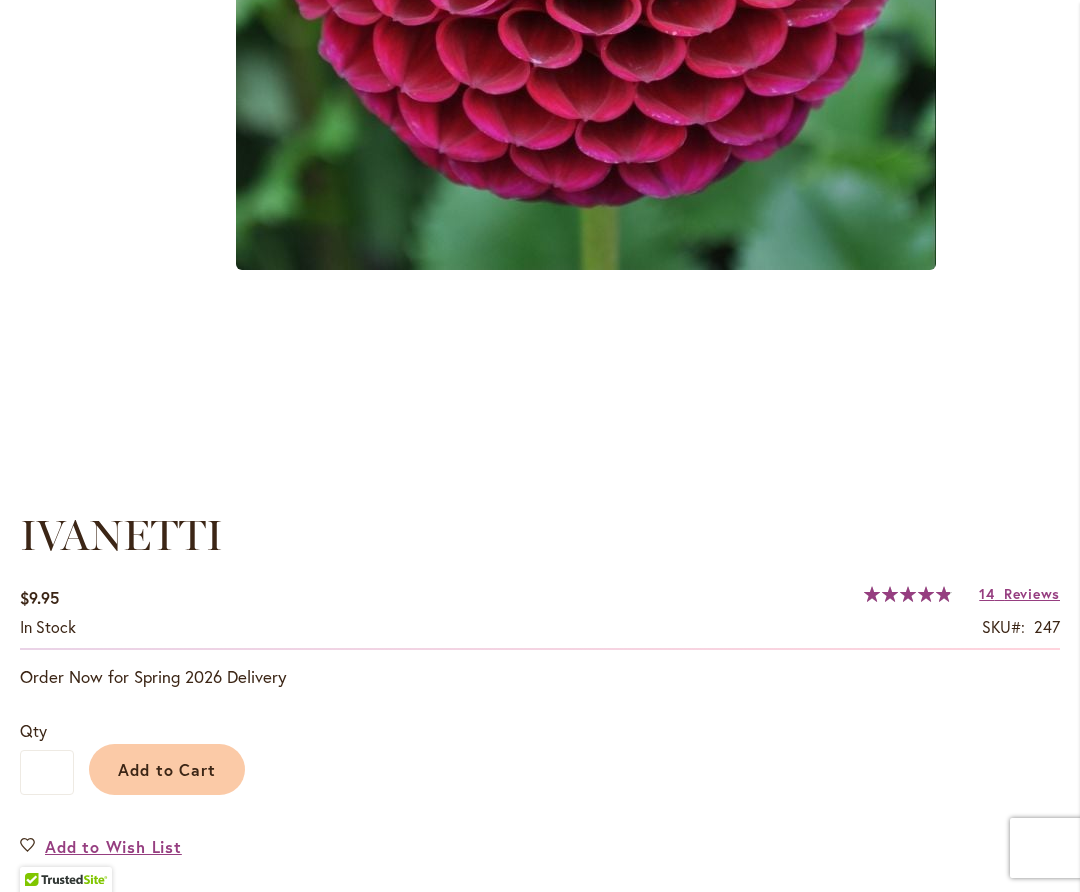 scroll, scrollTop: 993, scrollLeft: 0, axis: vertical 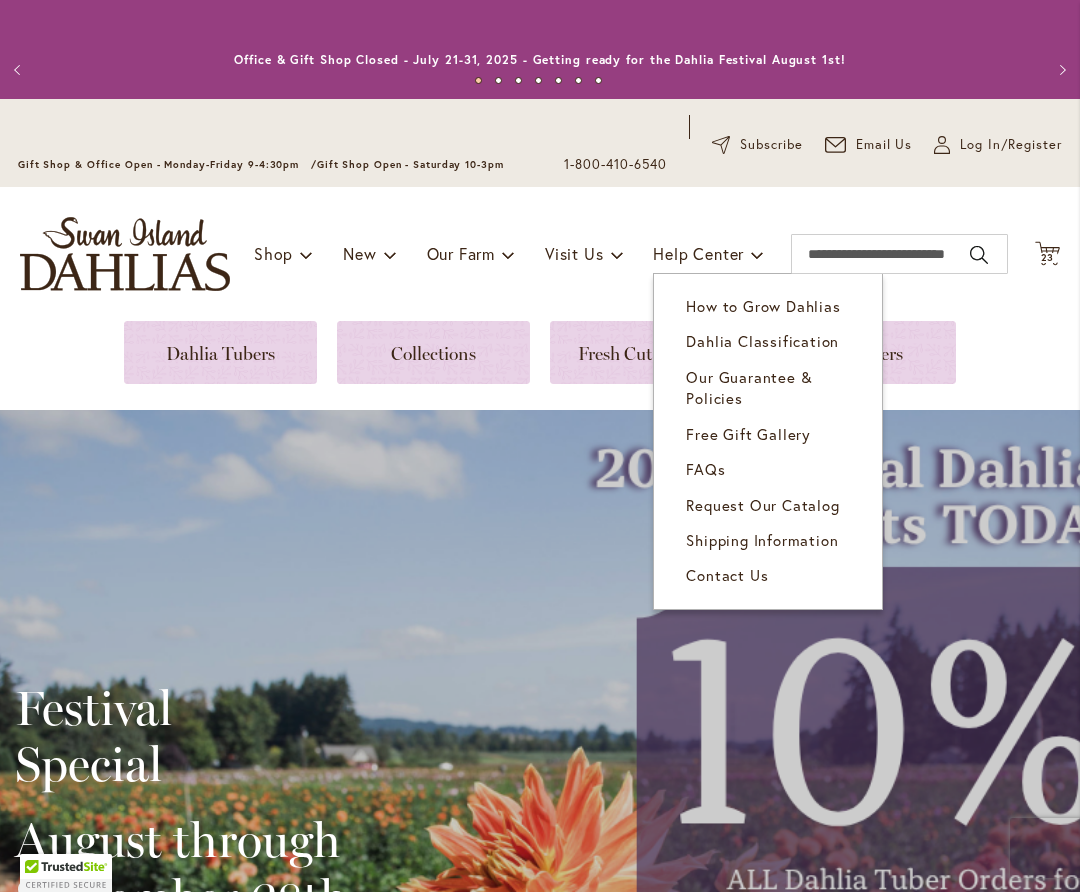 click on "Shipping Information" at bounding box center (762, 540) 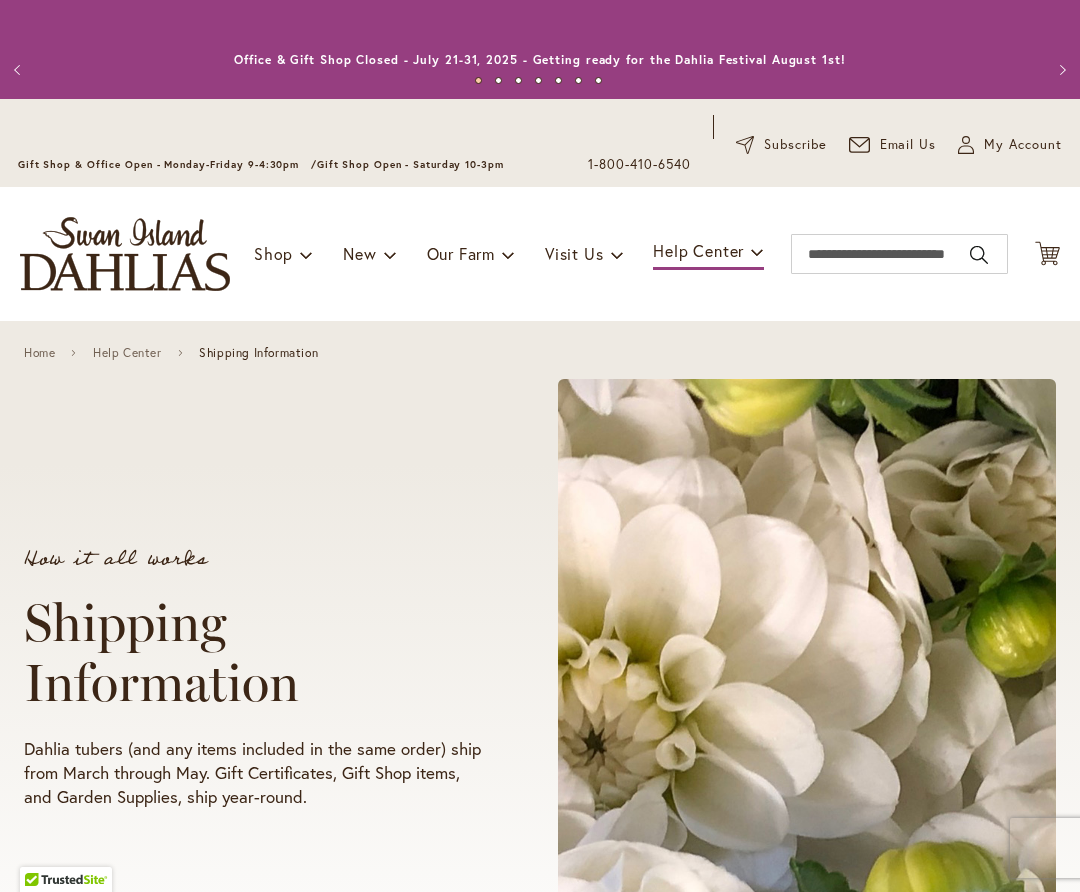 scroll, scrollTop: 0, scrollLeft: 0, axis: both 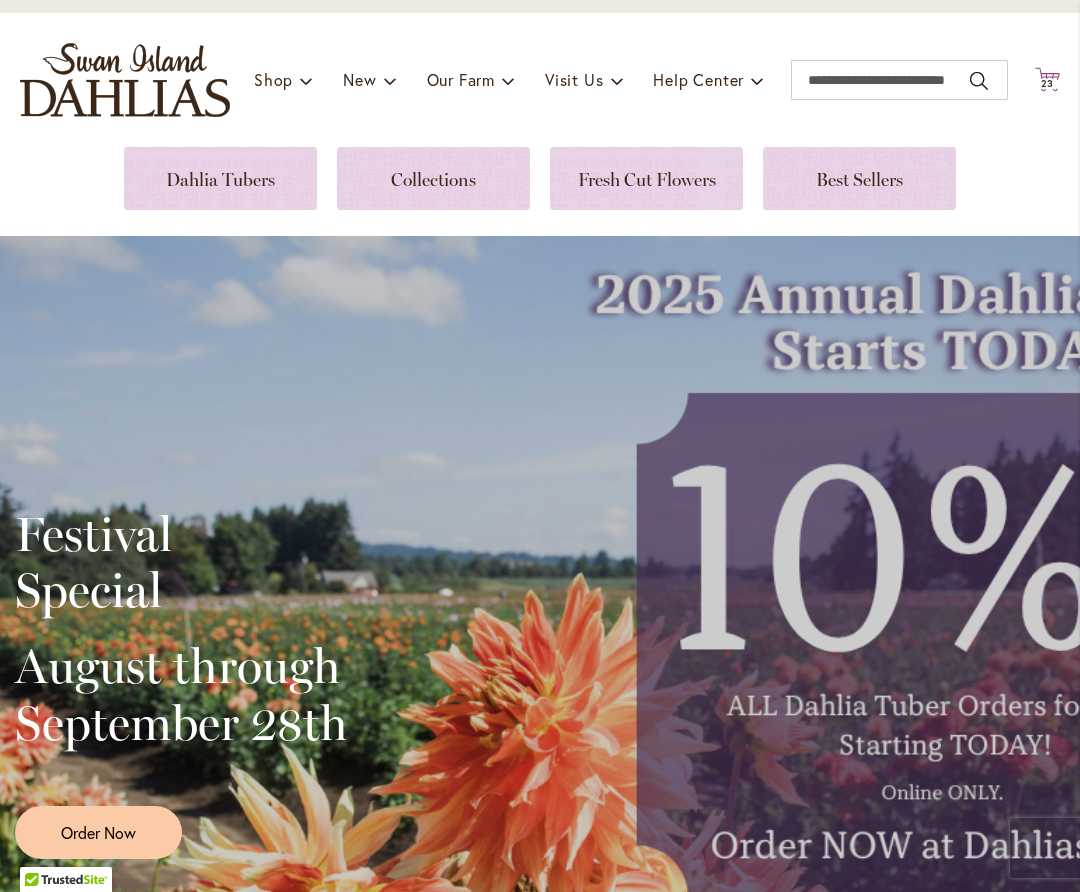 click on "23" at bounding box center [1048, 83] 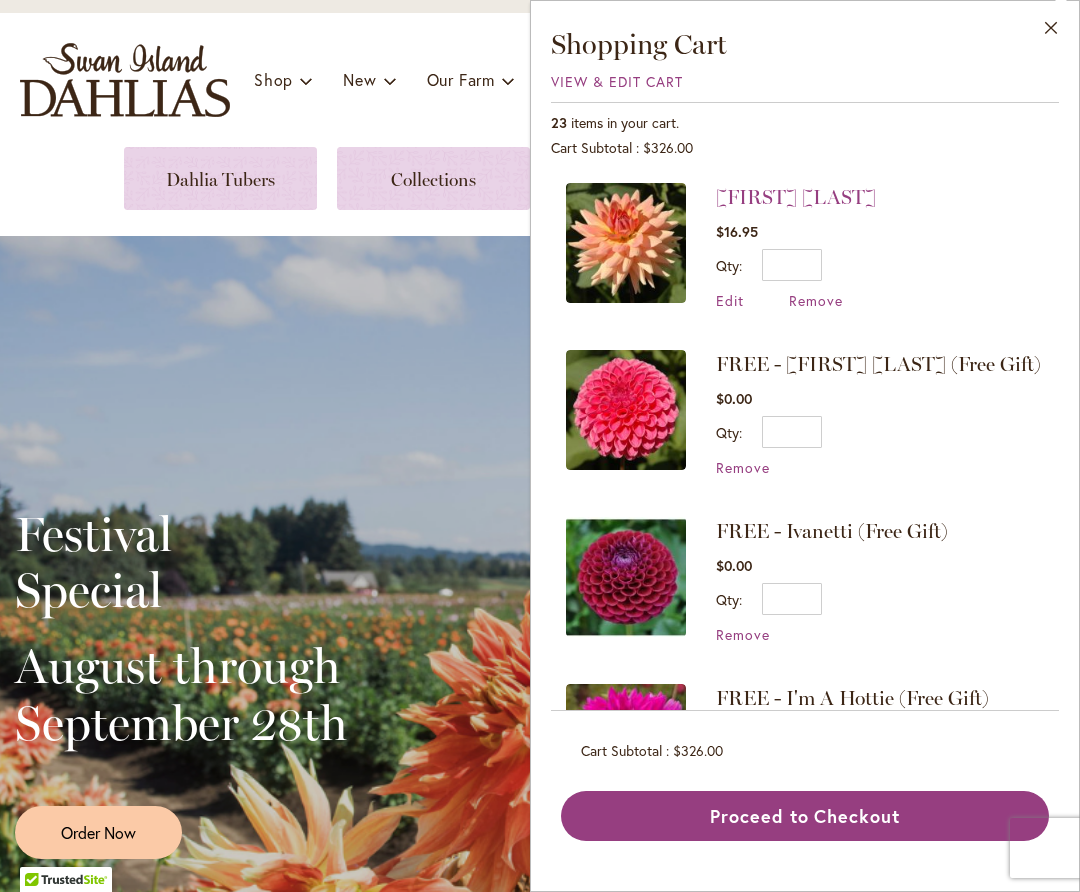 drag, startPoint x: 819, startPoint y: 817, endPoint x: 873, endPoint y: 770, distance: 71.5891 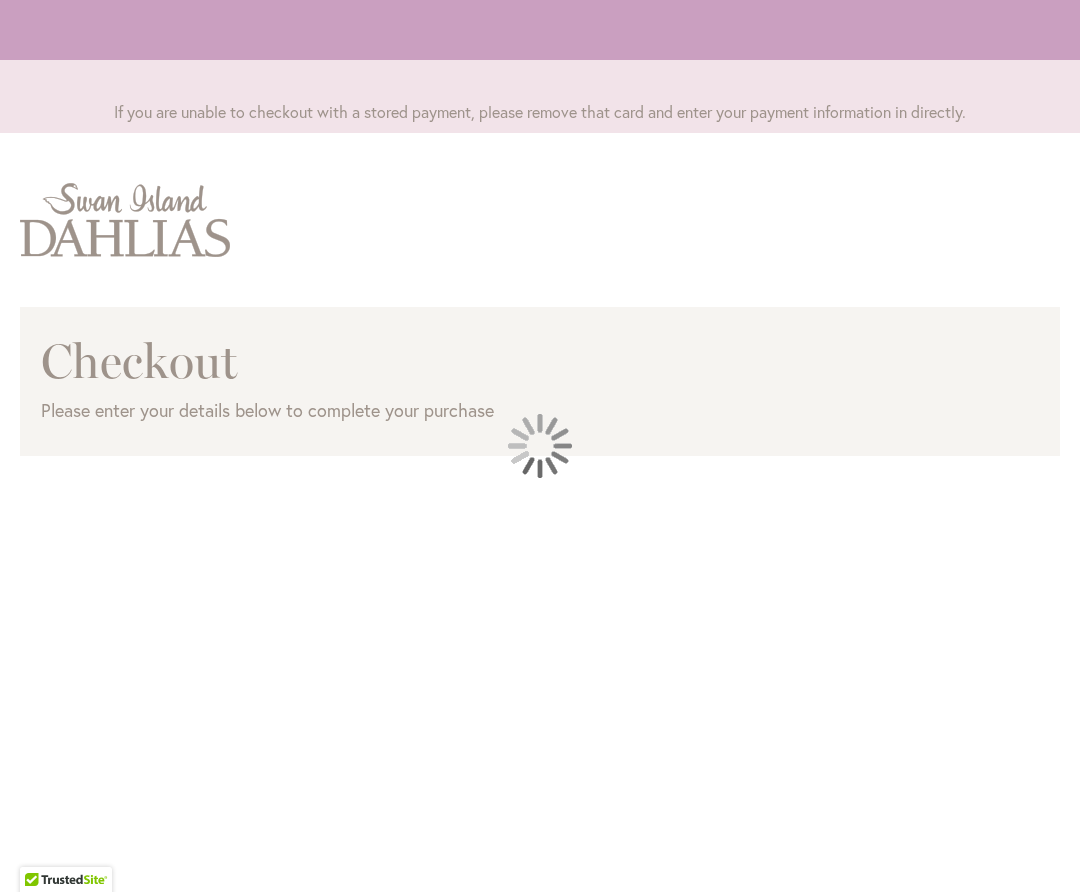 scroll, scrollTop: 0, scrollLeft: 0, axis: both 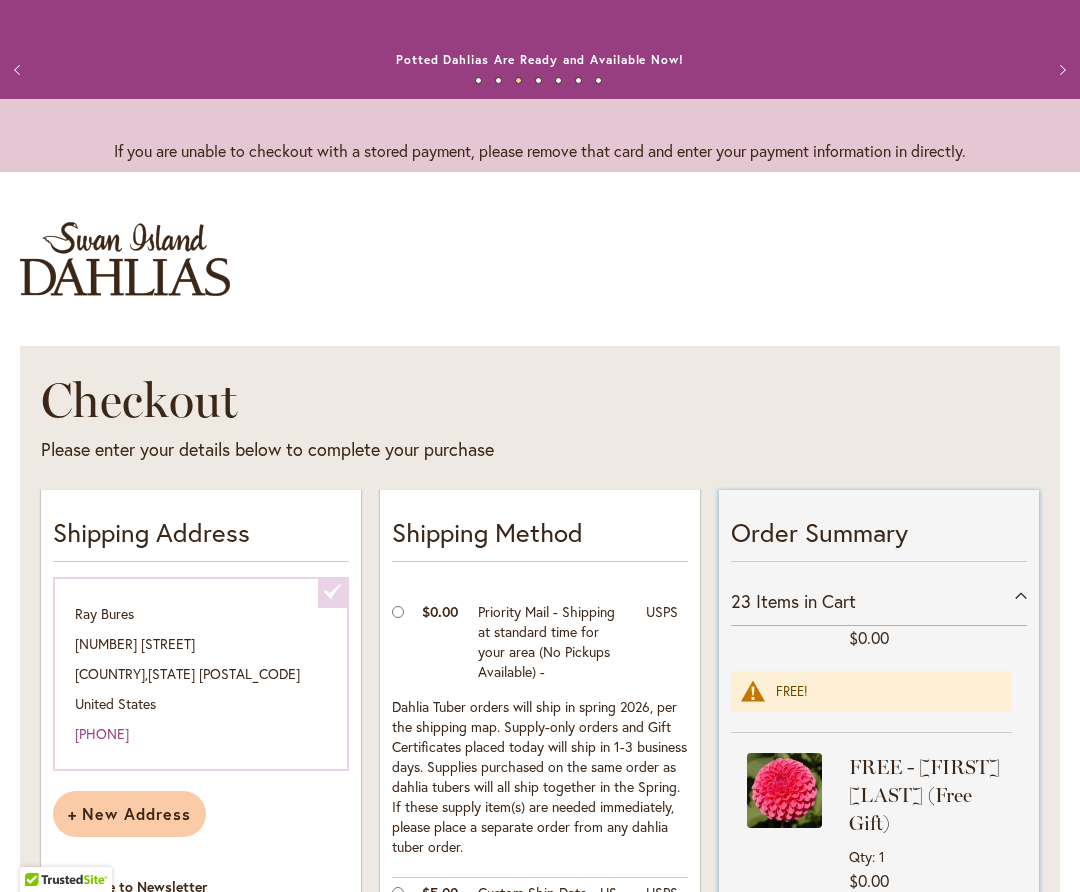click at bounding box center (784, 790) 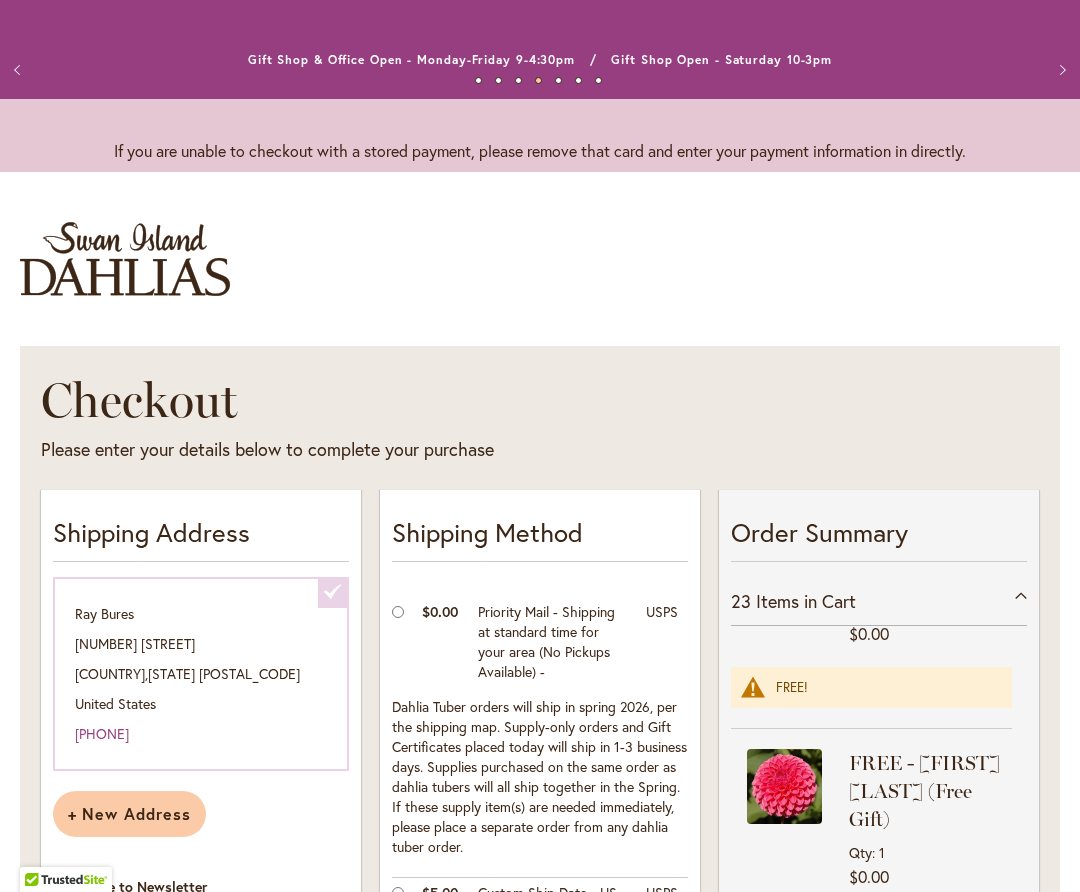 click at bounding box center [125, 259] 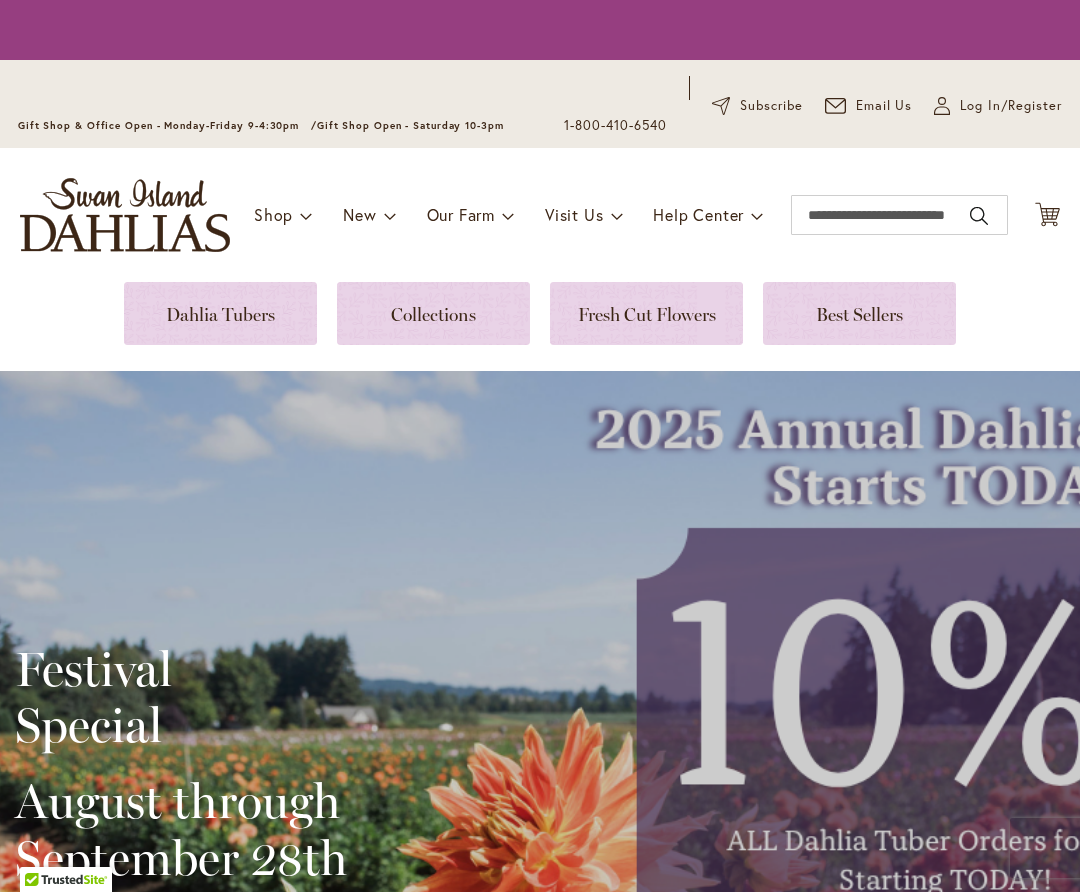 scroll, scrollTop: 0, scrollLeft: 0, axis: both 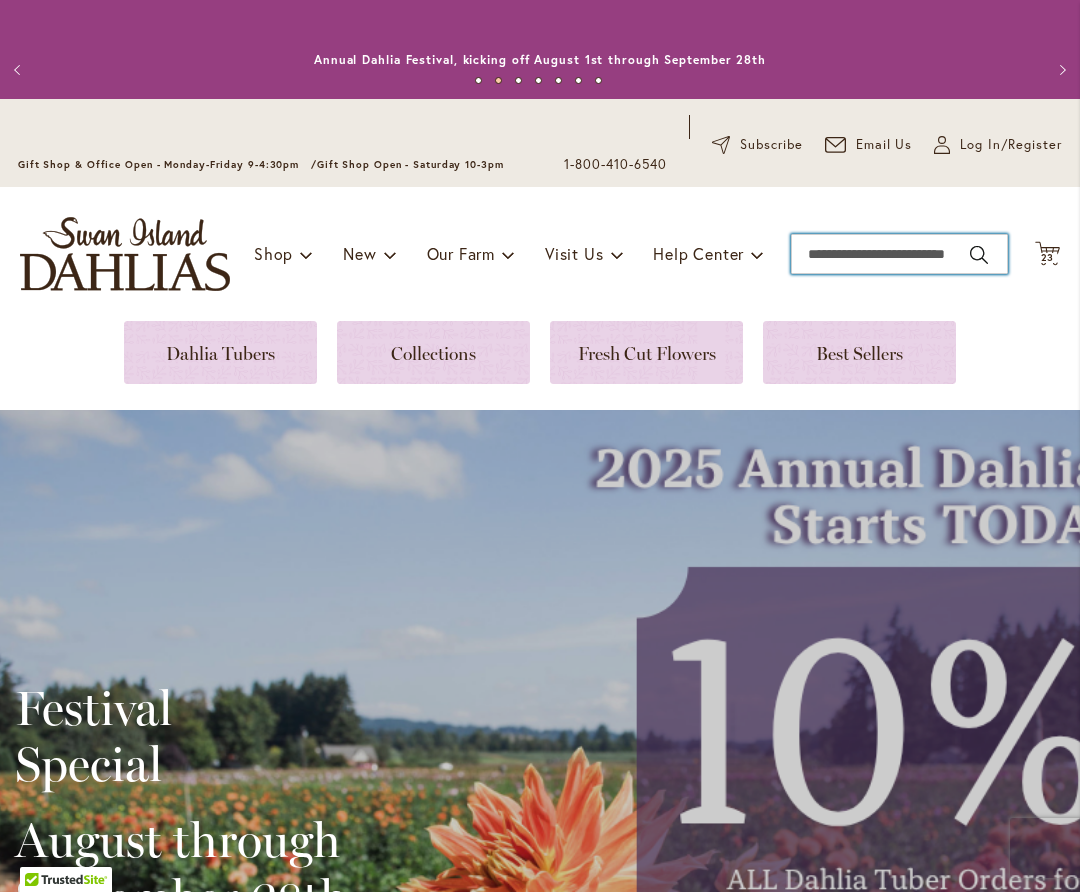 click on "Search" at bounding box center (899, 254) 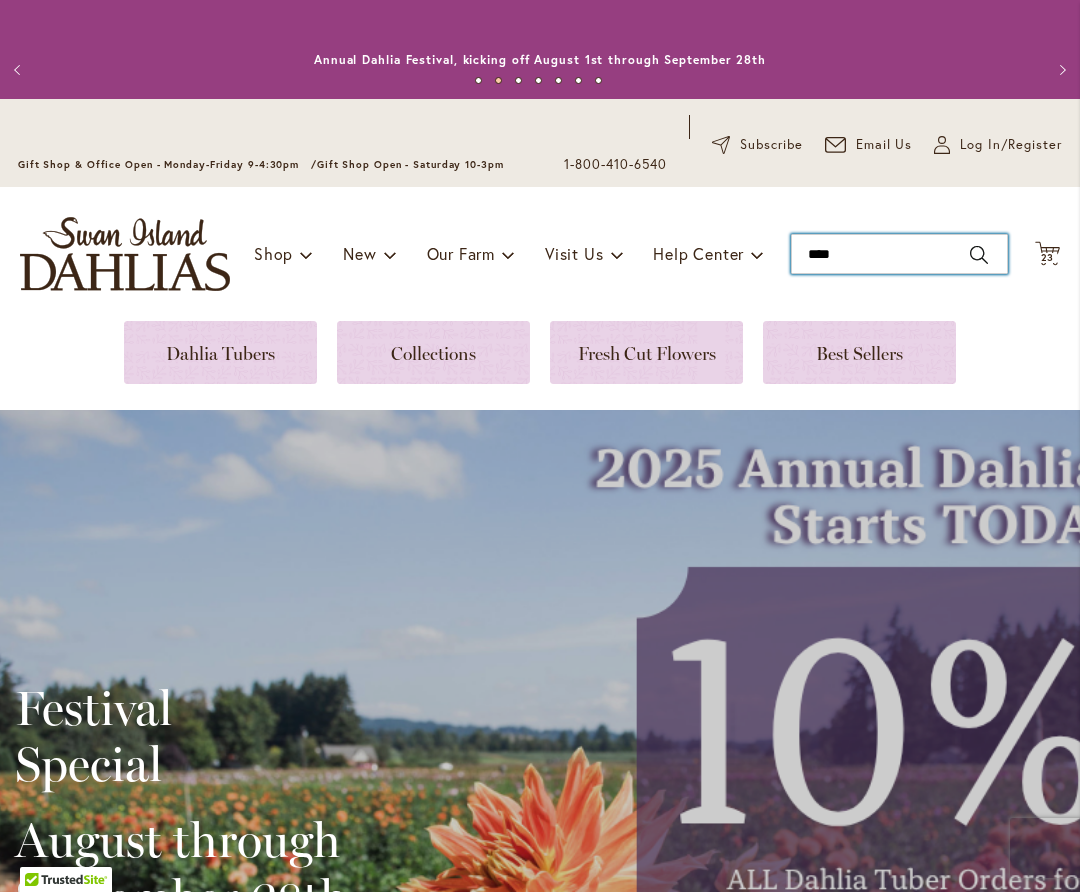 type on "*****" 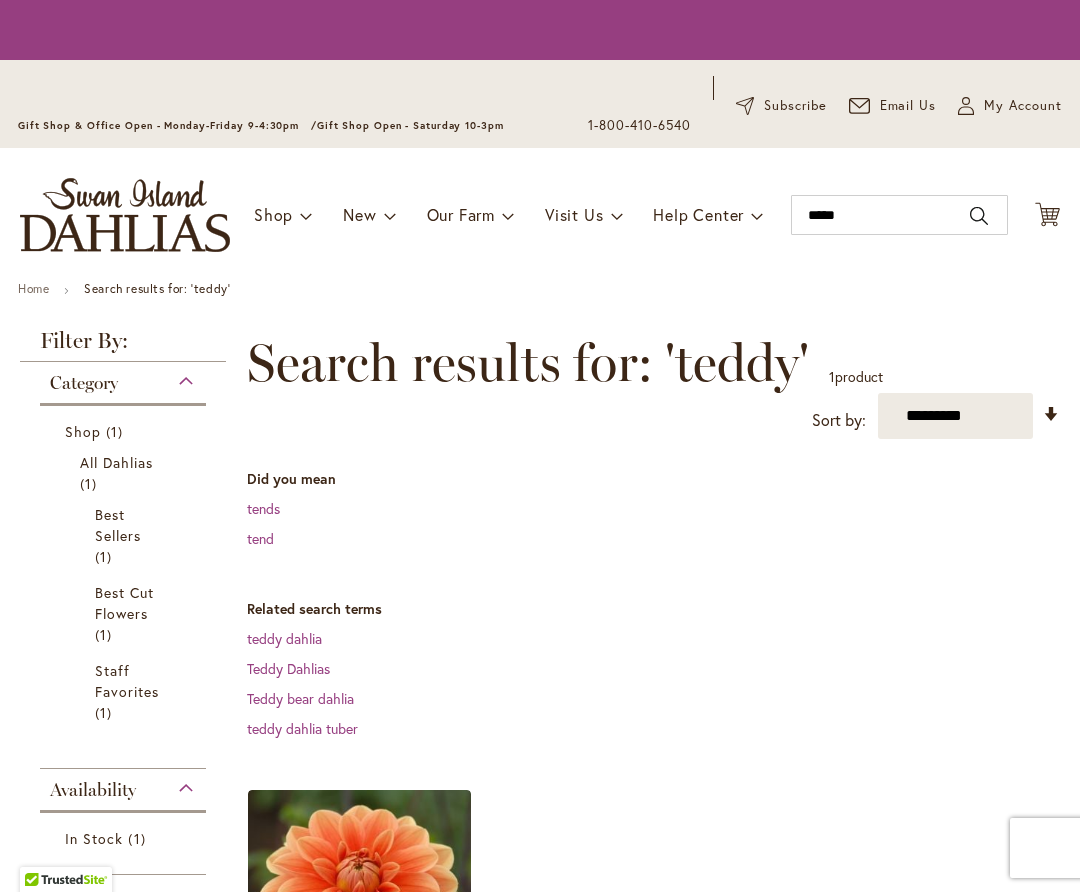scroll, scrollTop: 0, scrollLeft: 0, axis: both 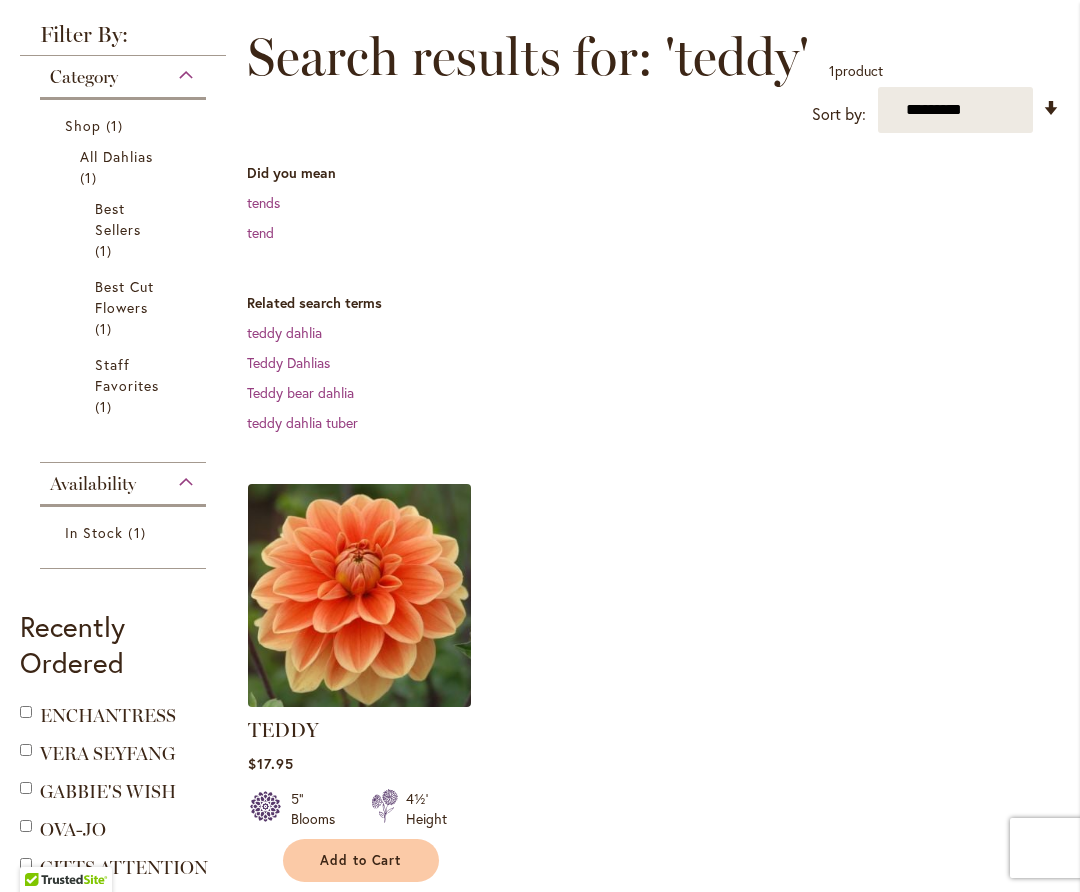 click at bounding box center (359, 595) 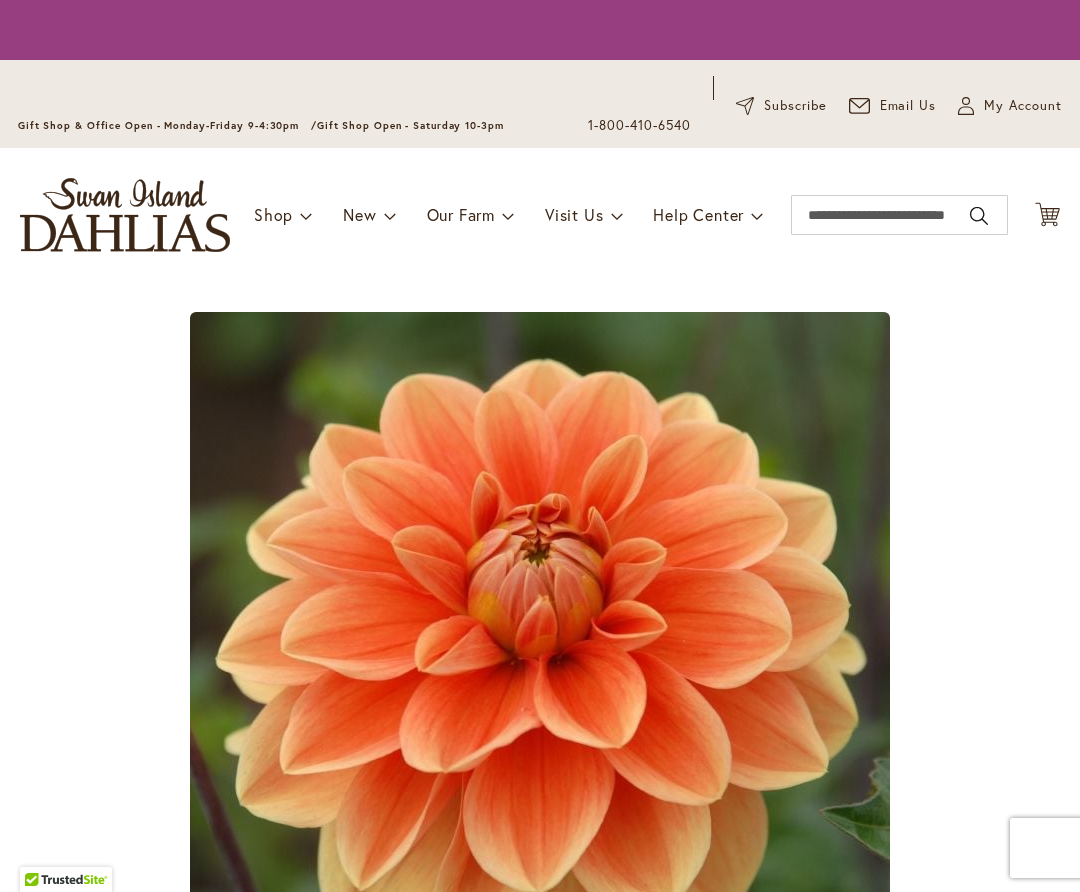 scroll, scrollTop: 0, scrollLeft: 0, axis: both 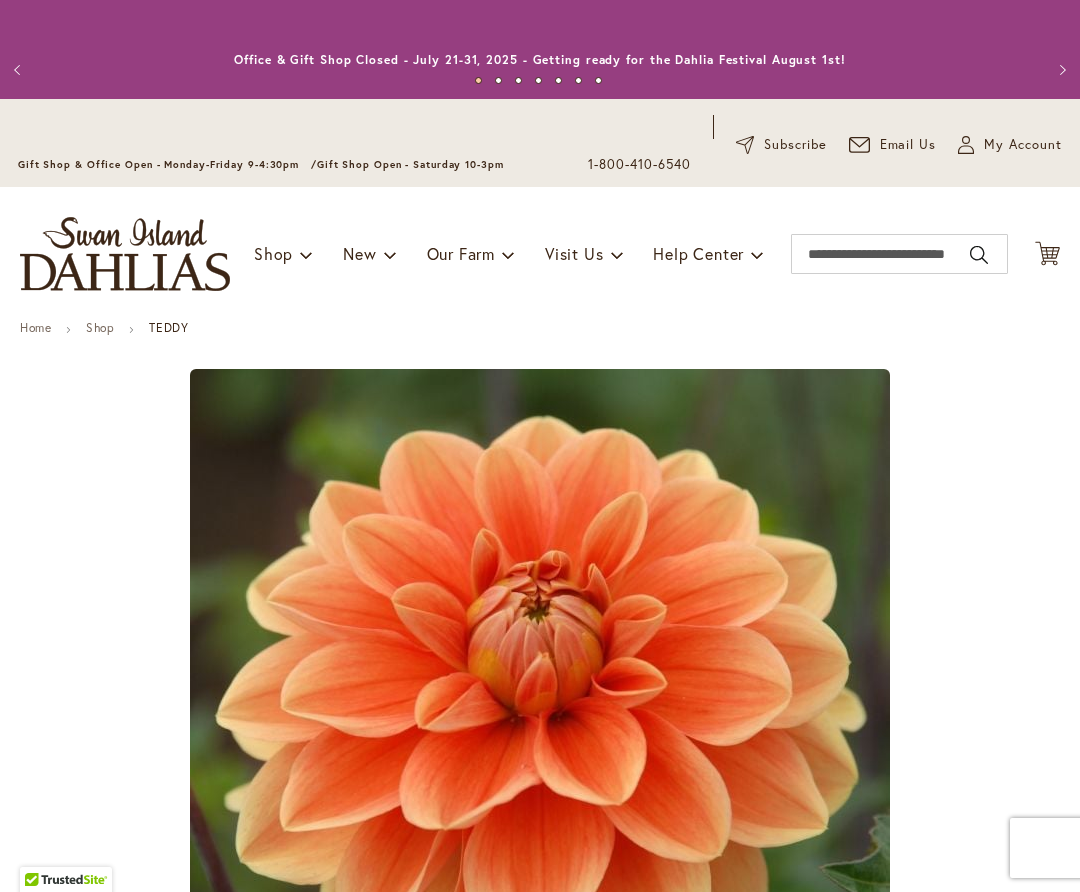 type on "***" 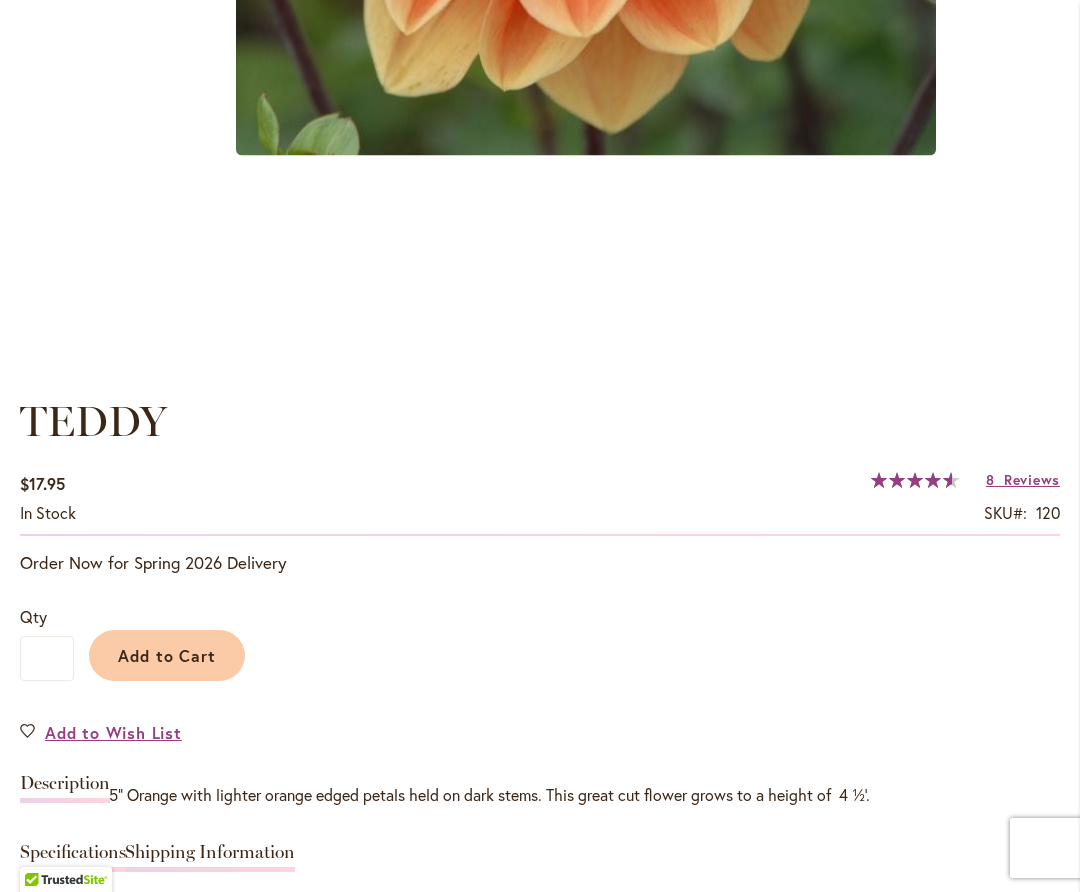 scroll, scrollTop: 1105, scrollLeft: 0, axis: vertical 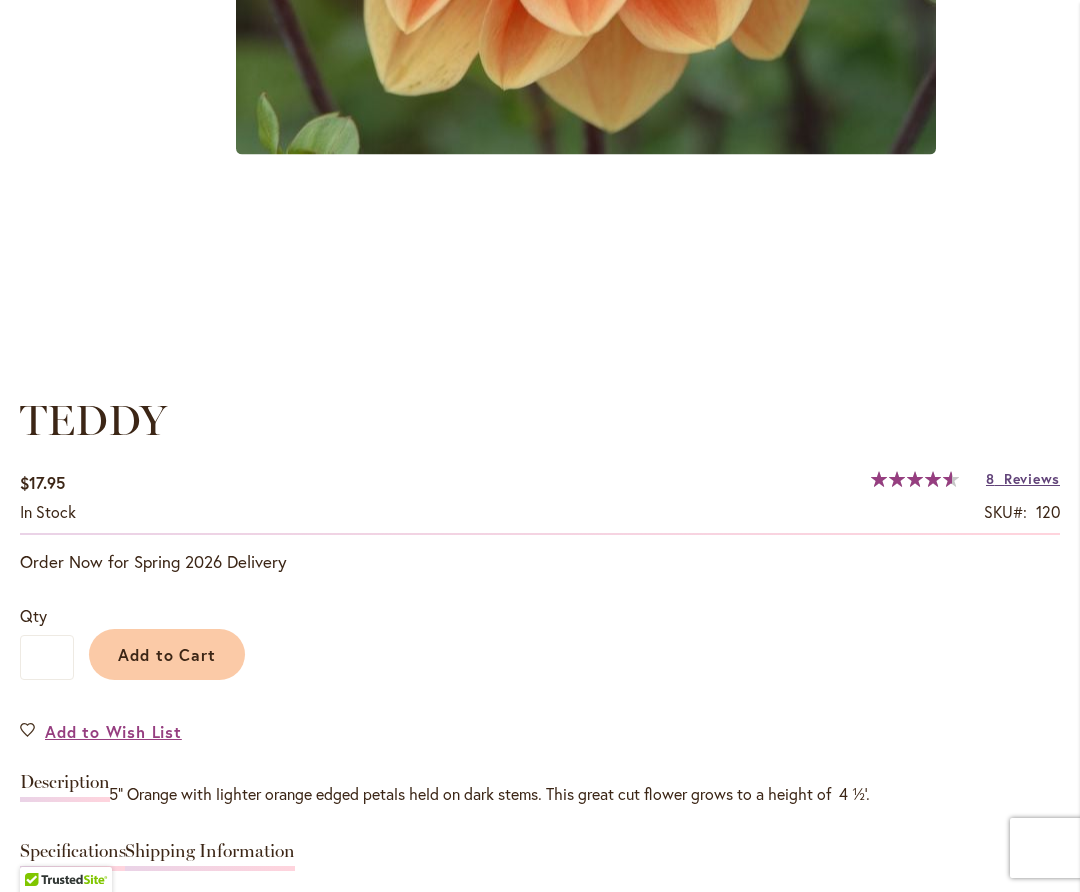 click on "Reviews" at bounding box center [1032, 478] 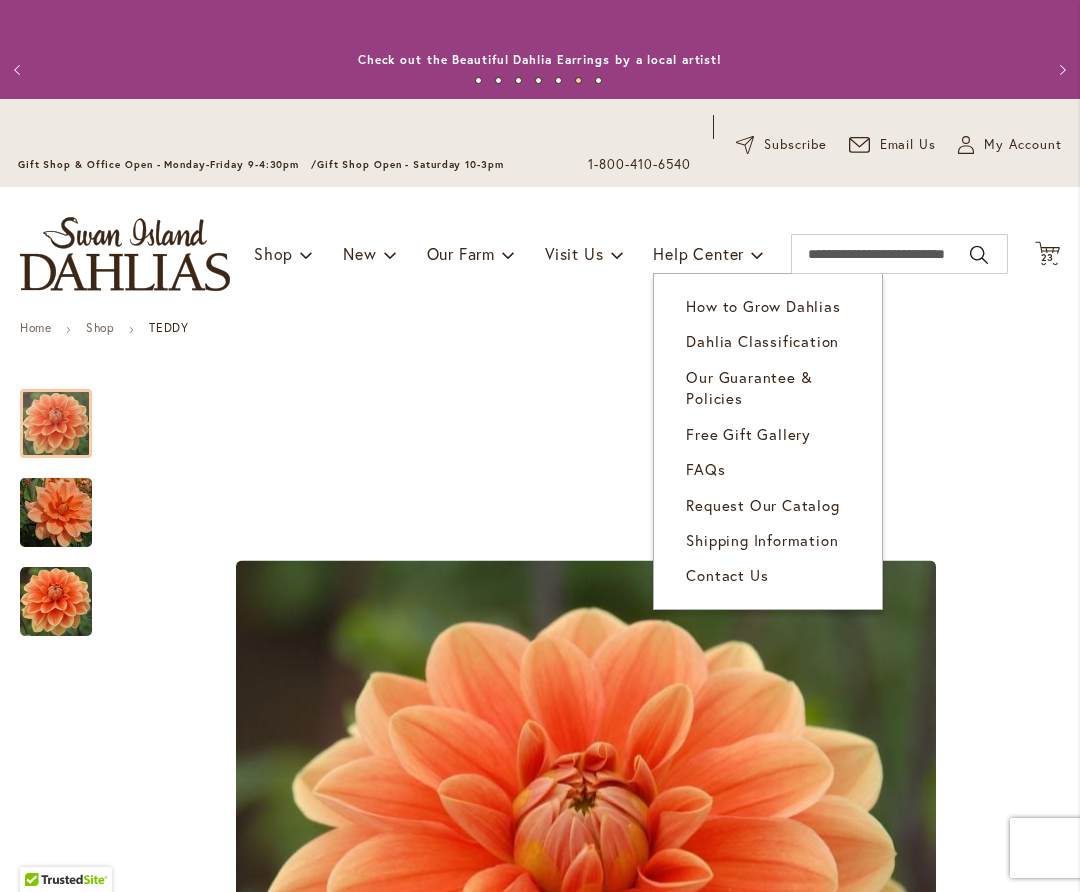 scroll, scrollTop: 0, scrollLeft: 0, axis: both 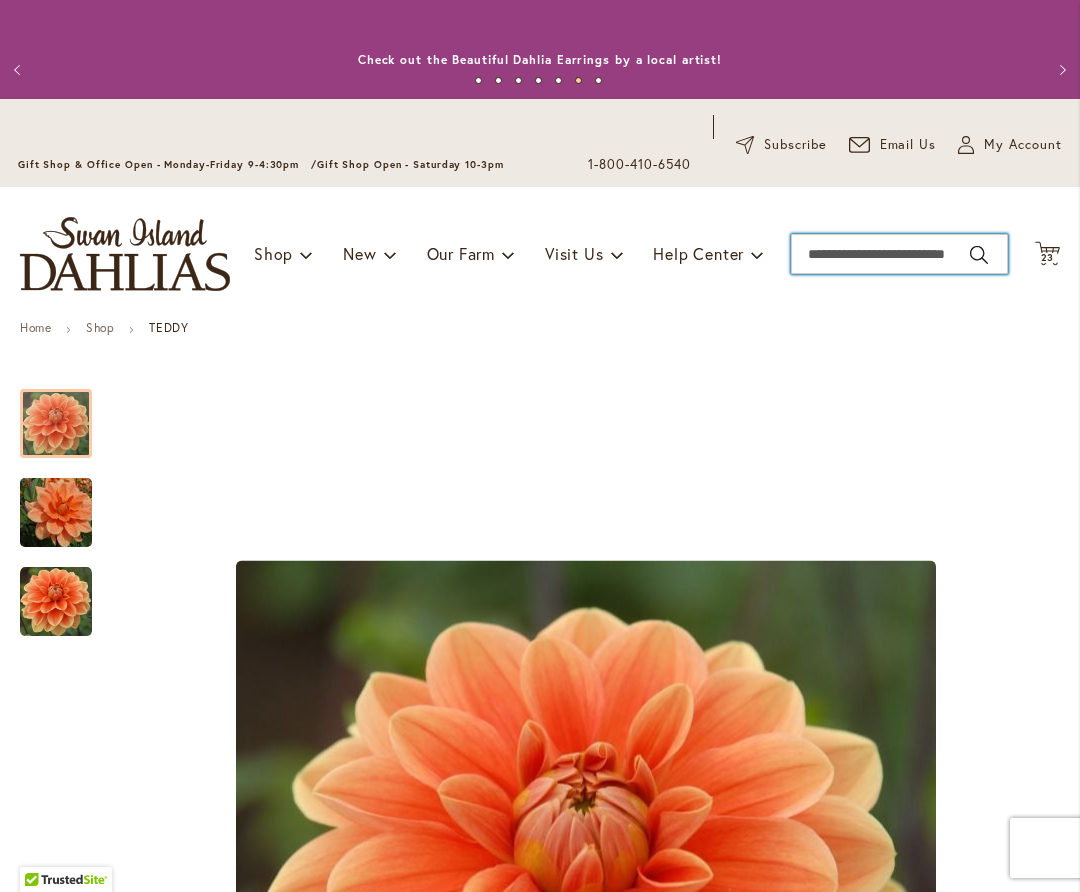 click on "Search" at bounding box center (899, 254) 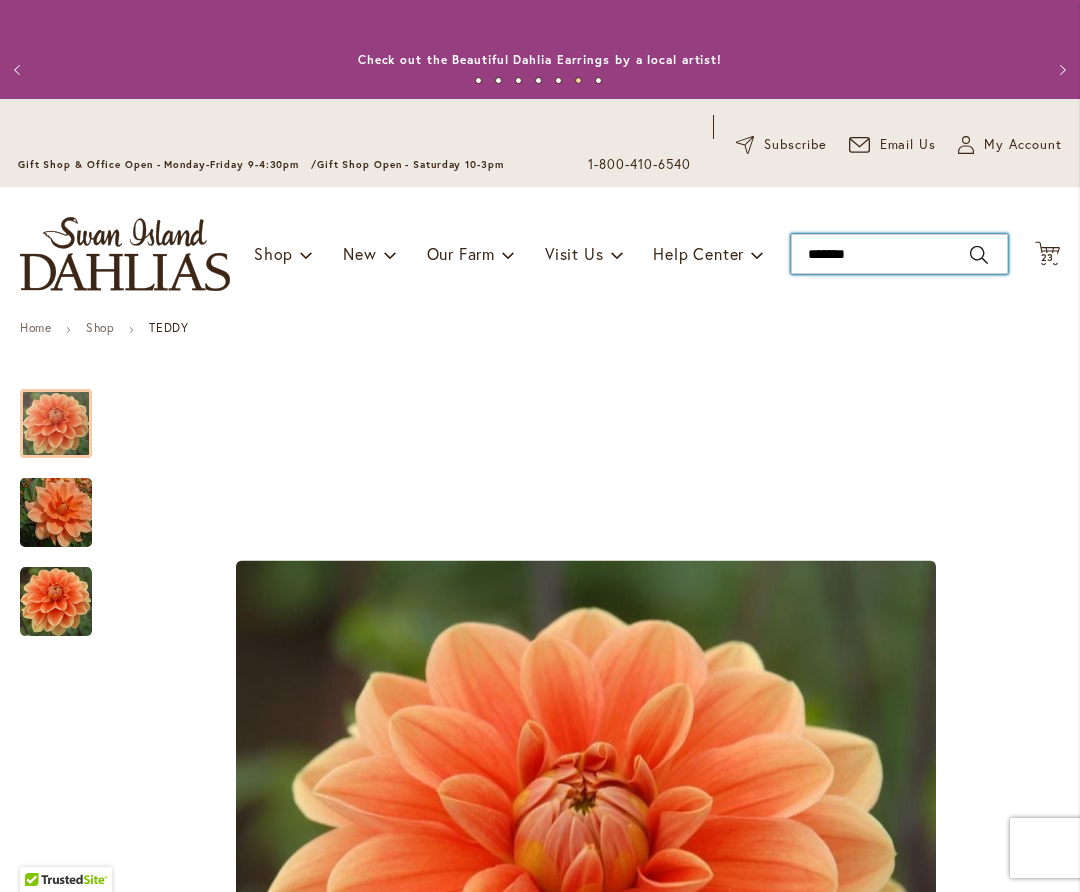 type on "********" 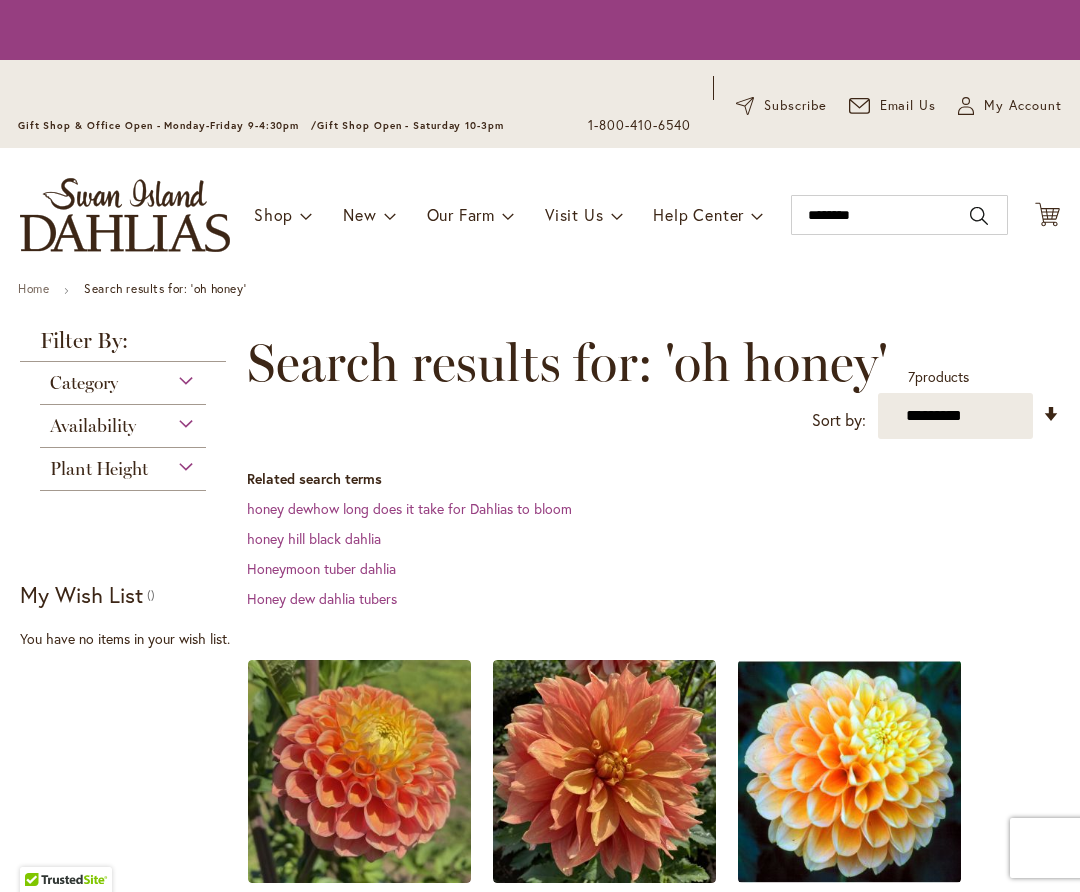 scroll, scrollTop: 0, scrollLeft: 0, axis: both 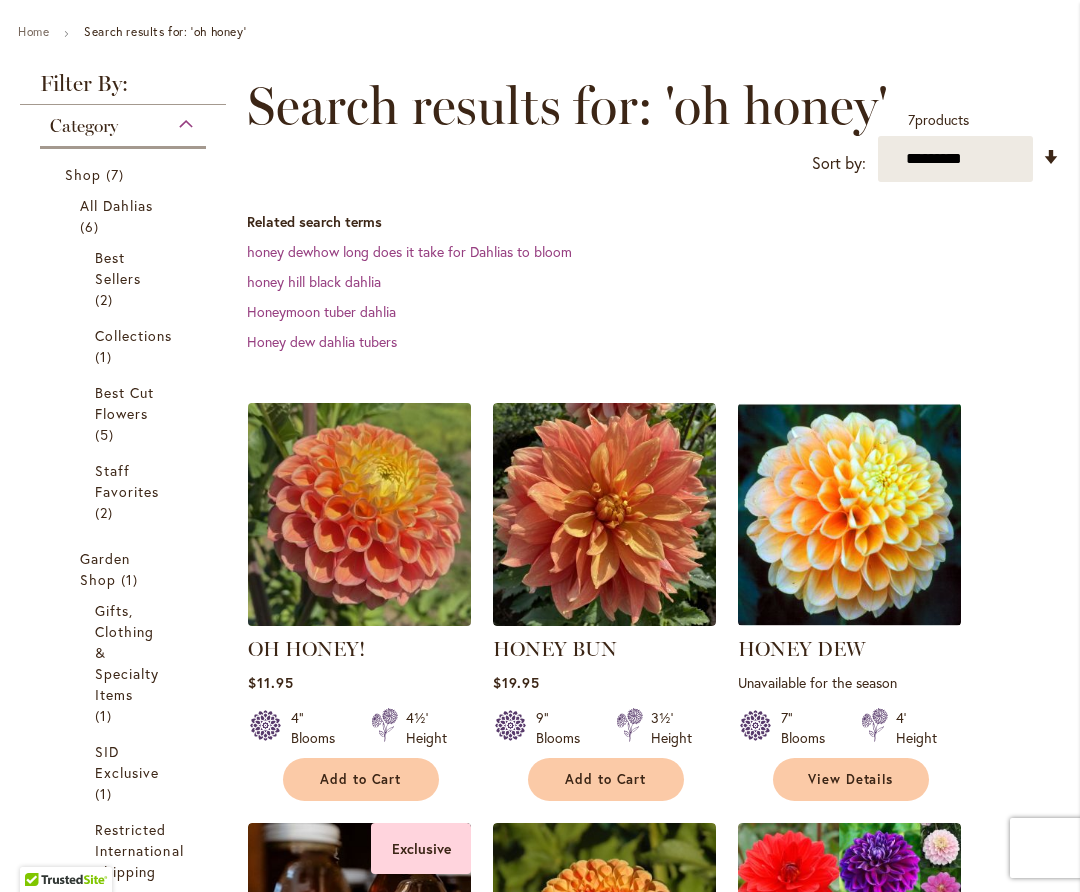 click at bounding box center [359, 514] 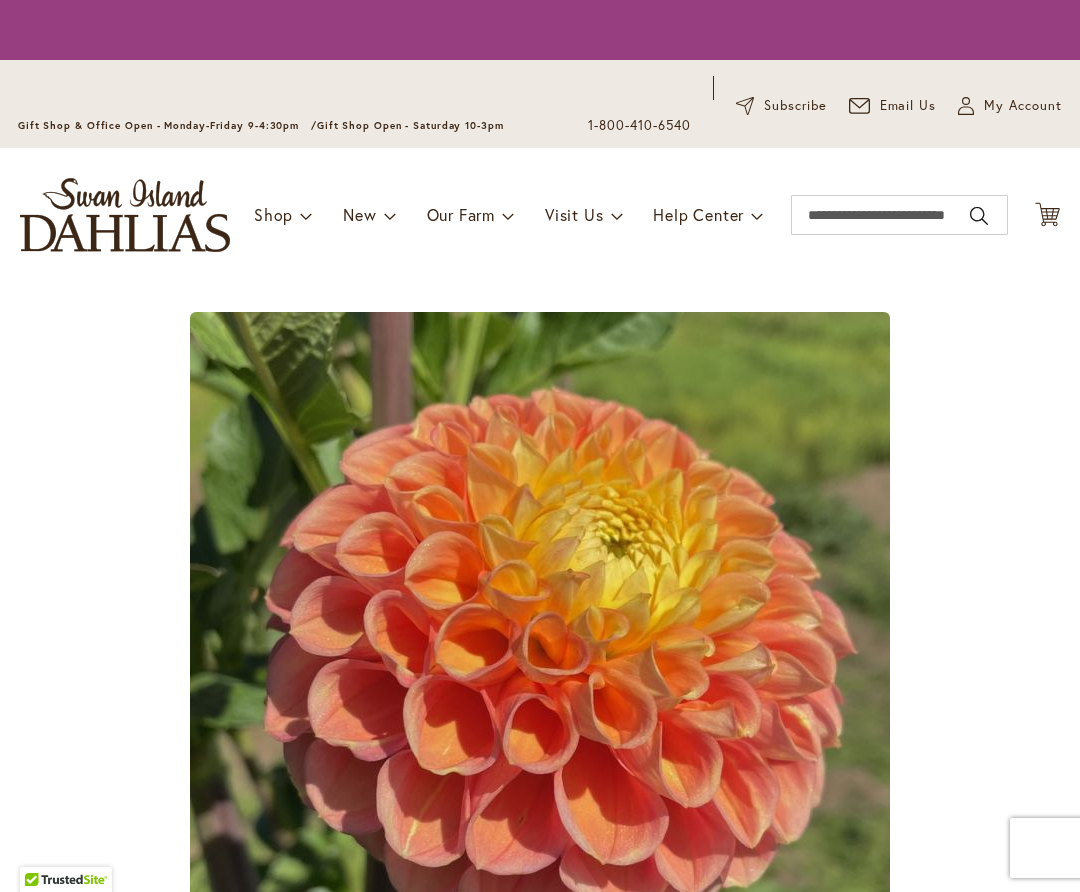 scroll, scrollTop: 0, scrollLeft: 0, axis: both 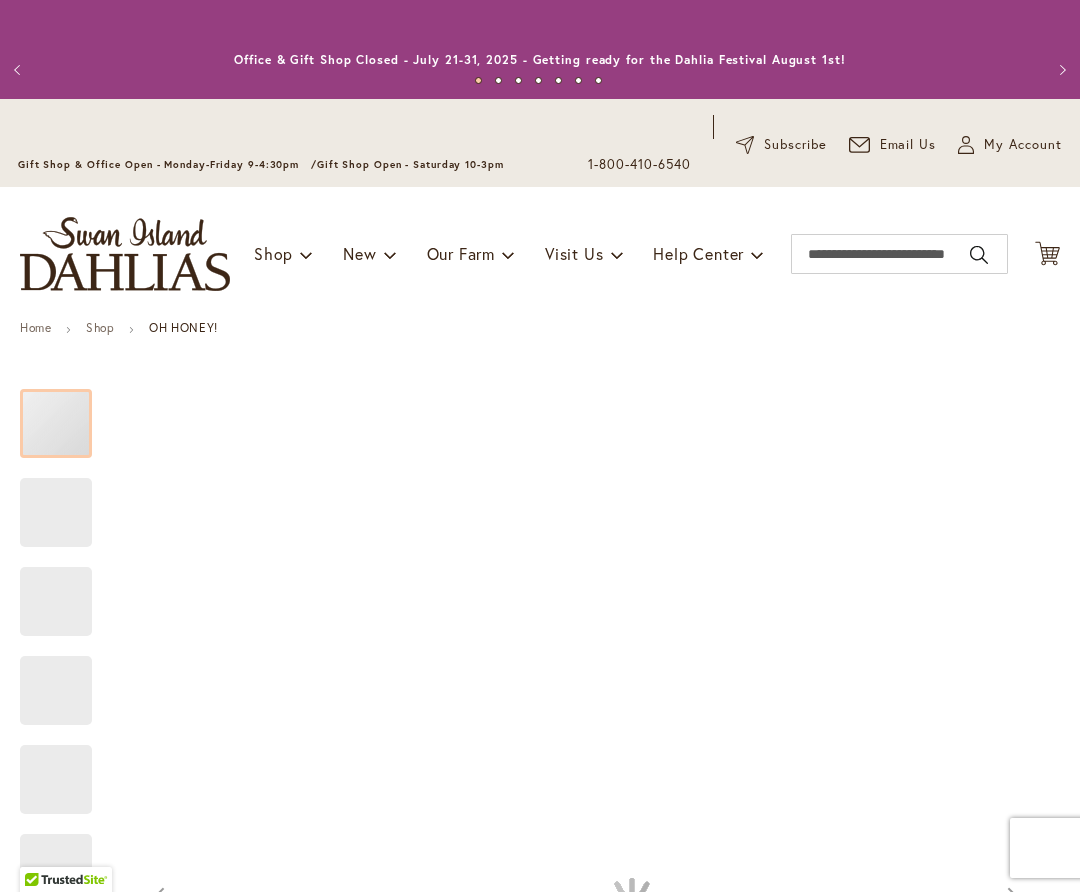 type on "***" 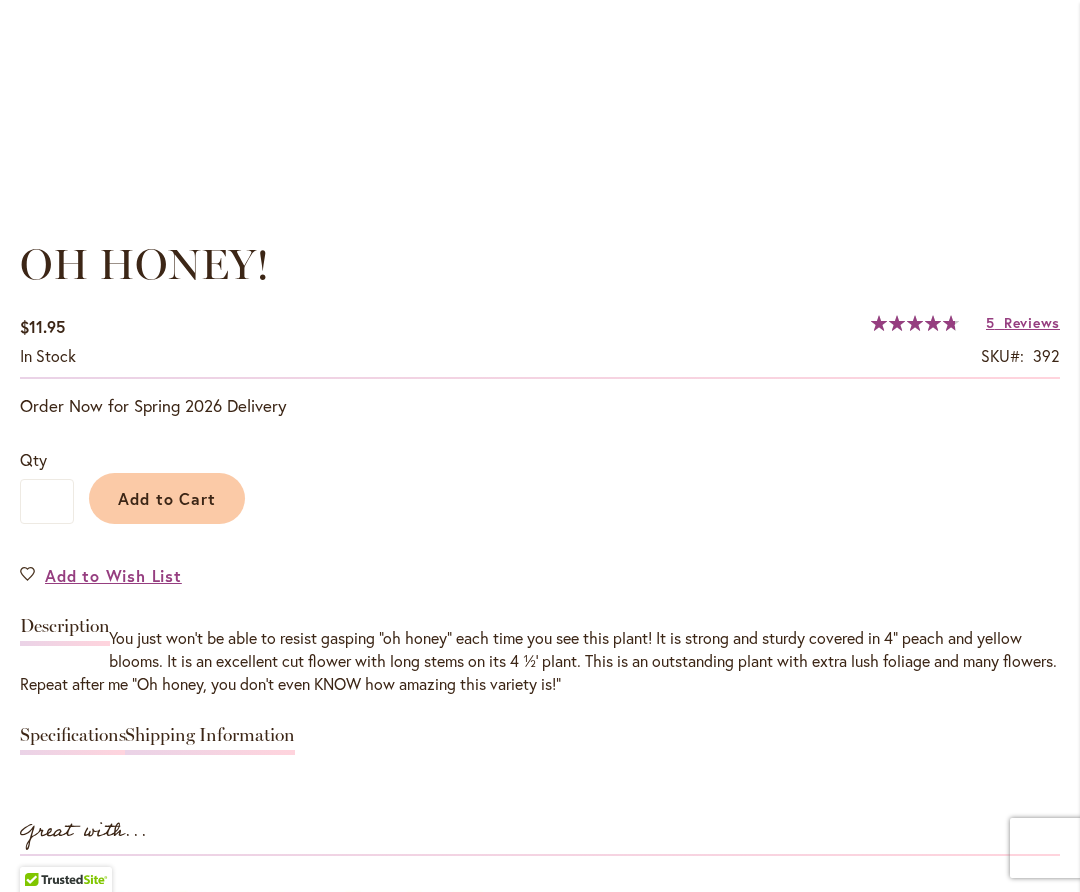 scroll, scrollTop: 1270, scrollLeft: 0, axis: vertical 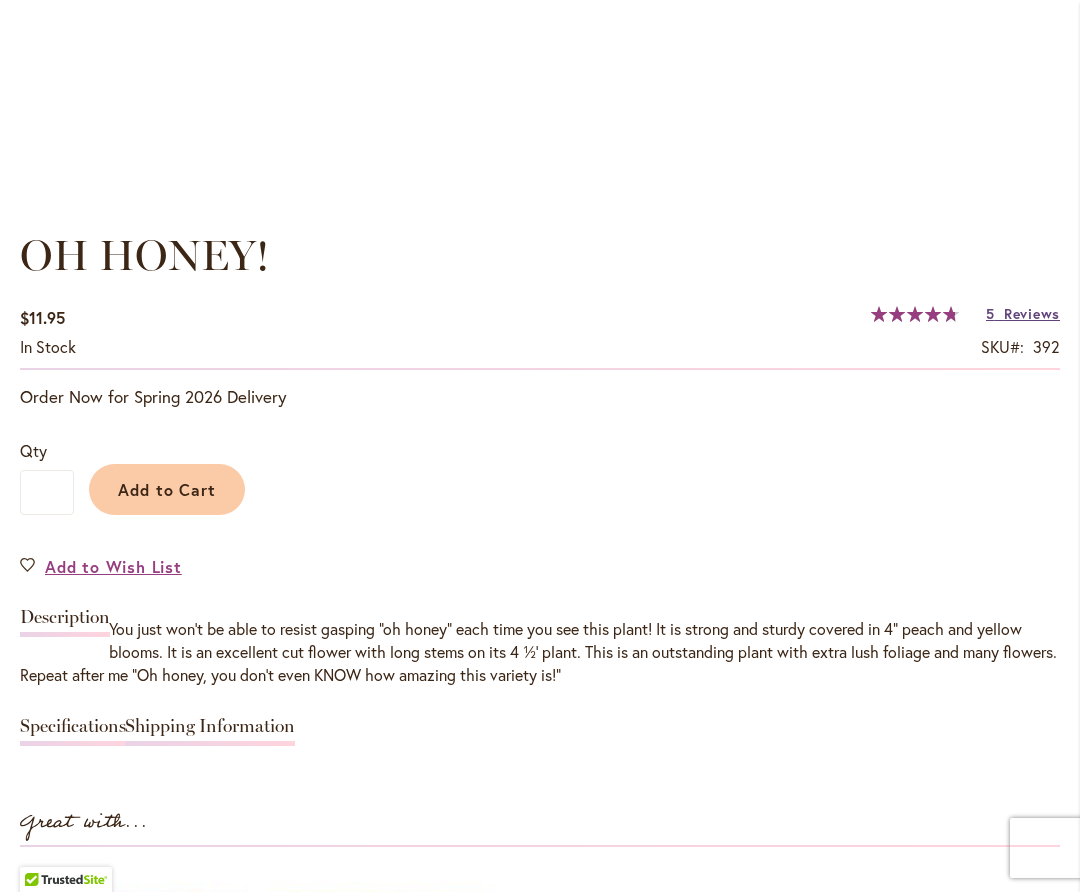 click on "Reviews" at bounding box center (1032, 313) 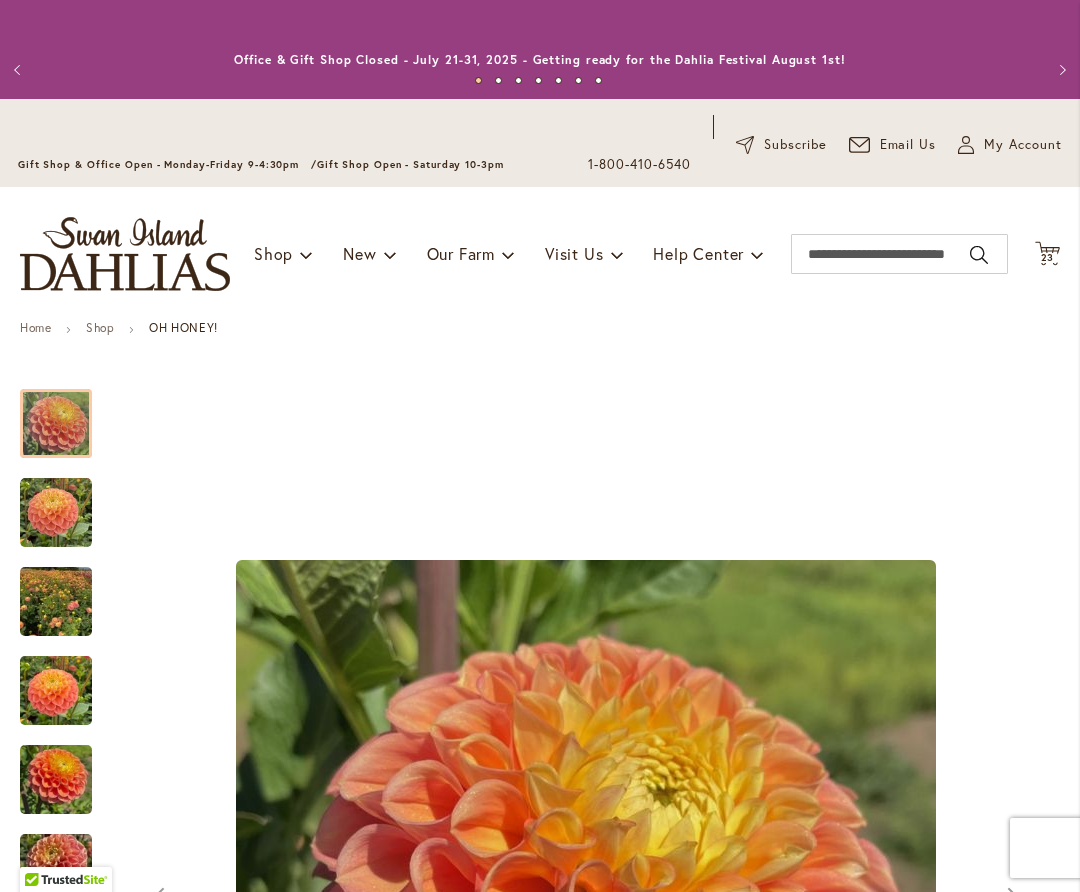 scroll, scrollTop: 0, scrollLeft: 0, axis: both 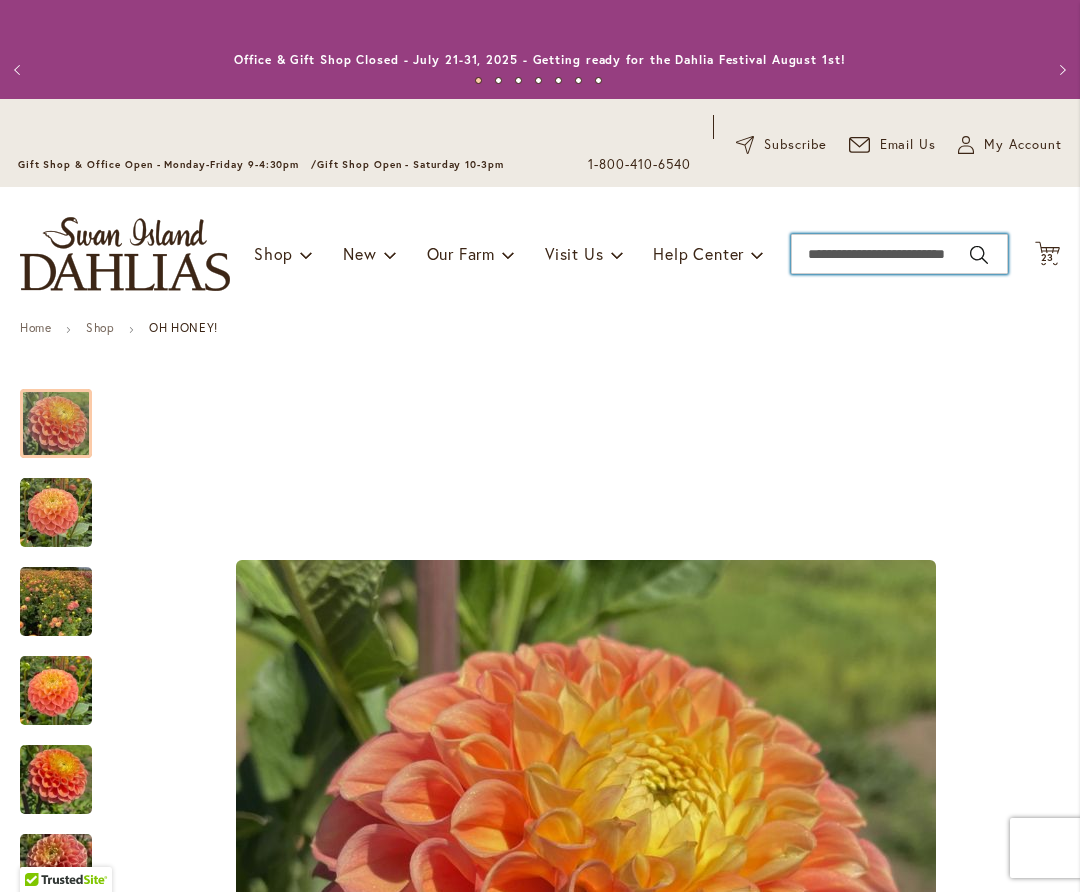 drag, startPoint x: 834, startPoint y: 249, endPoint x: 823, endPoint y: 247, distance: 11.18034 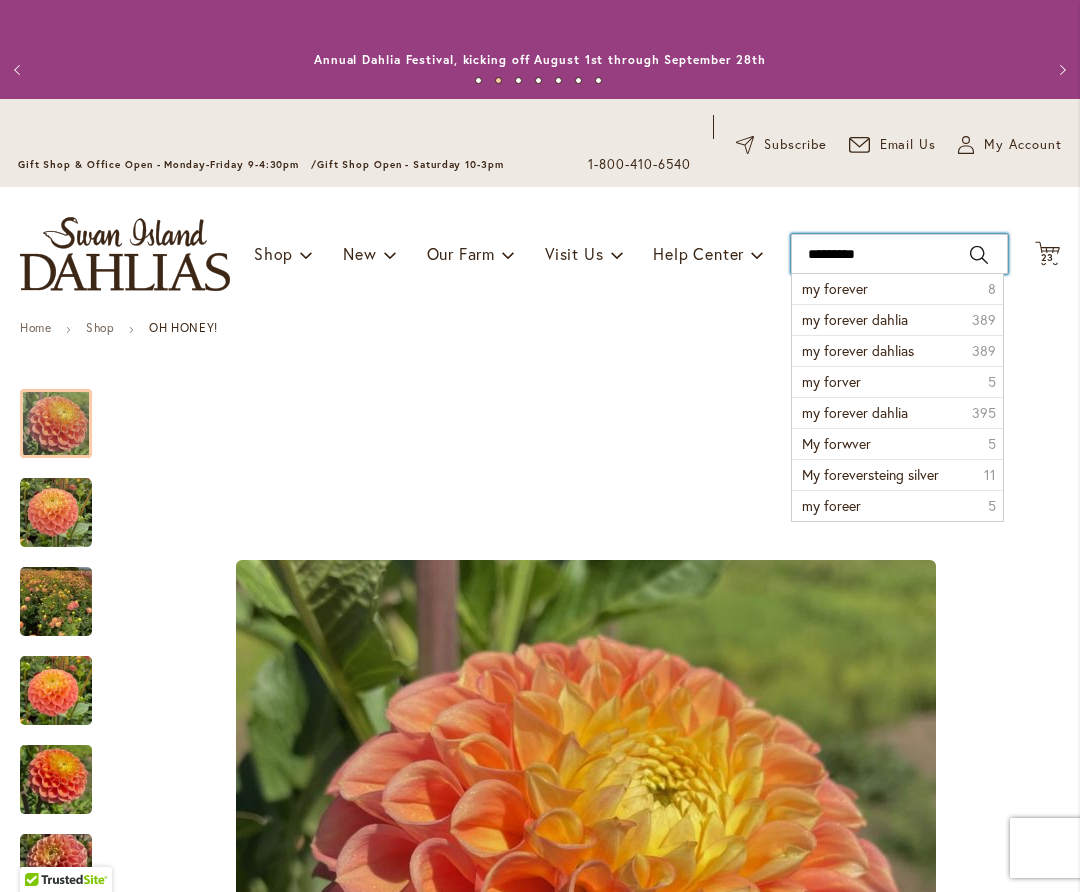 type on "**********" 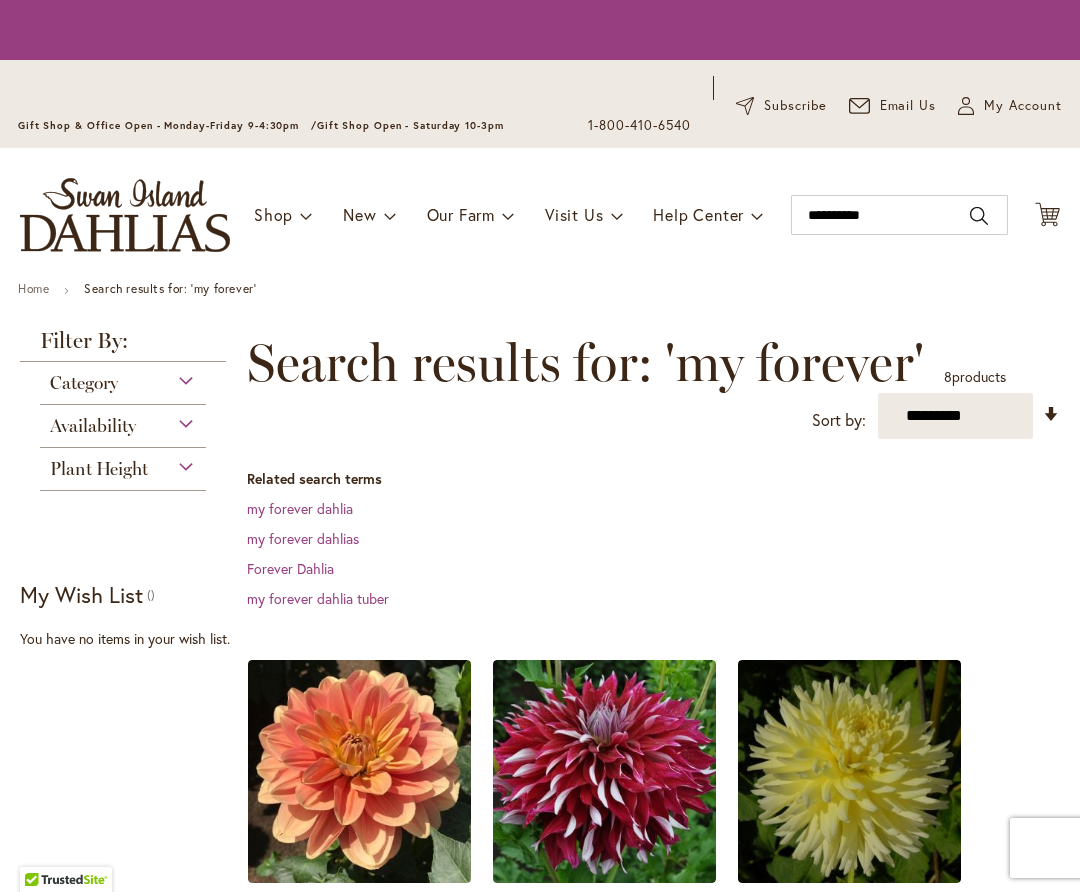 scroll, scrollTop: 0, scrollLeft: 0, axis: both 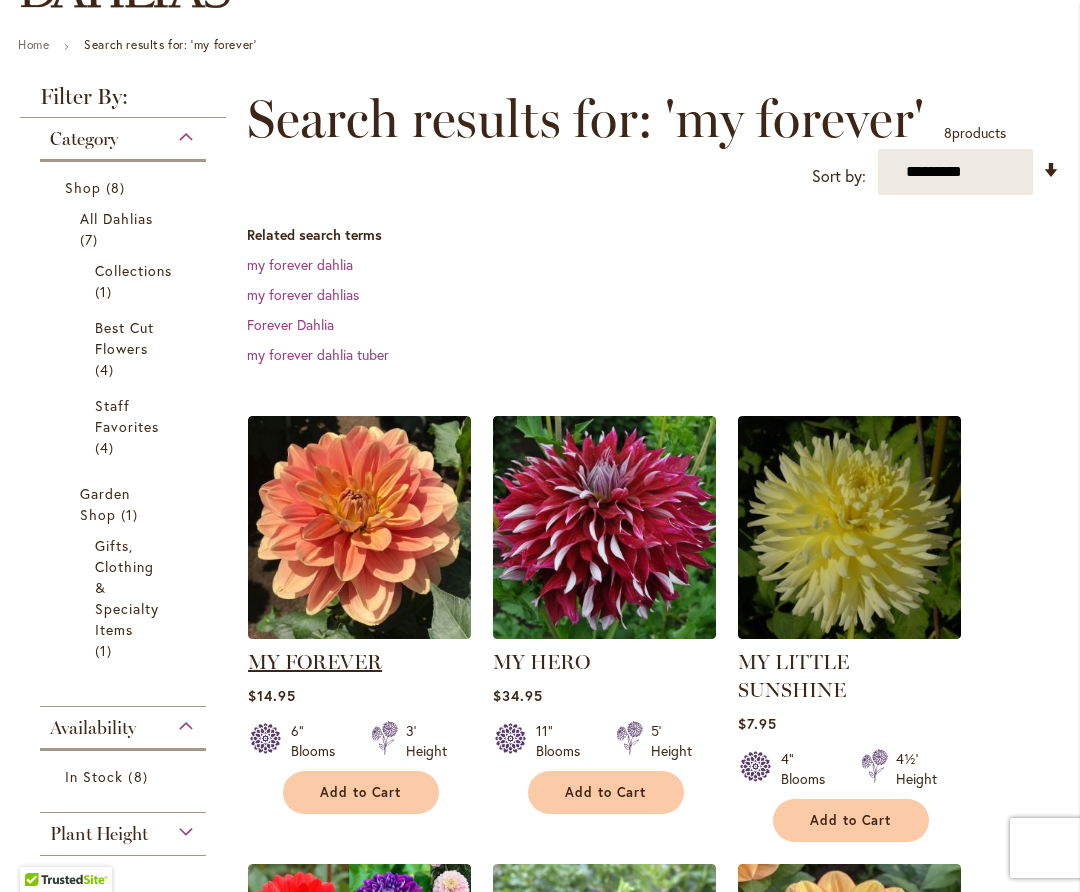 click on "MY FOREVER" at bounding box center [315, 662] 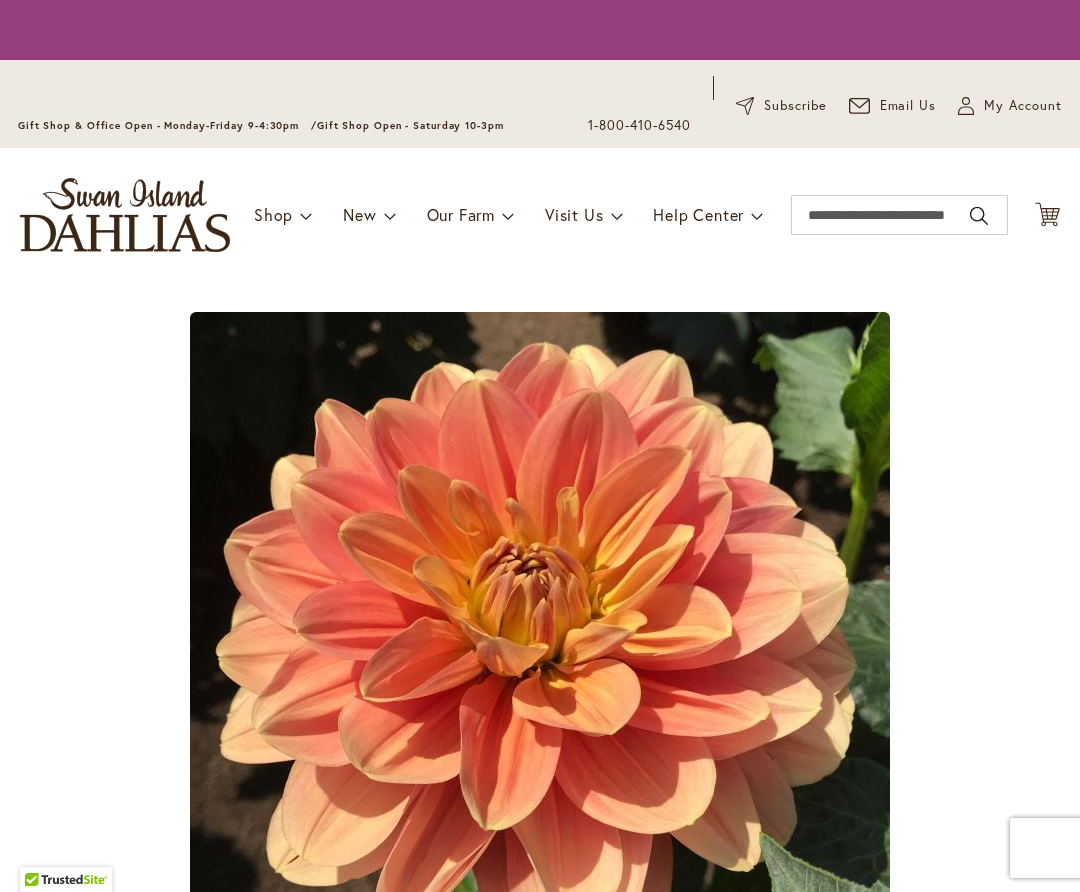scroll, scrollTop: 0, scrollLeft: 0, axis: both 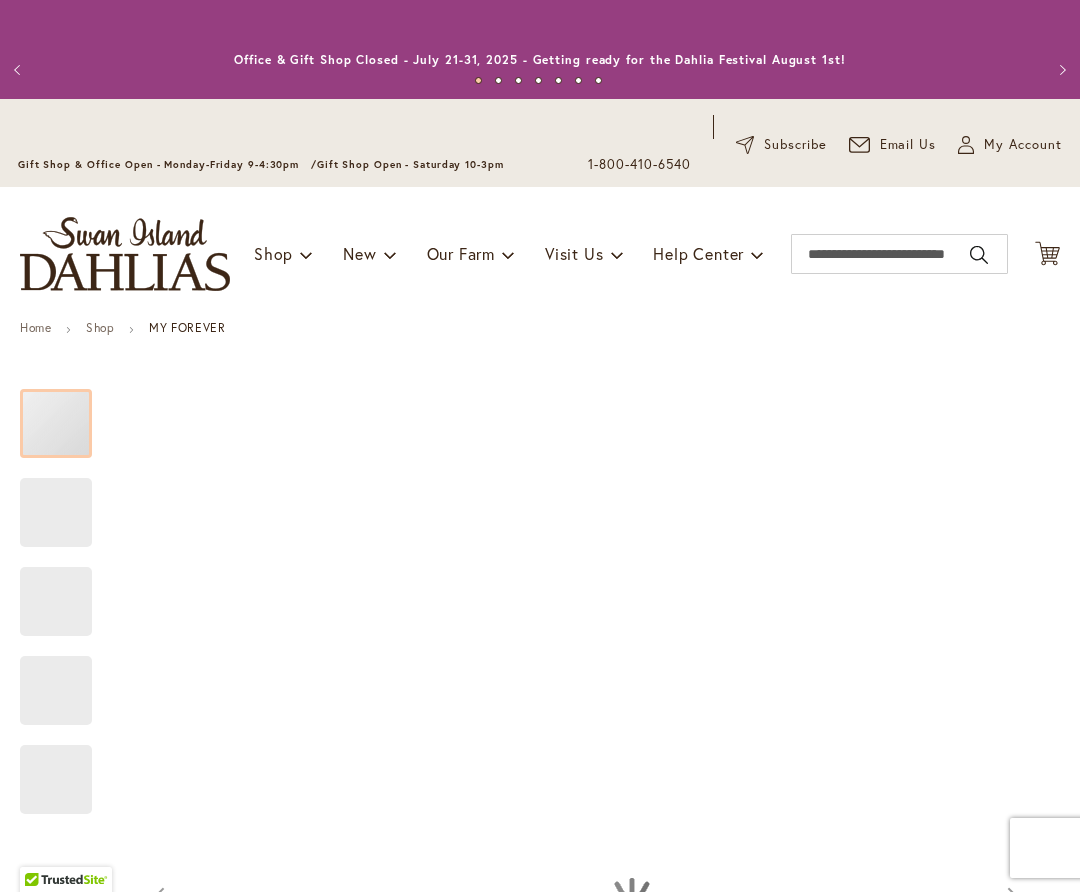 type on "***" 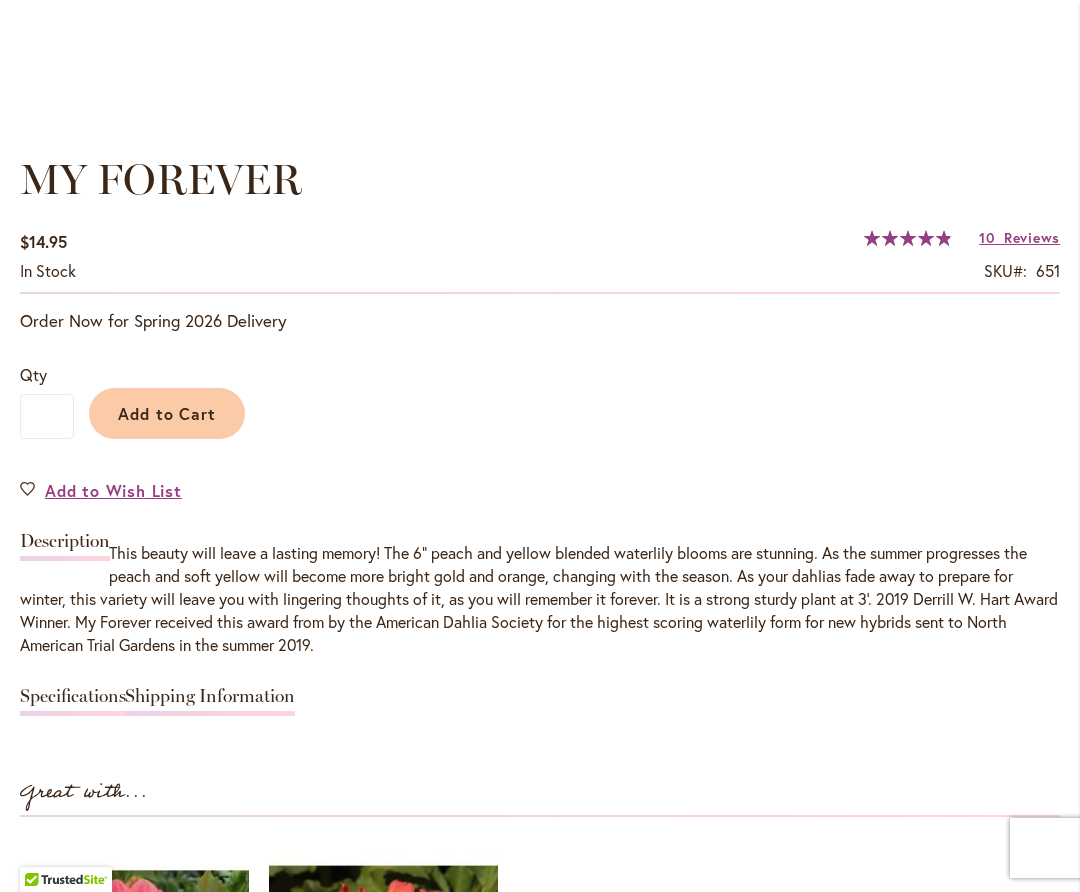 scroll, scrollTop: 1352, scrollLeft: 0, axis: vertical 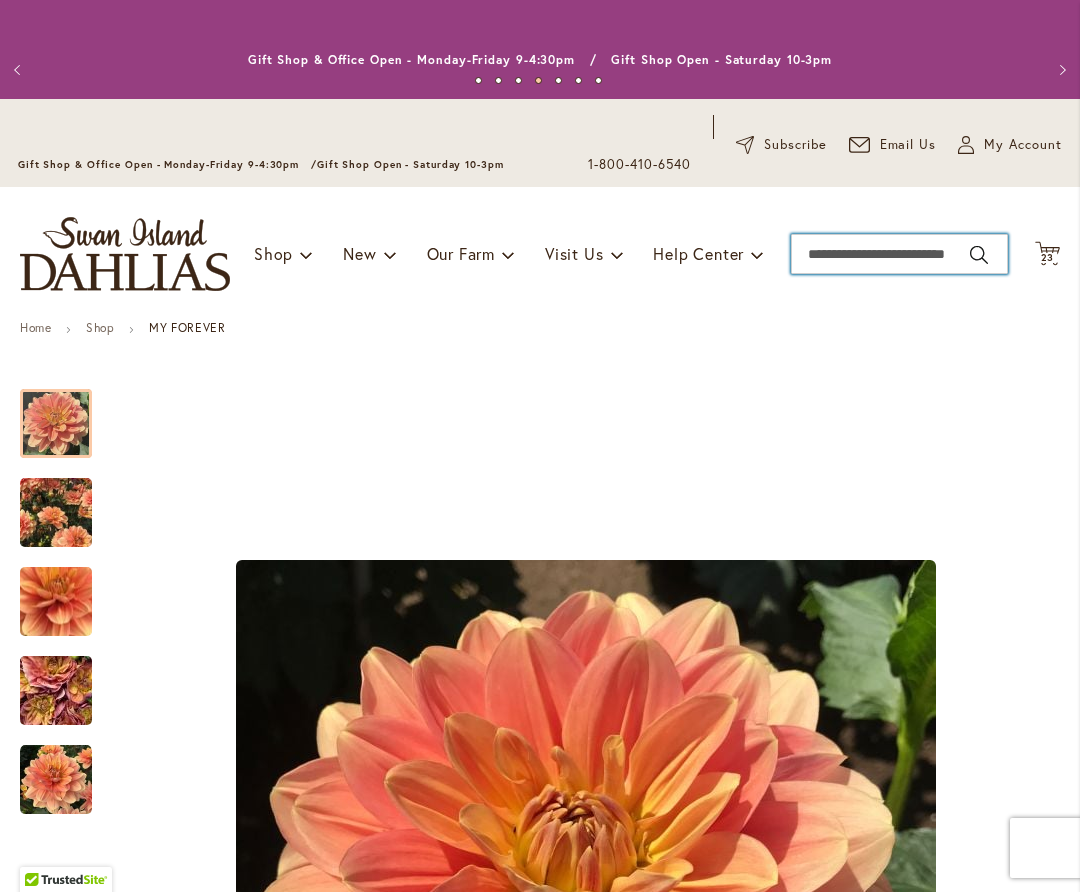 drag, startPoint x: 870, startPoint y: 251, endPoint x: 823, endPoint y: 247, distance: 47.169907 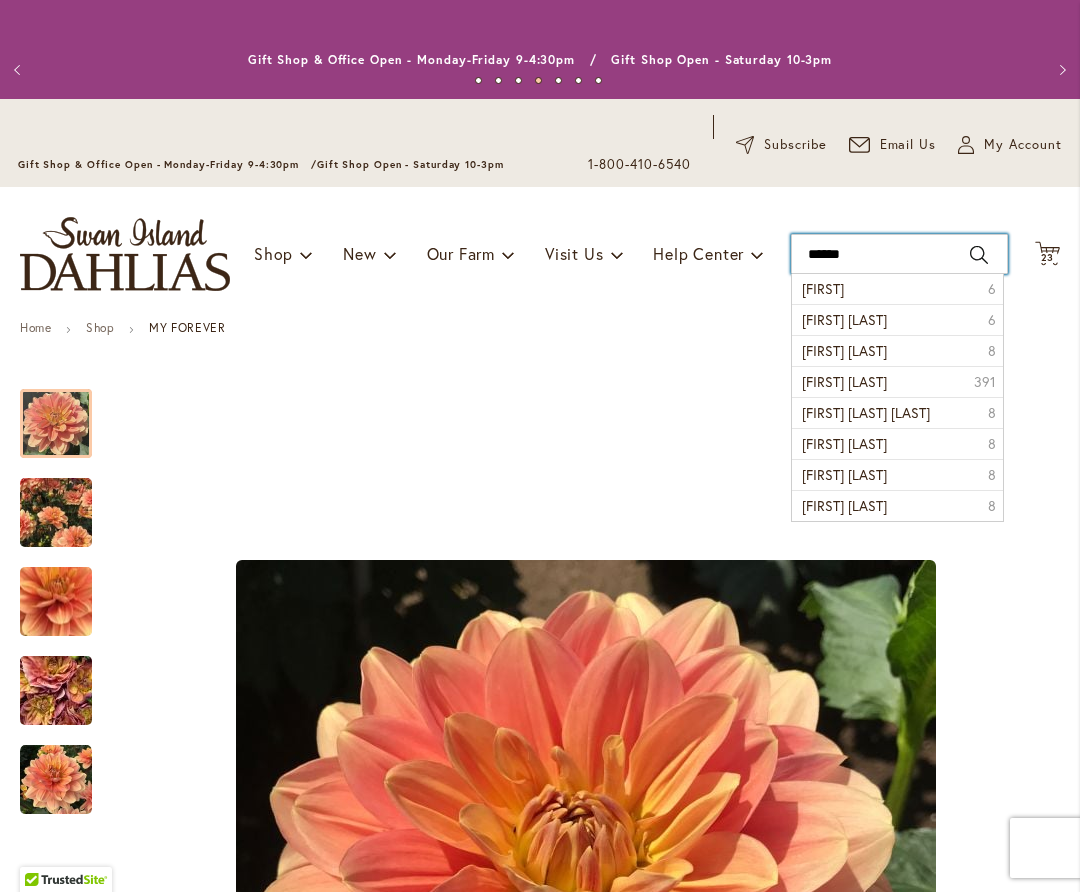 type on "*******" 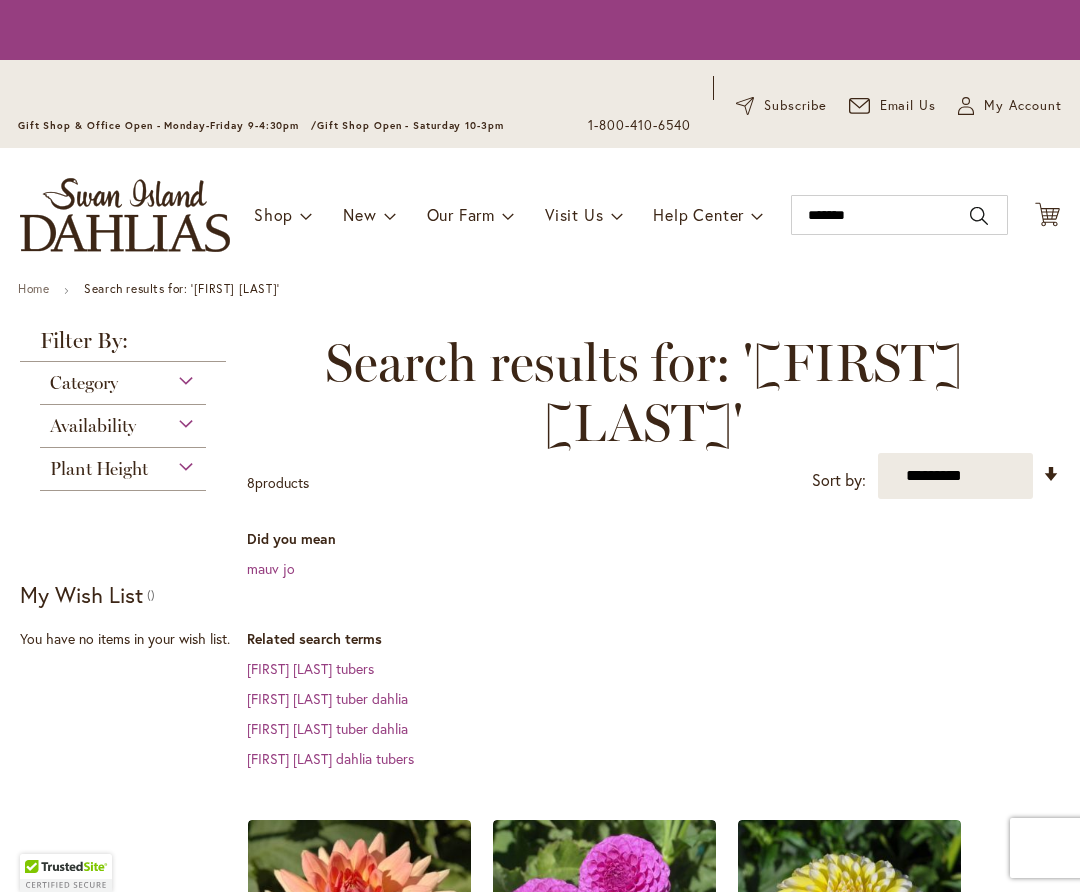 scroll, scrollTop: 0, scrollLeft: 0, axis: both 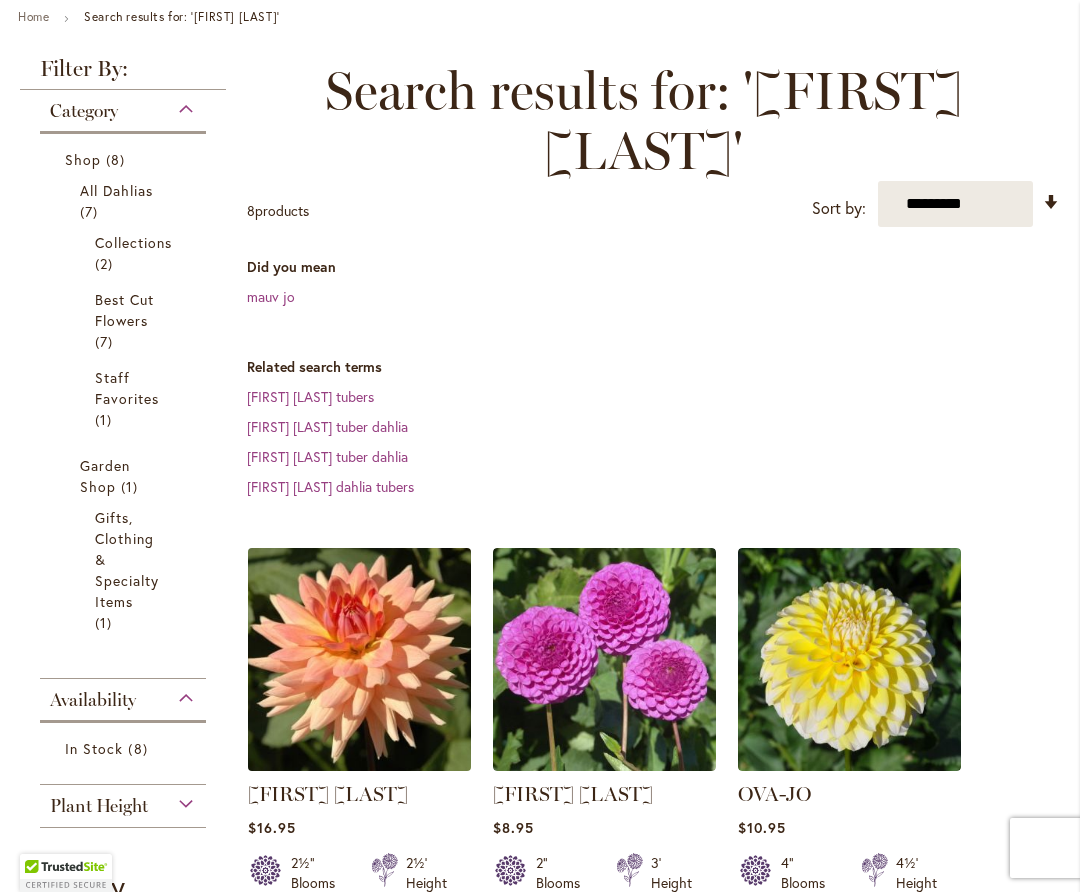click at bounding box center (359, 659) 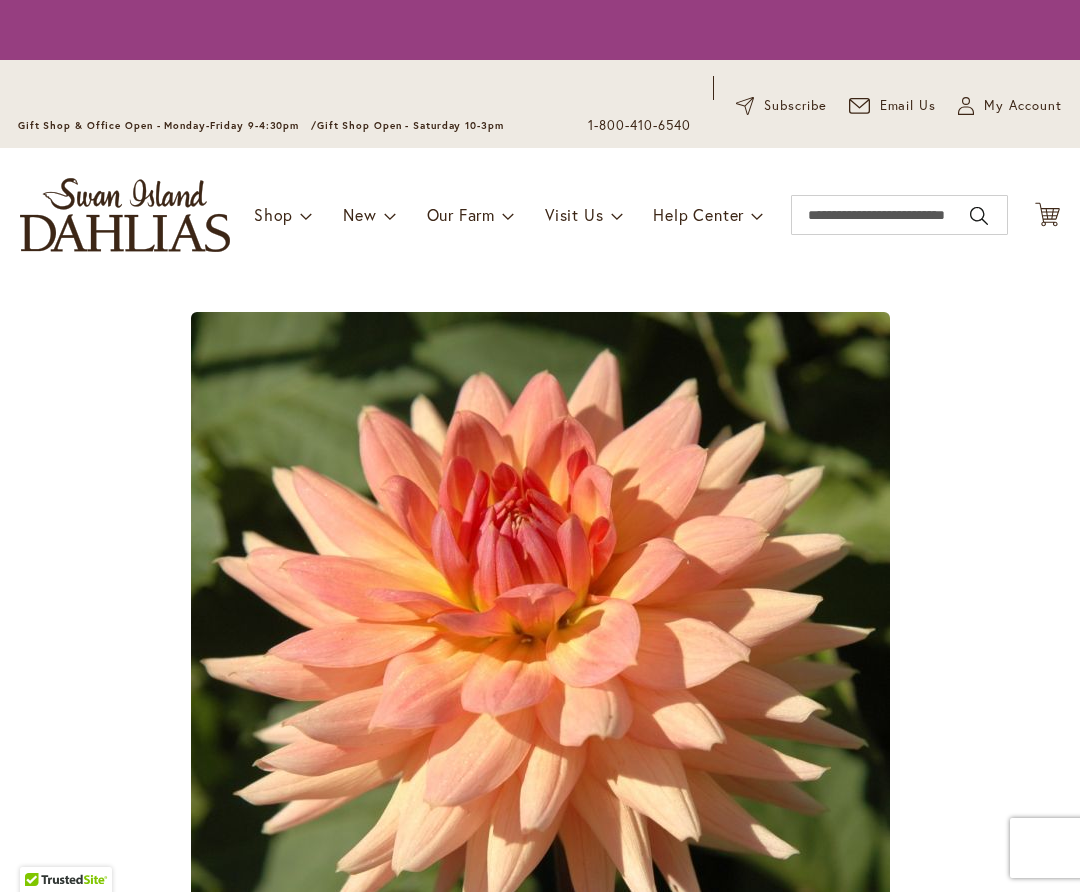 scroll, scrollTop: 0, scrollLeft: 0, axis: both 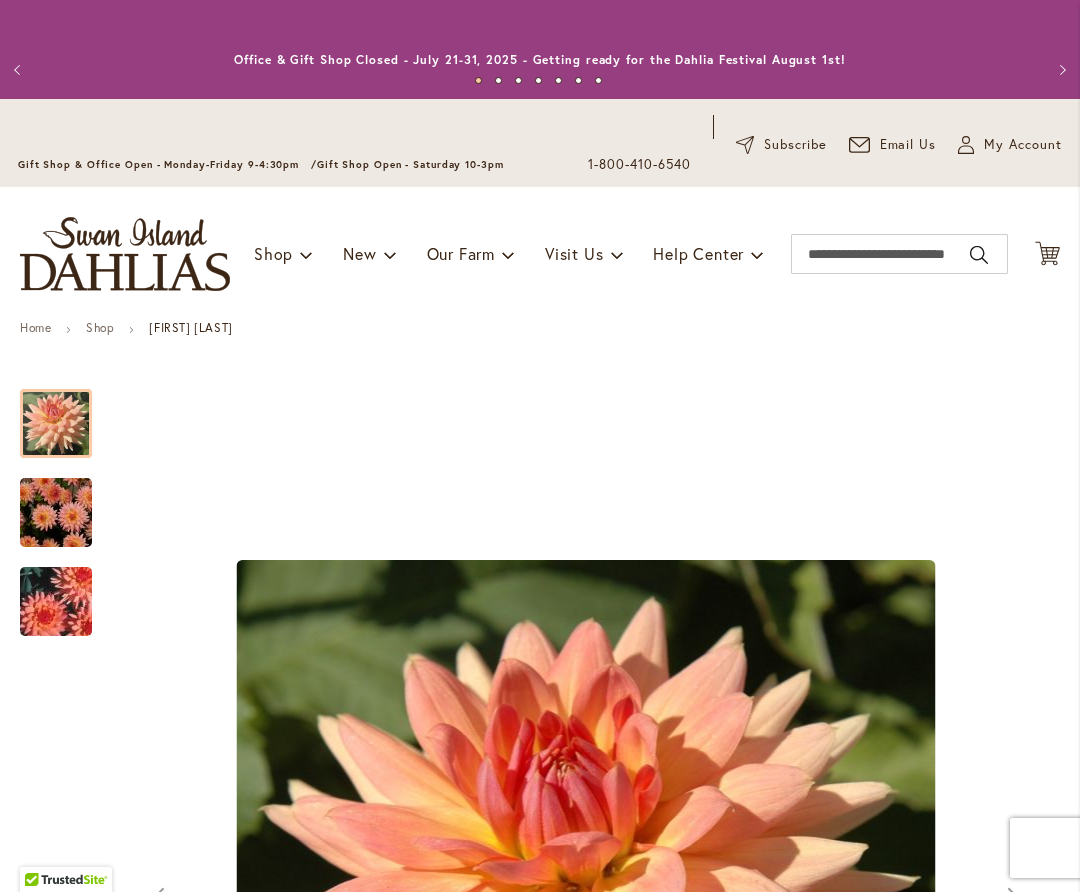type on "***" 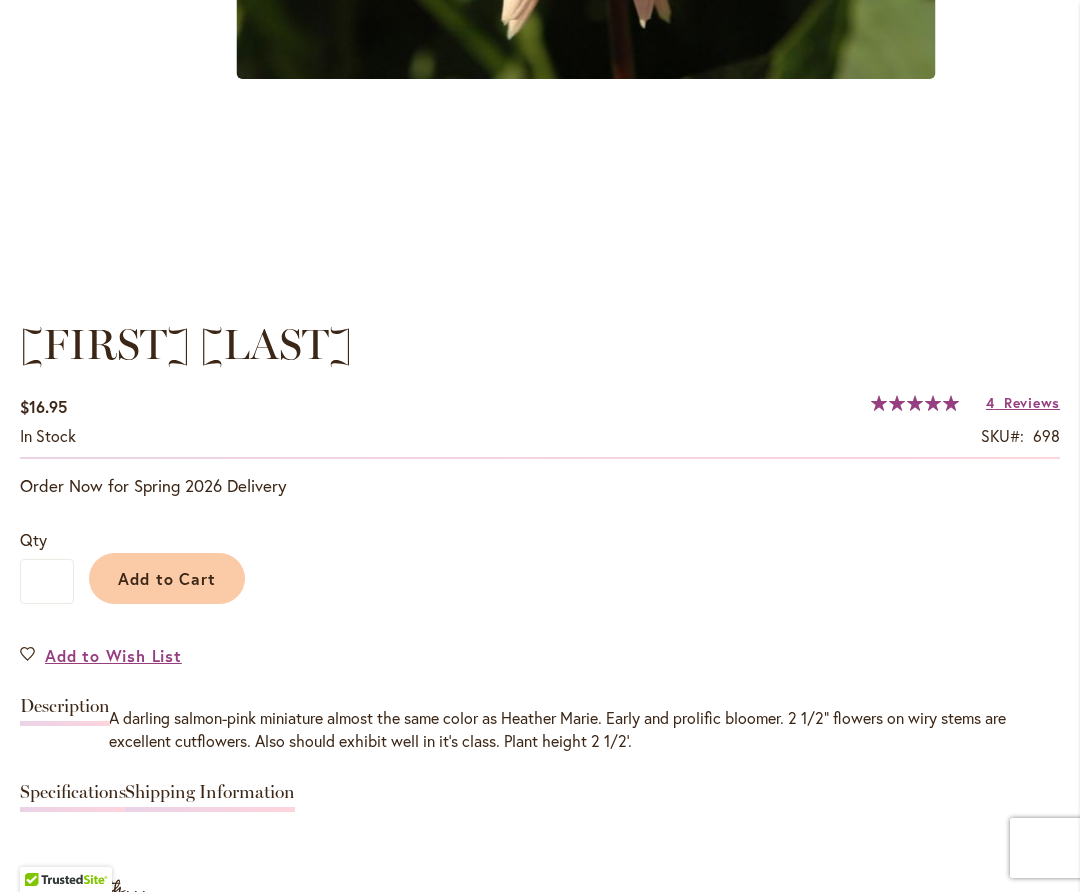 scroll, scrollTop: 1190, scrollLeft: 0, axis: vertical 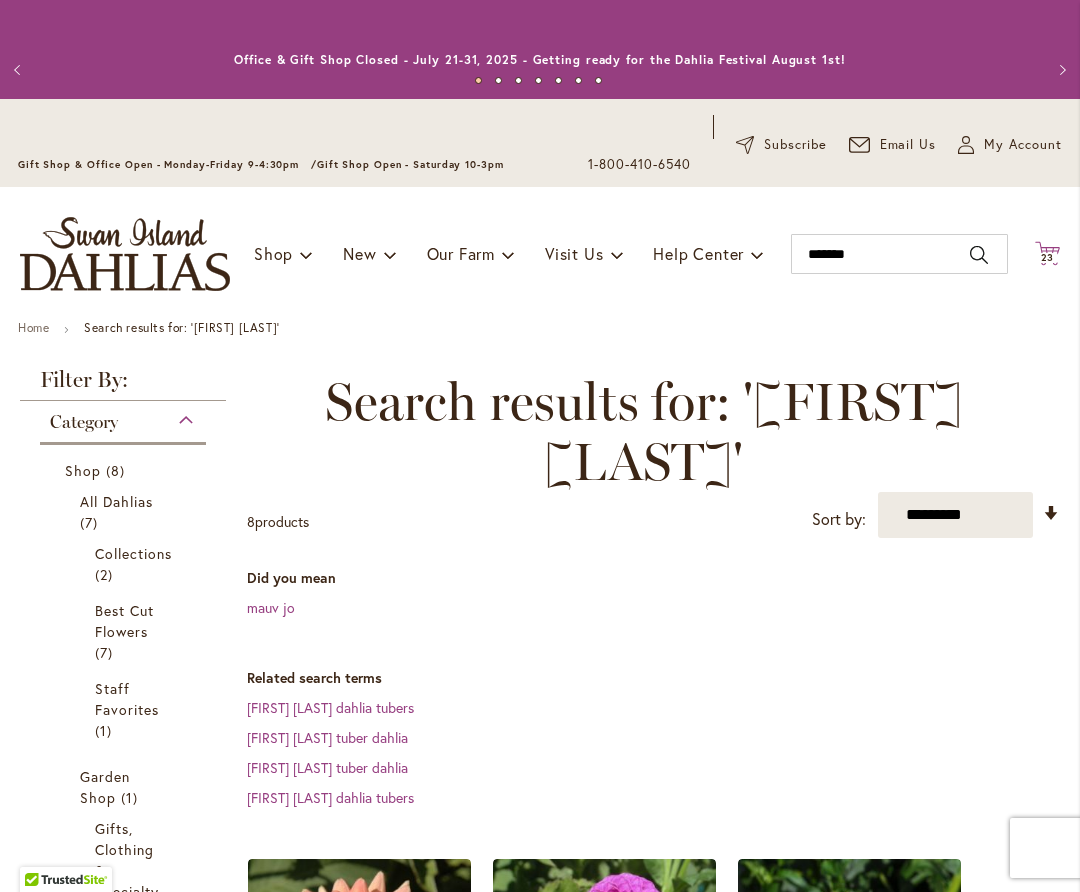 click on "23" at bounding box center [1048, 257] 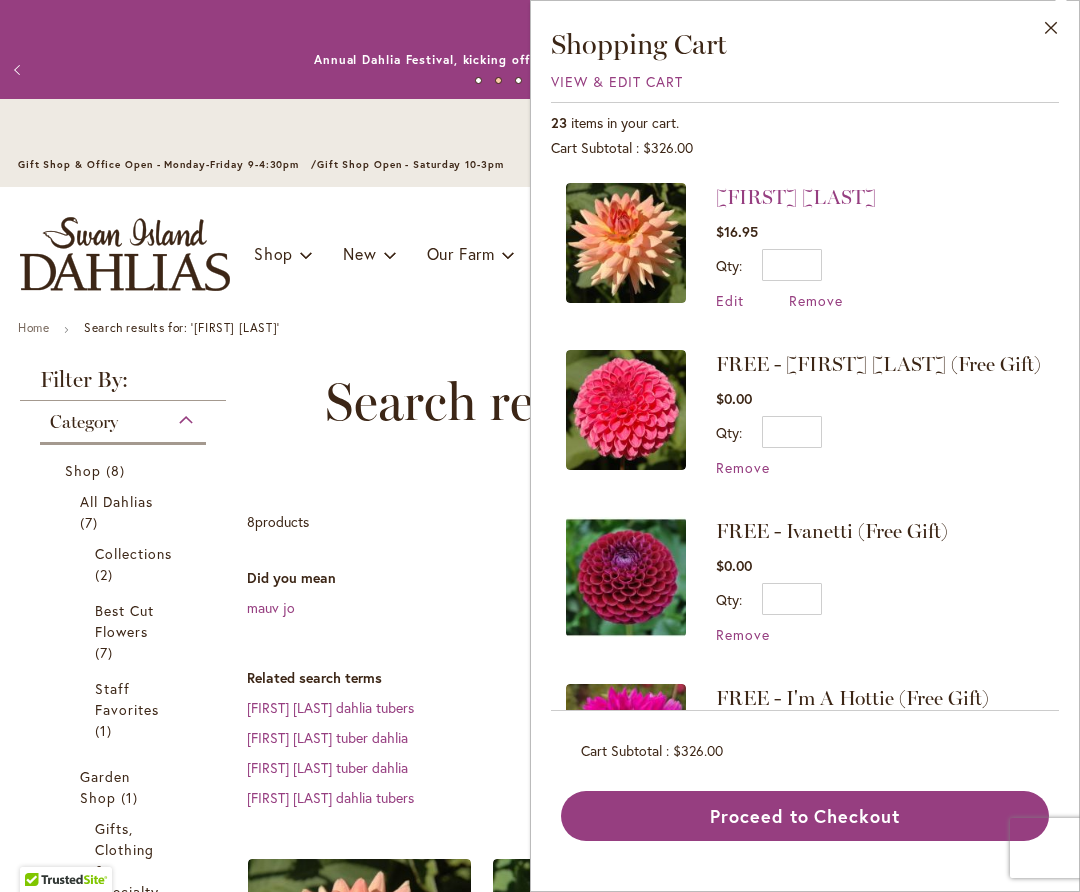 scroll, scrollTop: 0, scrollLeft: 0, axis: both 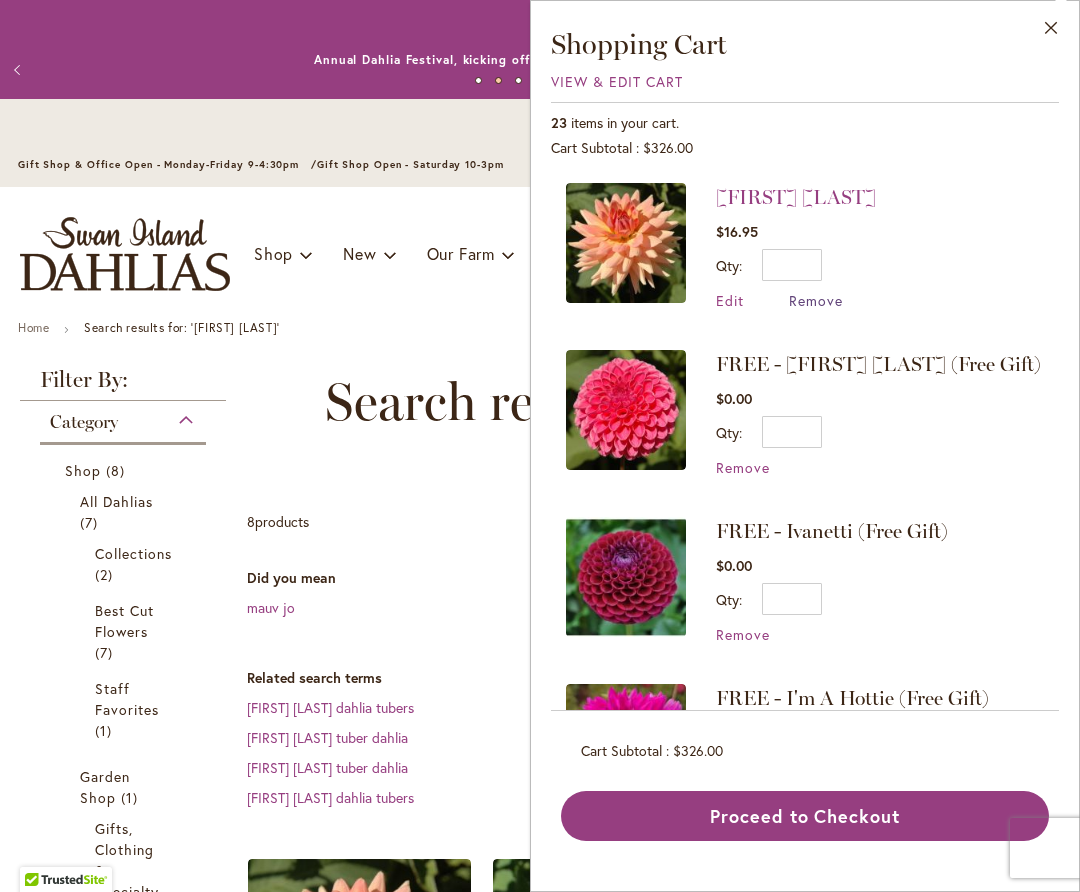 click on "Remove" at bounding box center (816, 300) 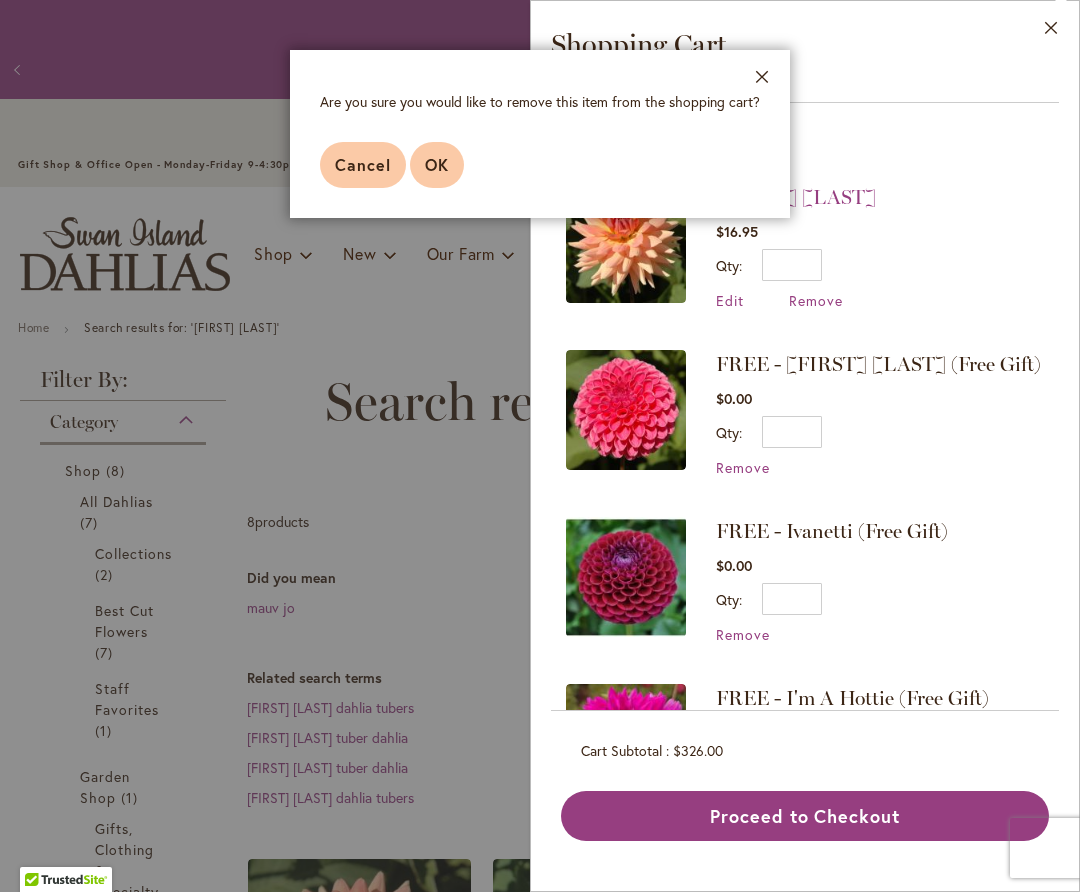 click on "OK" at bounding box center [437, 164] 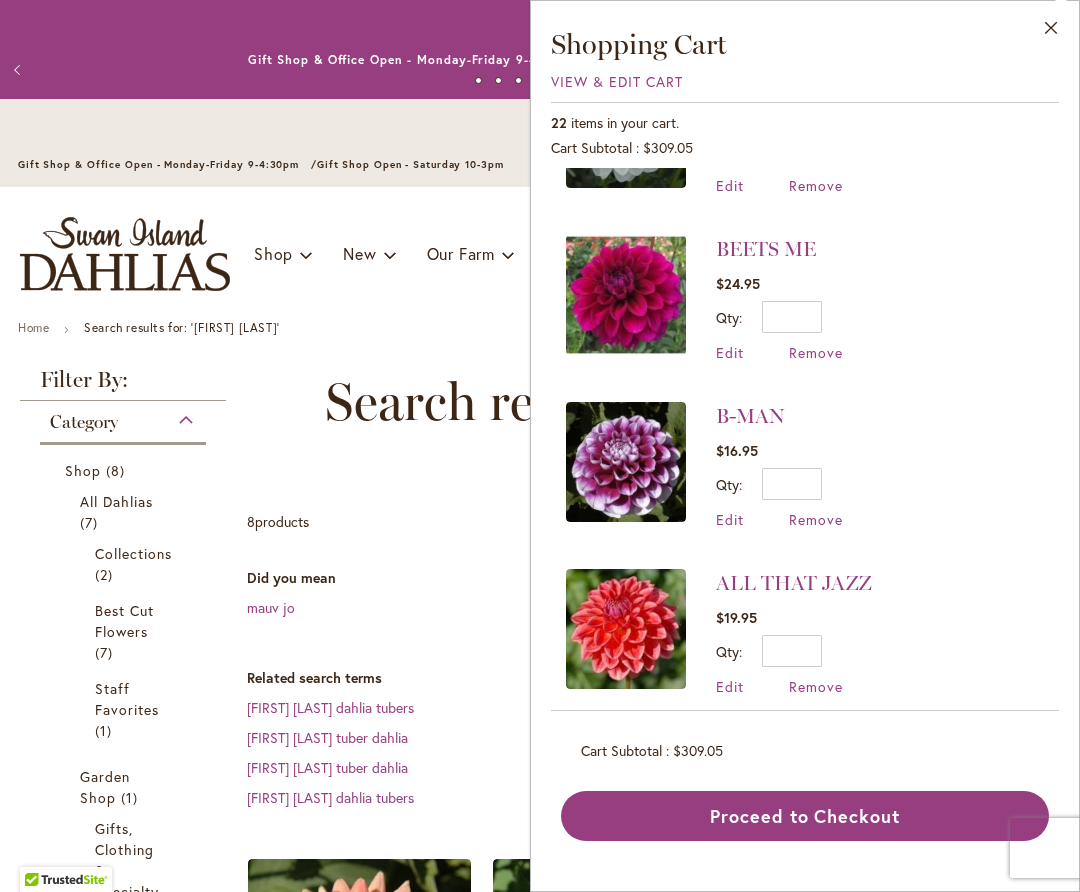 scroll, scrollTop: 3120, scrollLeft: 0, axis: vertical 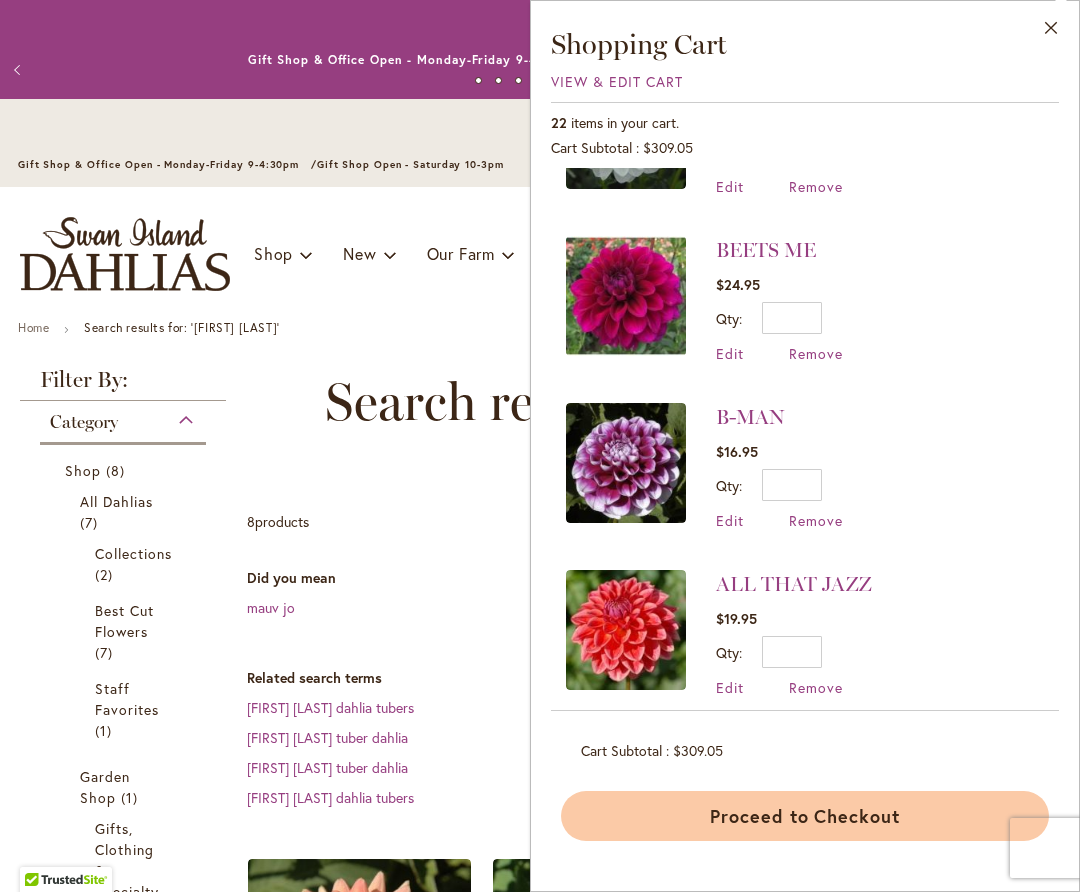 click on "Proceed to Checkout" at bounding box center (805, 816) 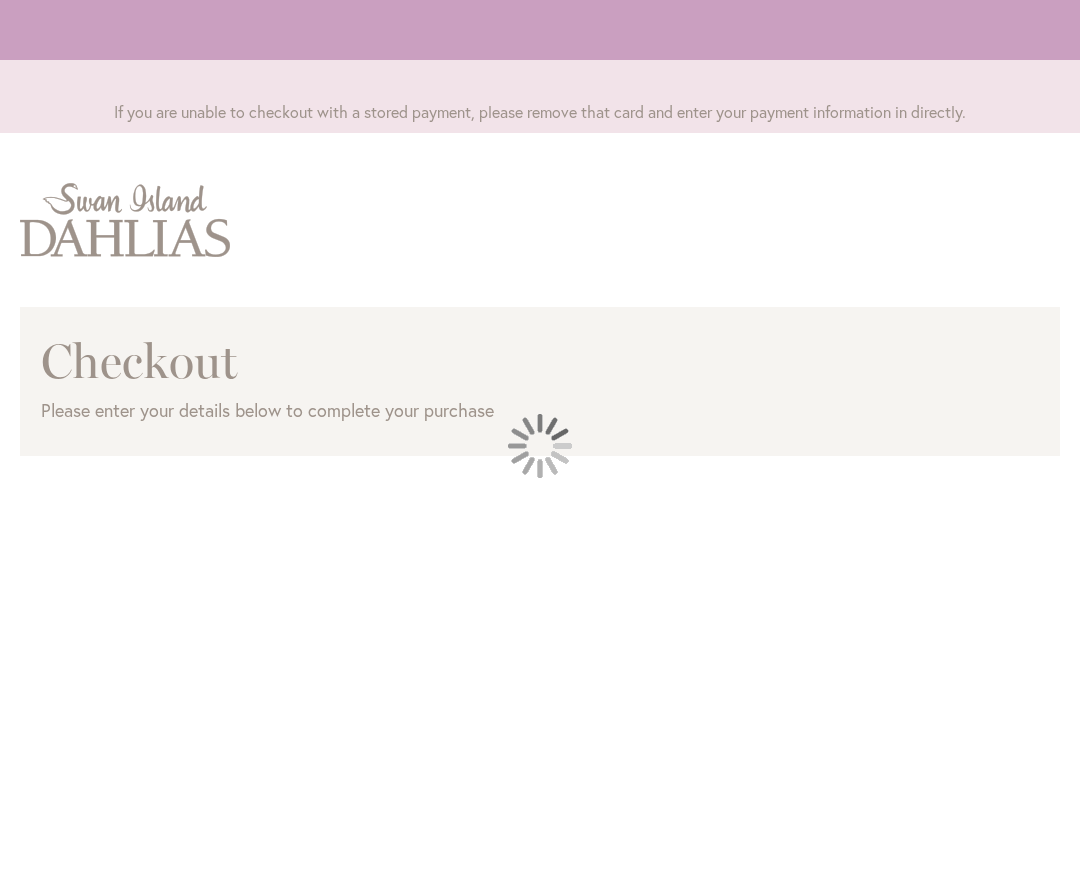 scroll, scrollTop: 0, scrollLeft: 0, axis: both 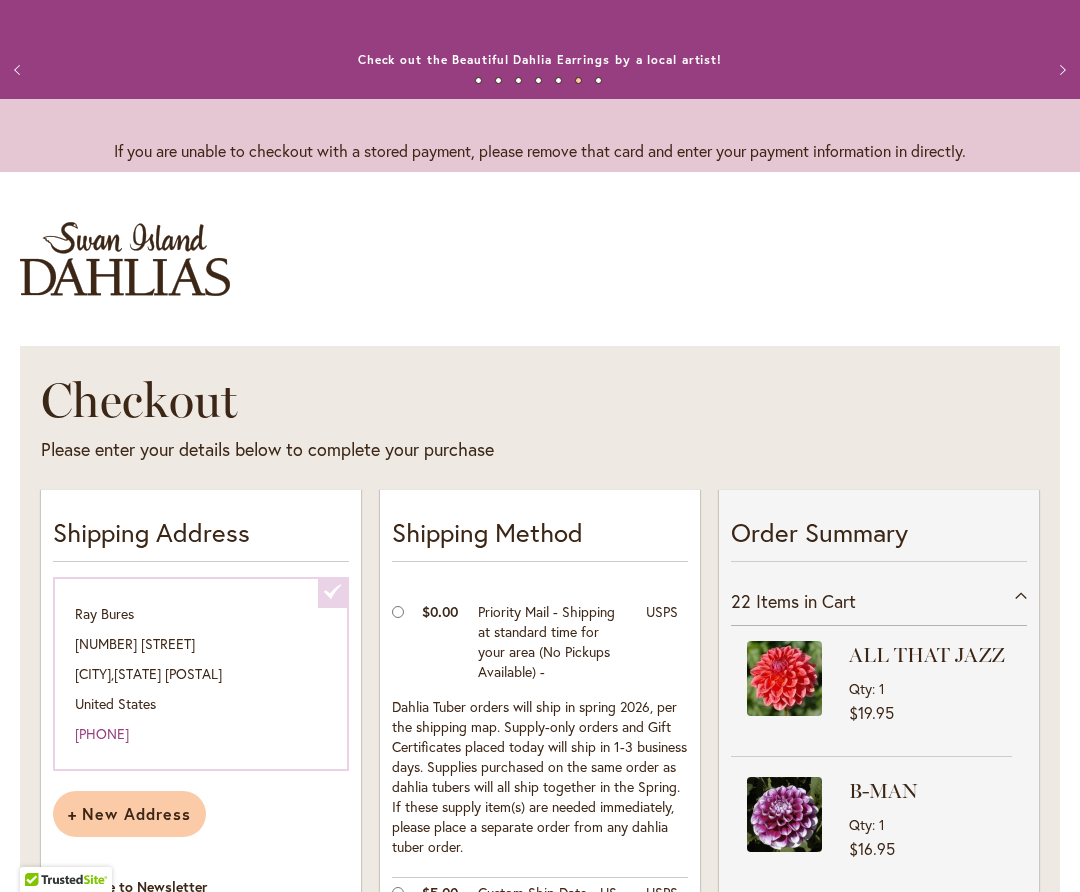 click at bounding box center (125, 259) 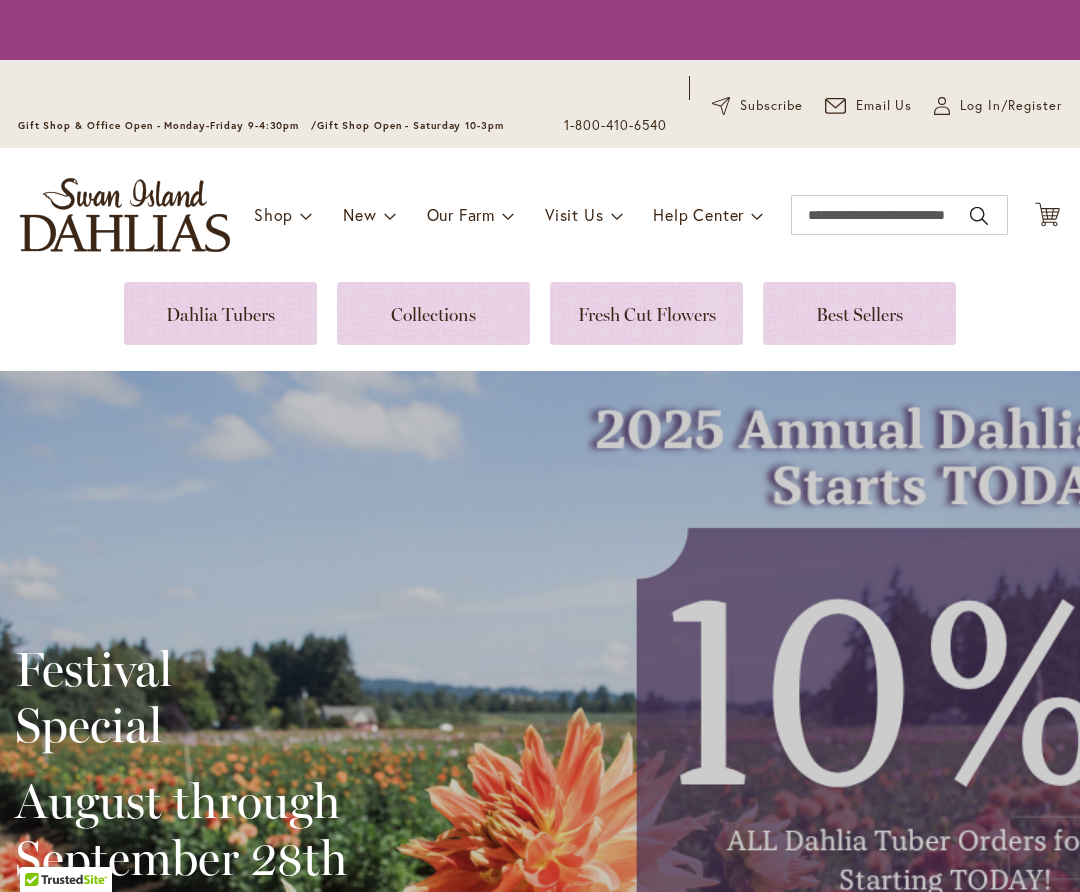 scroll, scrollTop: 0, scrollLeft: 0, axis: both 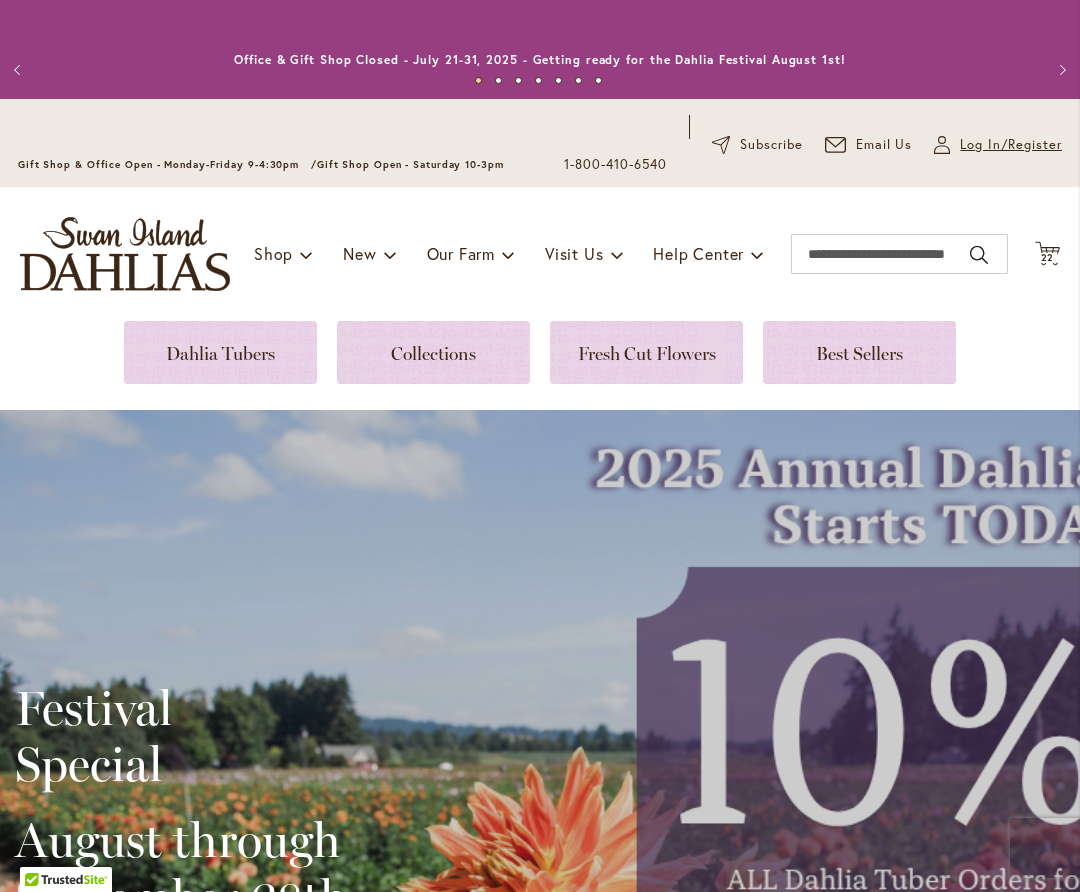 click on "Log In/Register" at bounding box center [1011, 145] 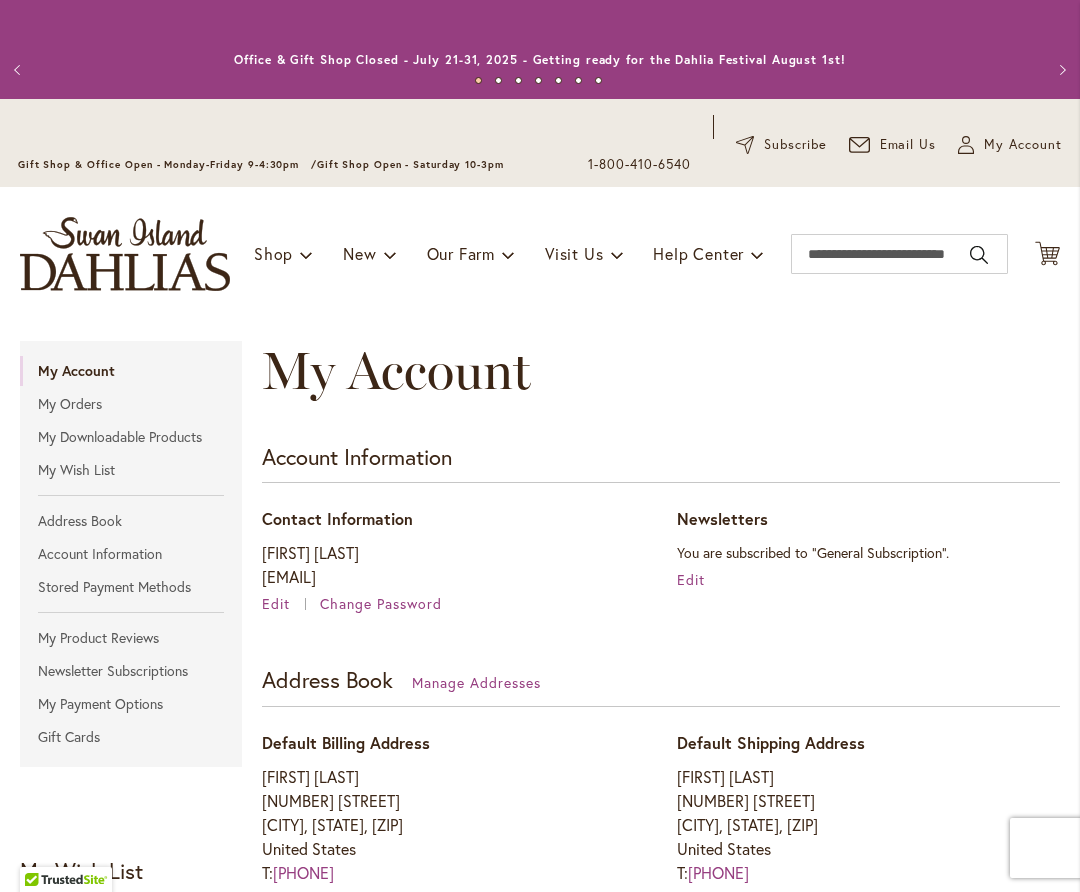 scroll, scrollTop: 0, scrollLeft: 0, axis: both 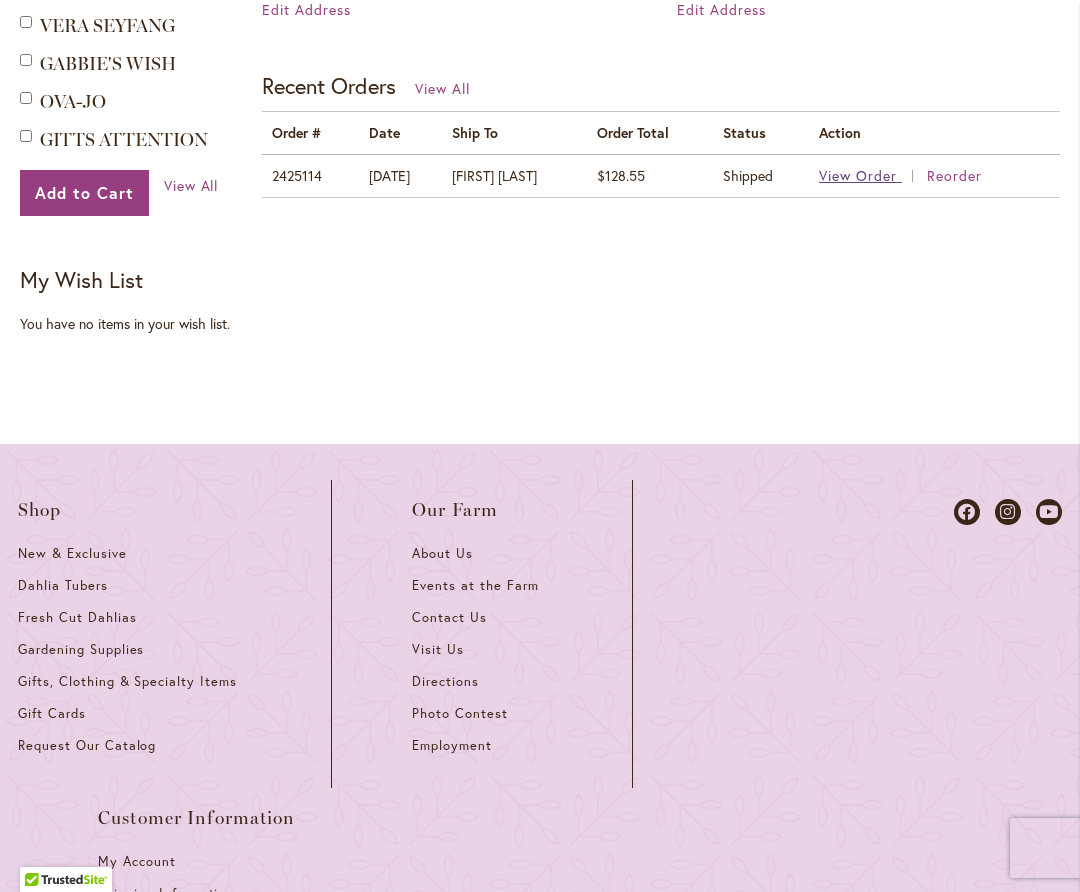 click on "View Order" at bounding box center [858, 175] 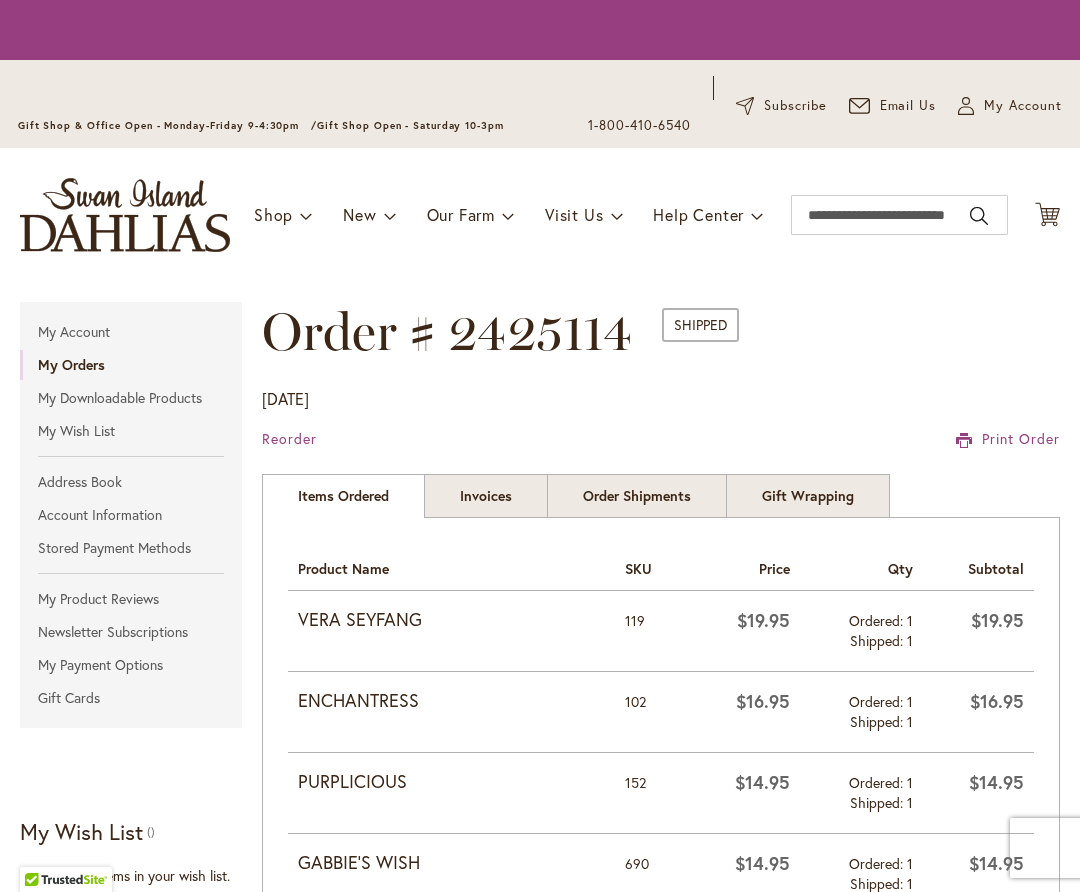 scroll, scrollTop: 0, scrollLeft: 0, axis: both 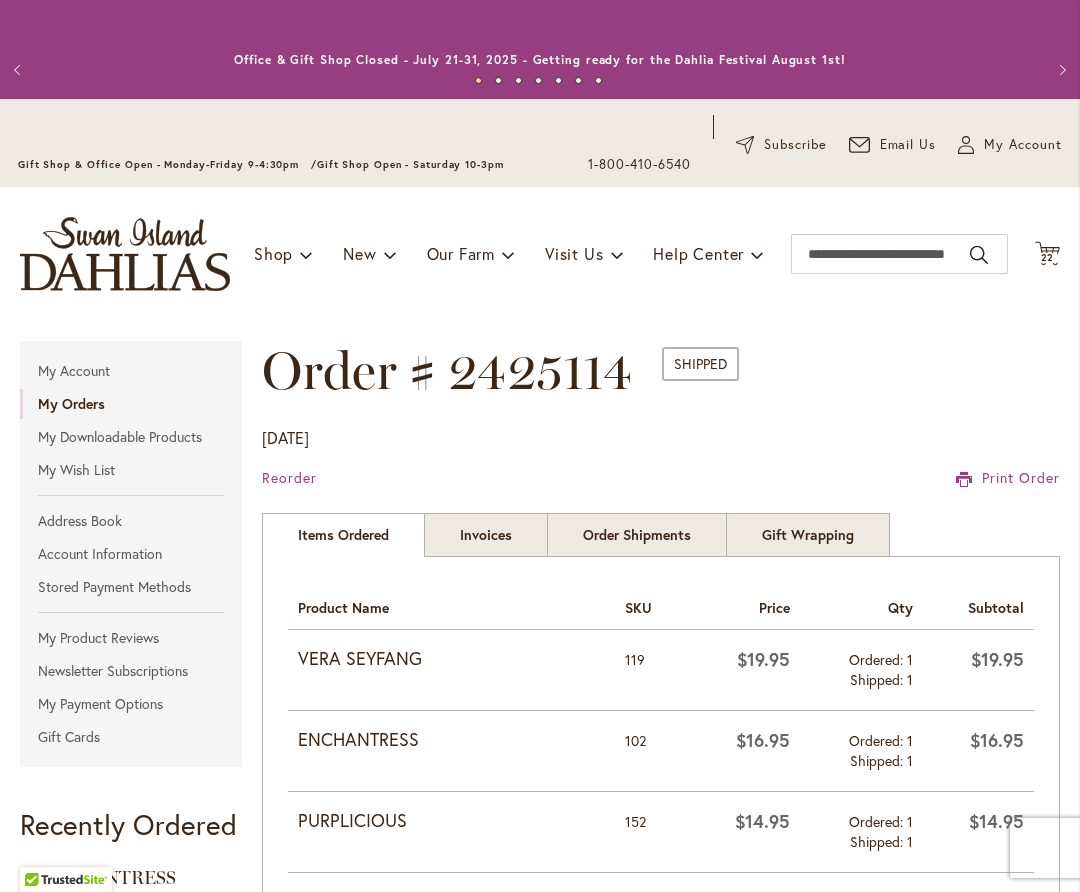click on "Cart
.cls-1 {
fill: #231f20;
}" 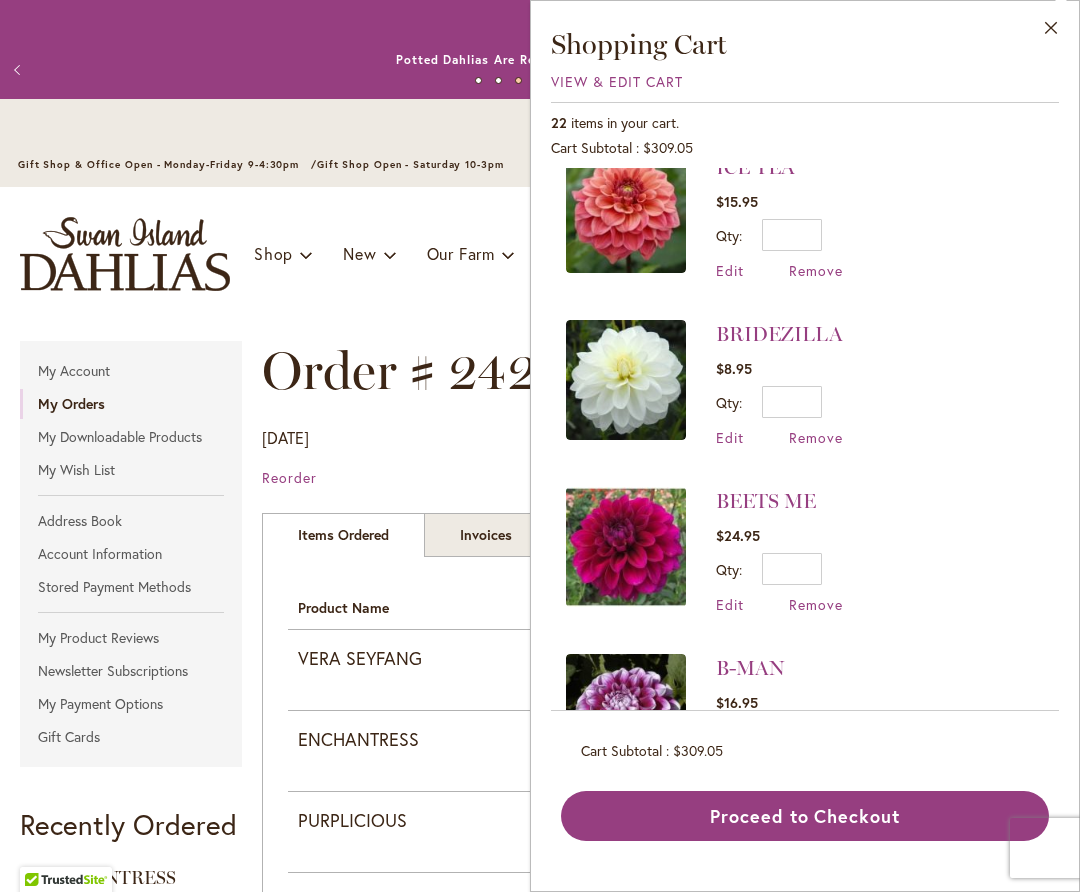 scroll, scrollTop: 2870, scrollLeft: 0, axis: vertical 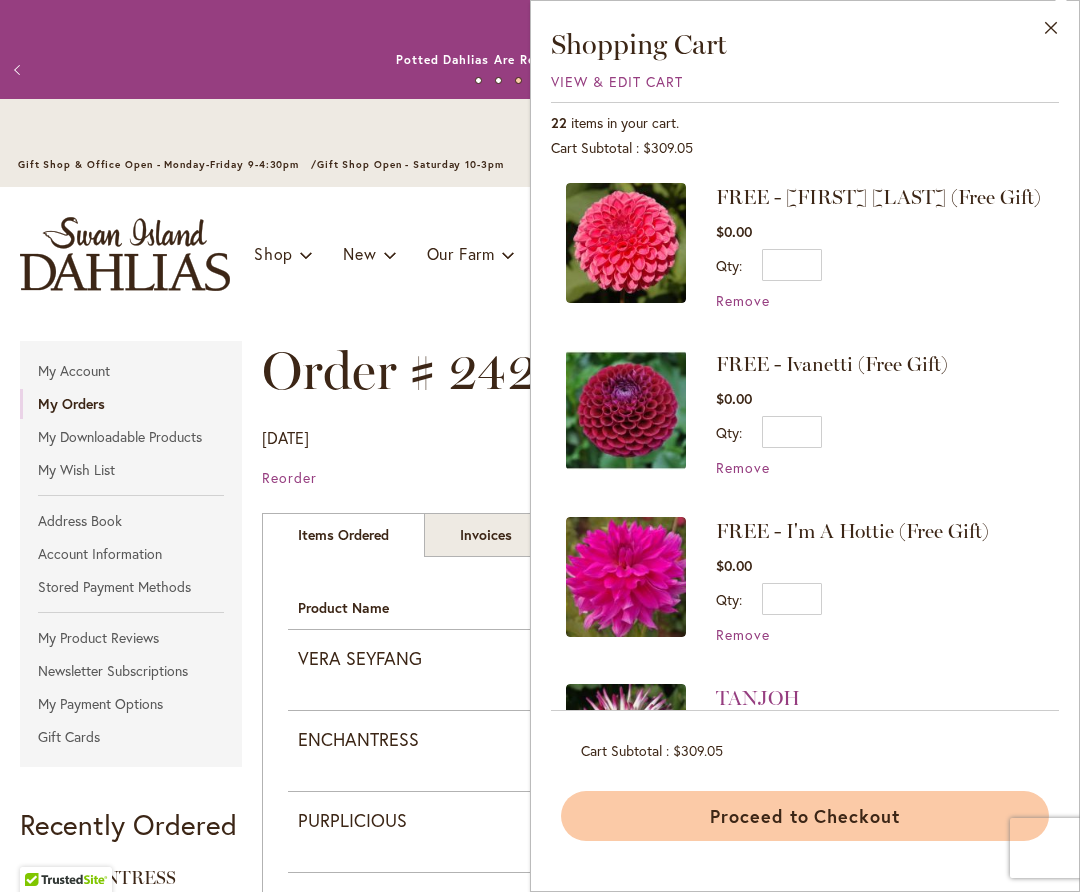 click on "Proceed to Checkout" at bounding box center [805, 816] 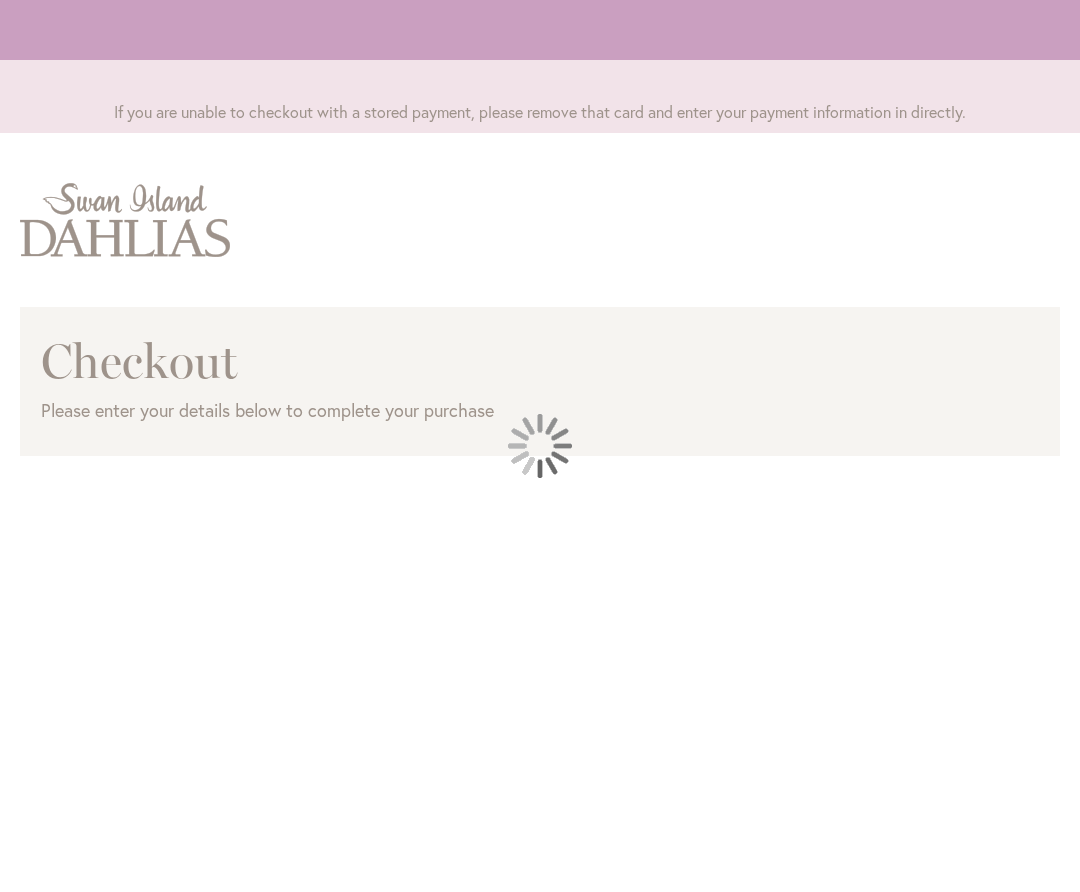 scroll, scrollTop: 0, scrollLeft: 0, axis: both 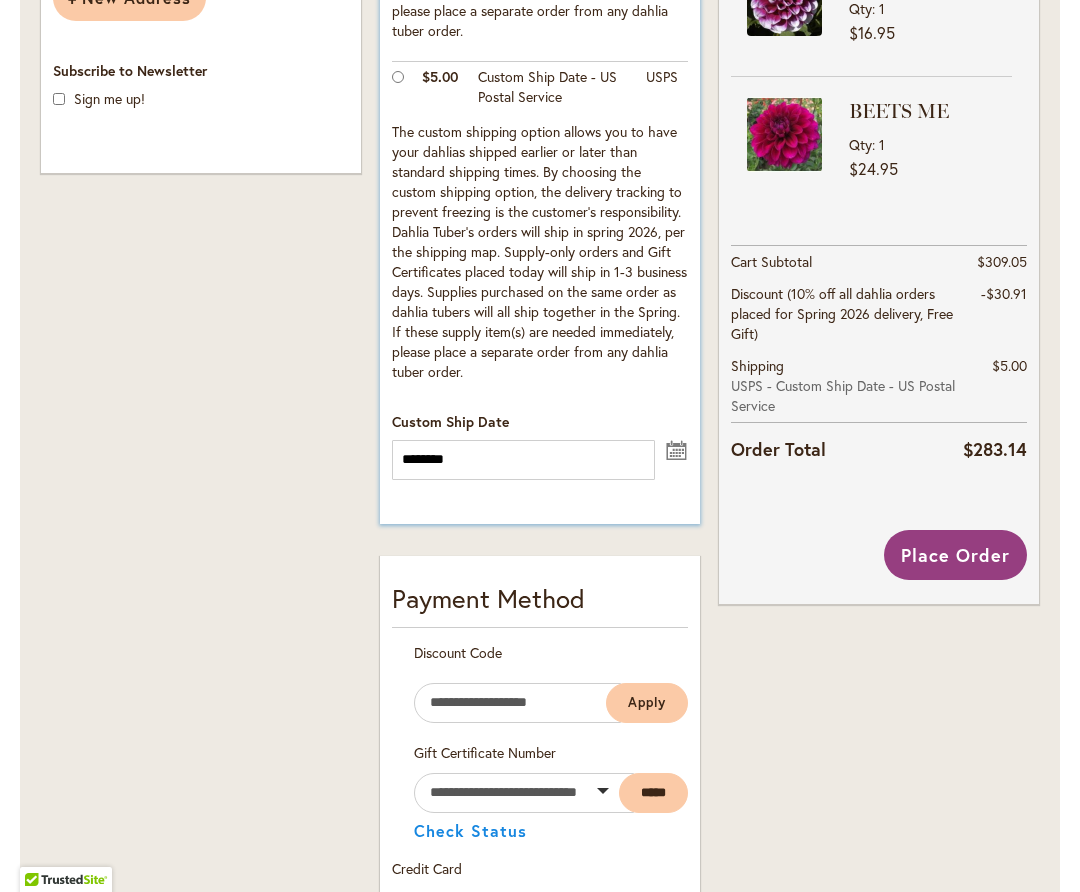 click on "undefined" at bounding box center (677, 448) 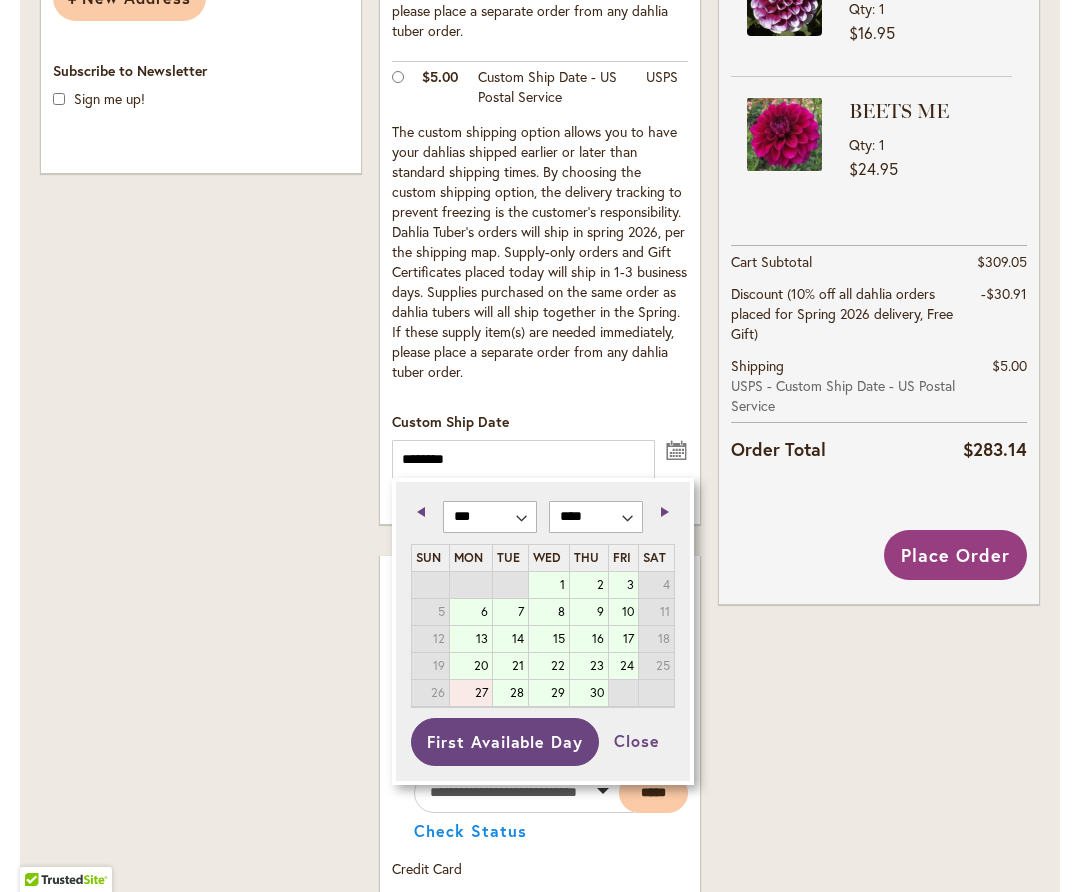 click on "27" at bounding box center (471, 693) 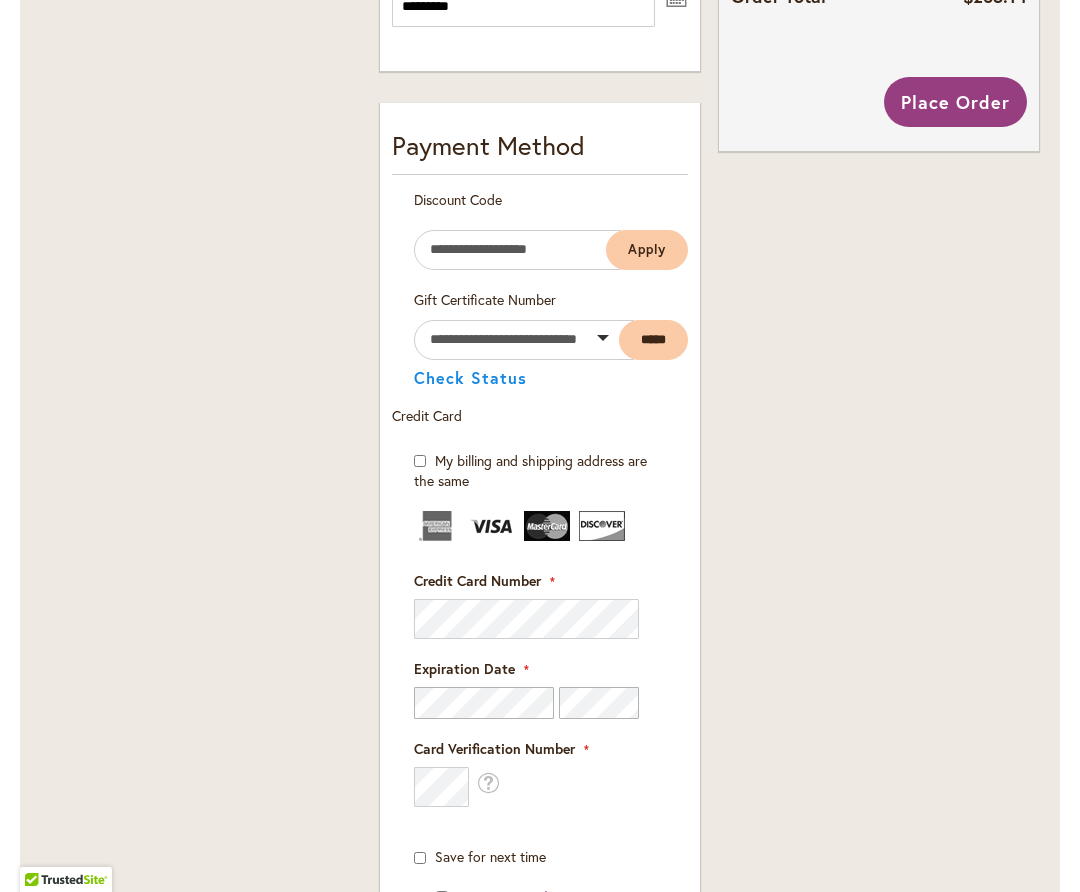 scroll, scrollTop: 1293, scrollLeft: 0, axis: vertical 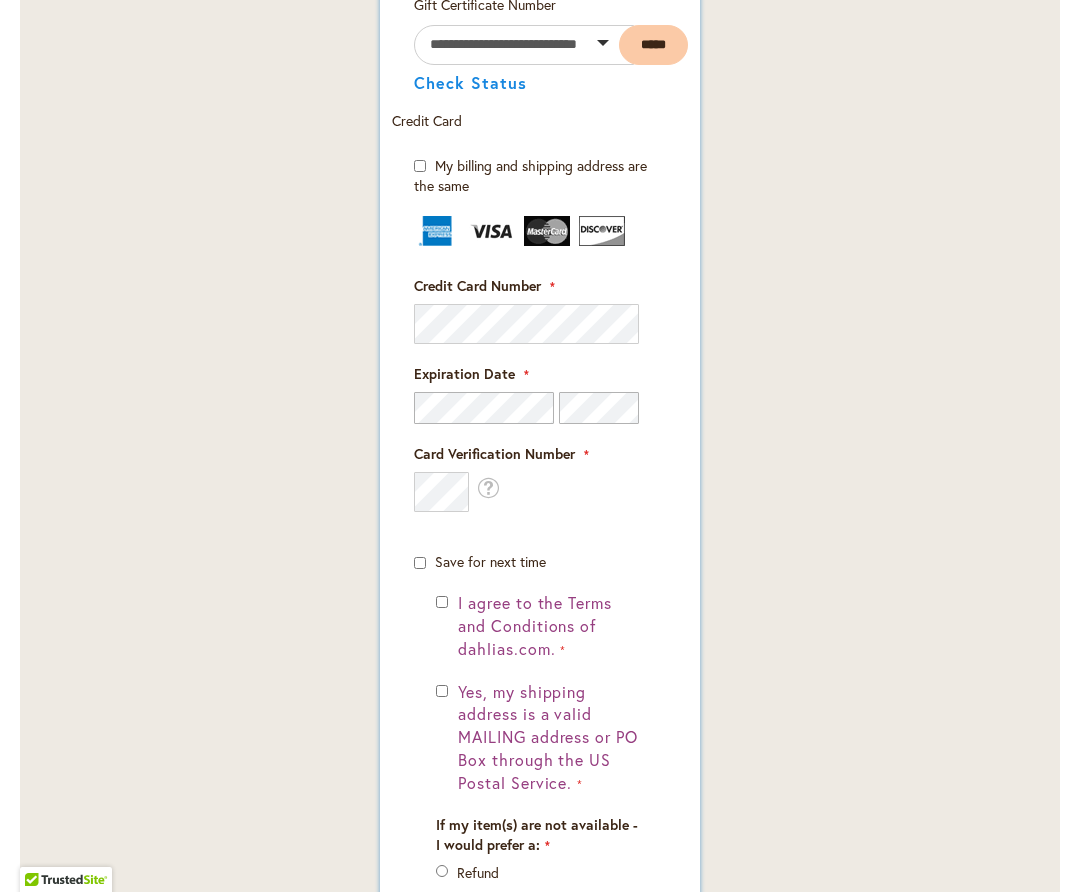 click on "Yes, my shipping address is a valid MAILING address or PO Box through the US Postal Service." at bounding box center (540, 738) 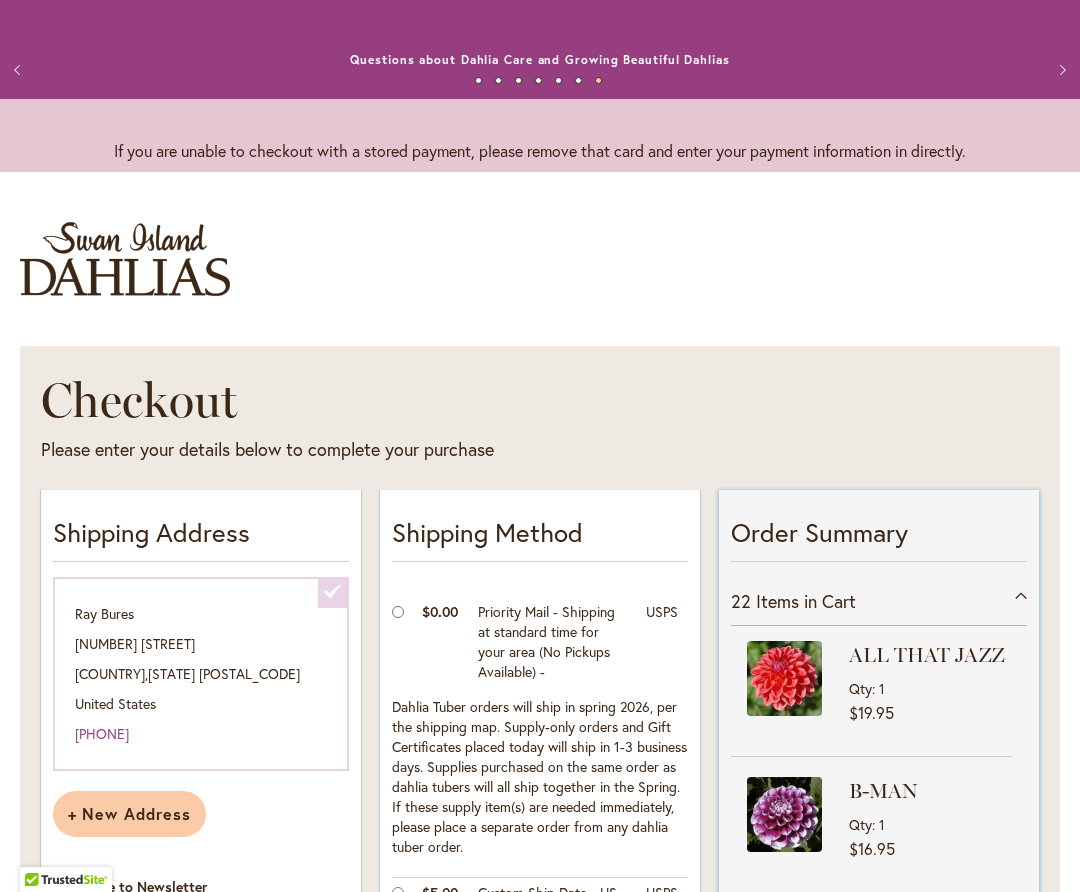 scroll, scrollTop: -1, scrollLeft: 0, axis: vertical 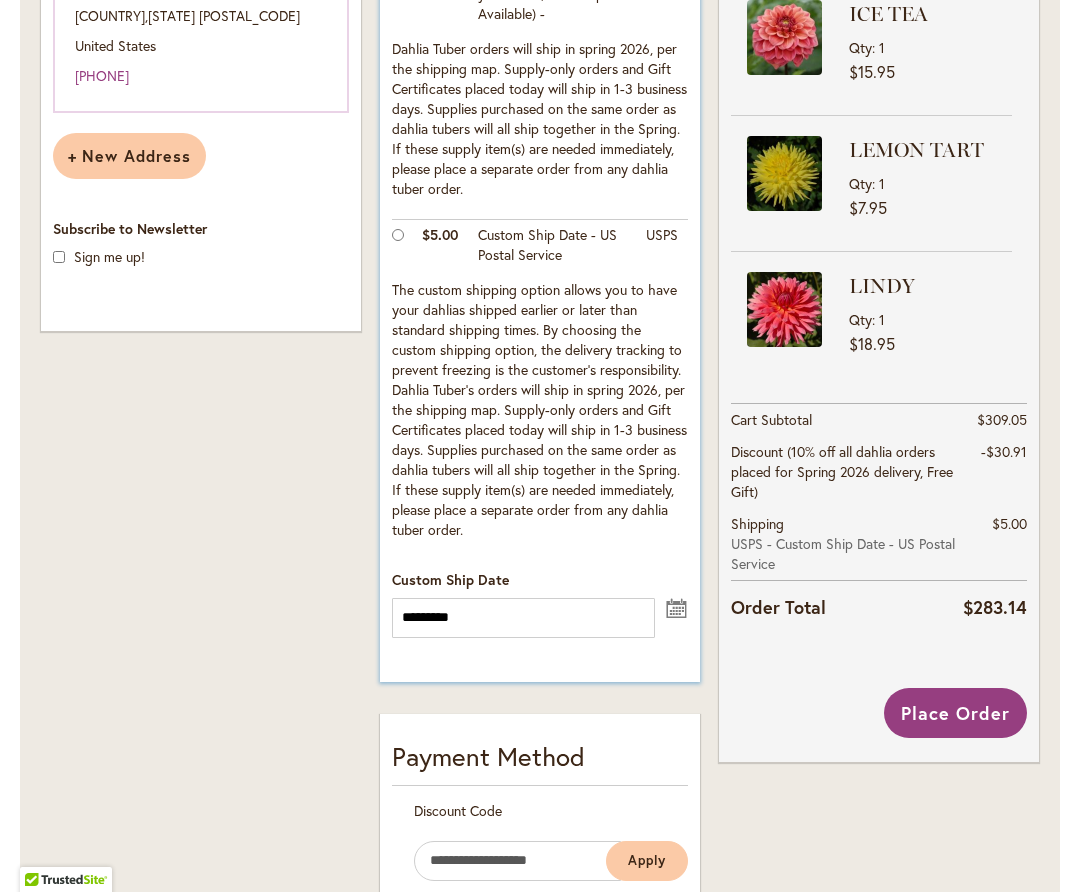 click on "undefined" at bounding box center [677, 606] 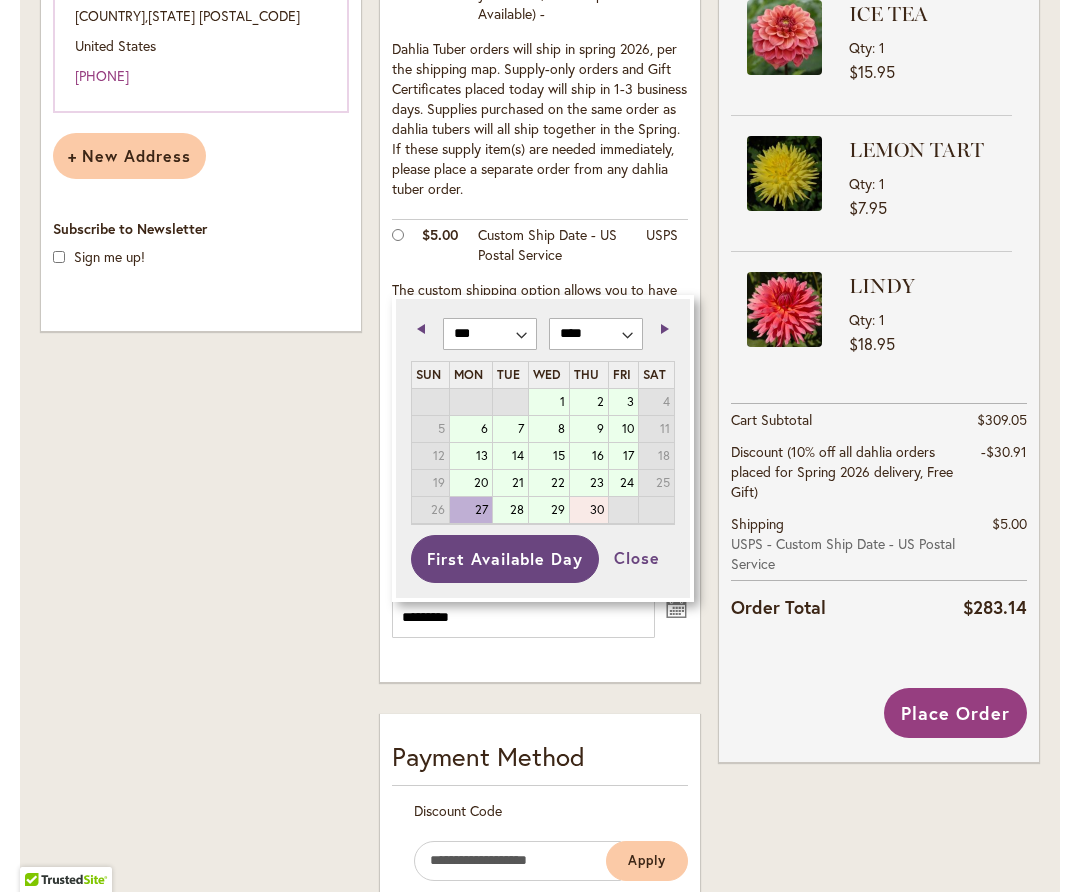 click on "30" at bounding box center [588, 510] 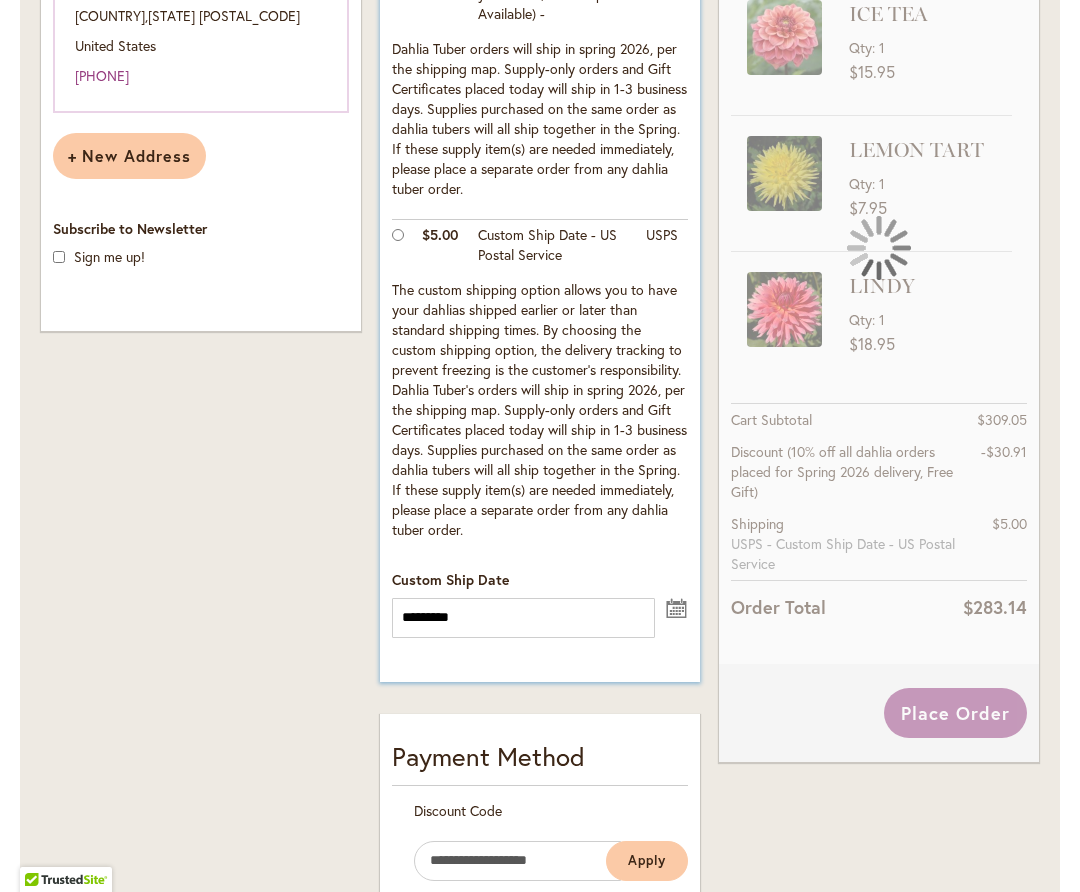 click on "undefined" at bounding box center [677, 606] 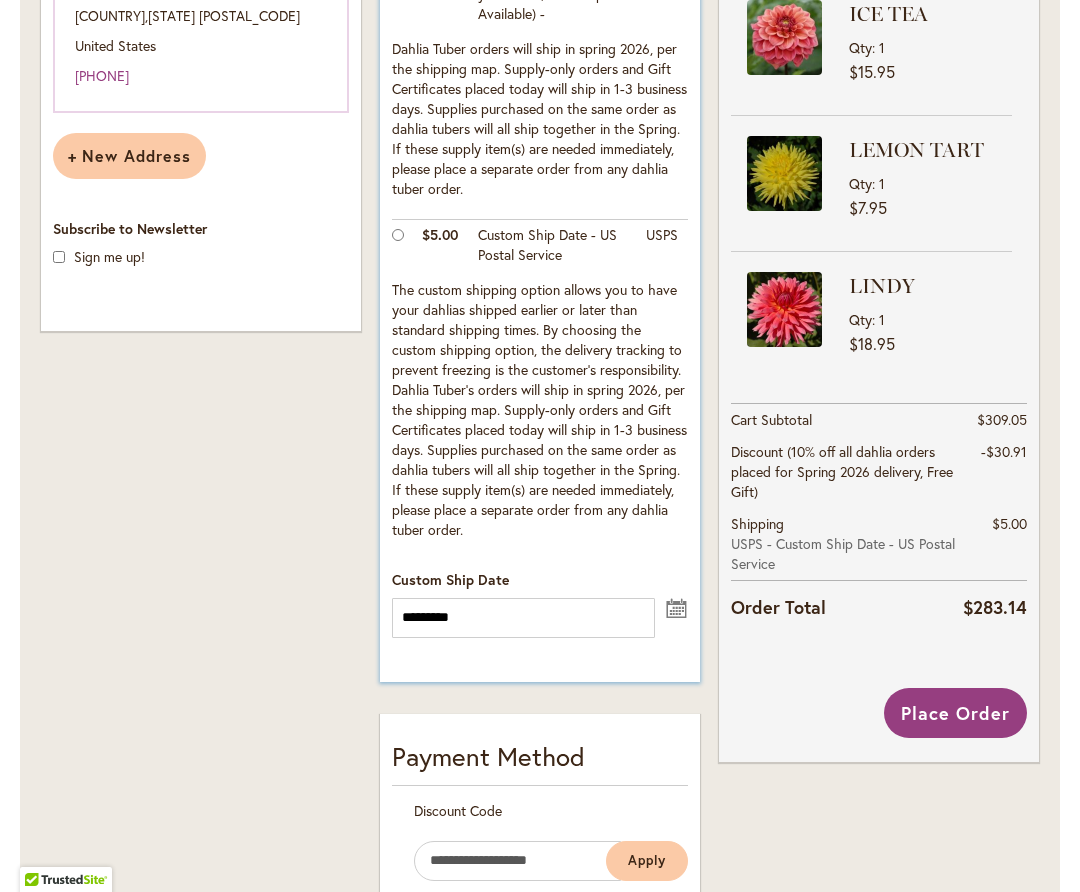click on "**********" at bounding box center (540, 257) 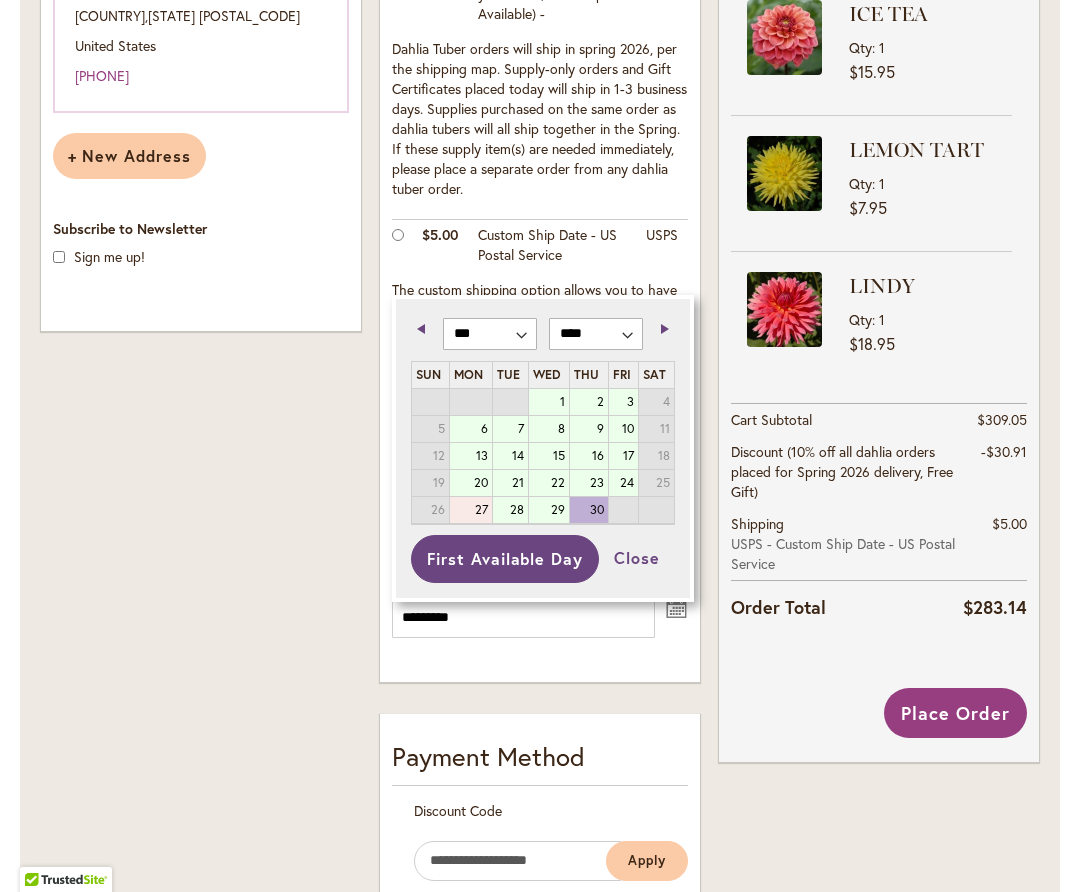 click on "27" at bounding box center (471, 510) 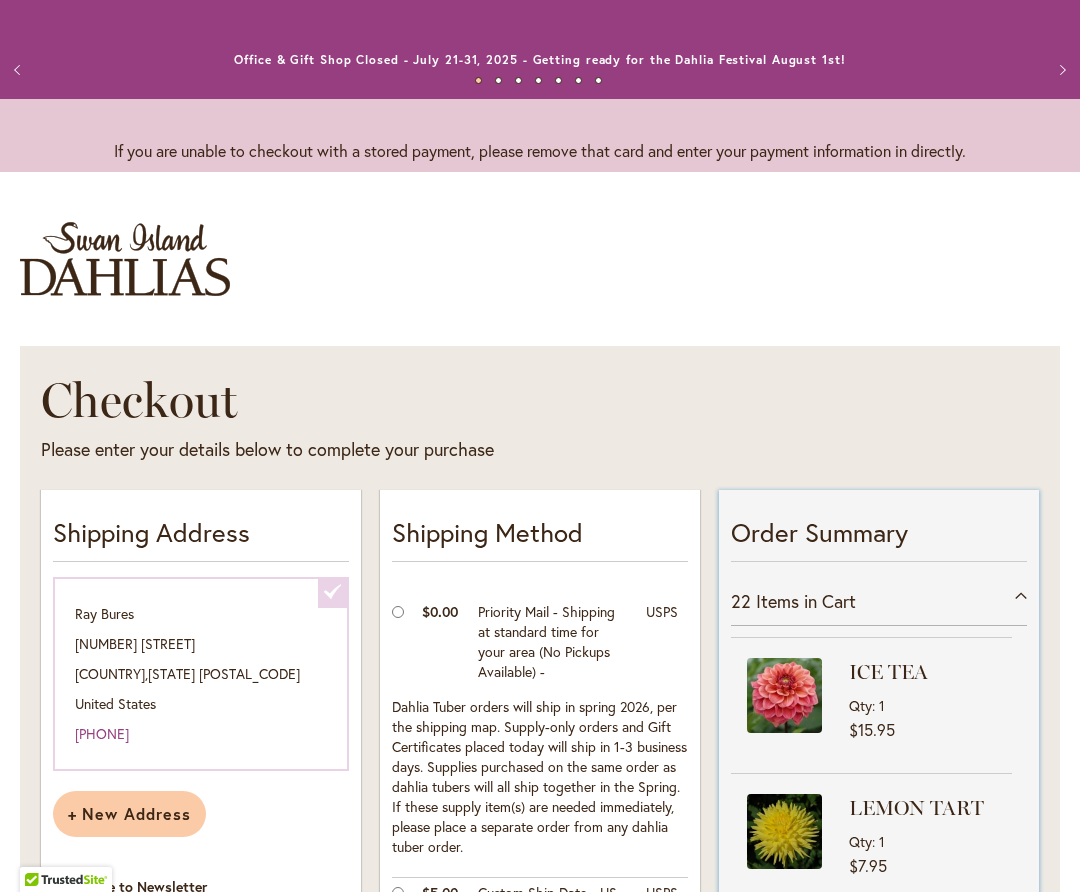 scroll, scrollTop: 0, scrollLeft: 0, axis: both 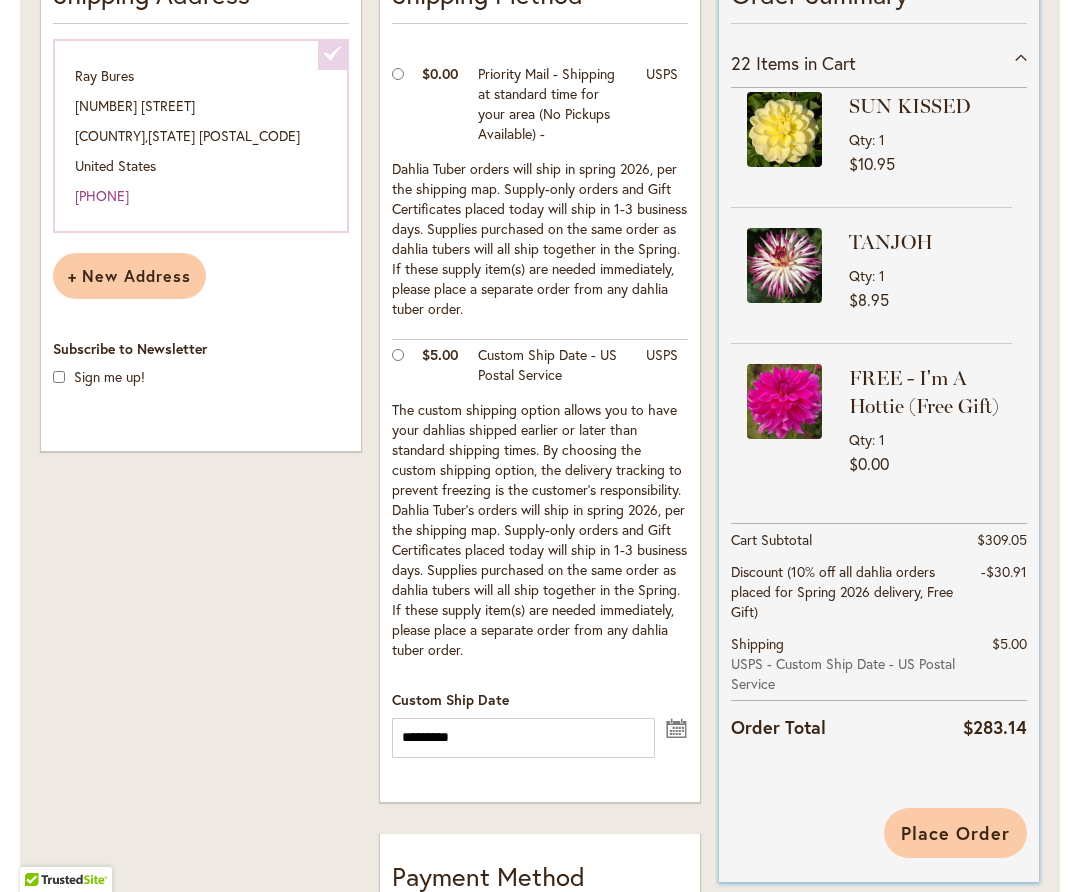 click on "Place Order" at bounding box center [955, 833] 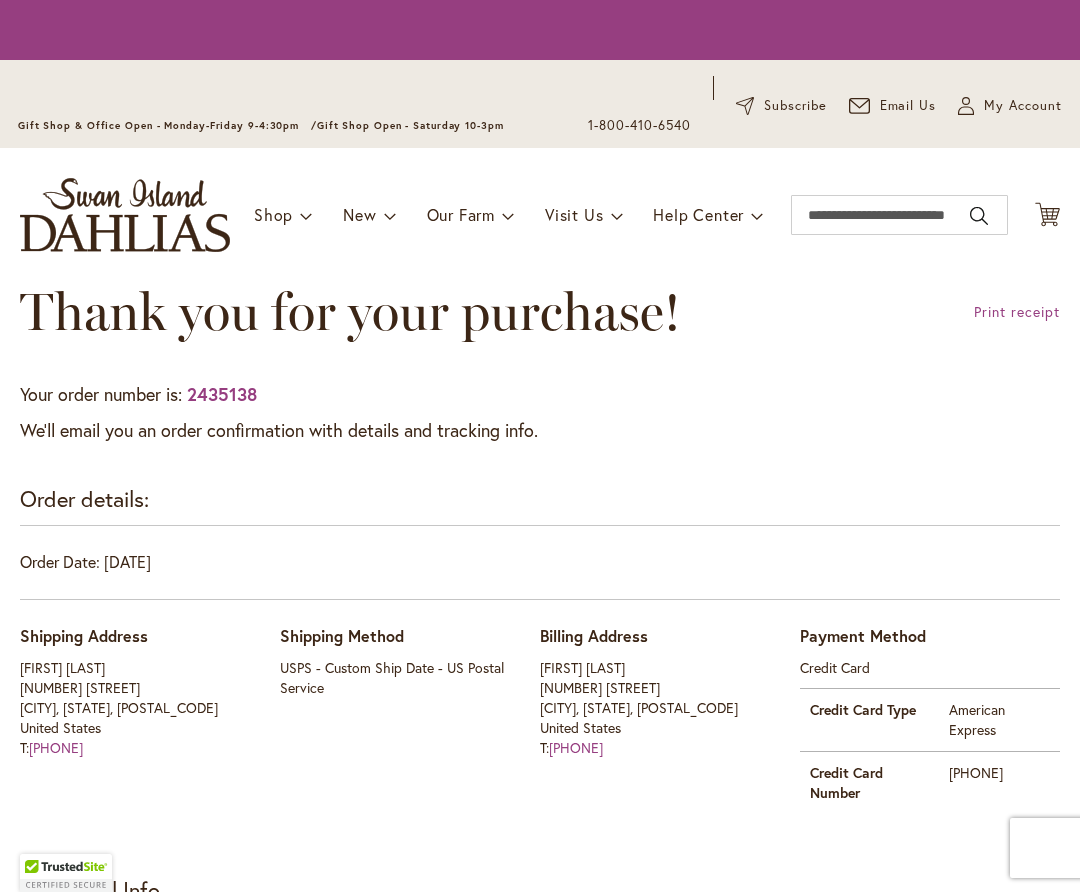 scroll, scrollTop: 0, scrollLeft: 0, axis: both 